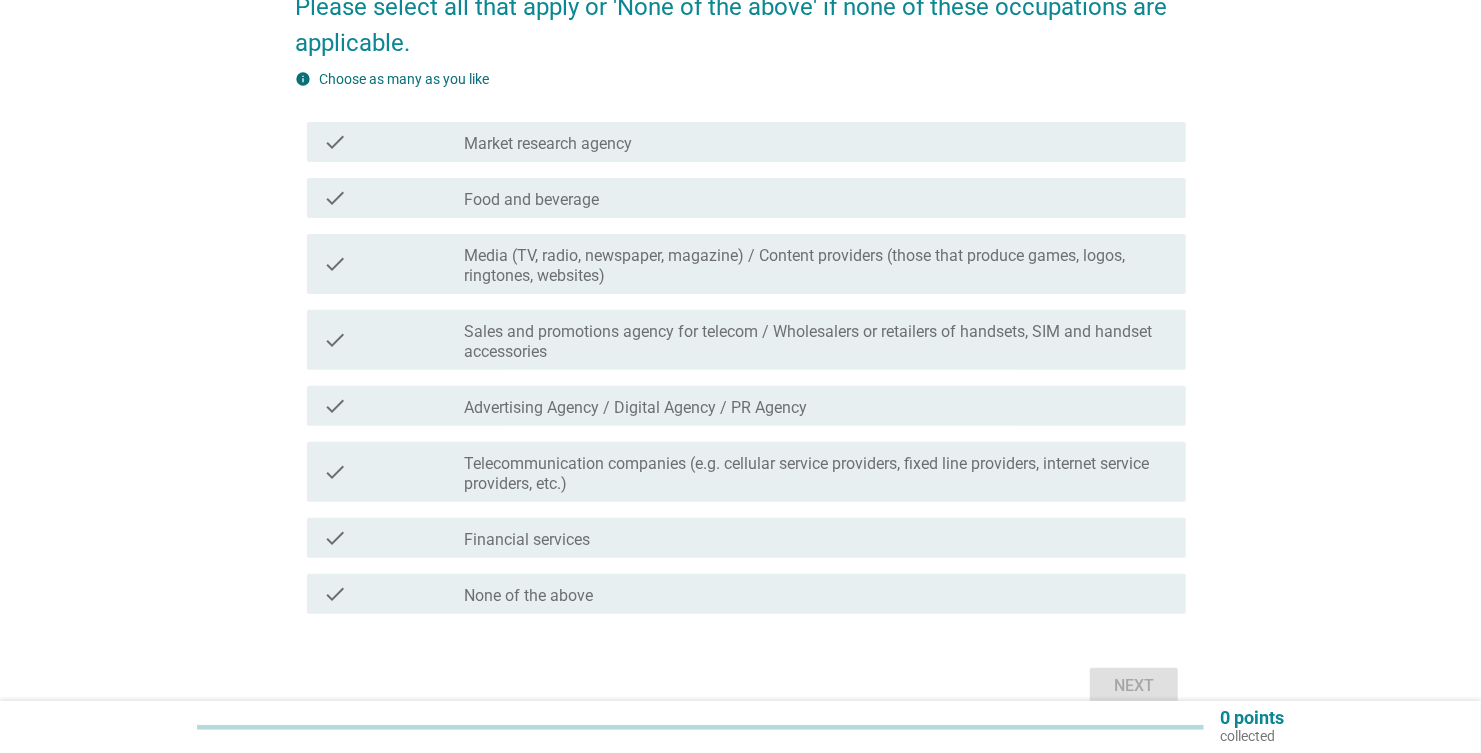 scroll, scrollTop: 300, scrollLeft: 0, axis: vertical 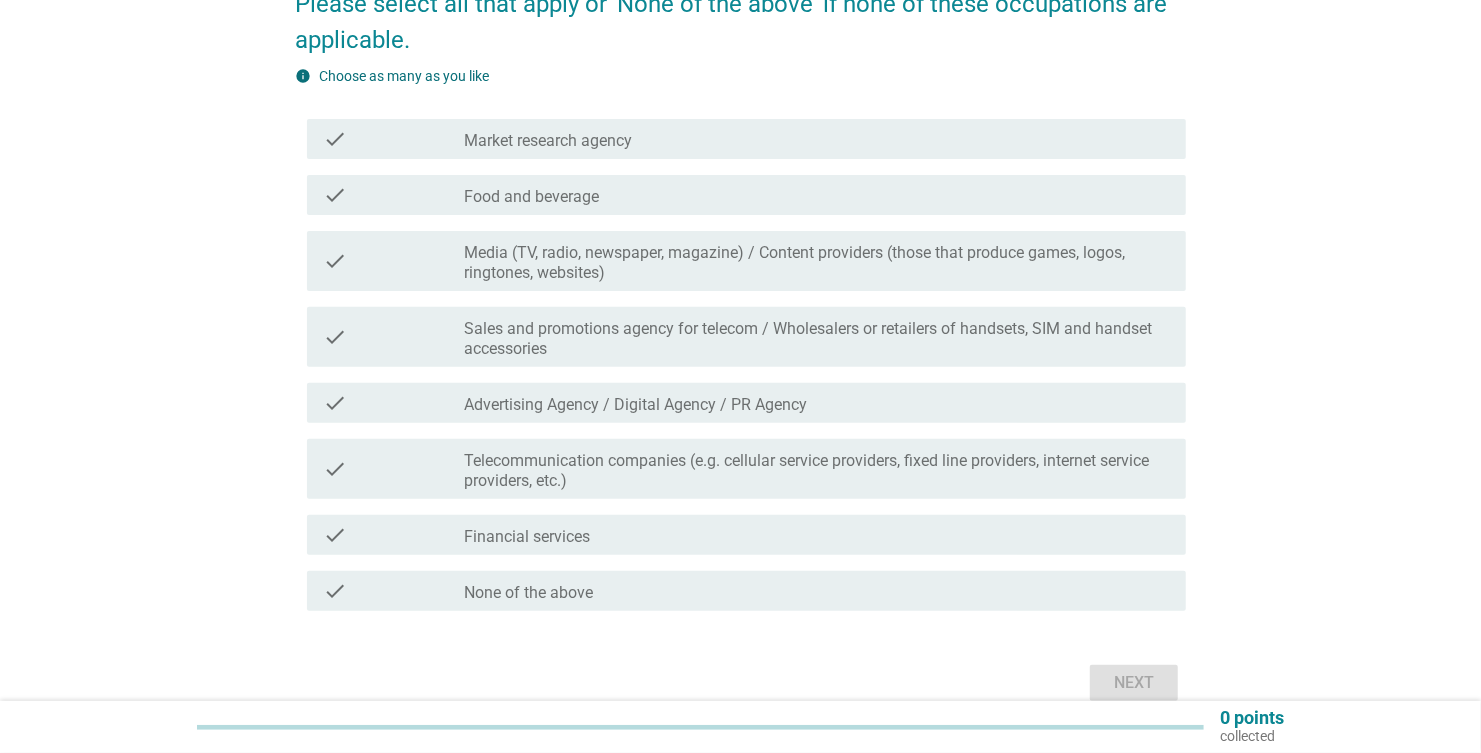 click on "check" at bounding box center [335, 195] 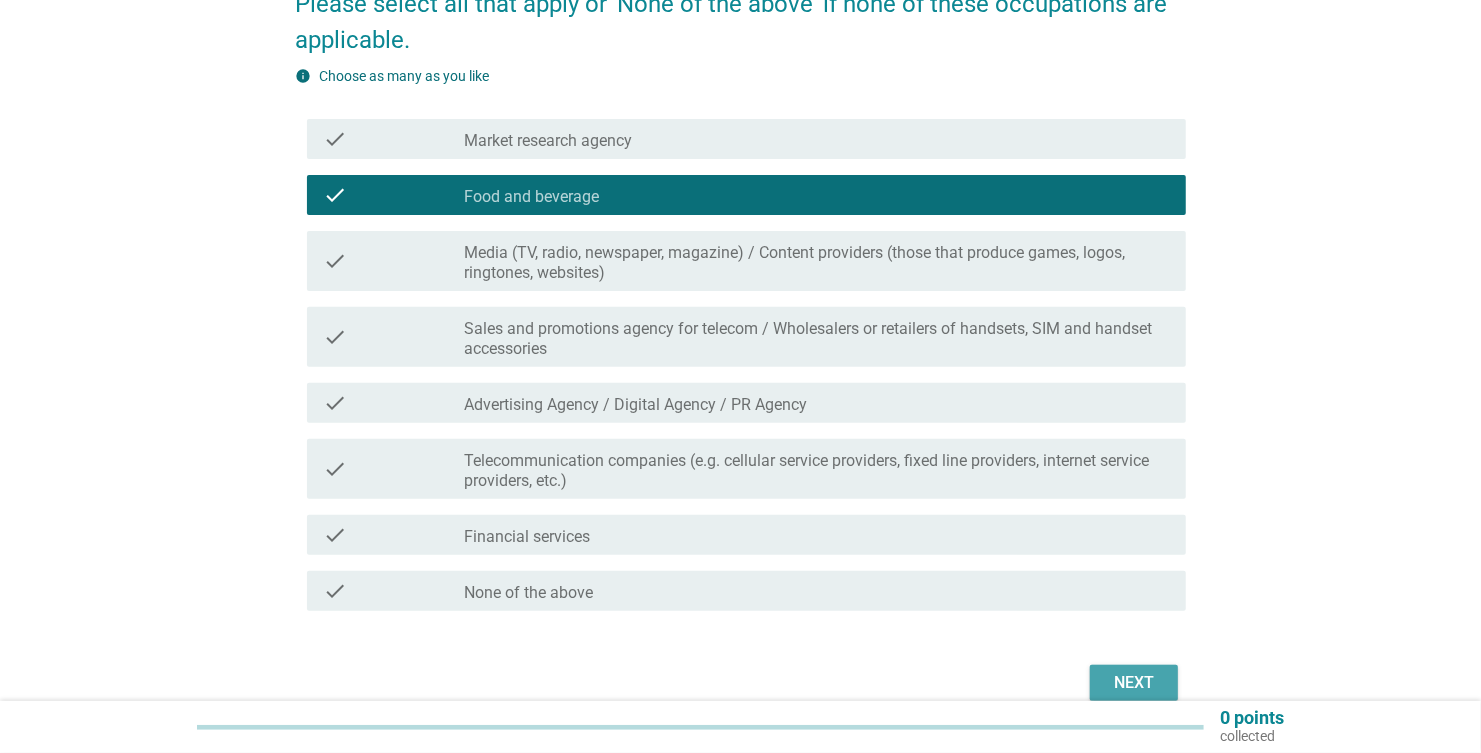 click on "Next" at bounding box center (1134, 683) 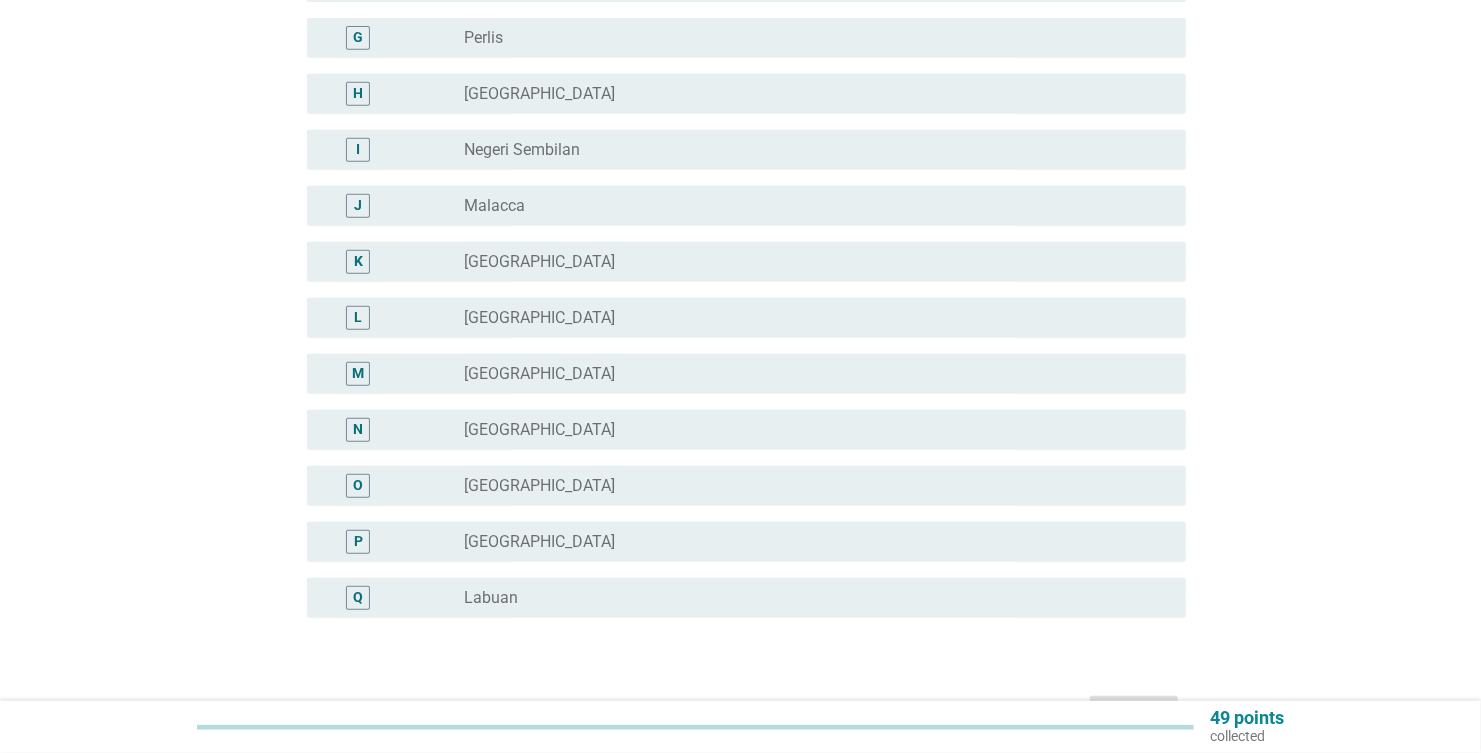 scroll, scrollTop: 600, scrollLeft: 0, axis: vertical 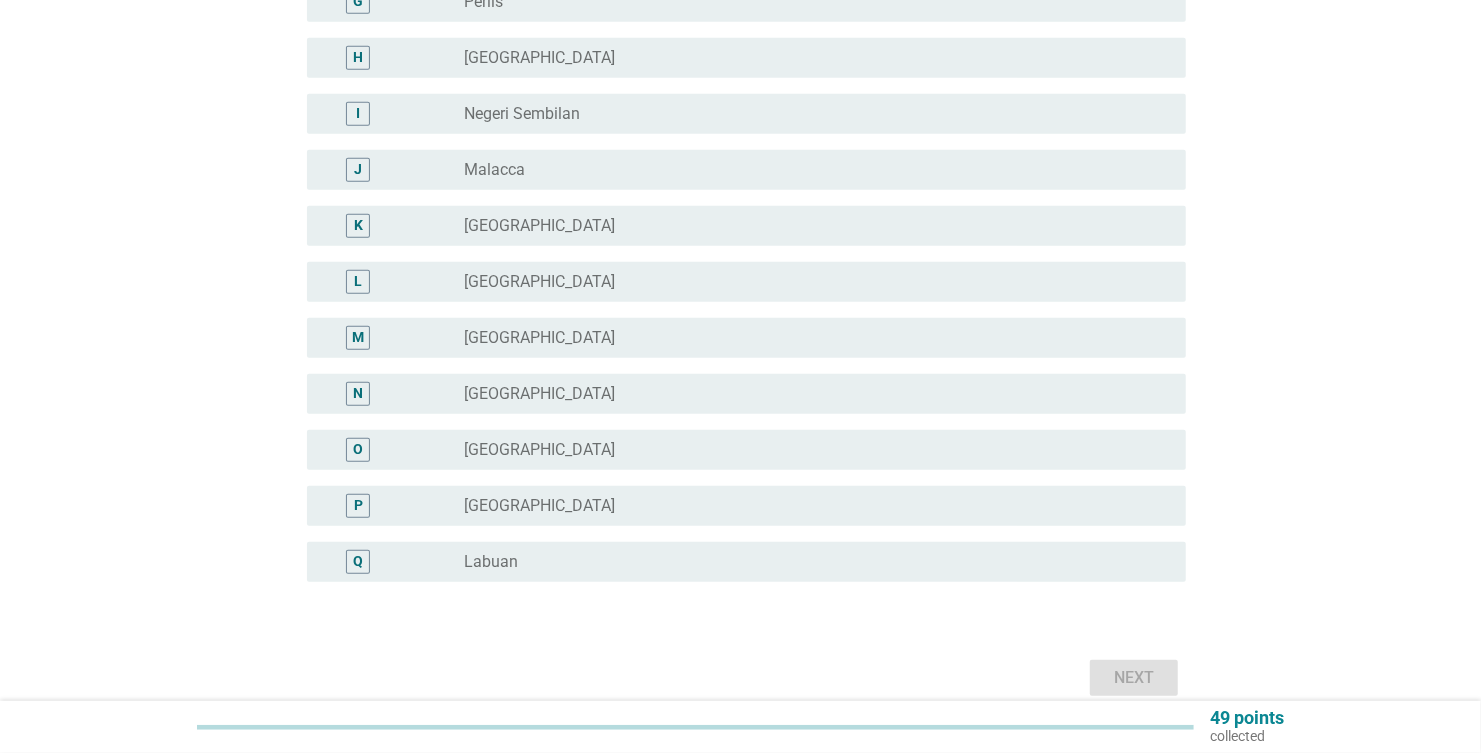 click on "P" at bounding box center (358, 506) 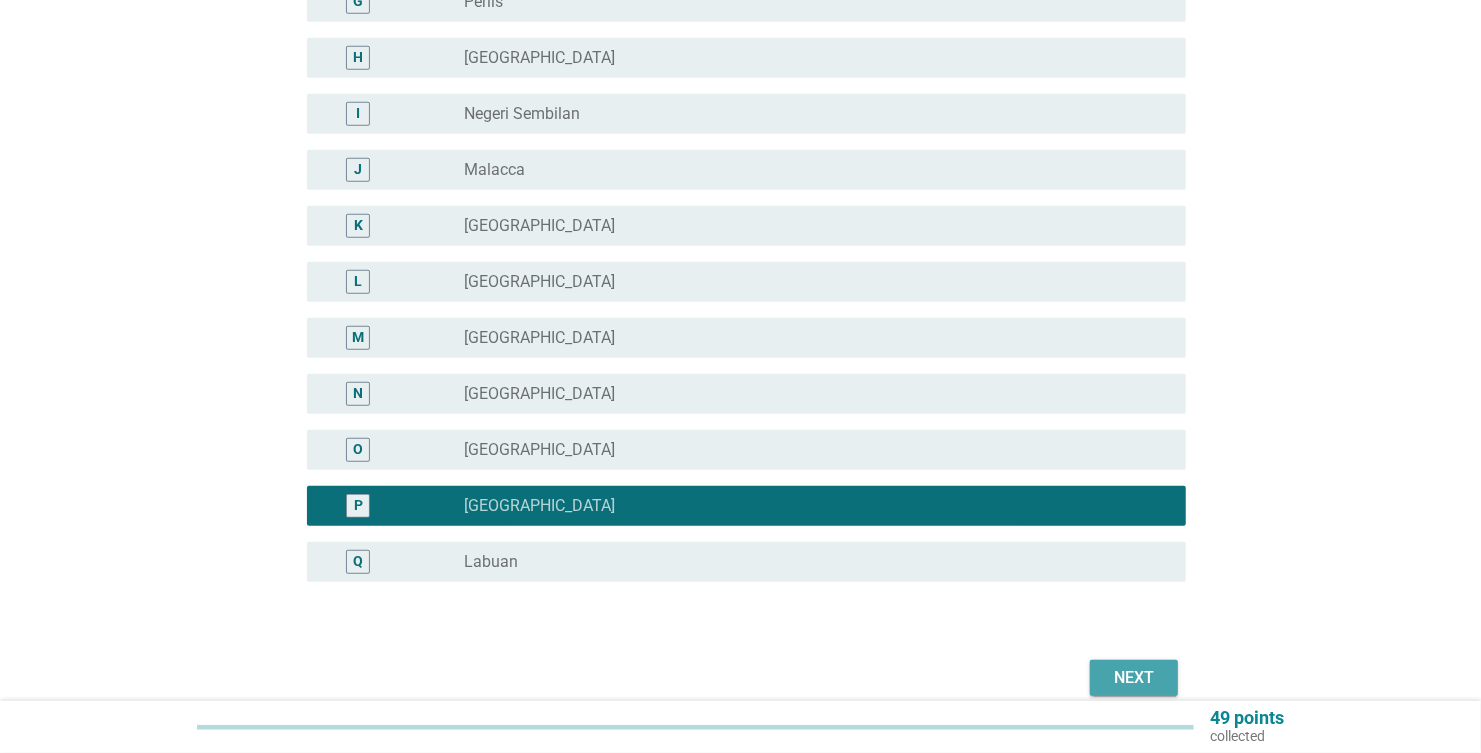 click on "Next" at bounding box center (1134, 678) 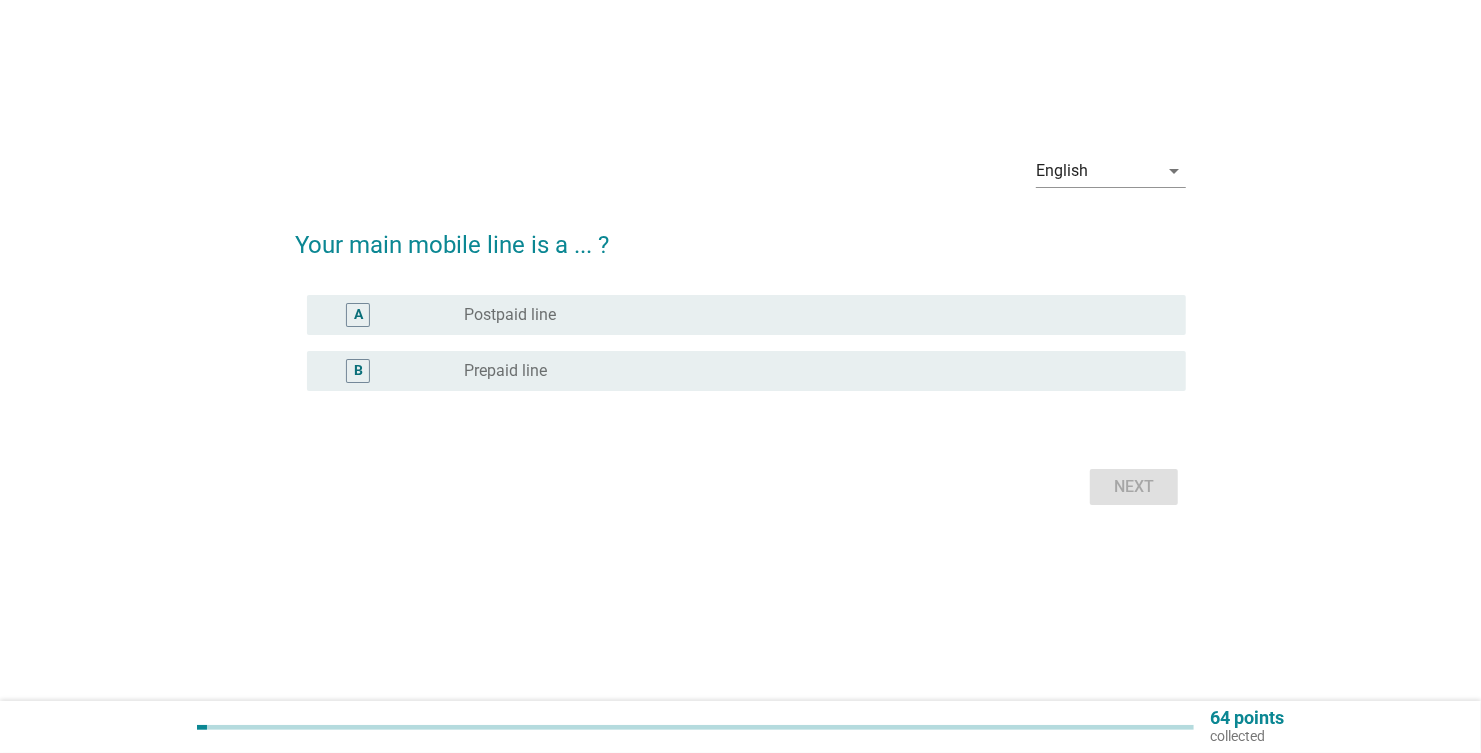 scroll, scrollTop: 0, scrollLeft: 0, axis: both 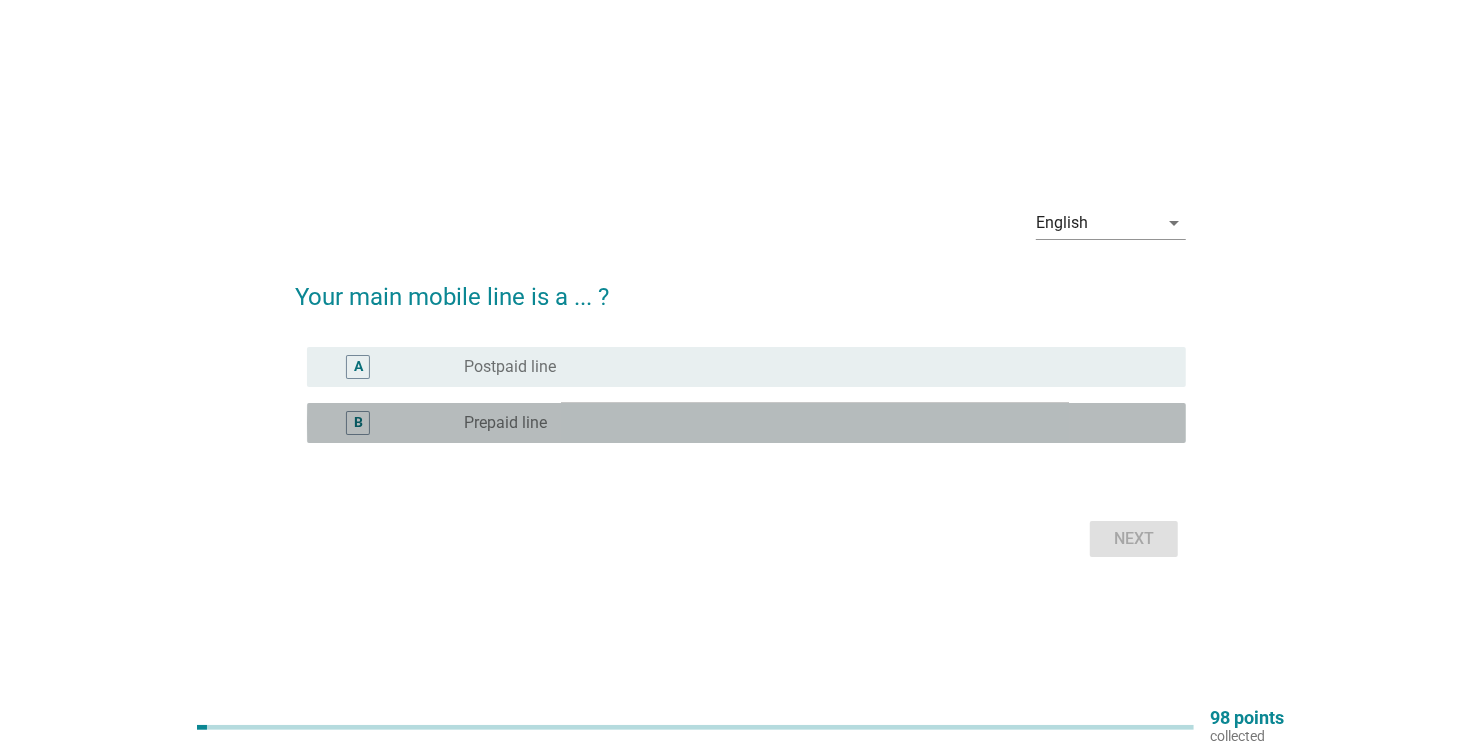 click on "B" at bounding box center [358, 422] 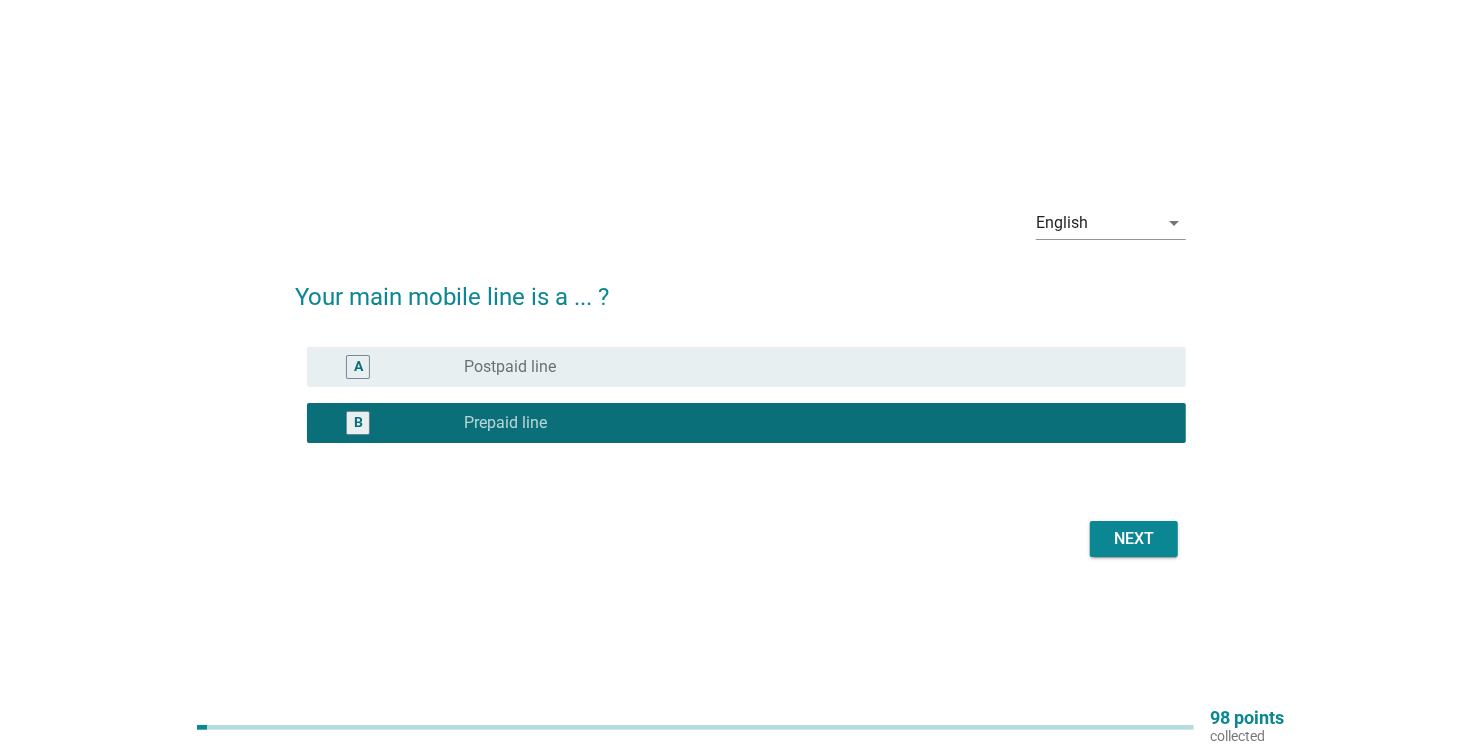 click on "Next" at bounding box center [1134, 539] 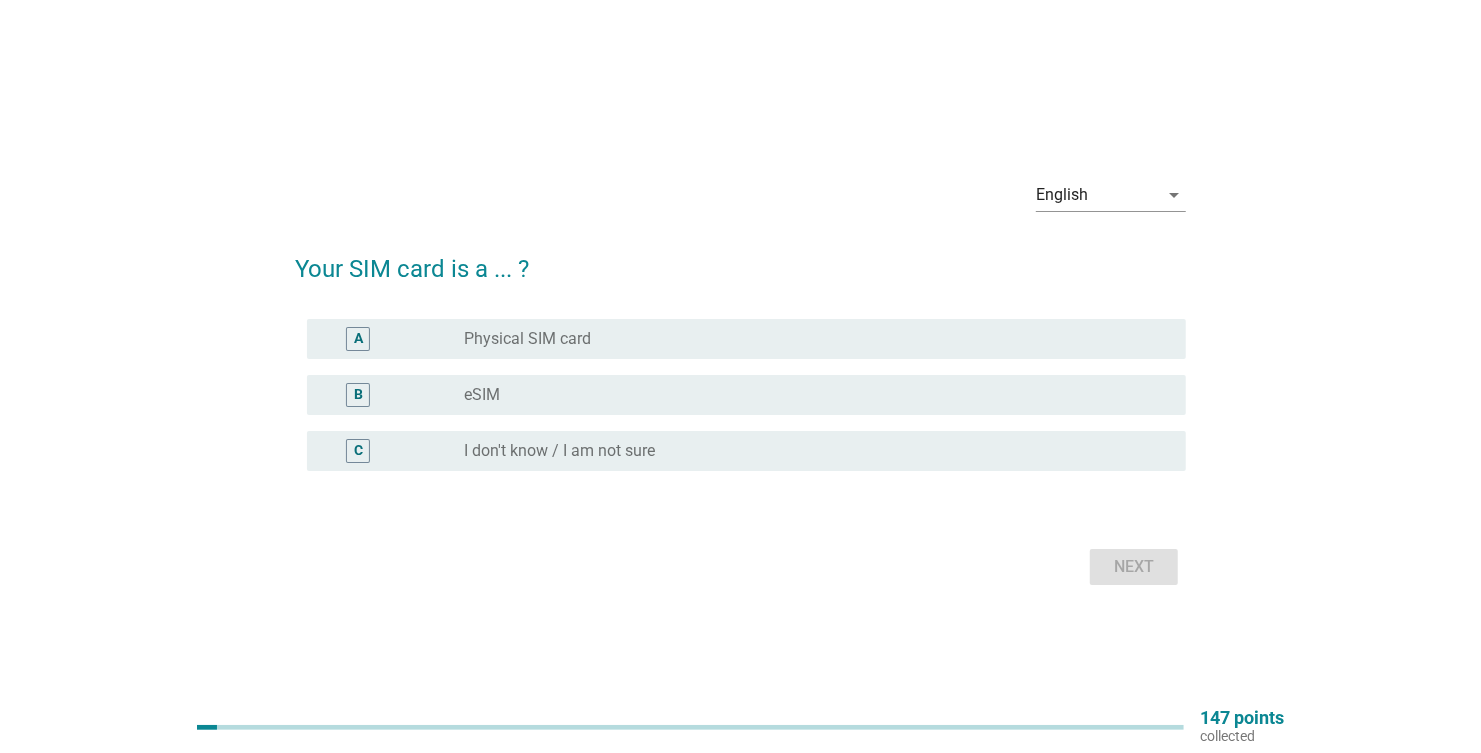 click on "A" at bounding box center (358, 339) 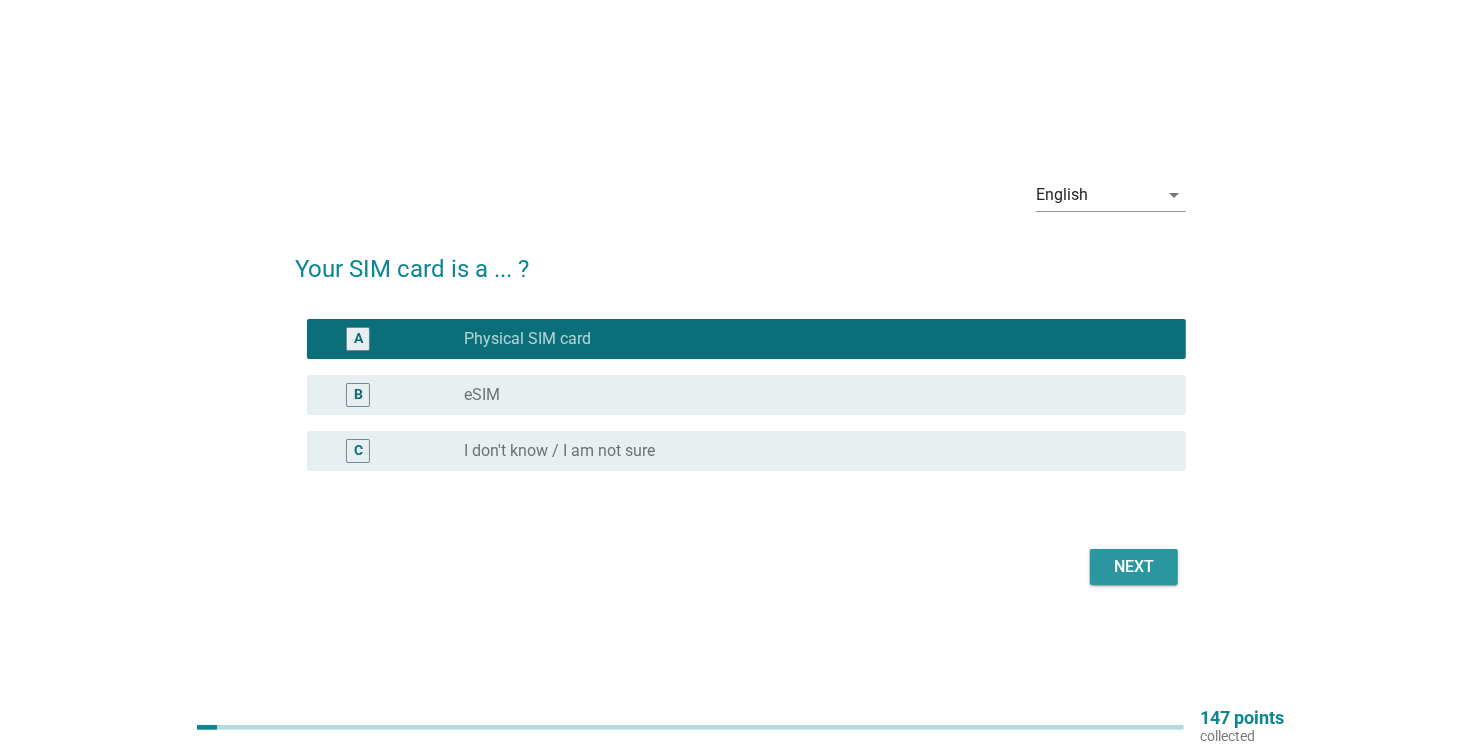 click on "Next" at bounding box center (1134, 567) 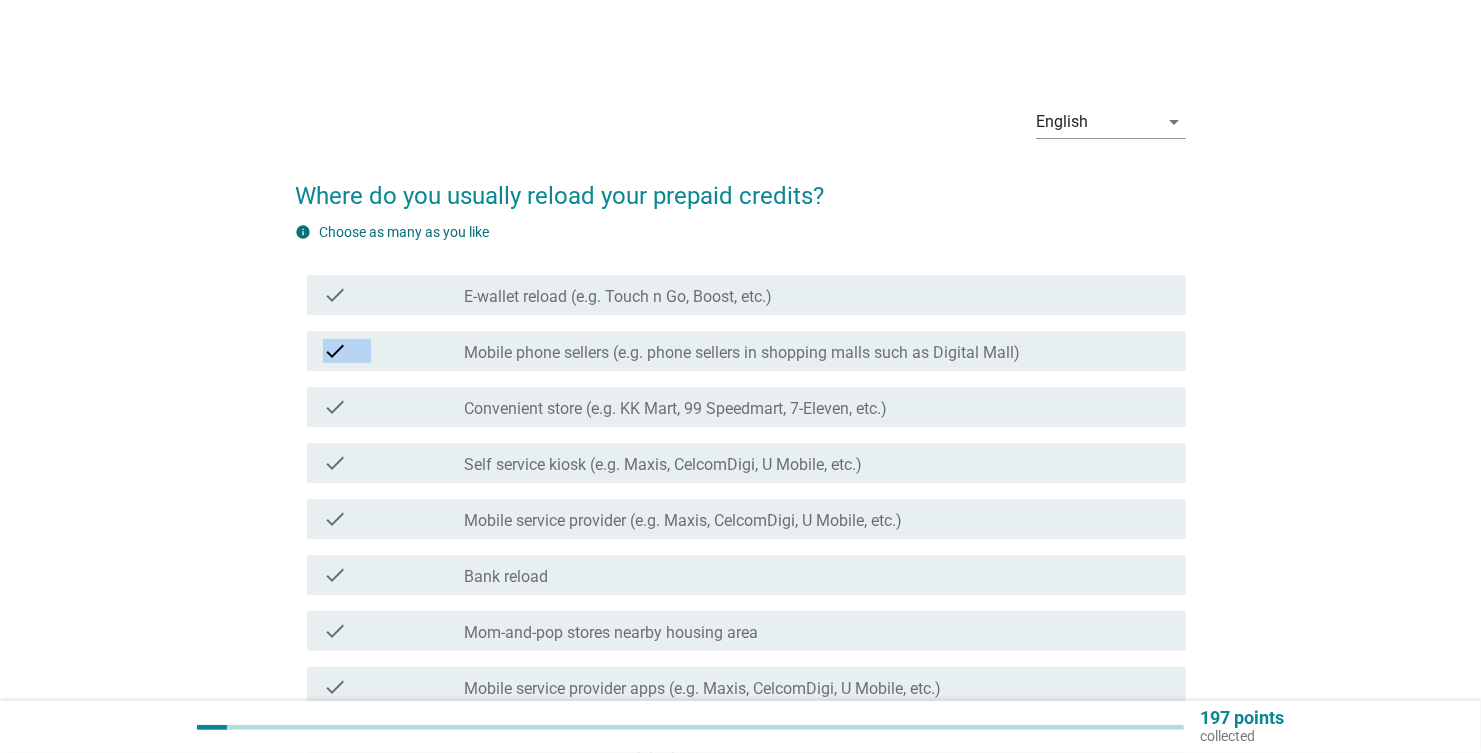 click on "English arrow_drop_down   Where do you usually reload your prepaid credits?     info   Choose as many as you like   check     check_box_outline_blank E-wallet reload (e.g. Touch n Go, Boost, etc.)   check     check_box_outline_blank Mobile phone sellers (e.g. phone sellers in shopping malls such as Digital Mall)   check     check_box_outline_blank Convenient store (e.g. KK Mart, 99 Speedmart, 7-Eleven, etc.)   check     check_box_outline_blank Self service kiosk (e.g. Maxis, CelcomDigi, U Mobile, etc.)   check     check_box_outline_blank Mobile service provider (e.g. Maxis, CelcomDigi, U Mobile, etc.)   check     check_box_outline_blank Bank reload   check     check_box_outline_blank Mom-and-pop stores nearby housing area   check     check_box_outline_blank Mobile service provider apps (e.g. Maxis, CelcomDigi, U Mobile, etc.)   check     check_box_outline_blank Someone else reloads my prepaid credits for me   check     check_box_outline_blank Others, please specify       Next" at bounding box center (740, 502) 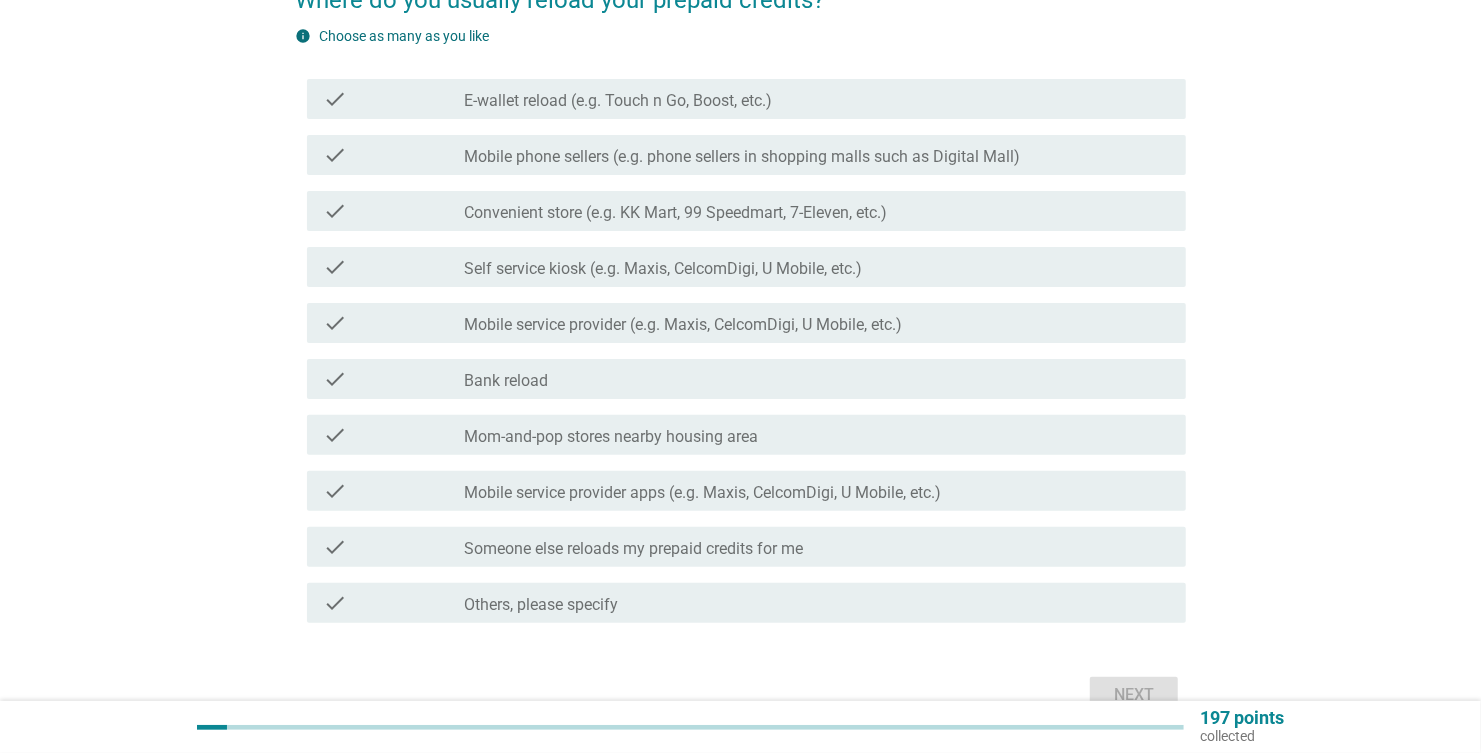 scroll, scrollTop: 199, scrollLeft: 0, axis: vertical 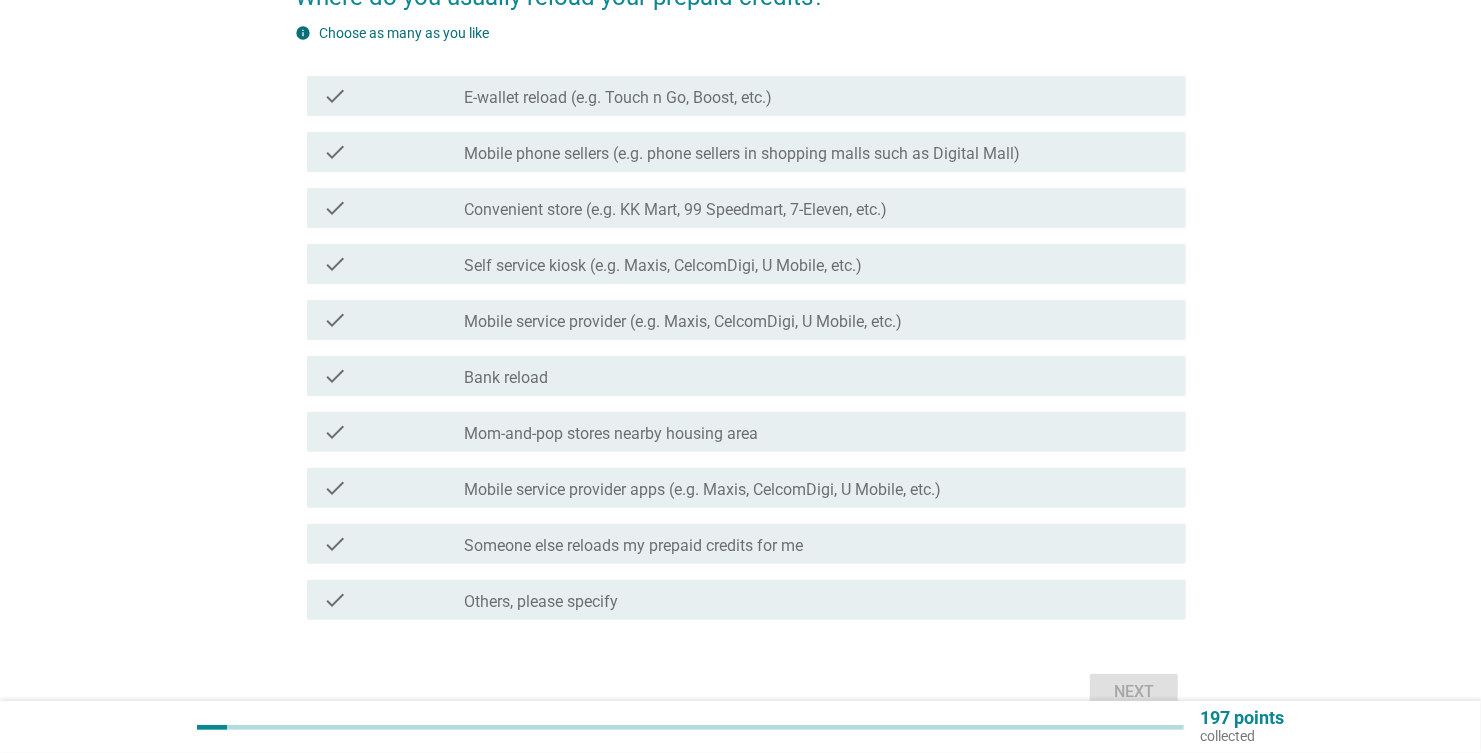click on "check" at bounding box center [335, 376] 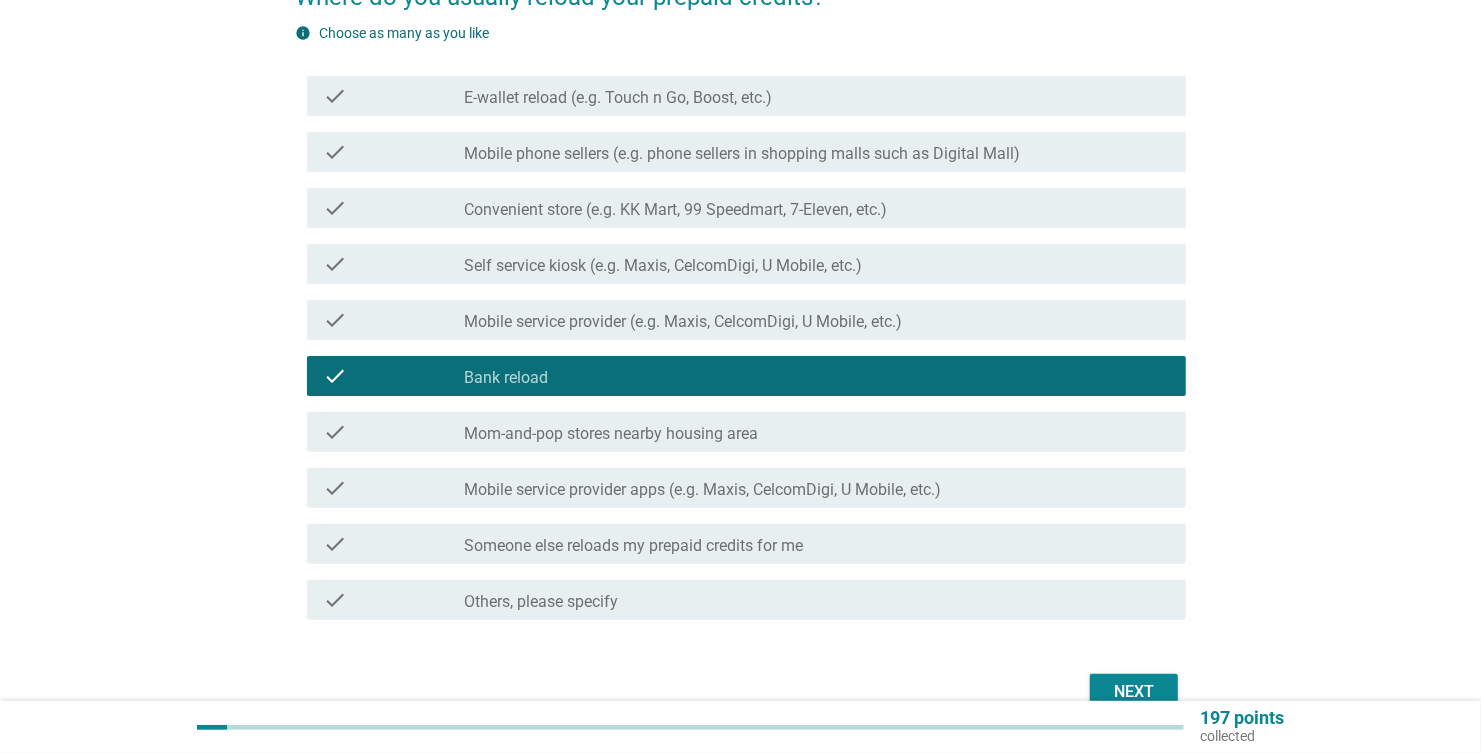 click on "Next" at bounding box center (1134, 692) 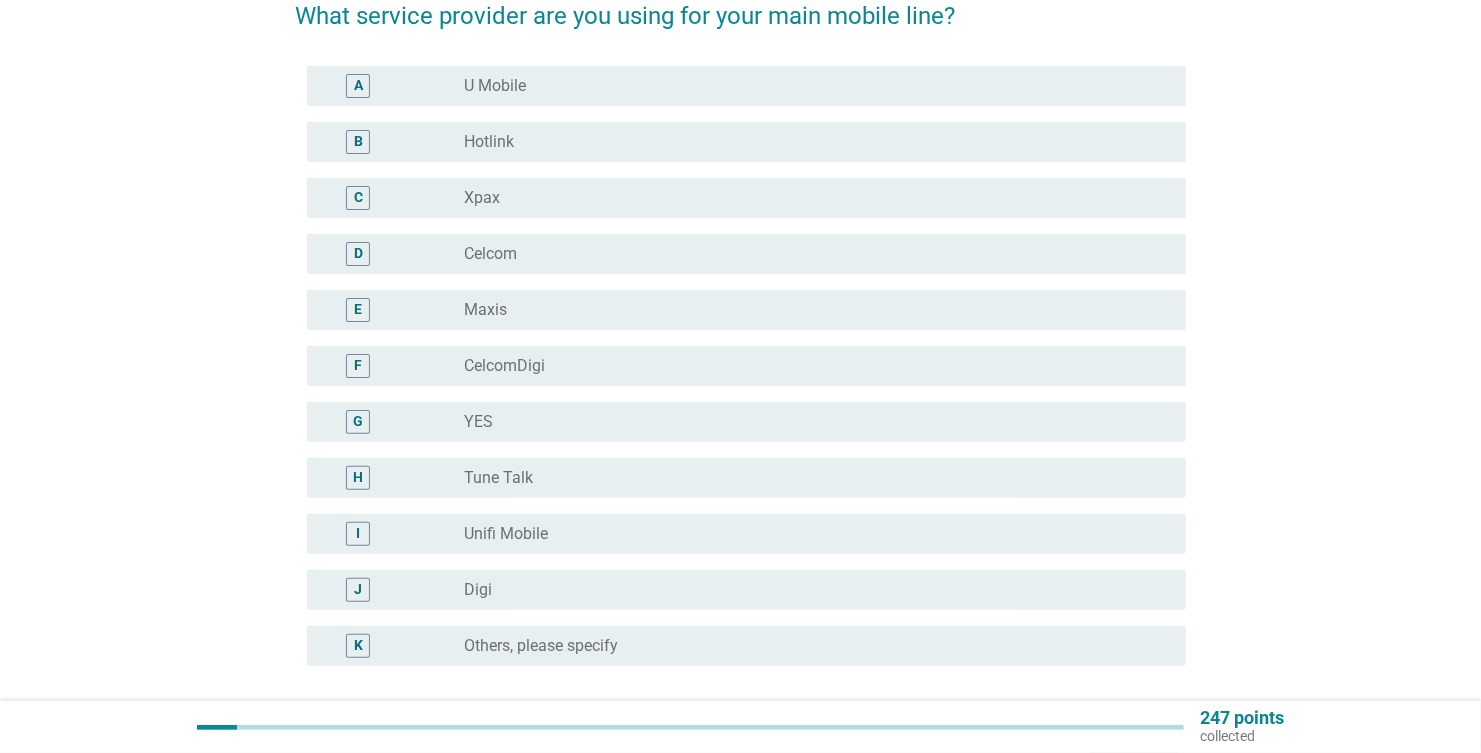 scroll, scrollTop: 199, scrollLeft: 0, axis: vertical 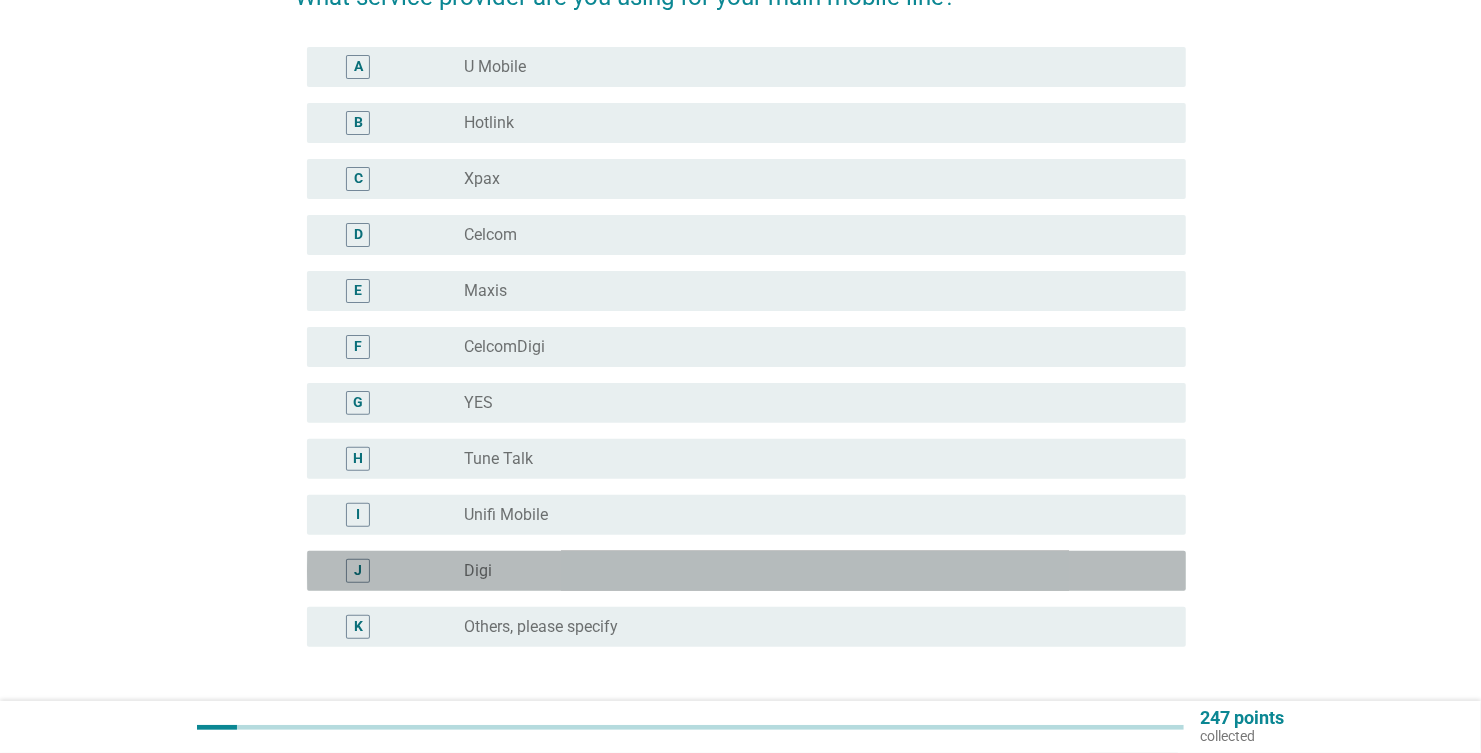 click on "J" at bounding box center (358, 571) 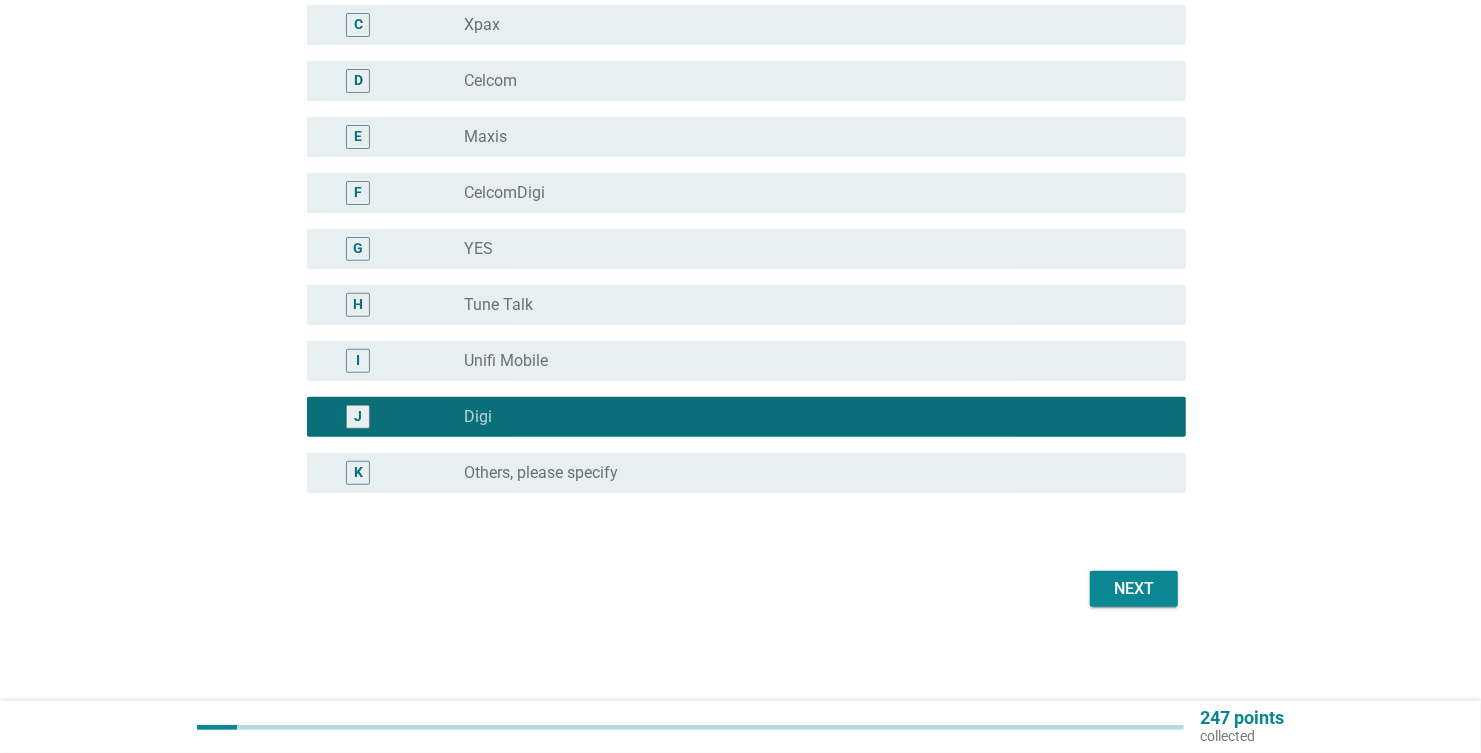 scroll, scrollTop: 354, scrollLeft: 0, axis: vertical 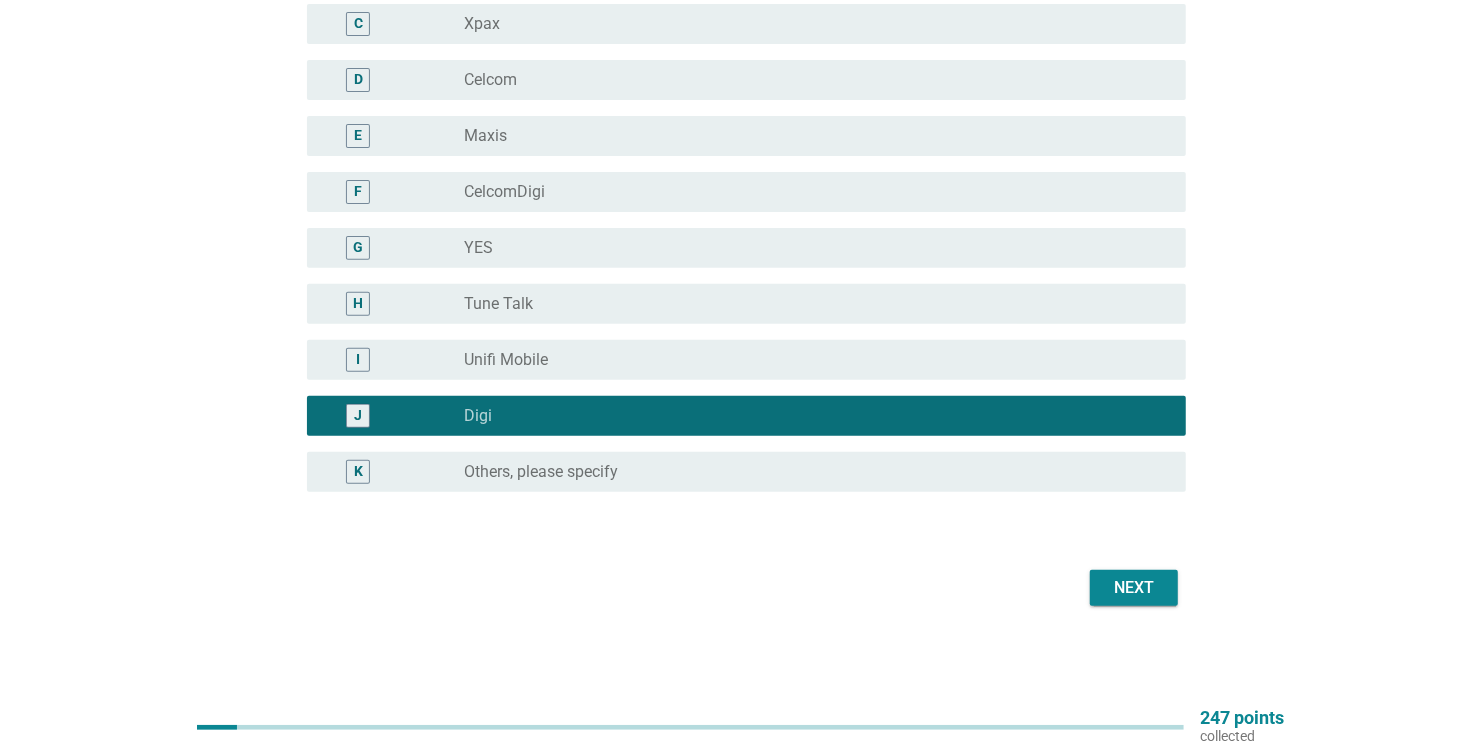 click on "Next" at bounding box center (1134, 588) 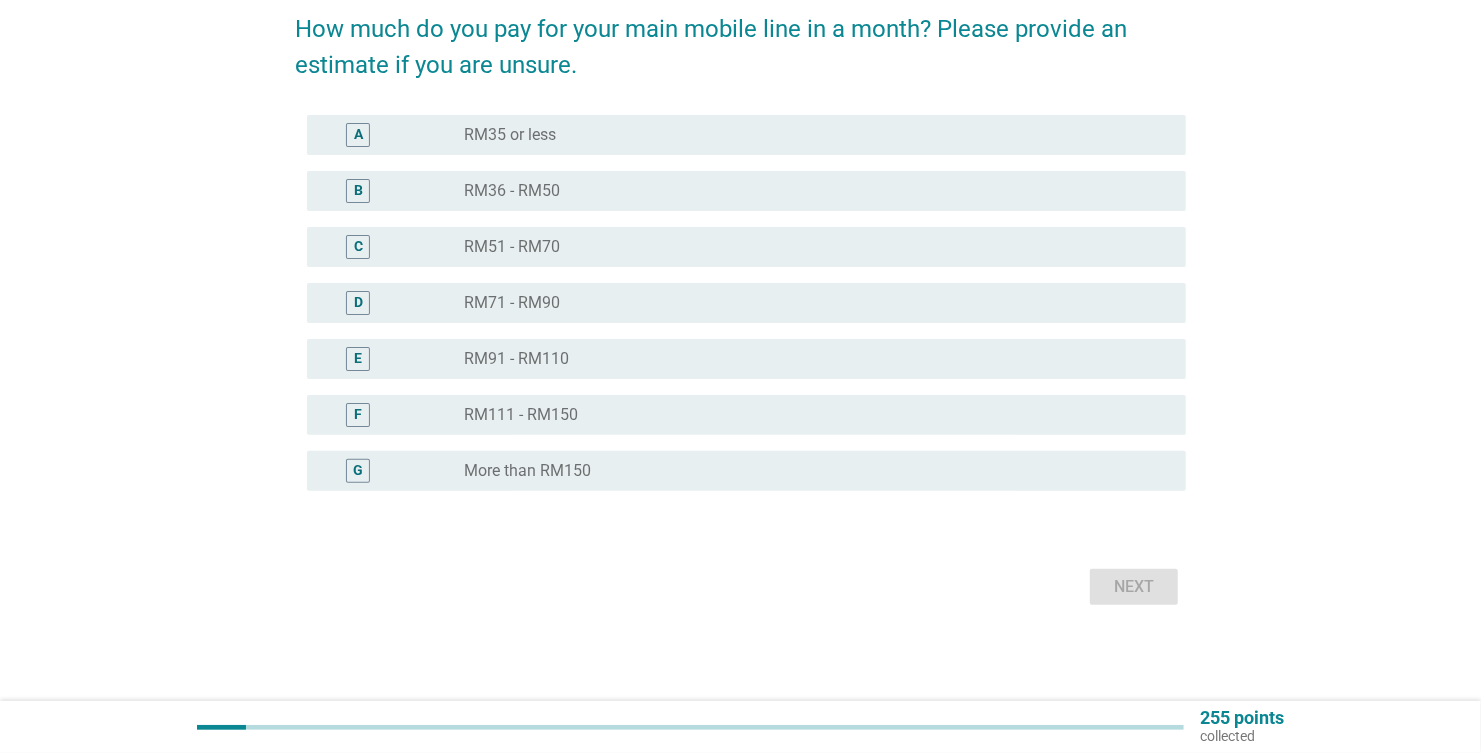 scroll, scrollTop: 0, scrollLeft: 0, axis: both 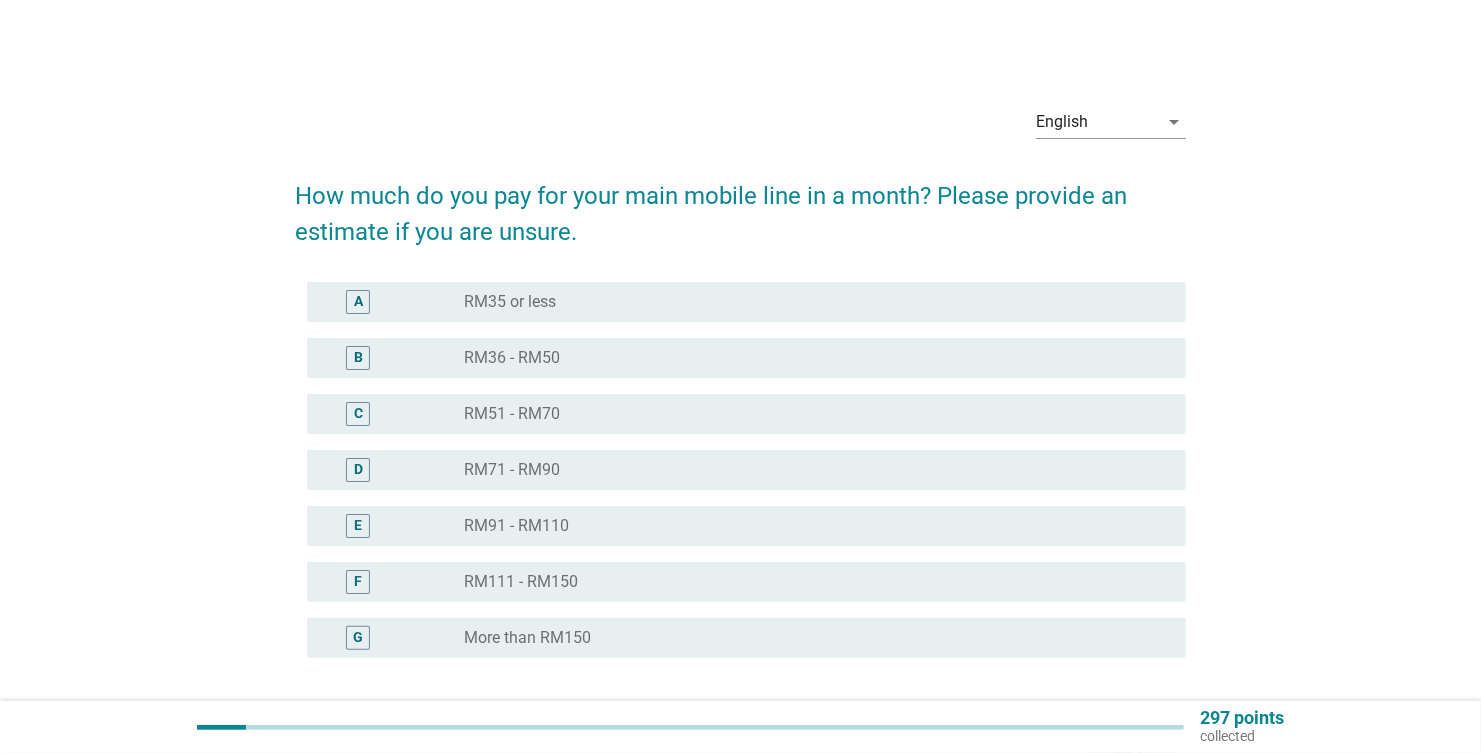 click on "A" at bounding box center (358, 302) 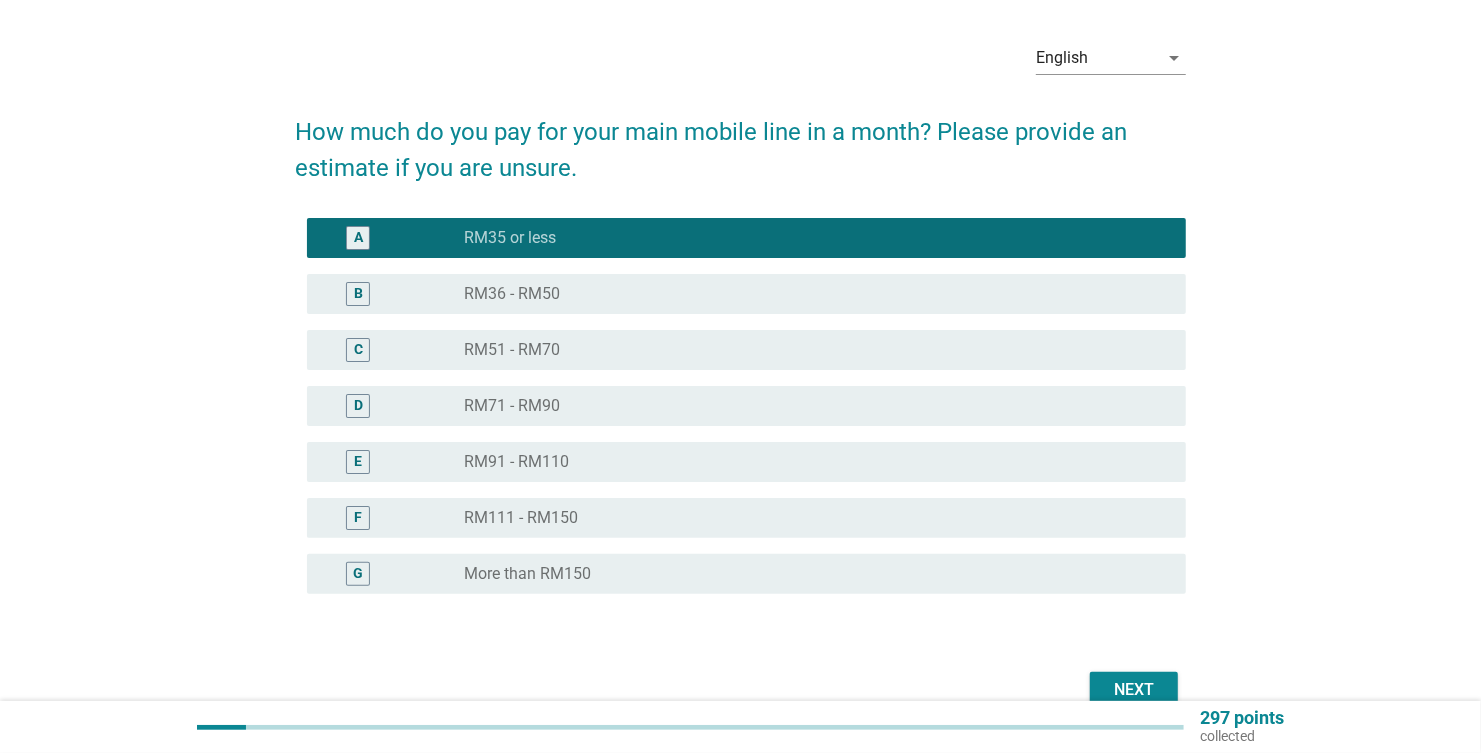 scroll, scrollTop: 166, scrollLeft: 0, axis: vertical 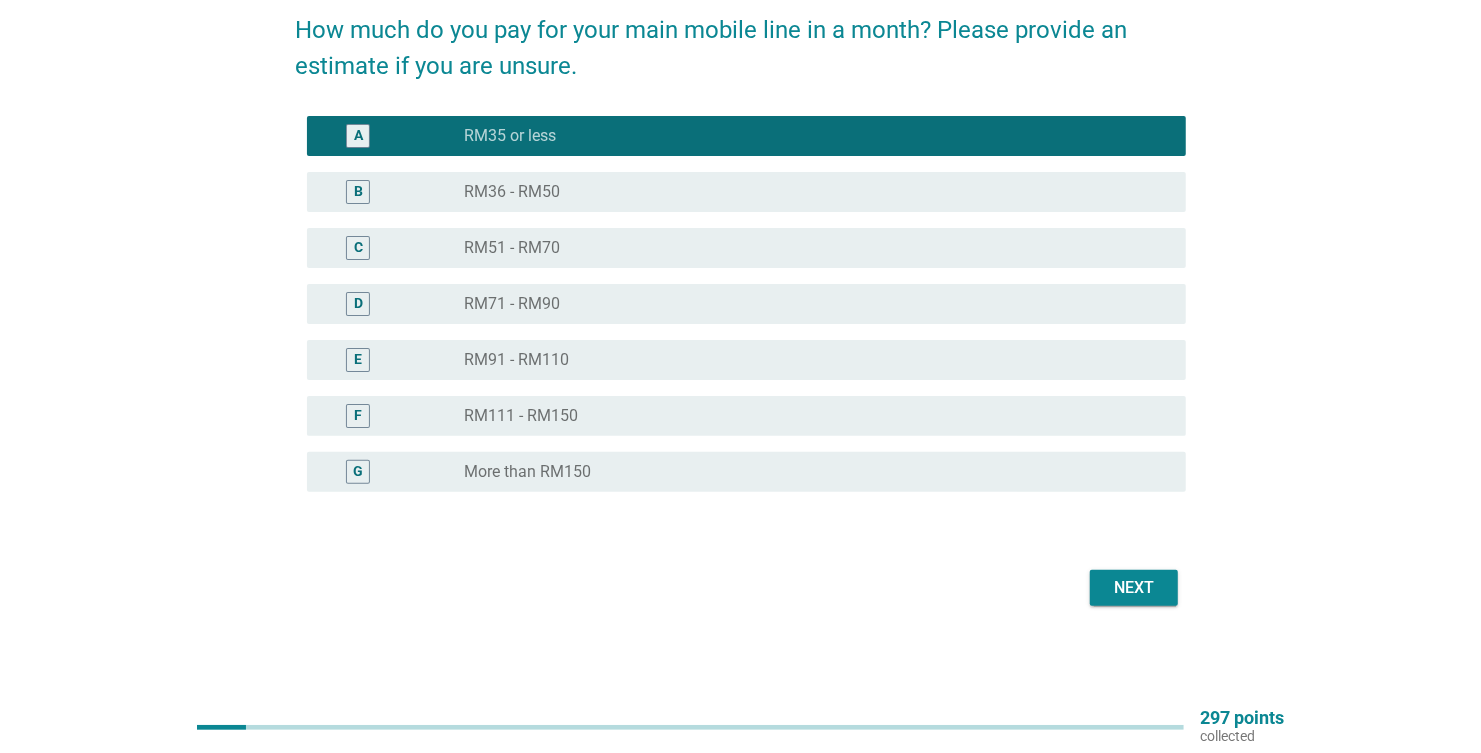 click on "Next" at bounding box center (1134, 588) 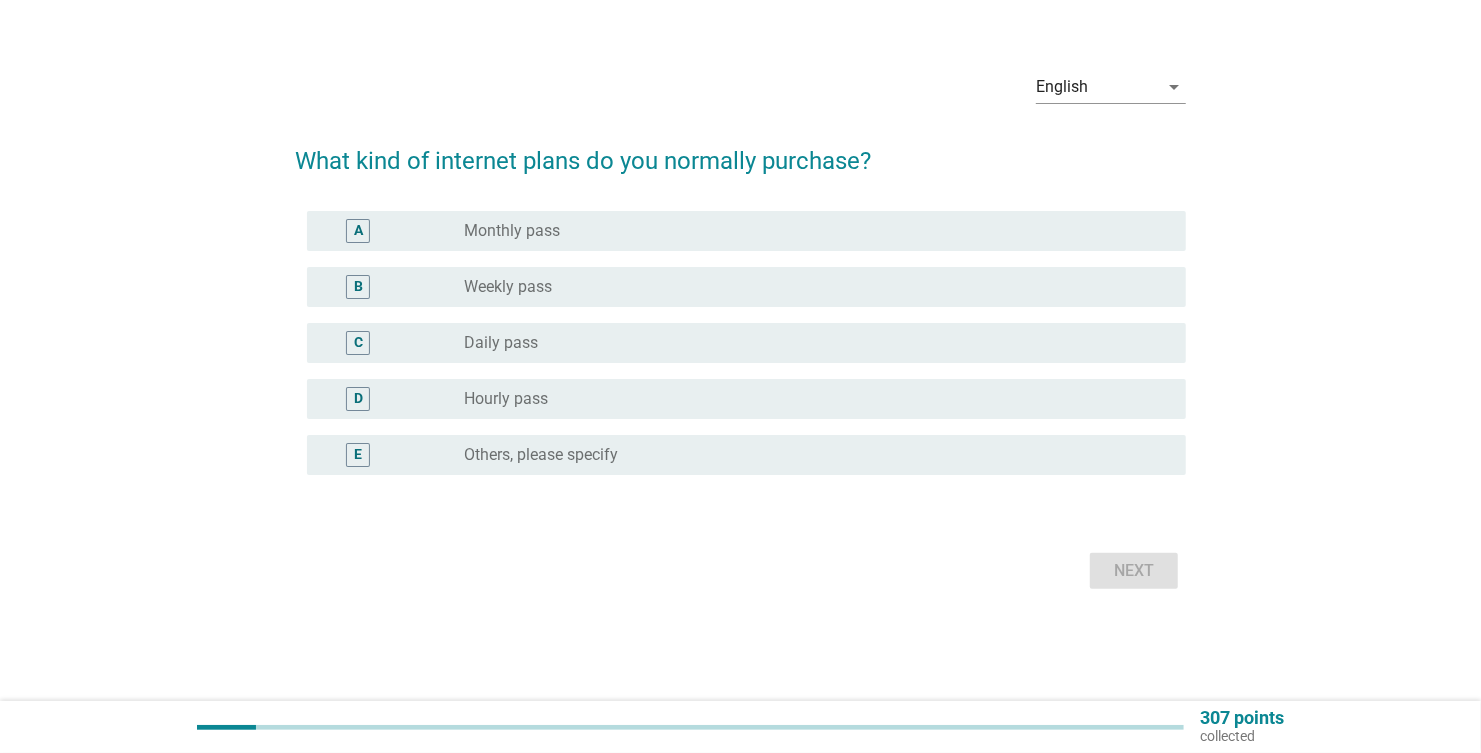 scroll, scrollTop: 0, scrollLeft: 0, axis: both 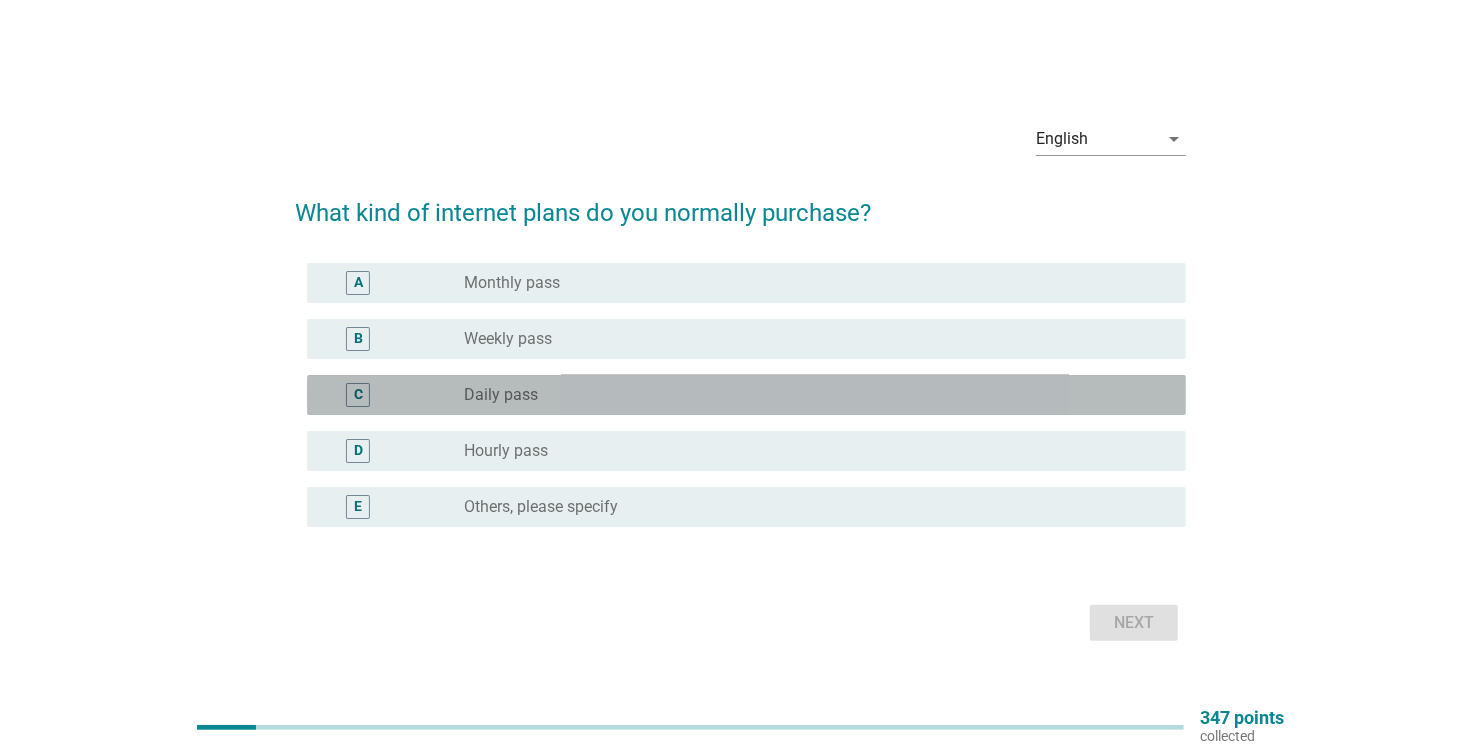 click on "C" at bounding box center [358, 394] 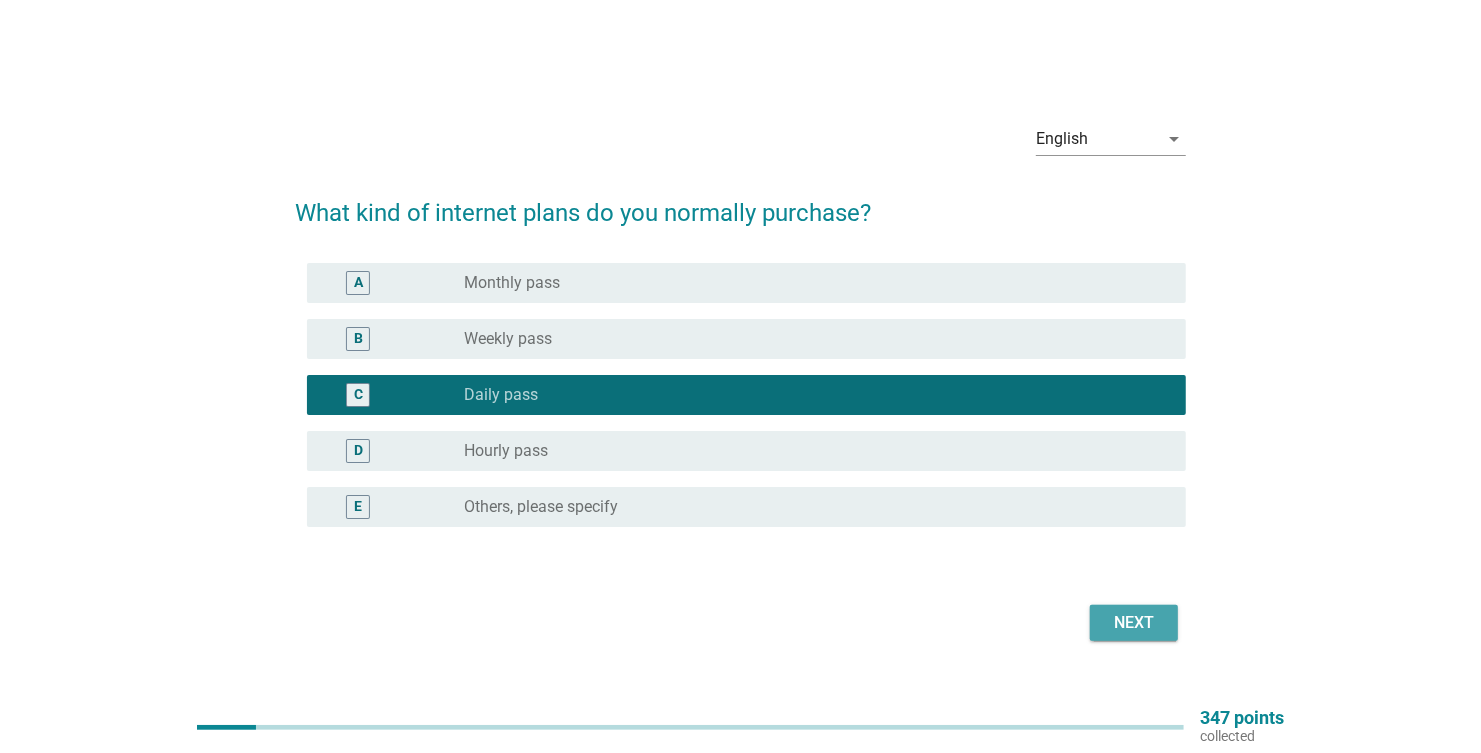 click on "Next" at bounding box center (1134, 623) 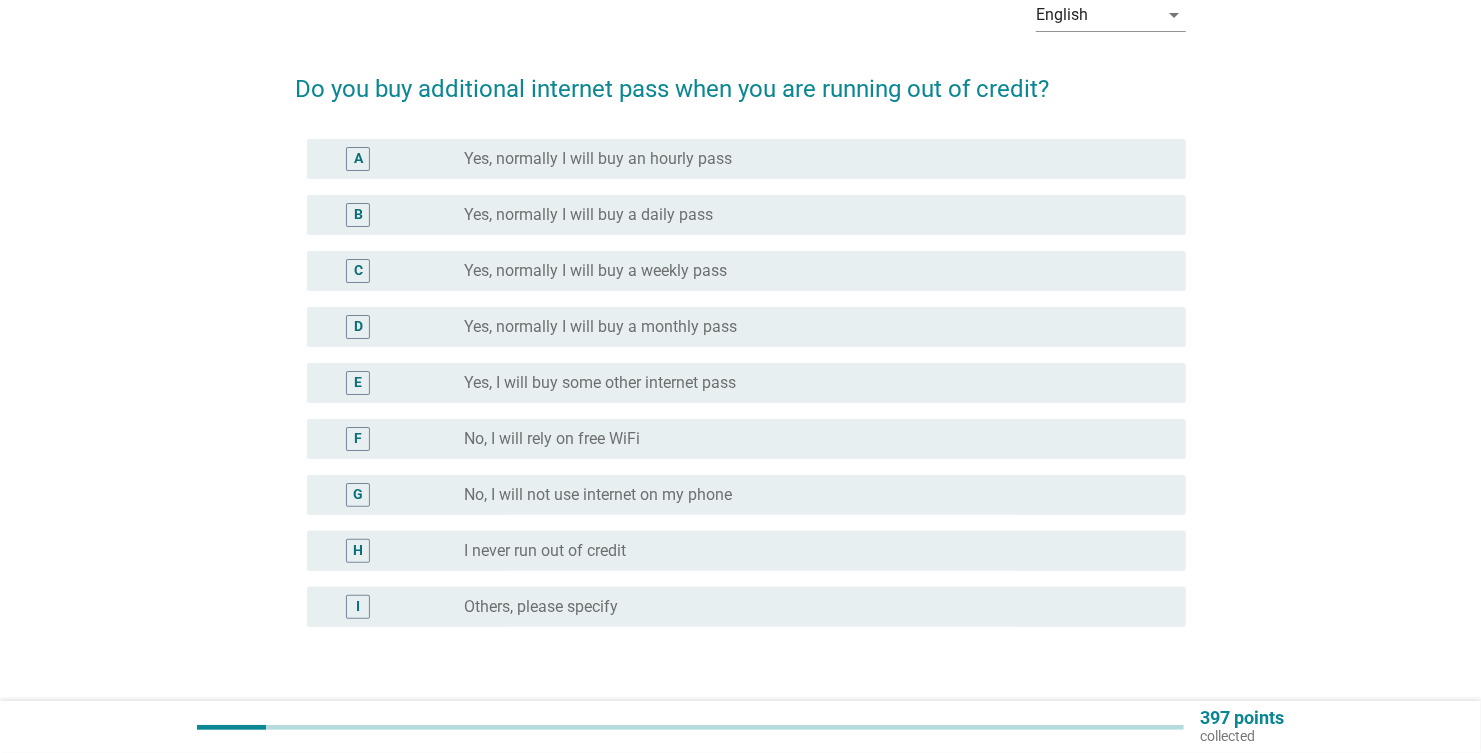 scroll, scrollTop: 142, scrollLeft: 0, axis: vertical 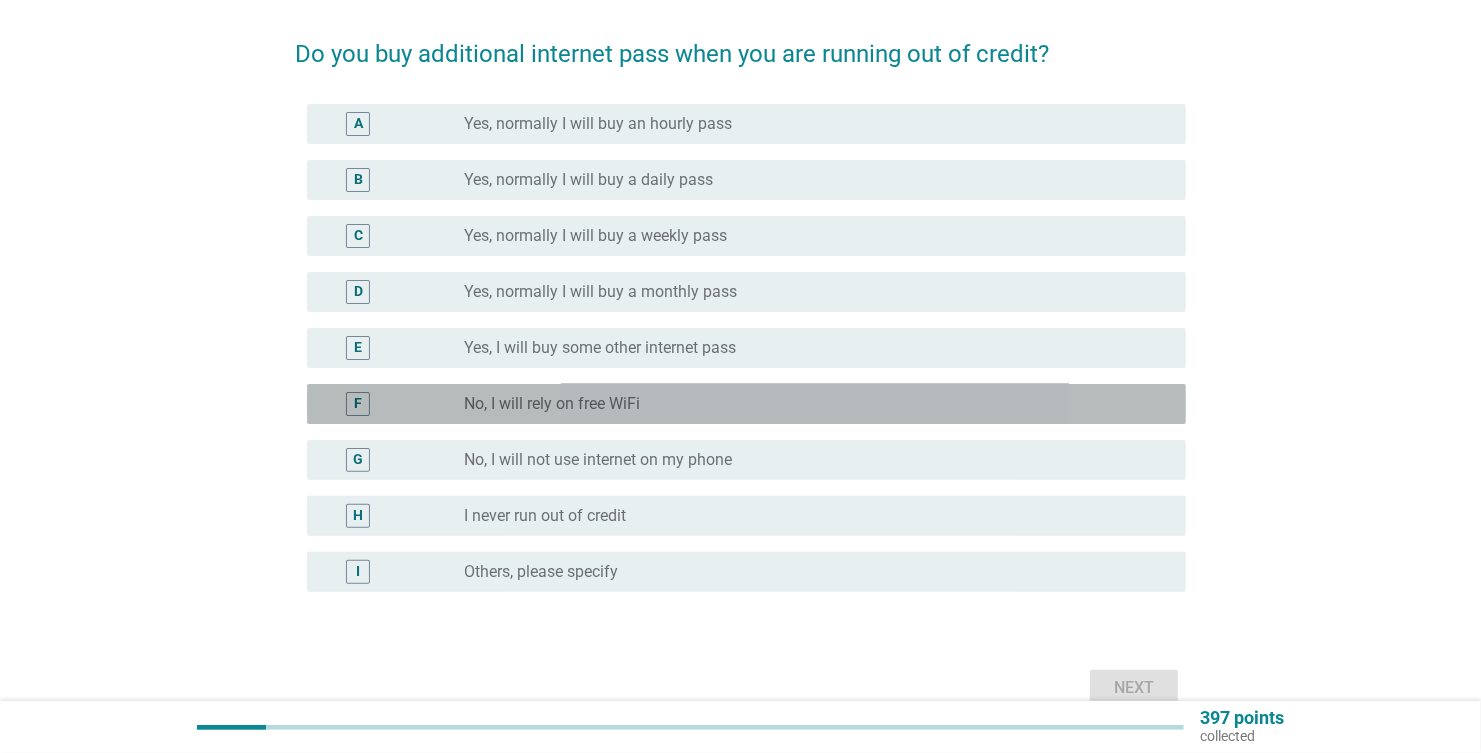 click on "F" at bounding box center (358, 404) 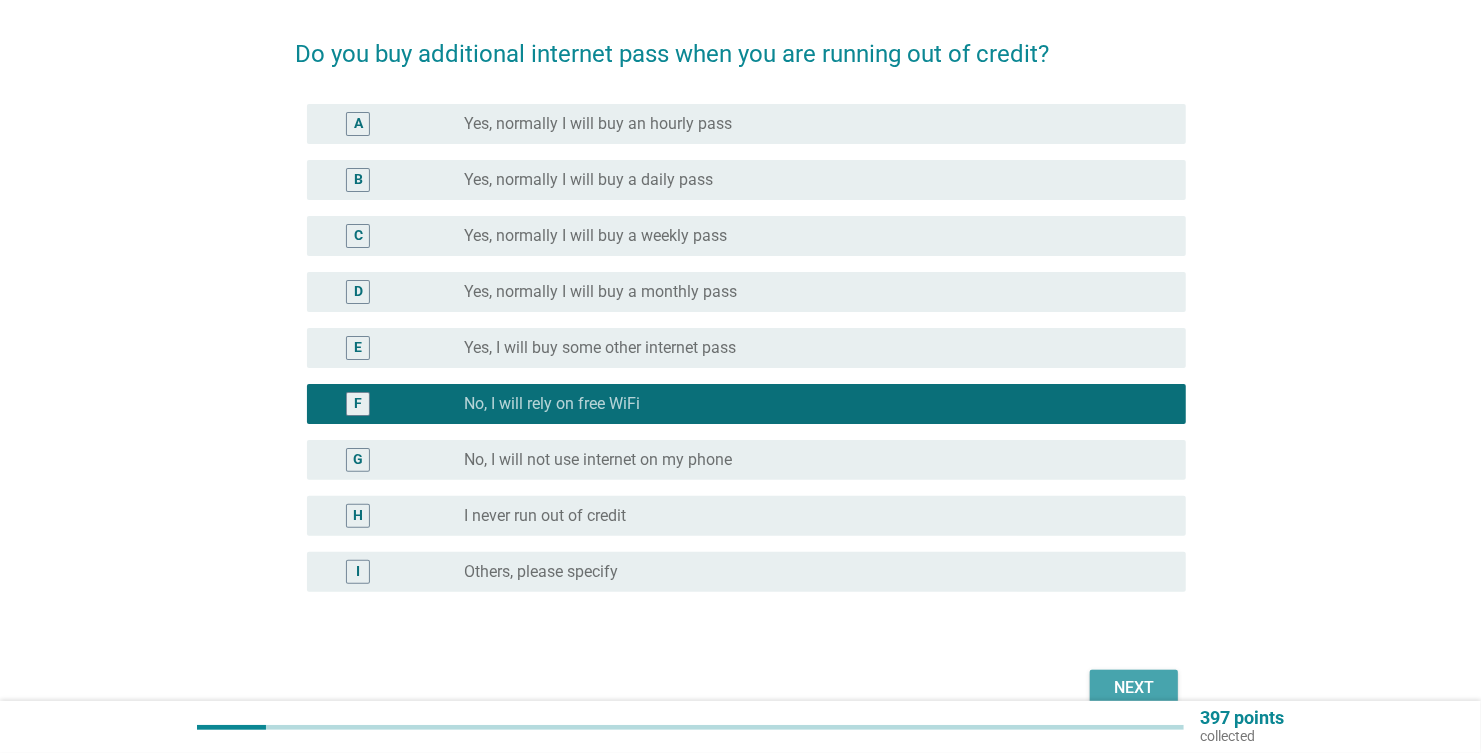 click on "Next" at bounding box center [1134, 688] 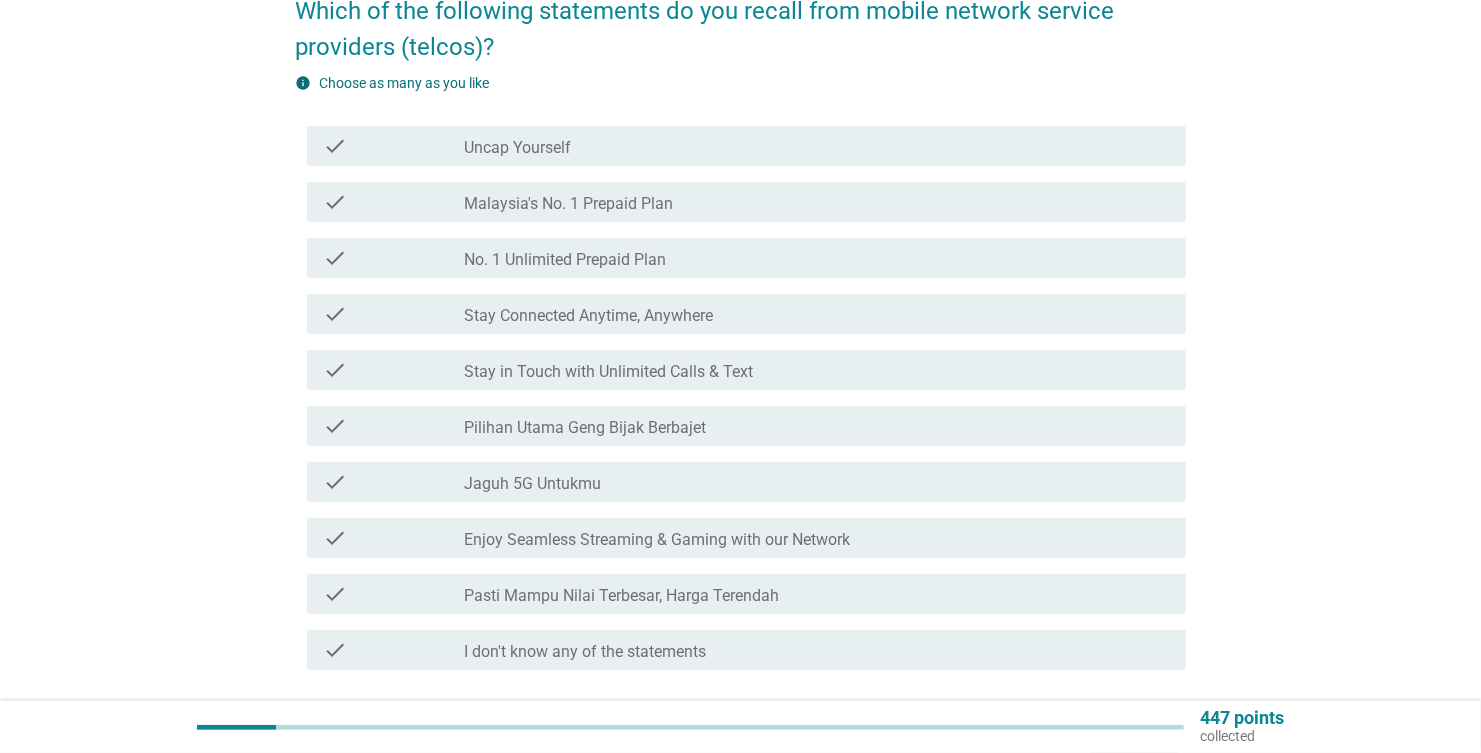 scroll, scrollTop: 199, scrollLeft: 0, axis: vertical 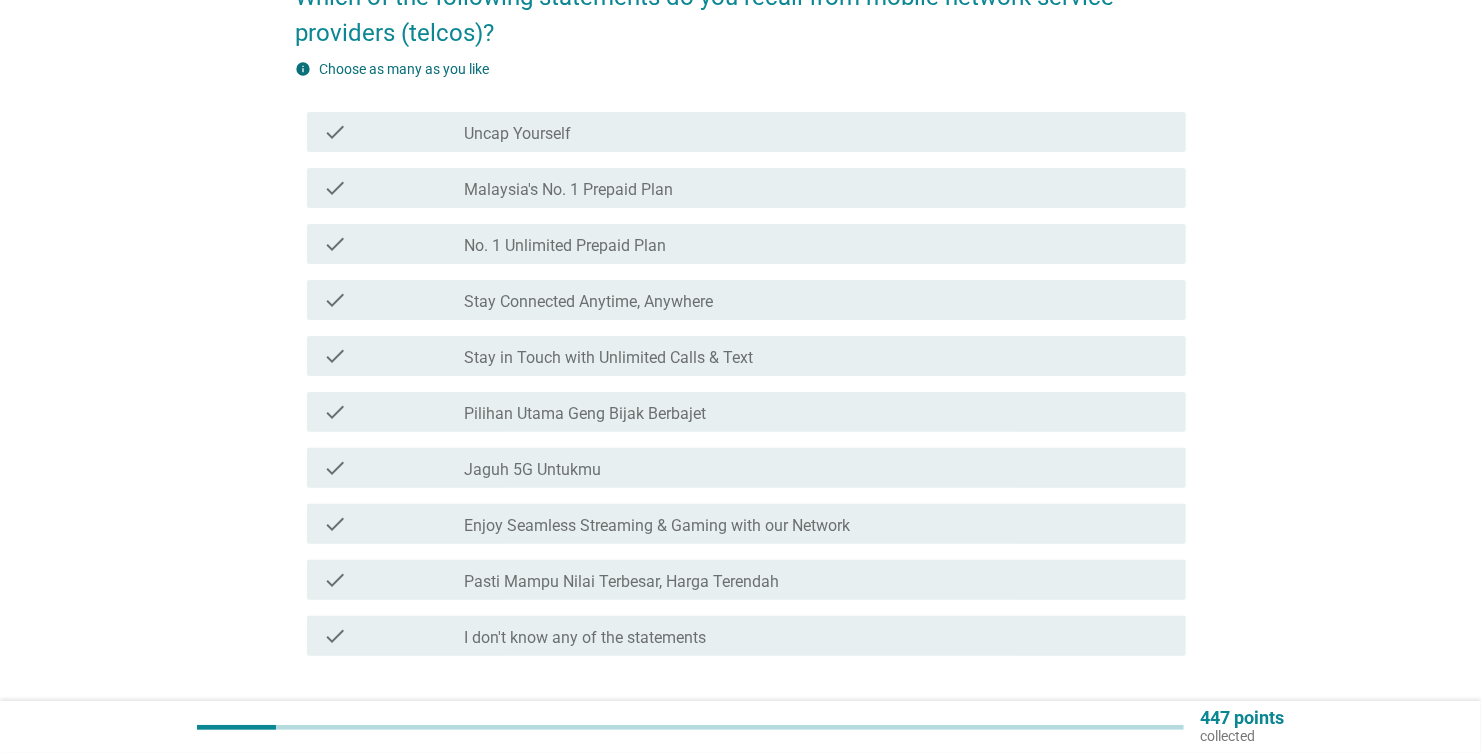 drag, startPoint x: 749, startPoint y: 288, endPoint x: 566, endPoint y: 320, distance: 185.77675 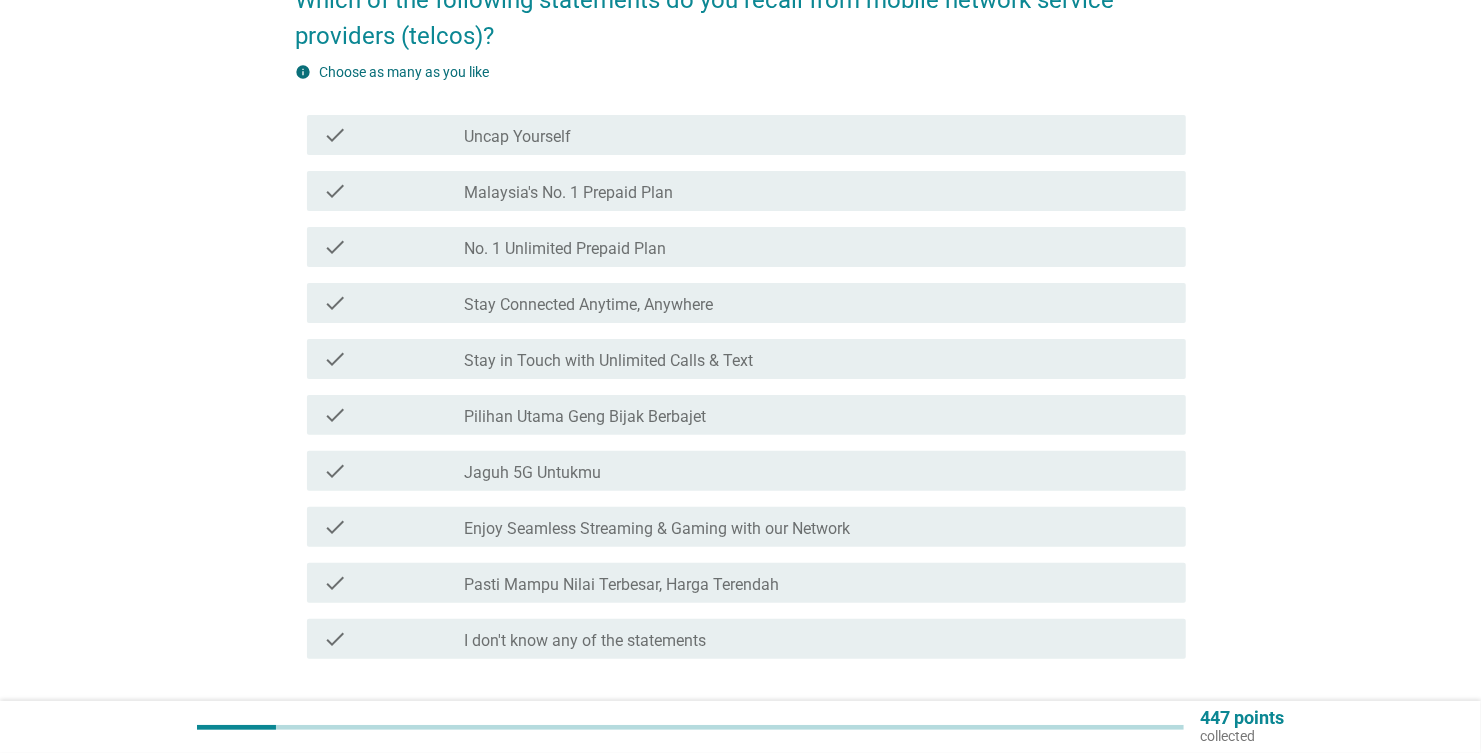 scroll, scrollTop: 199, scrollLeft: 0, axis: vertical 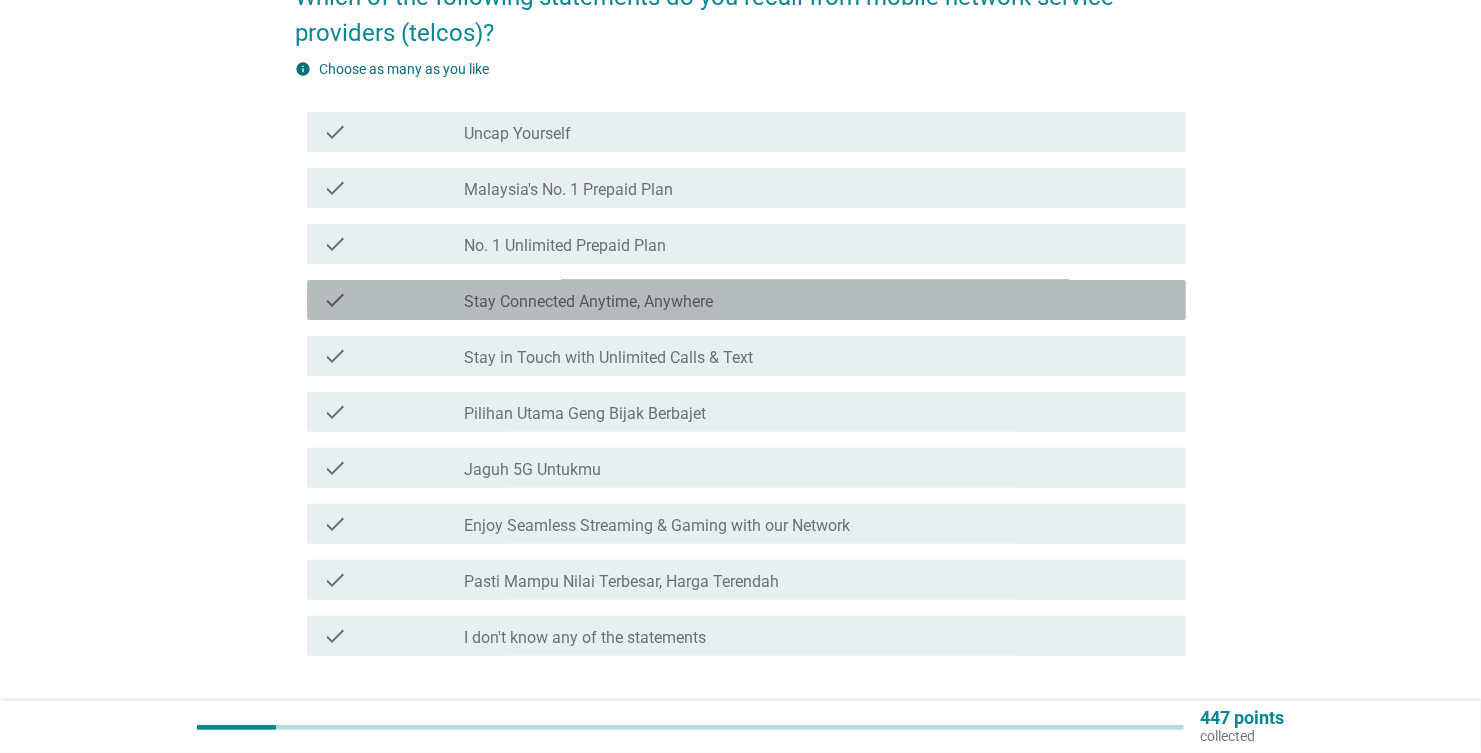 click on "Stay Connected Anytime, Anywhere" at bounding box center (588, 302) 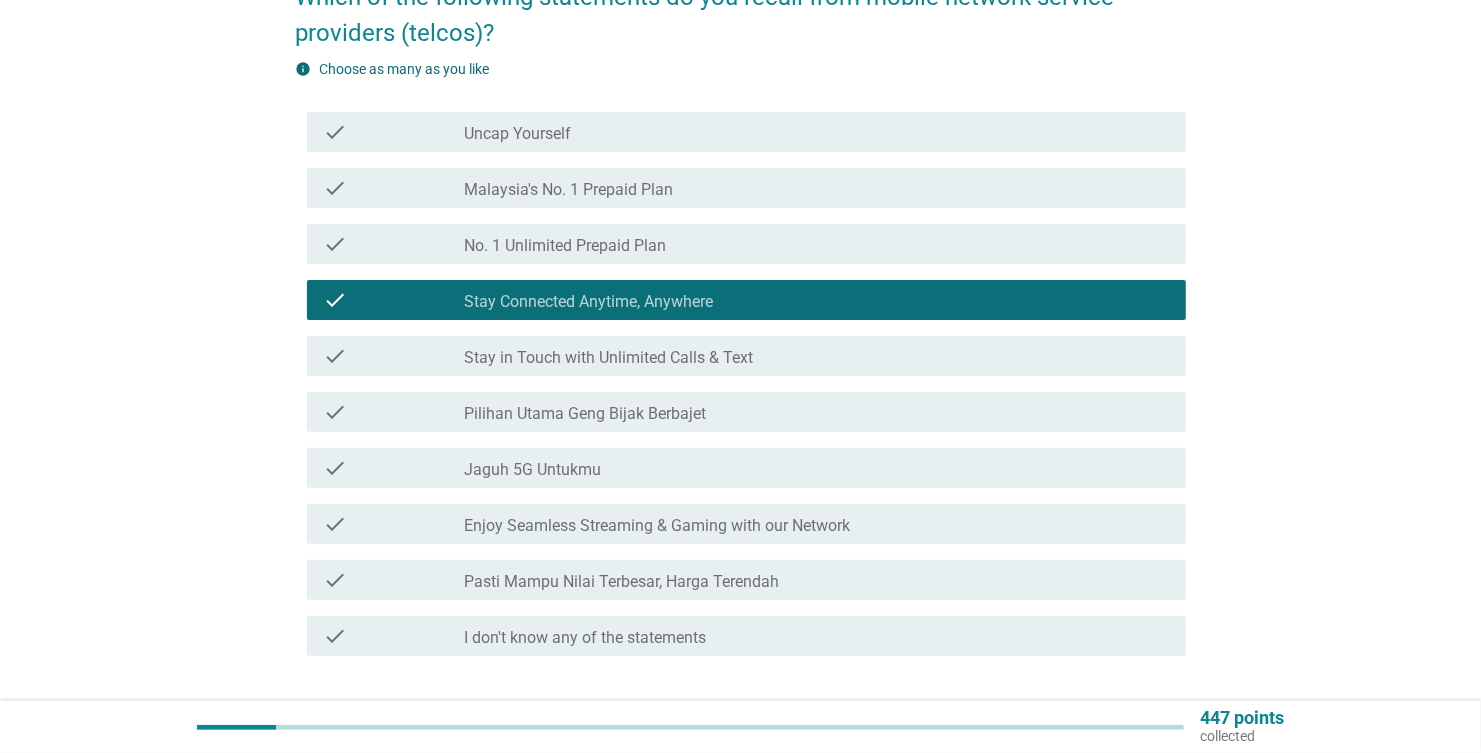 click on "No. 1 Unlimited Prepaid Plan" at bounding box center (565, 246) 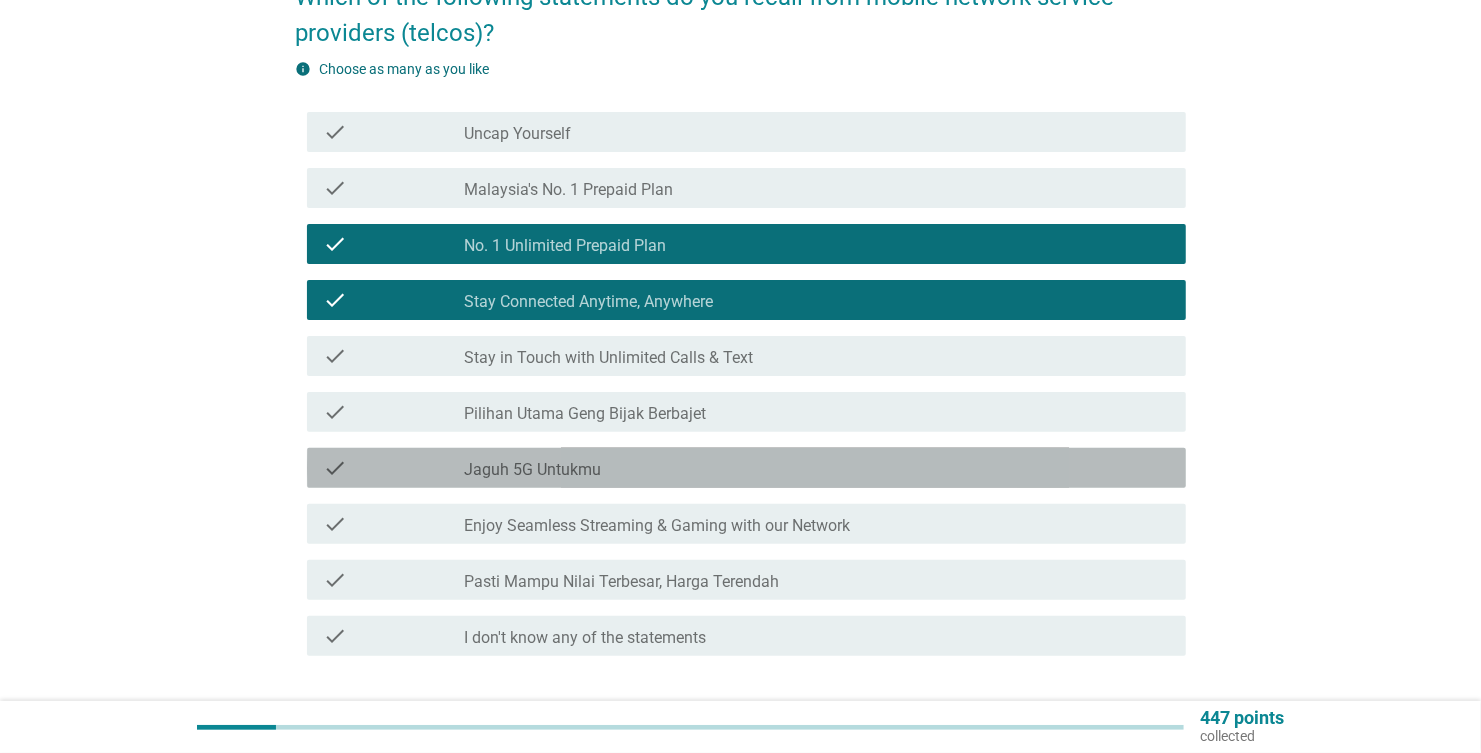 click on "Jaguh 5G Untukmu" at bounding box center [532, 470] 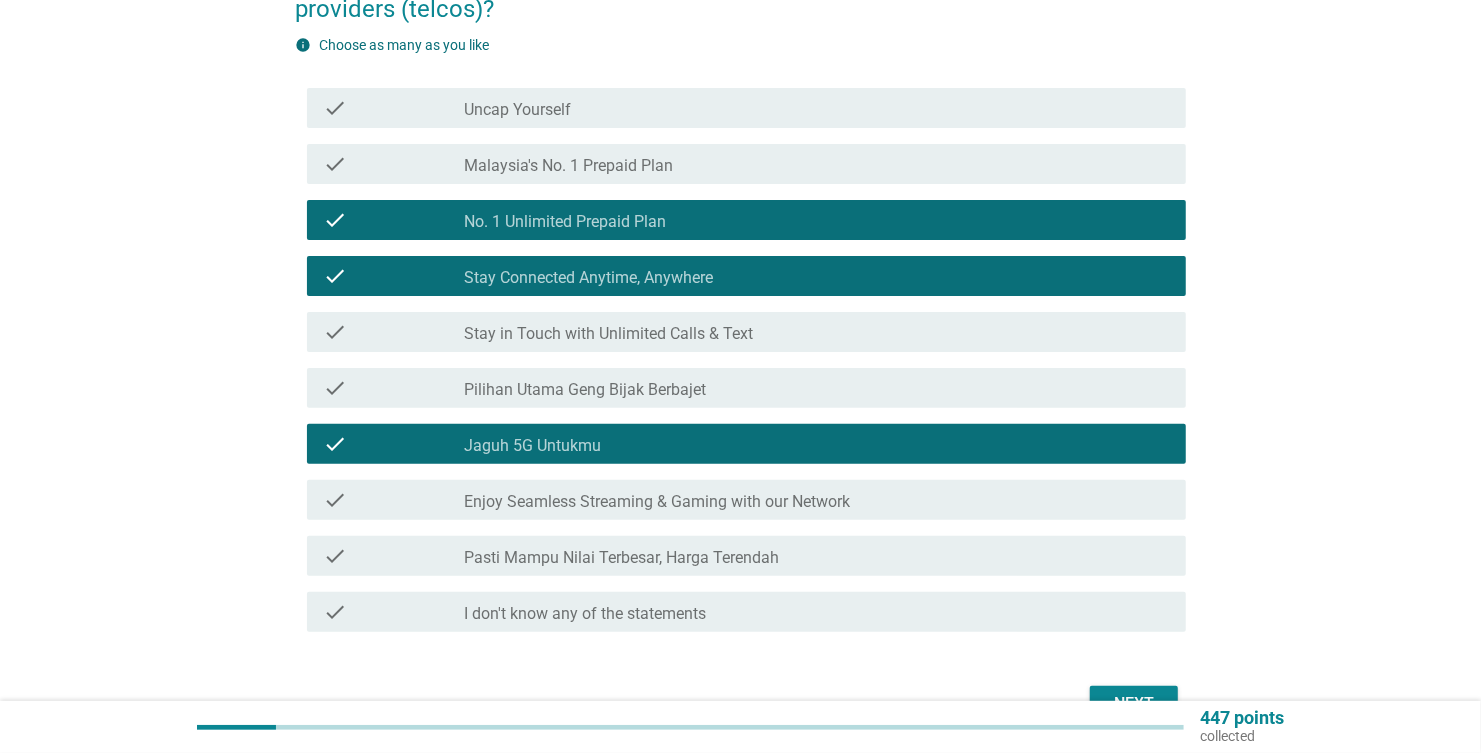 scroll, scrollTop: 300, scrollLeft: 0, axis: vertical 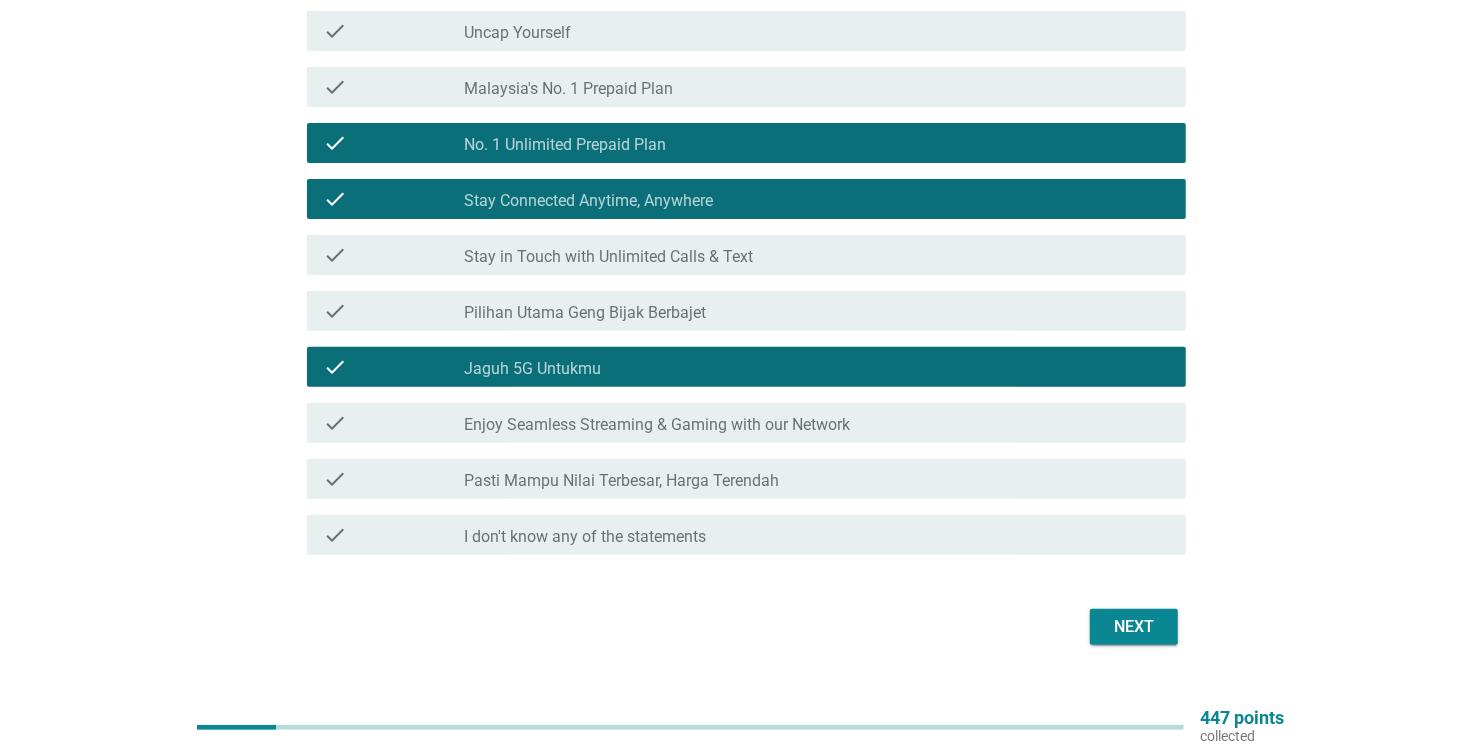click on "check     check_box_outline_blank Enjoy Seamless Streaming & Gaming with our Network" at bounding box center (746, 423) 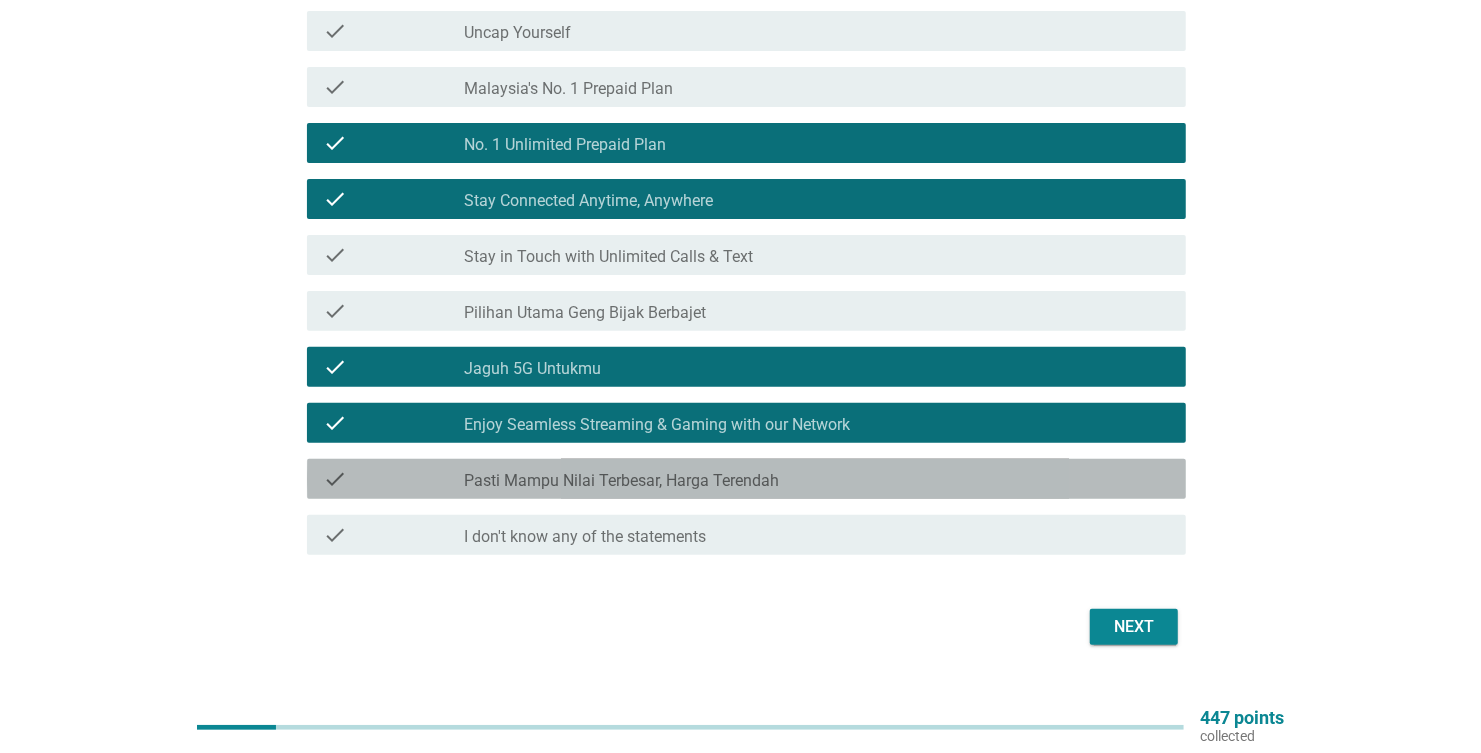 click on "check" at bounding box center (393, 479) 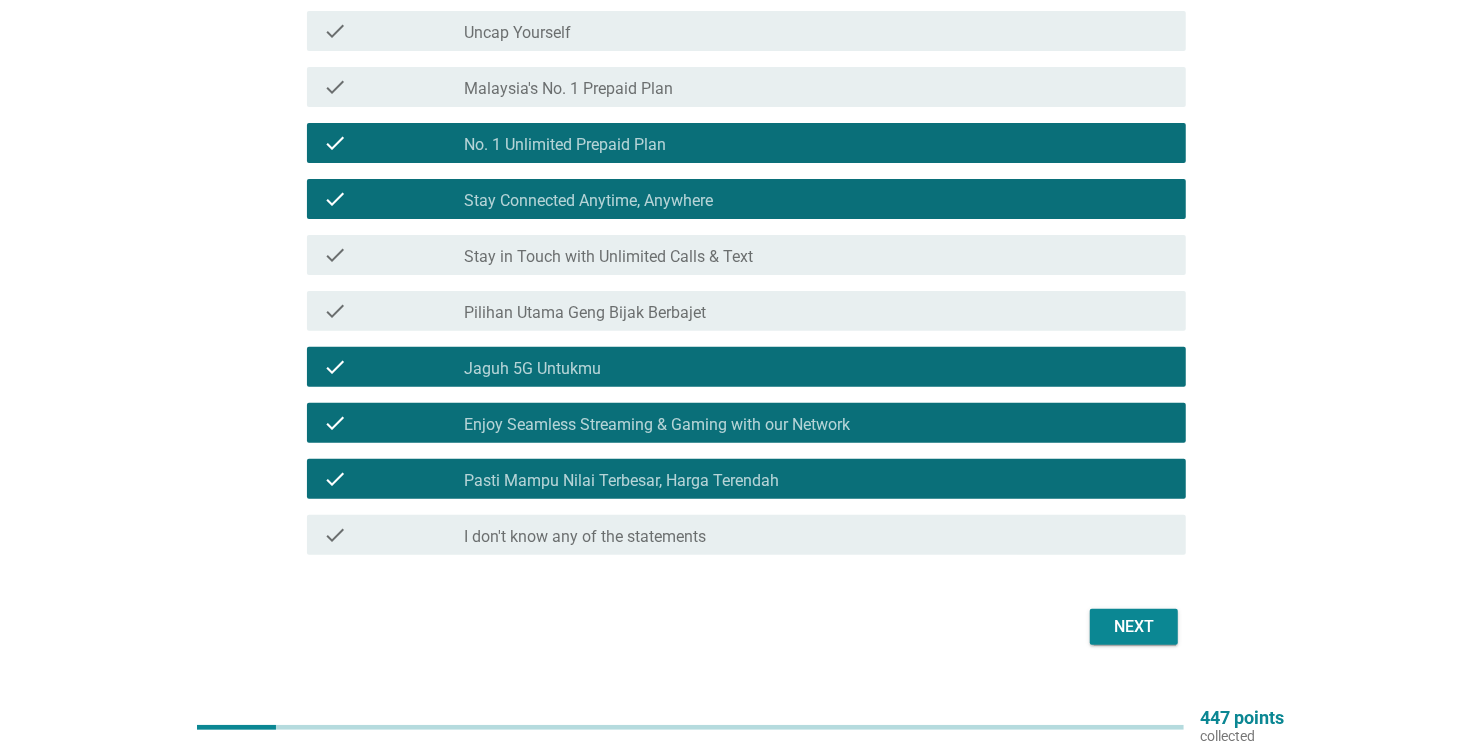 click on "Next" at bounding box center (1134, 627) 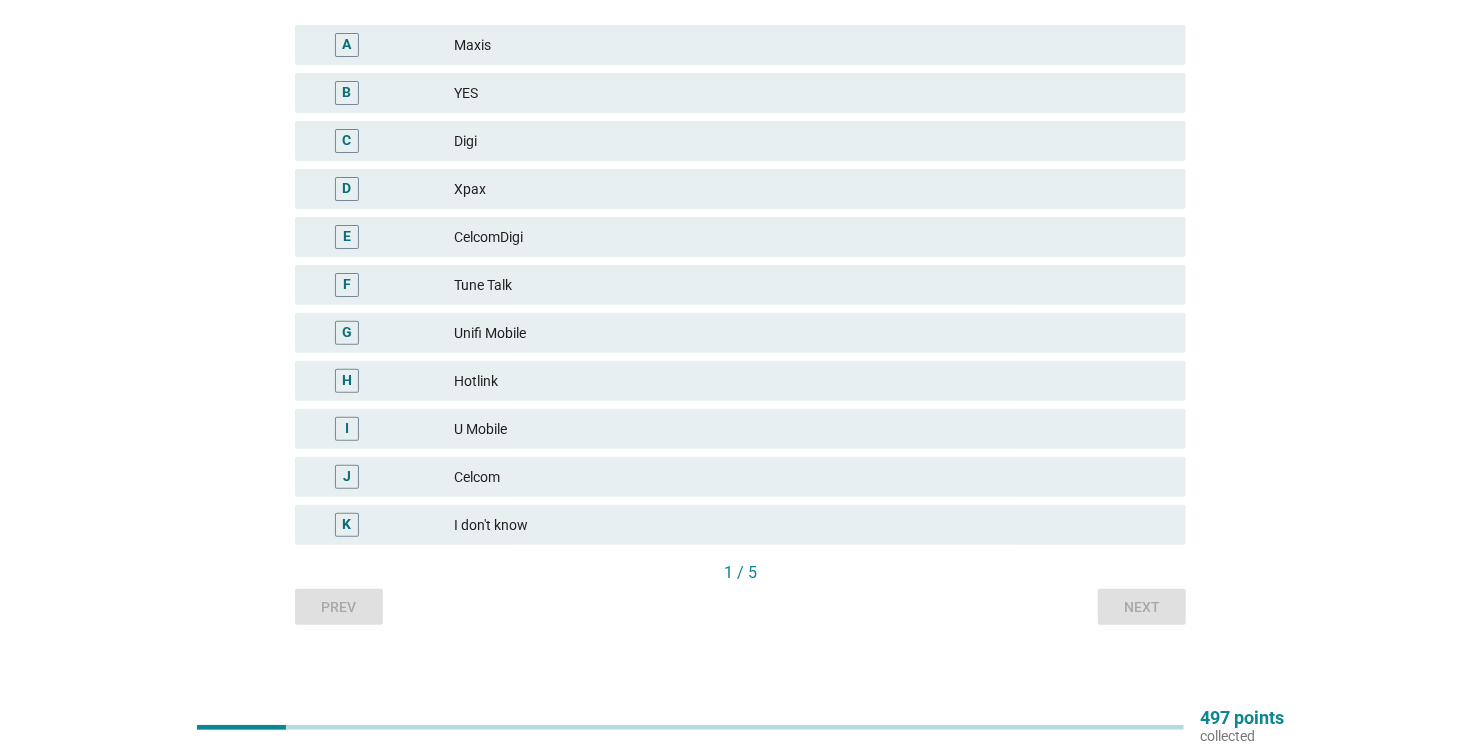 scroll, scrollTop: 313, scrollLeft: 0, axis: vertical 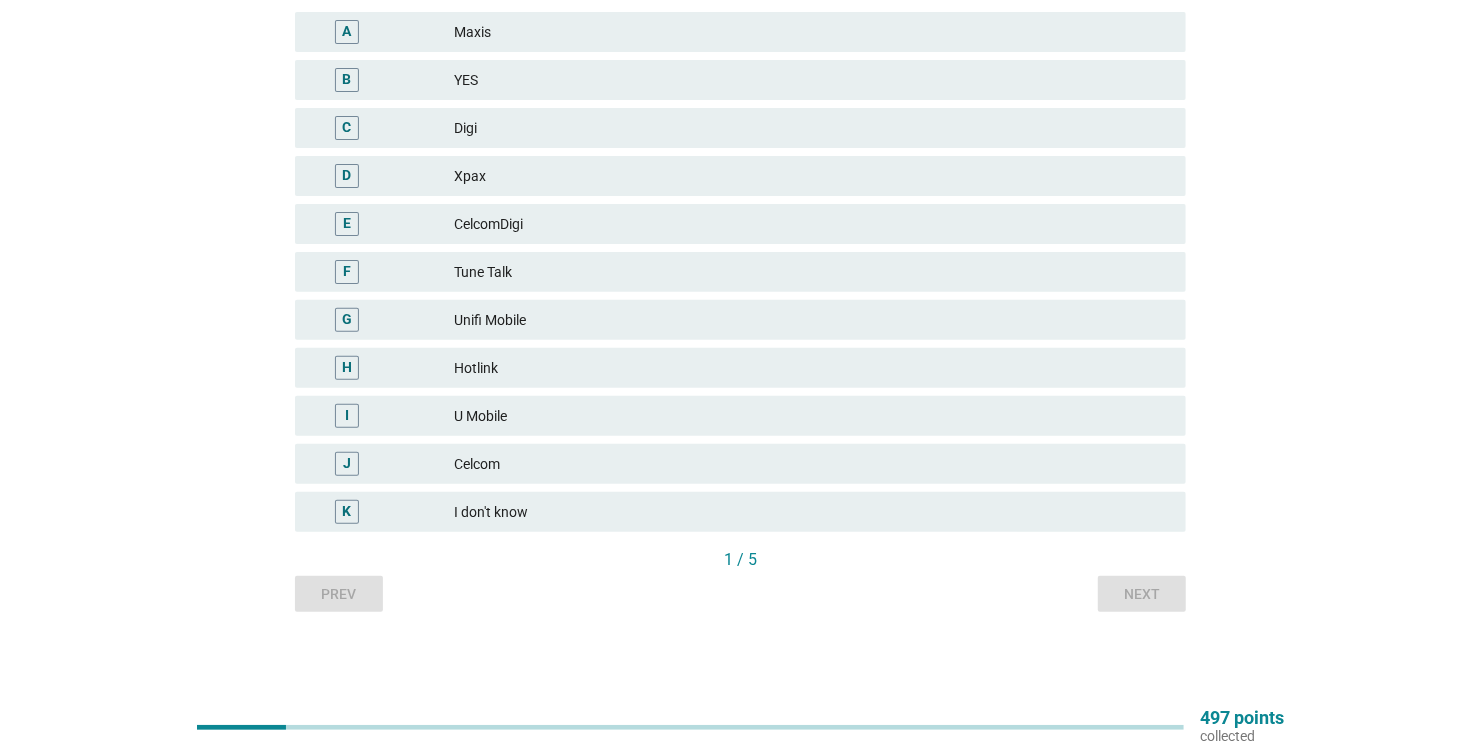 click on "H" at bounding box center (382, 368) 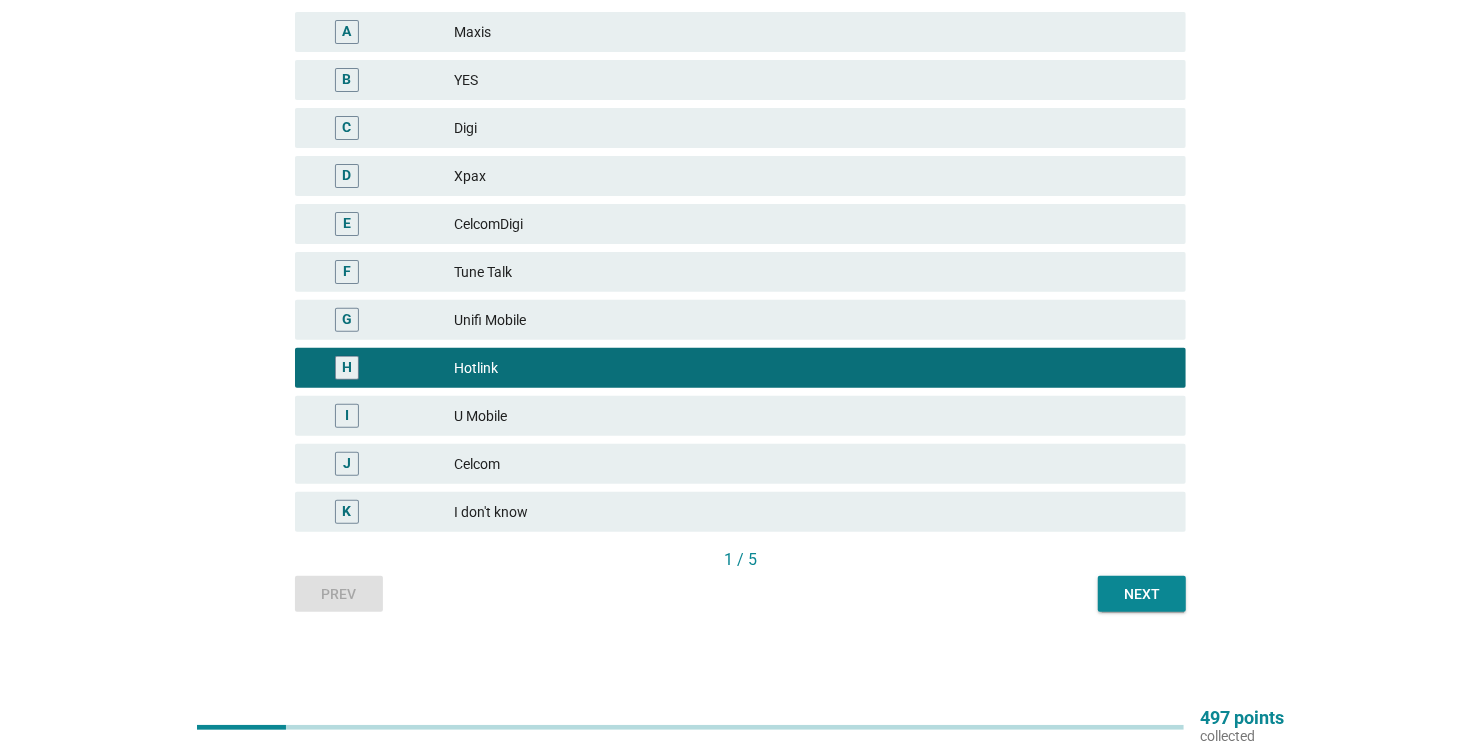 click on "Digi" at bounding box center [812, 128] 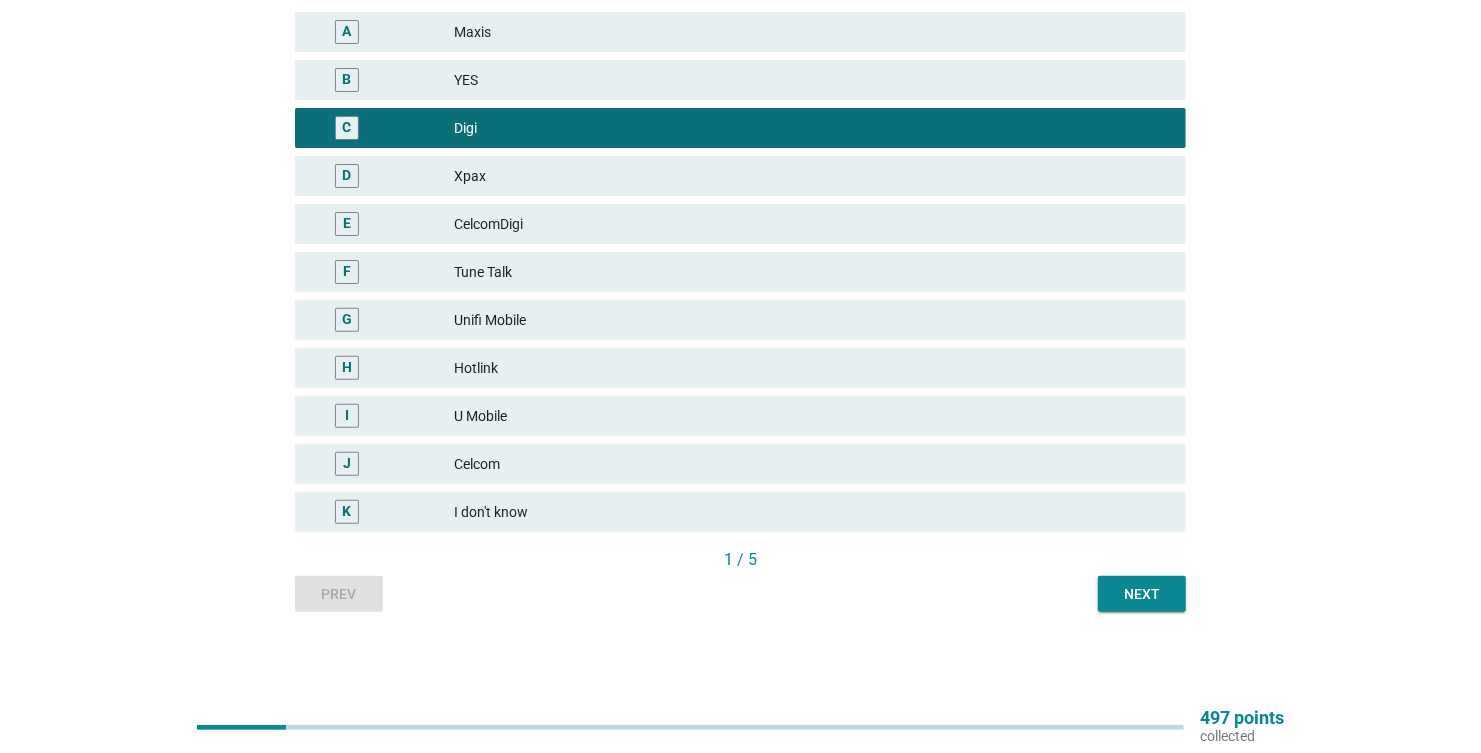click on "Next" at bounding box center (1142, 594) 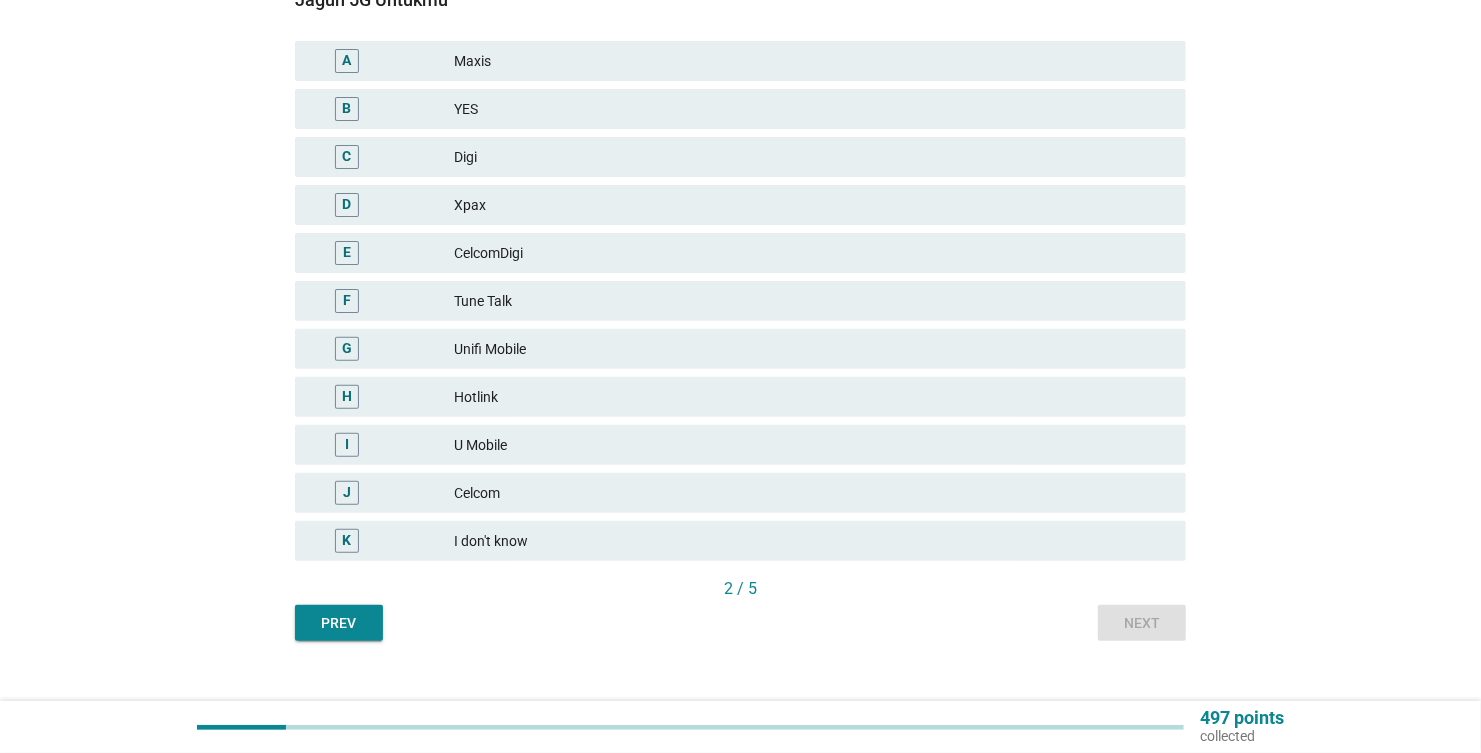 scroll, scrollTop: 300, scrollLeft: 0, axis: vertical 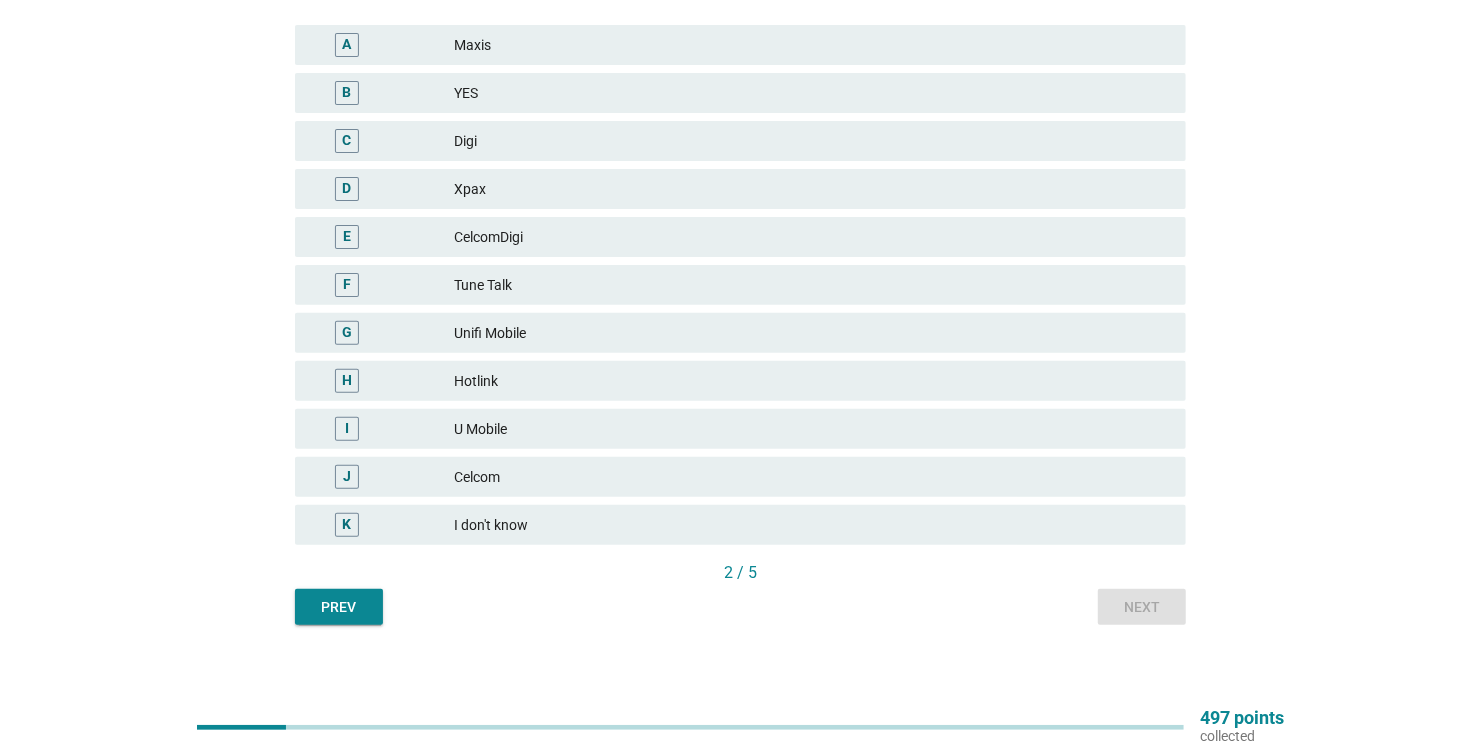 click on "Prev" at bounding box center (339, 607) 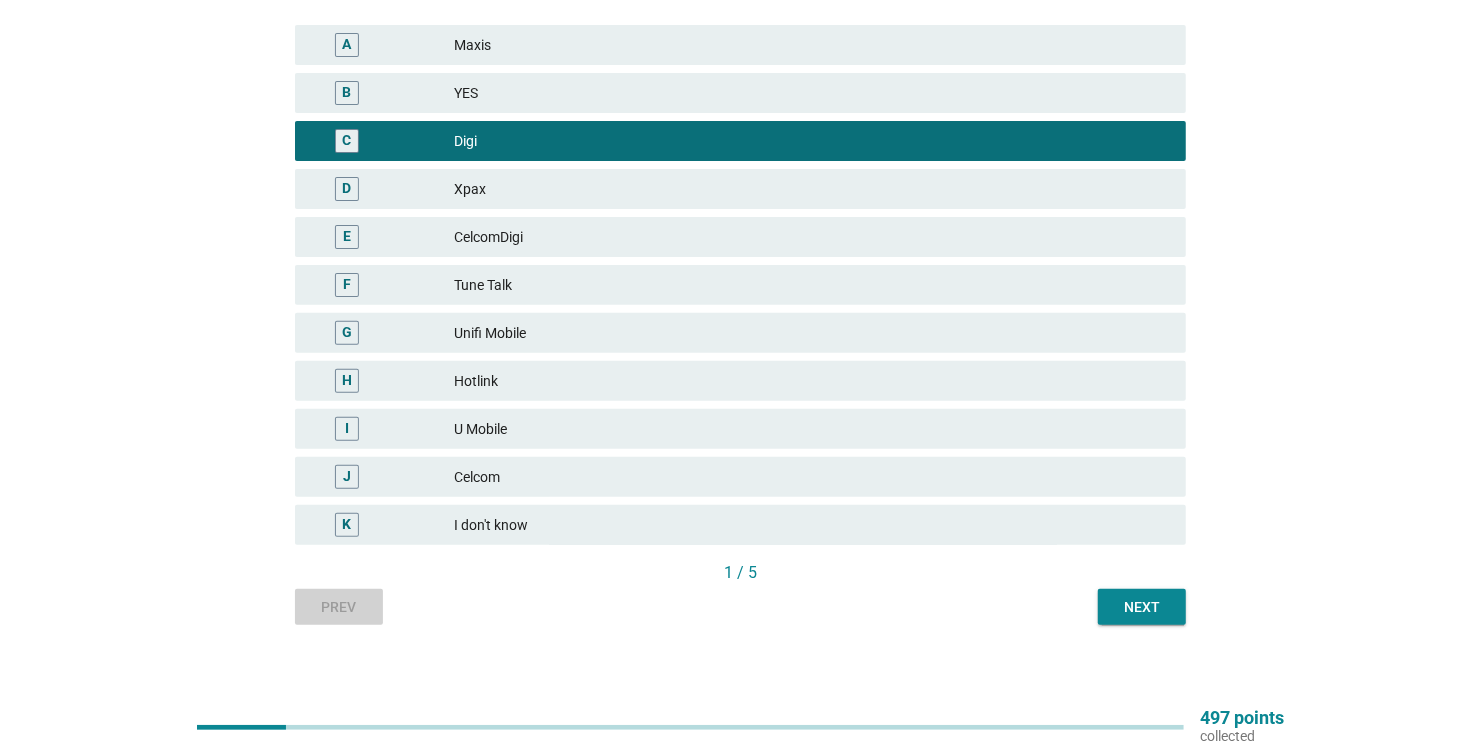 scroll, scrollTop: 0, scrollLeft: 0, axis: both 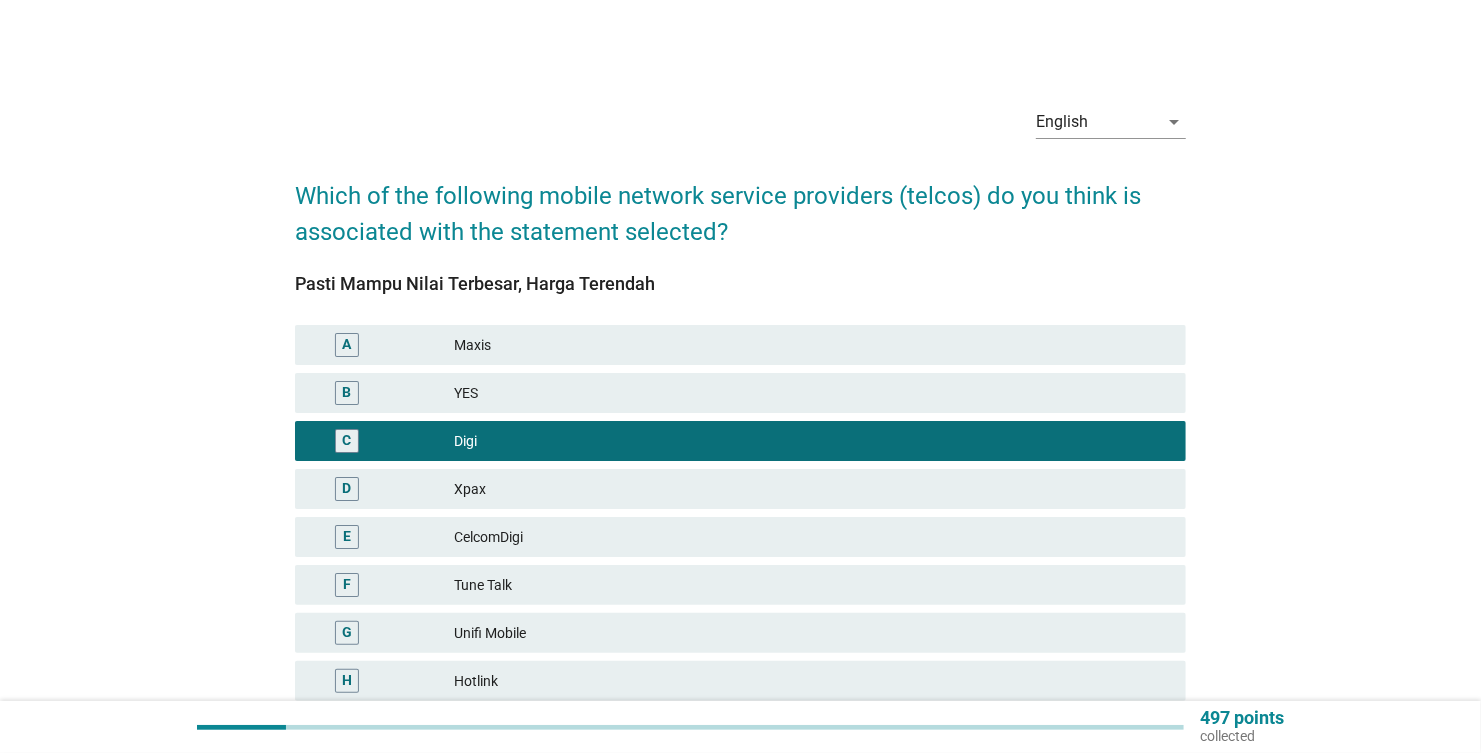 drag, startPoint x: 298, startPoint y: 280, endPoint x: 656, endPoint y: 284, distance: 358.02234 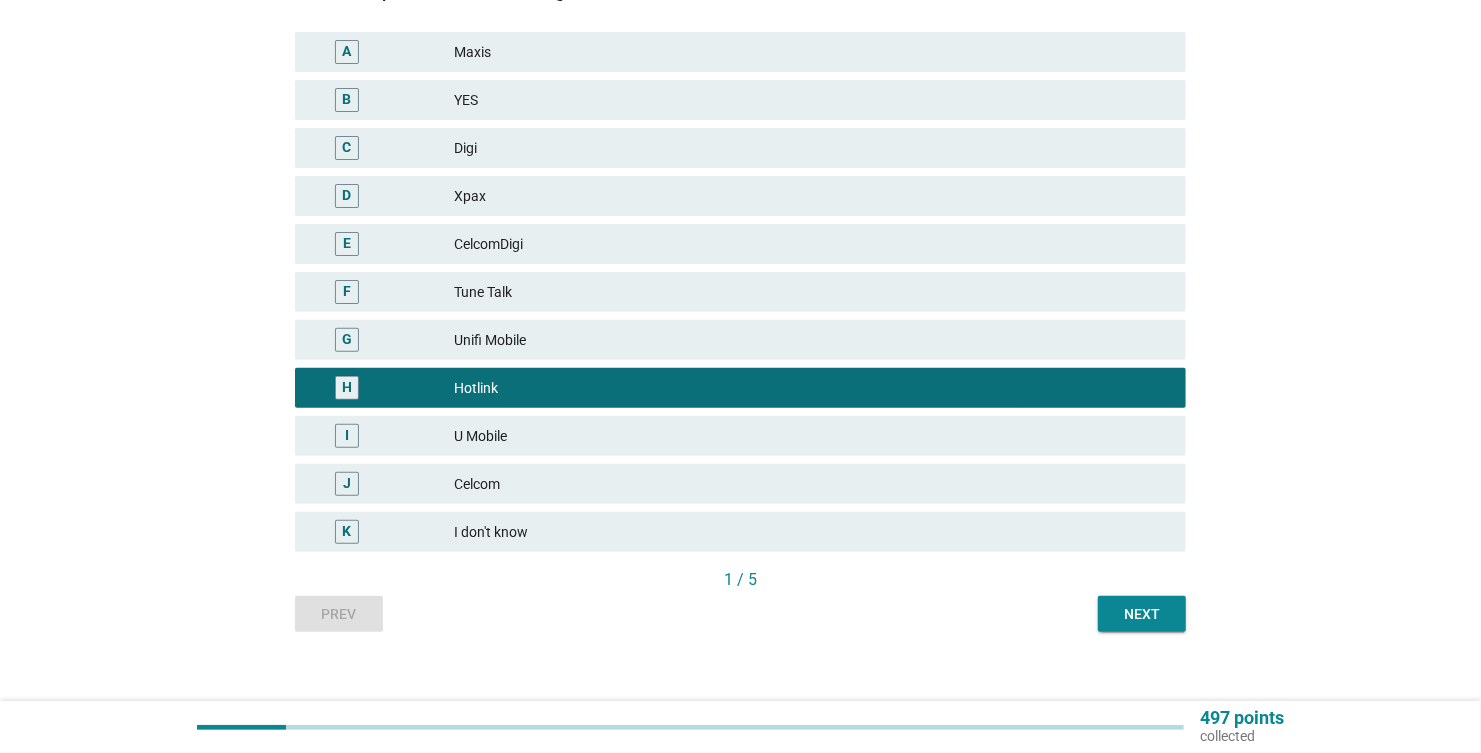 scroll, scrollTop: 300, scrollLeft: 0, axis: vertical 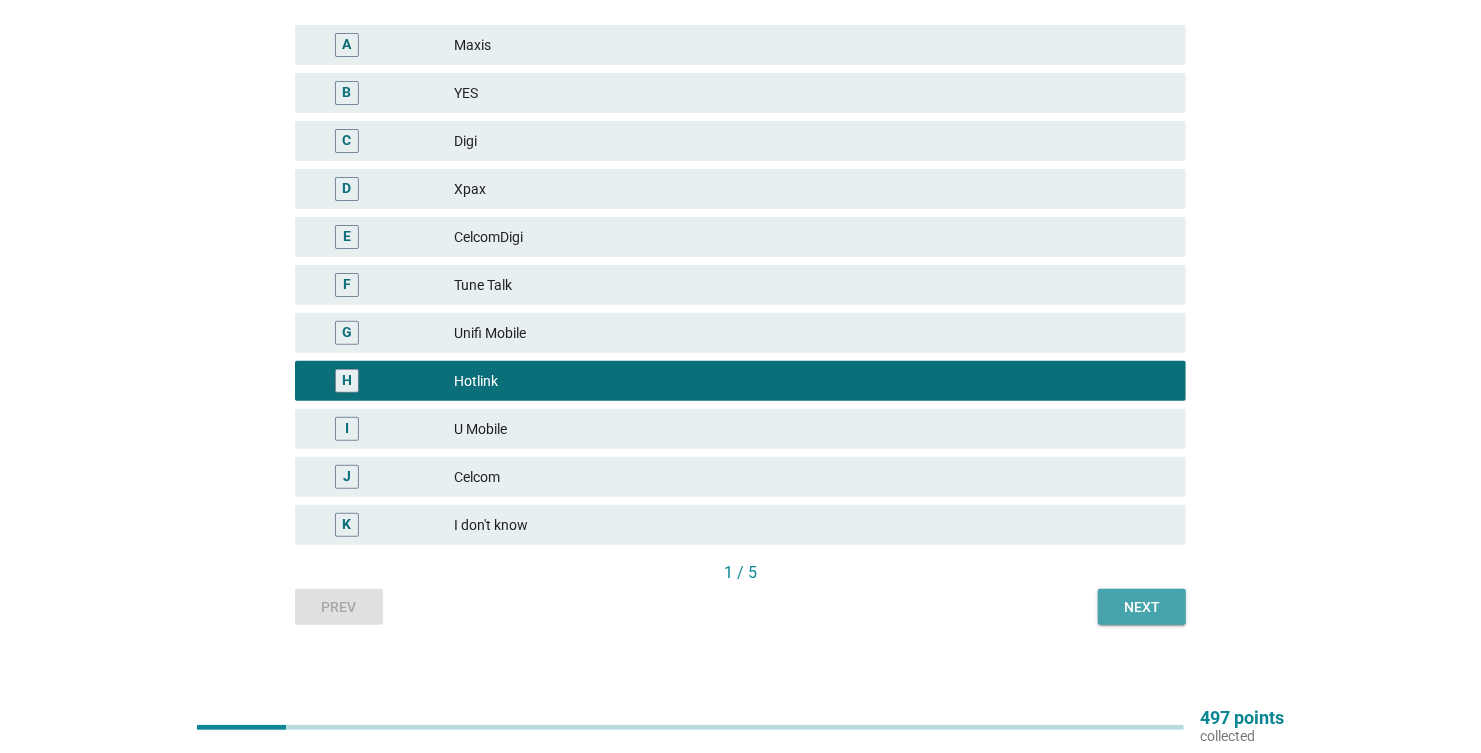 click on "Next" at bounding box center (1142, 607) 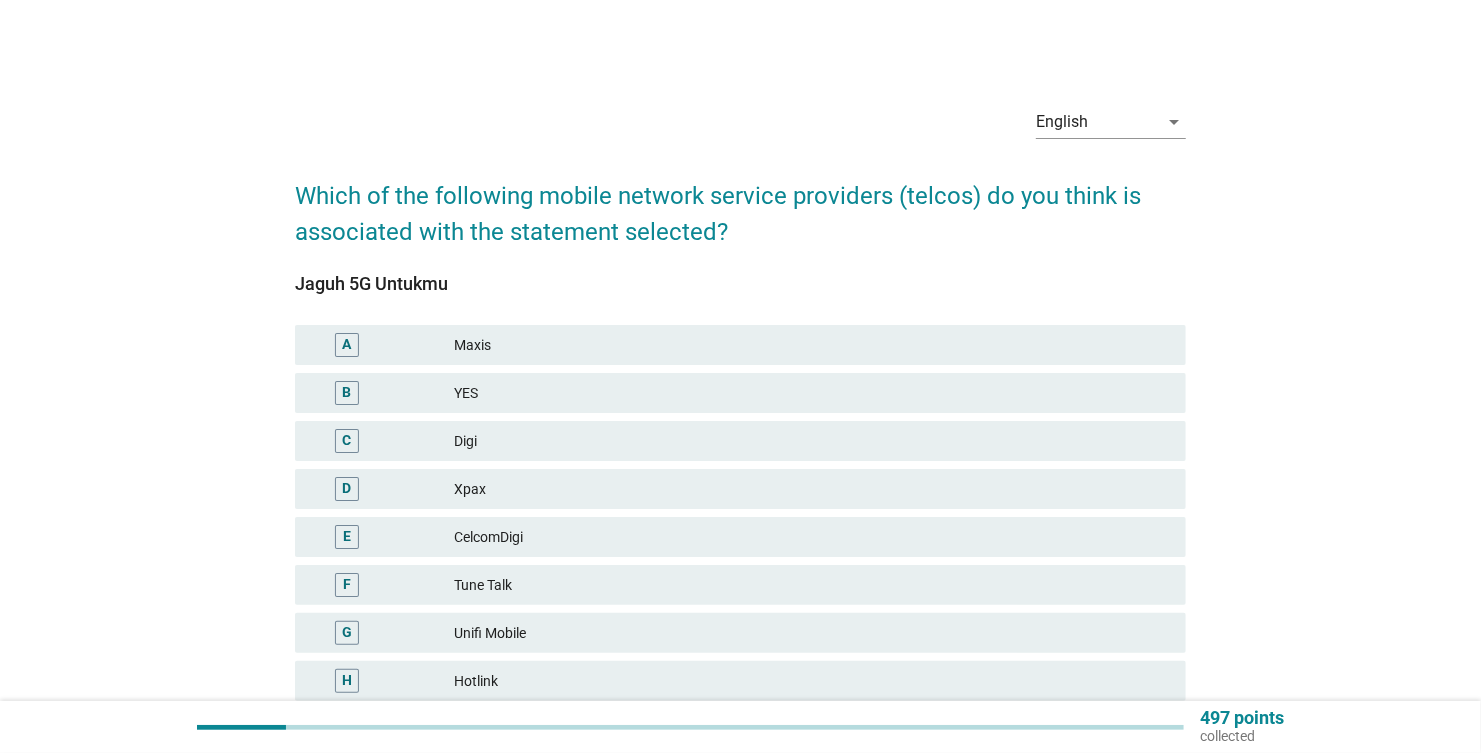 drag, startPoint x: 295, startPoint y: 281, endPoint x: 459, endPoint y: 278, distance: 164.02744 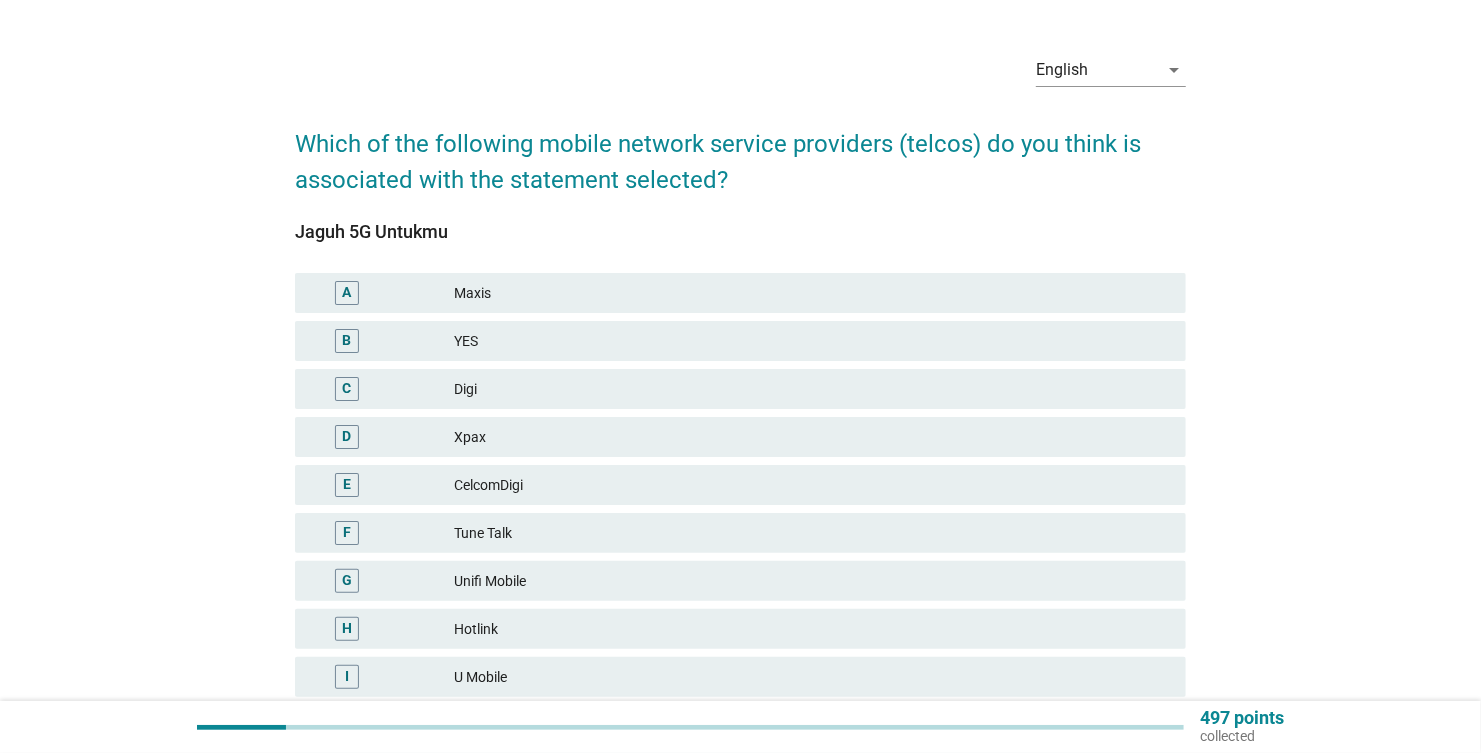 scroll, scrollTop: 99, scrollLeft: 0, axis: vertical 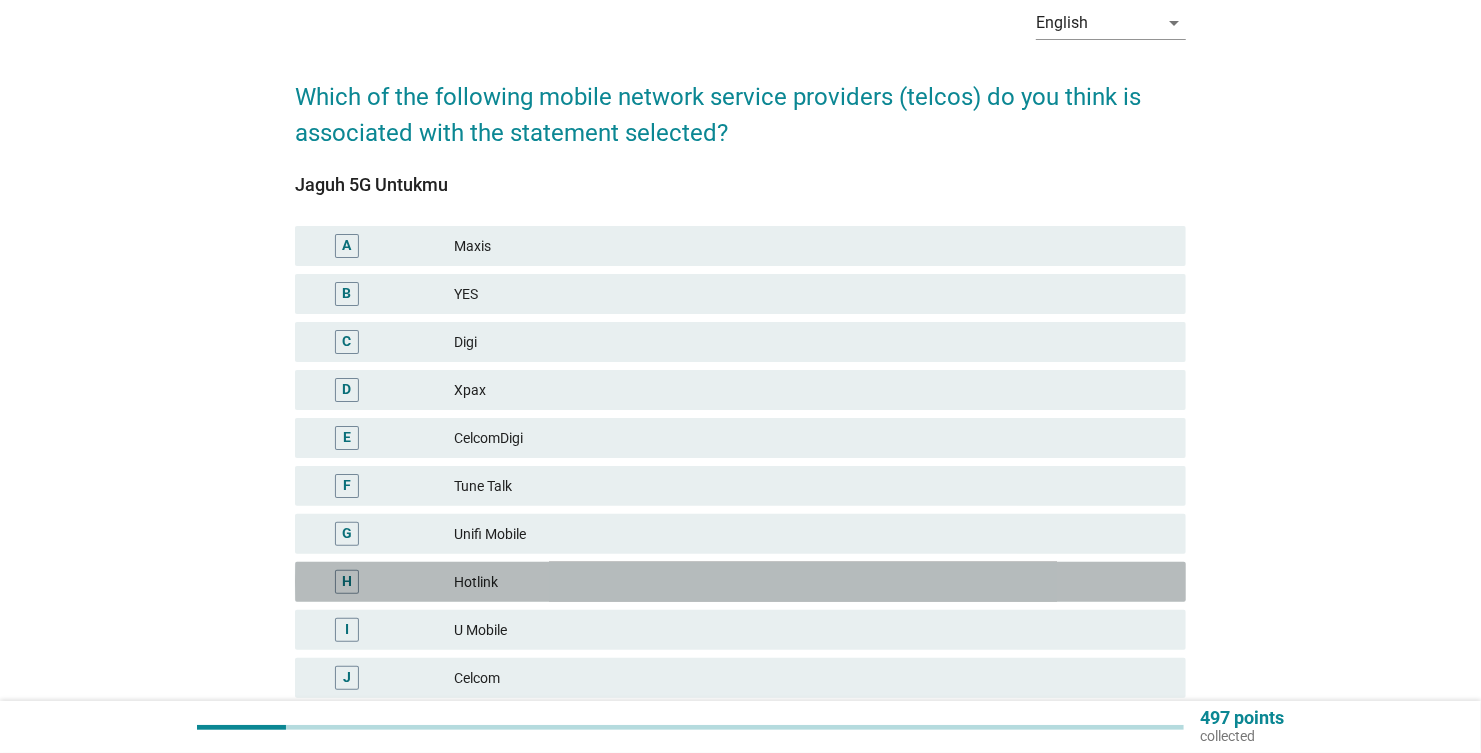 click on "H" at bounding box center [347, 582] 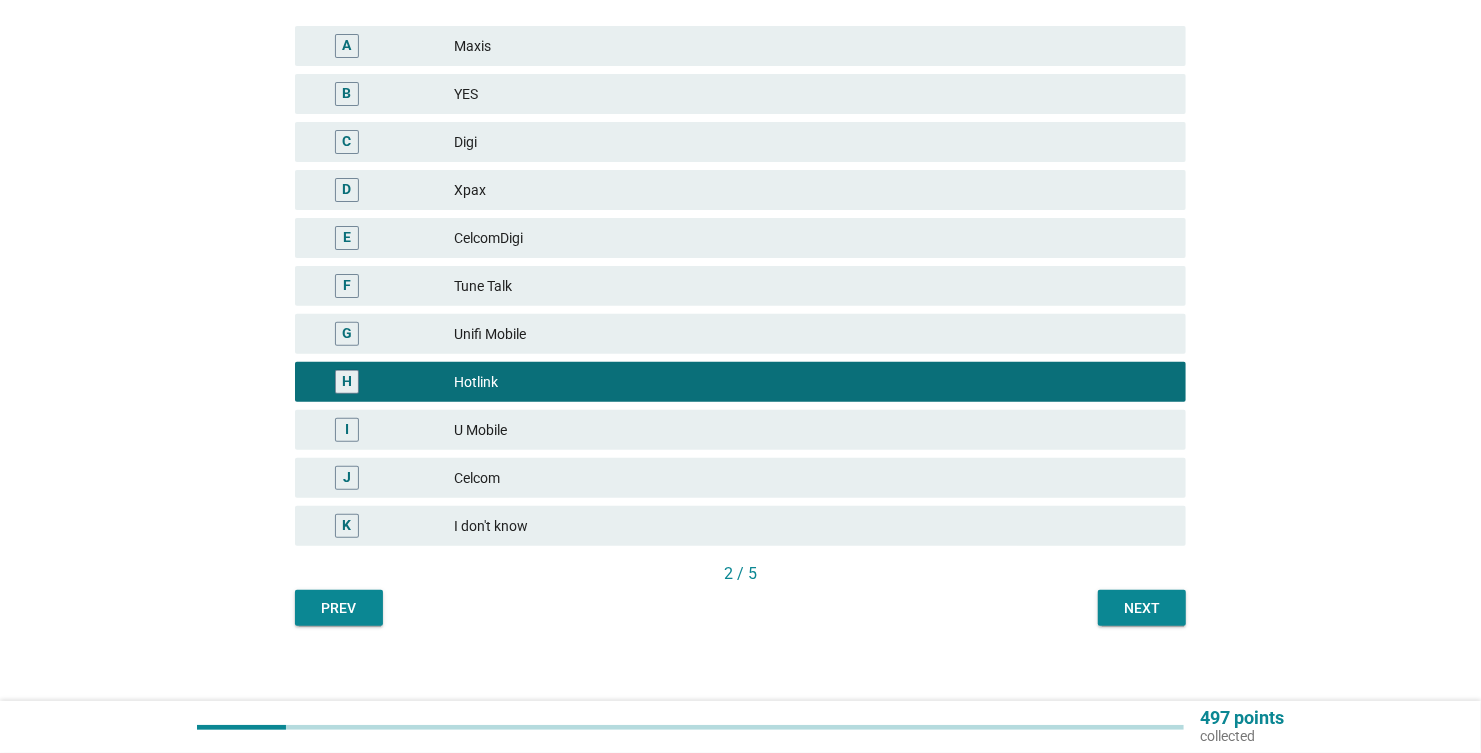 scroll, scrollTop: 300, scrollLeft: 0, axis: vertical 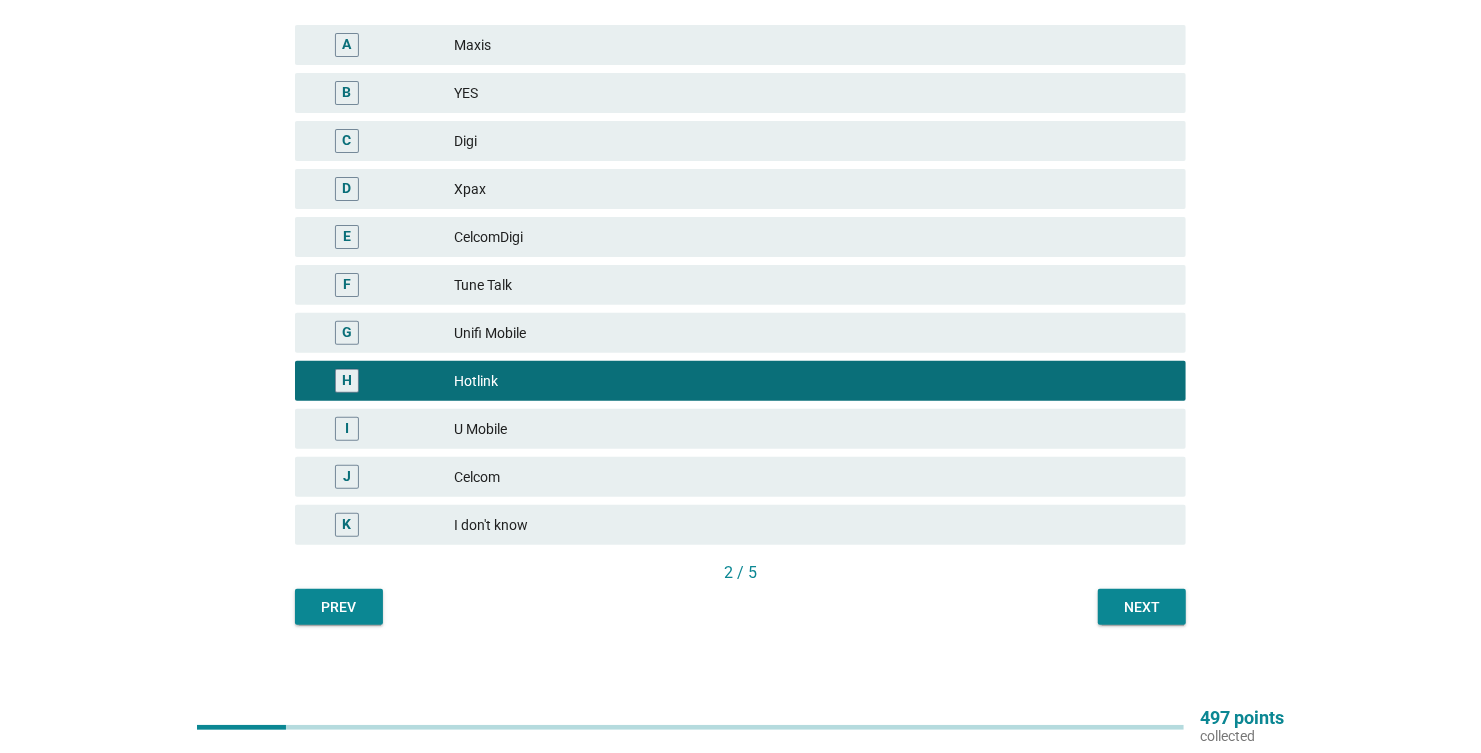 click on "Next" at bounding box center [1142, 607] 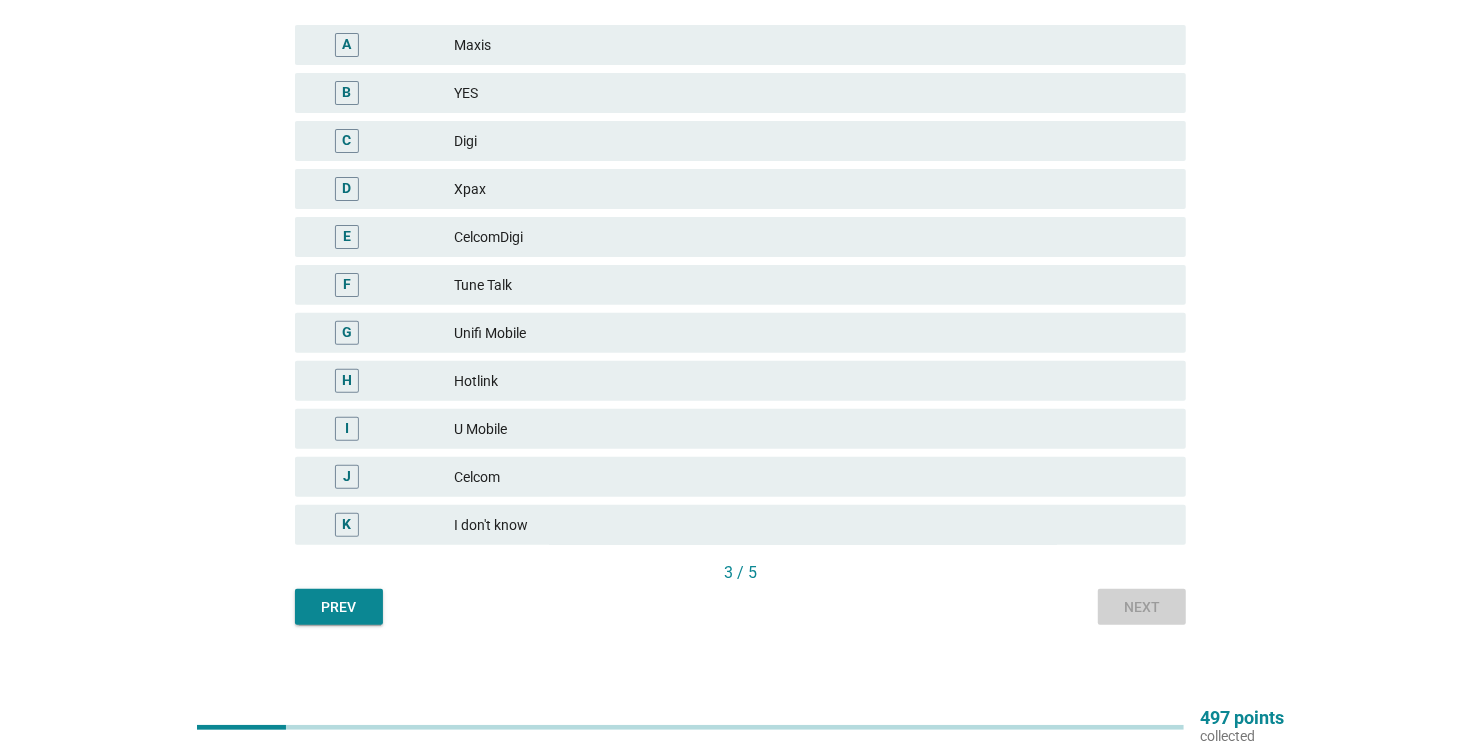 scroll, scrollTop: 0, scrollLeft: 0, axis: both 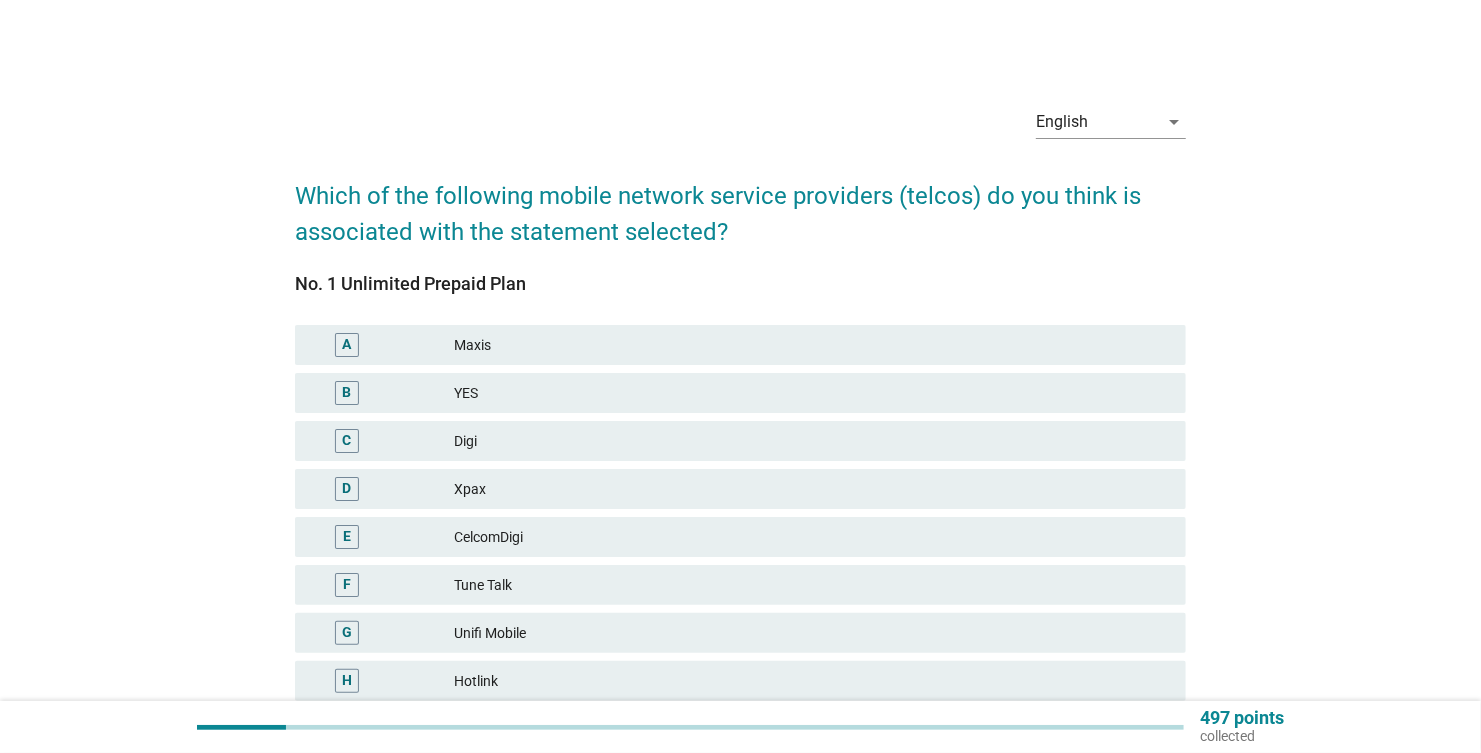 drag, startPoint x: 298, startPoint y: 278, endPoint x: 526, endPoint y: 274, distance: 228.03508 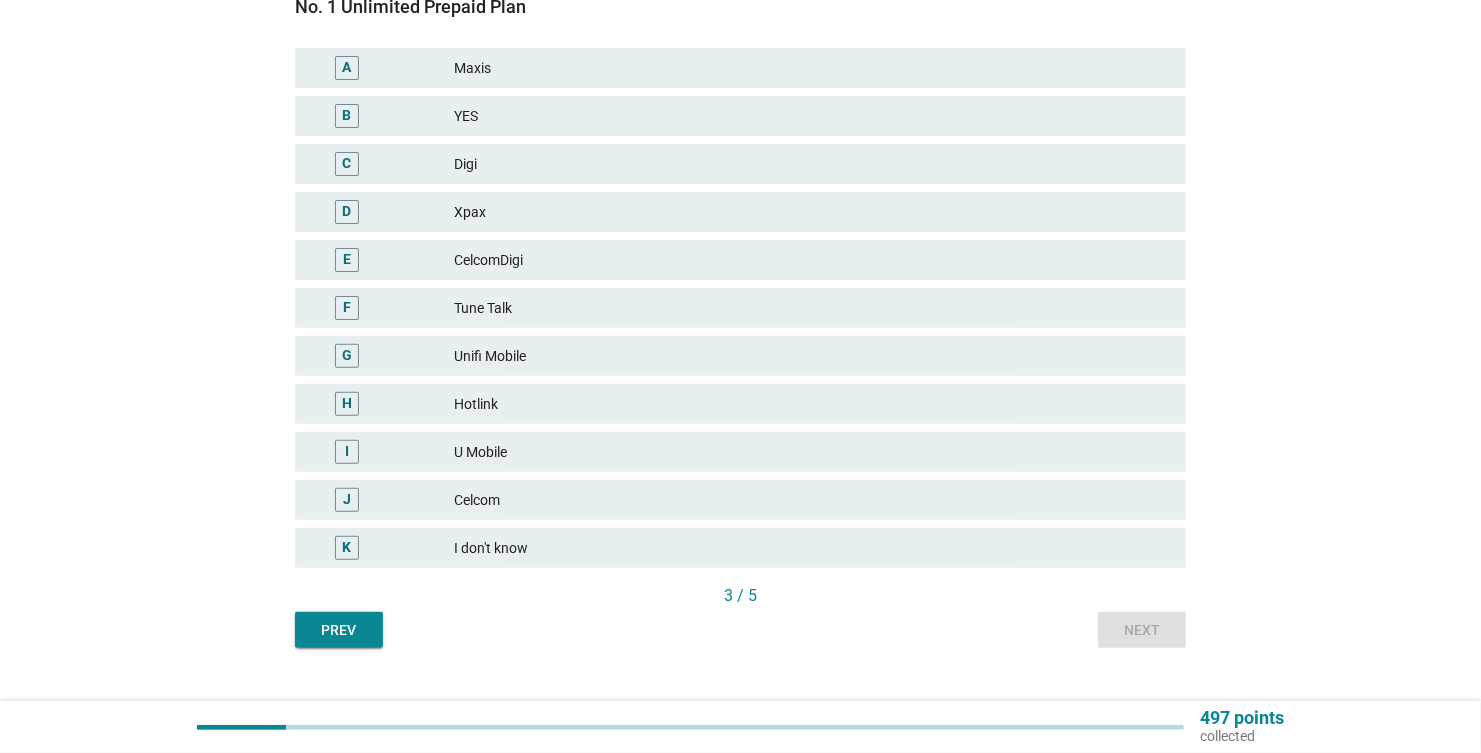 scroll, scrollTop: 300, scrollLeft: 0, axis: vertical 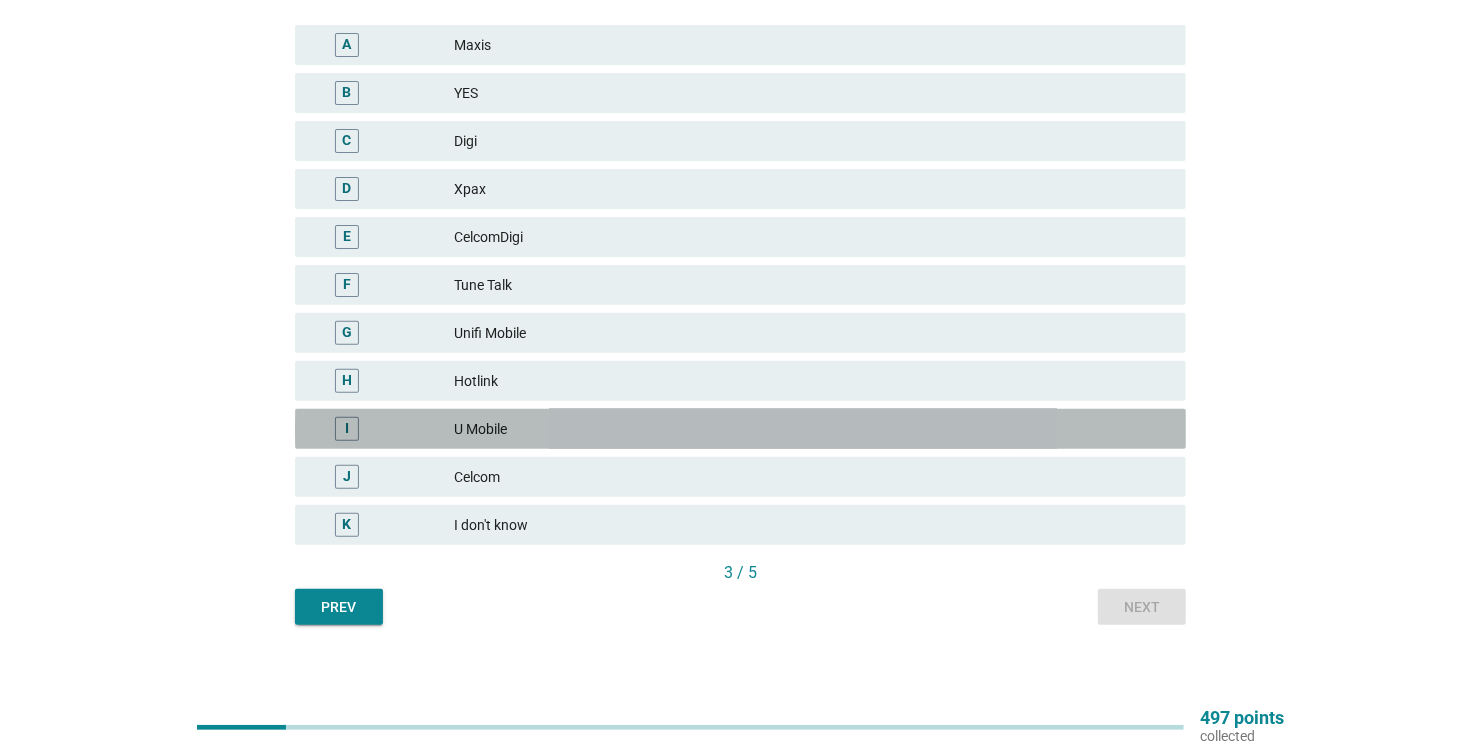 click on "I" at bounding box center (347, 429) 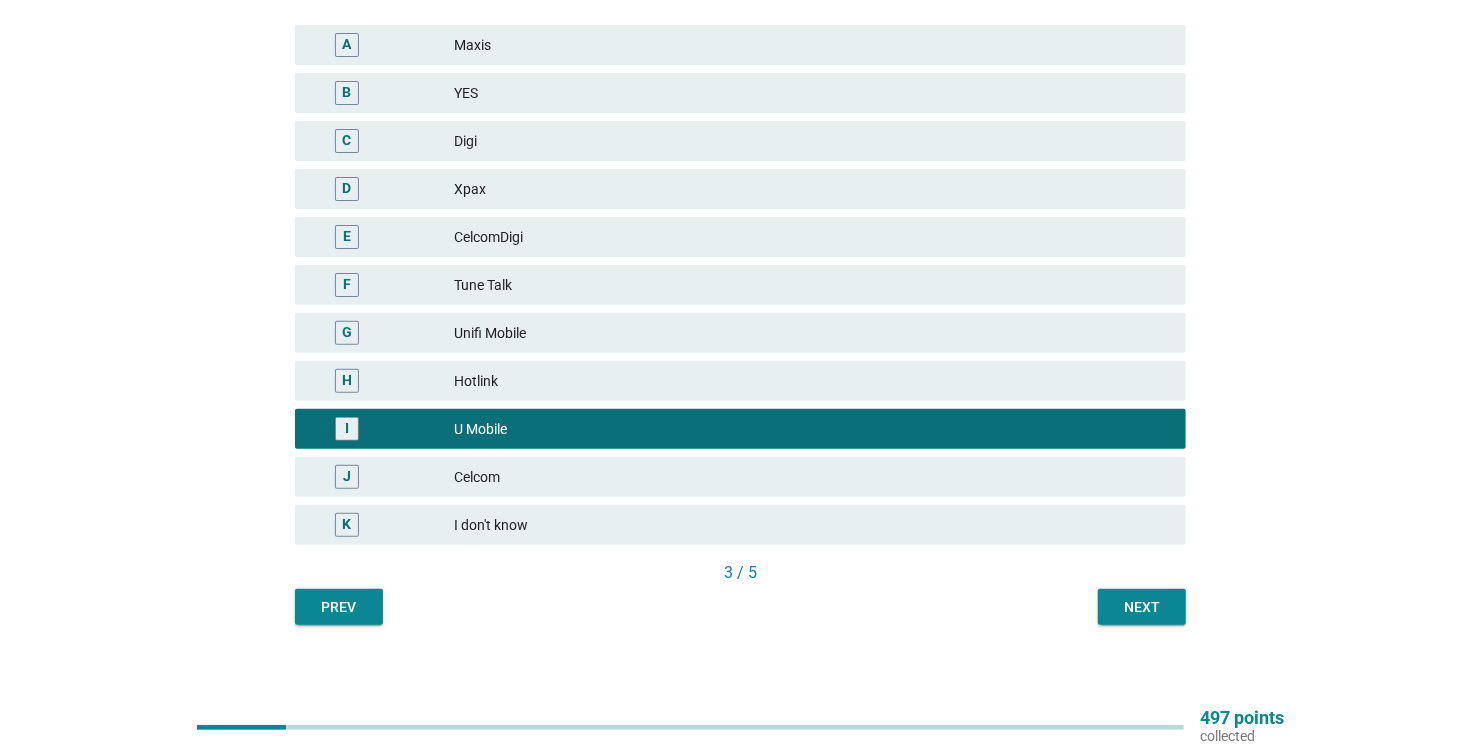 click on "Next" at bounding box center [1142, 607] 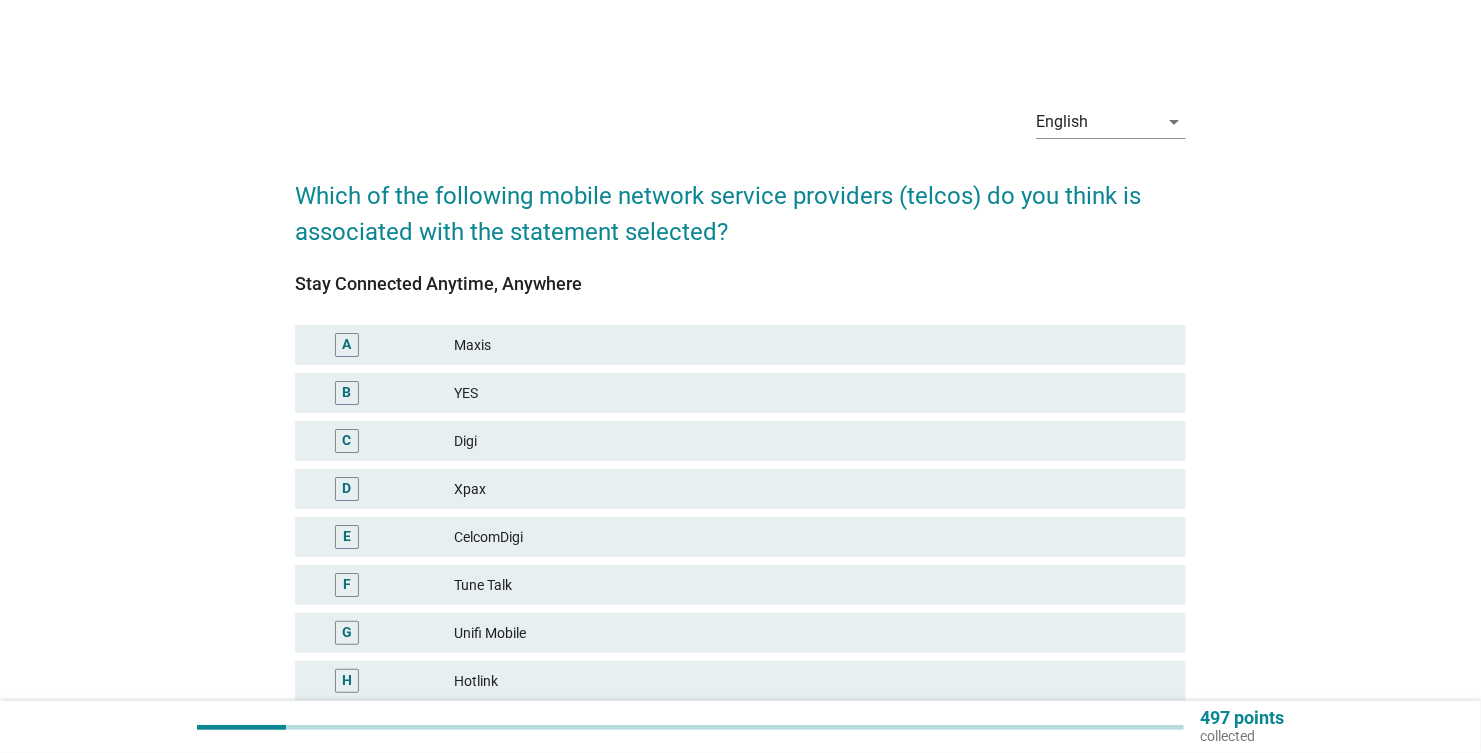 drag, startPoint x: 295, startPoint y: 280, endPoint x: 571, endPoint y: 284, distance: 276.029 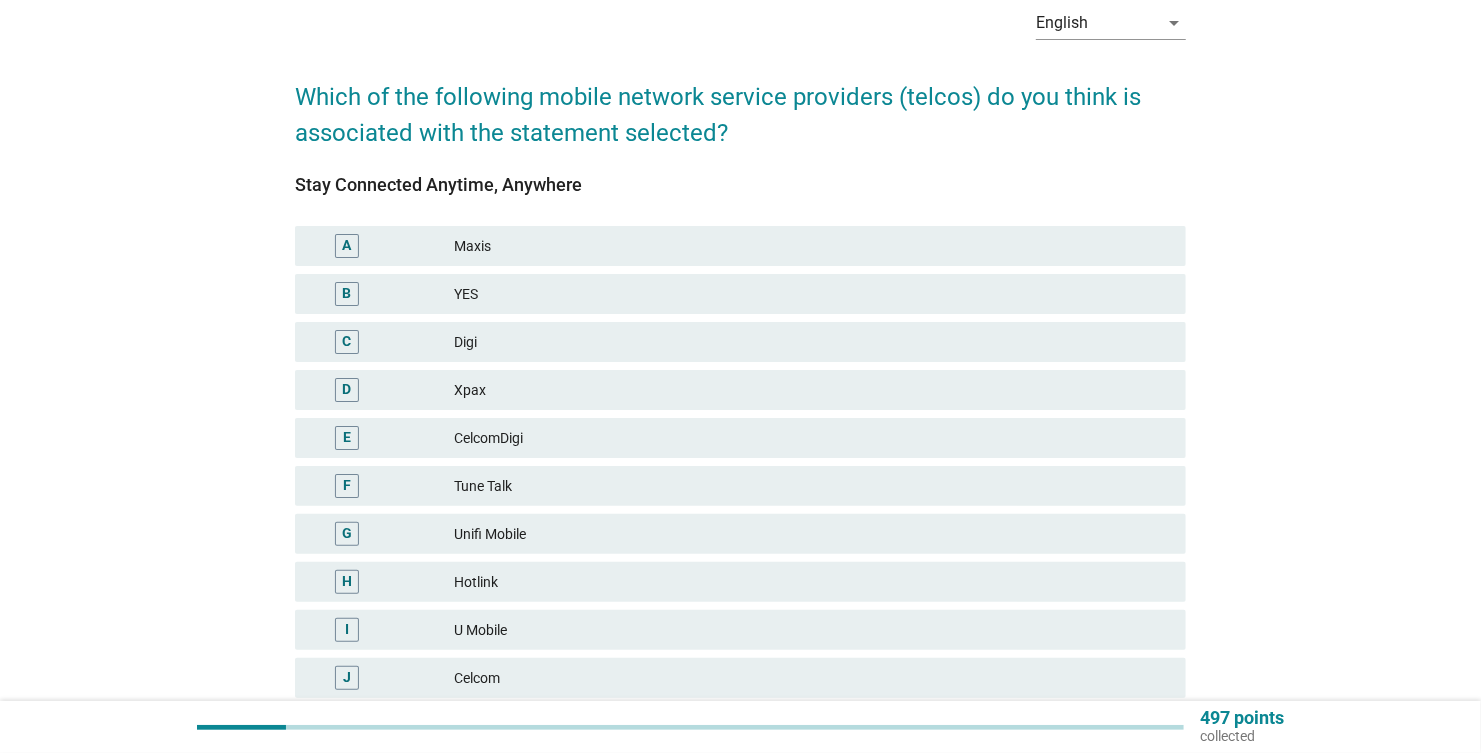 scroll, scrollTop: 300, scrollLeft: 0, axis: vertical 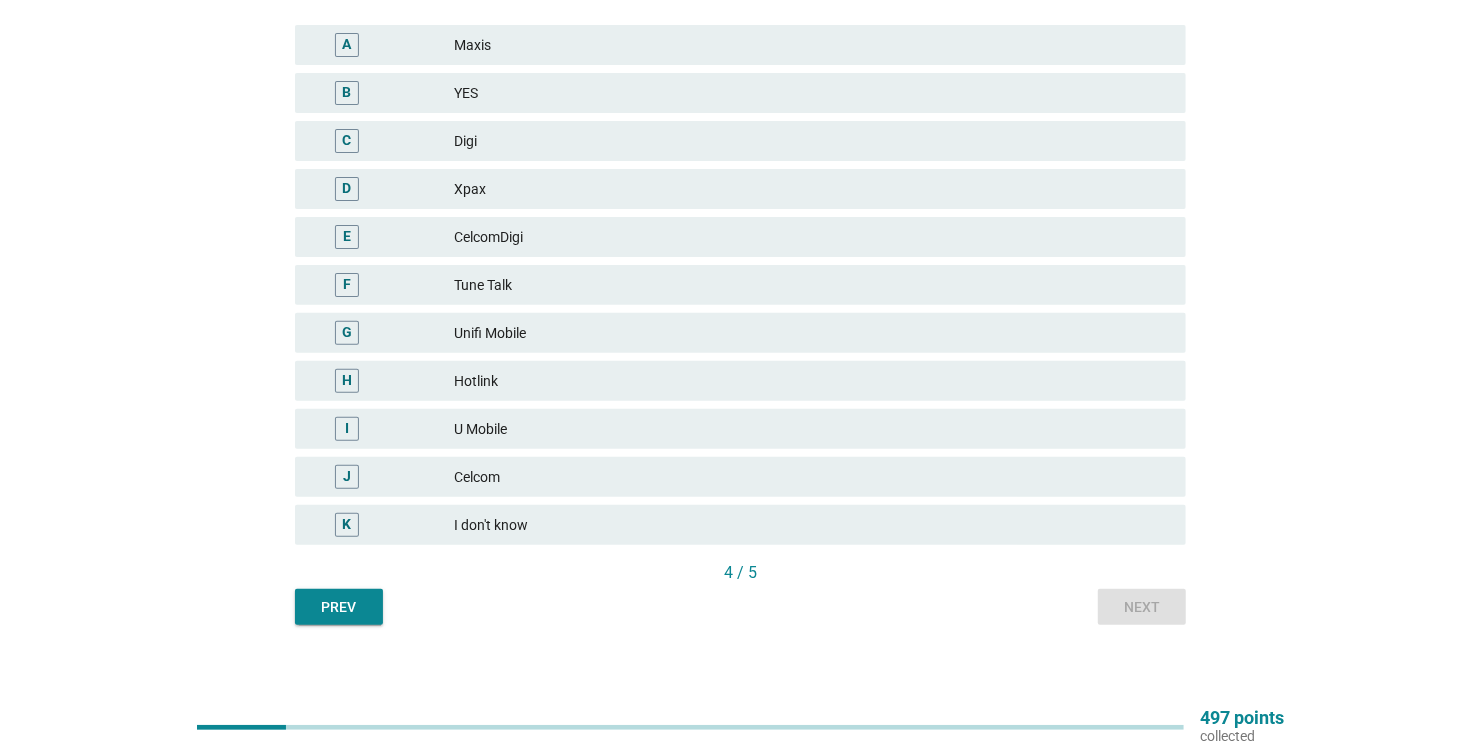 click on "A" at bounding box center (346, 45) 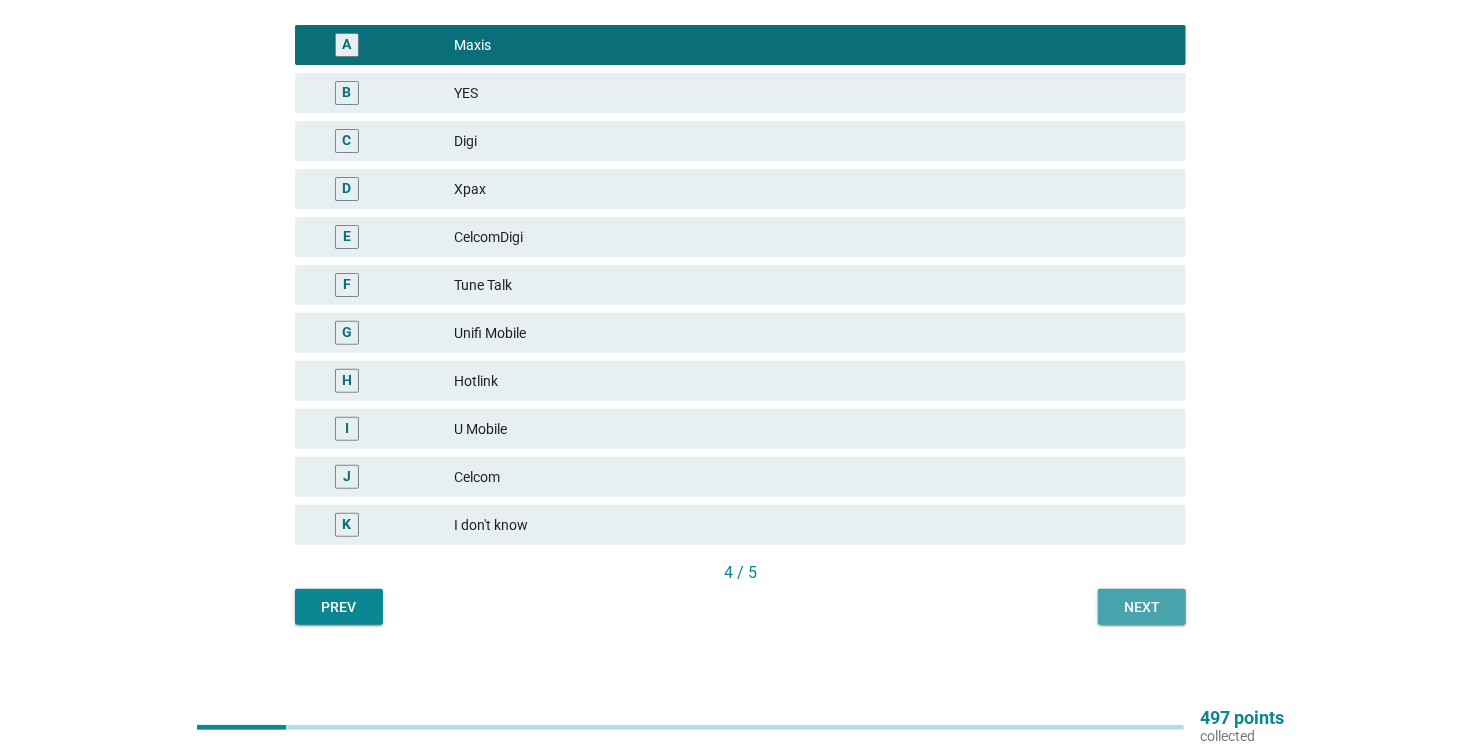 click on "Next" at bounding box center (1142, 607) 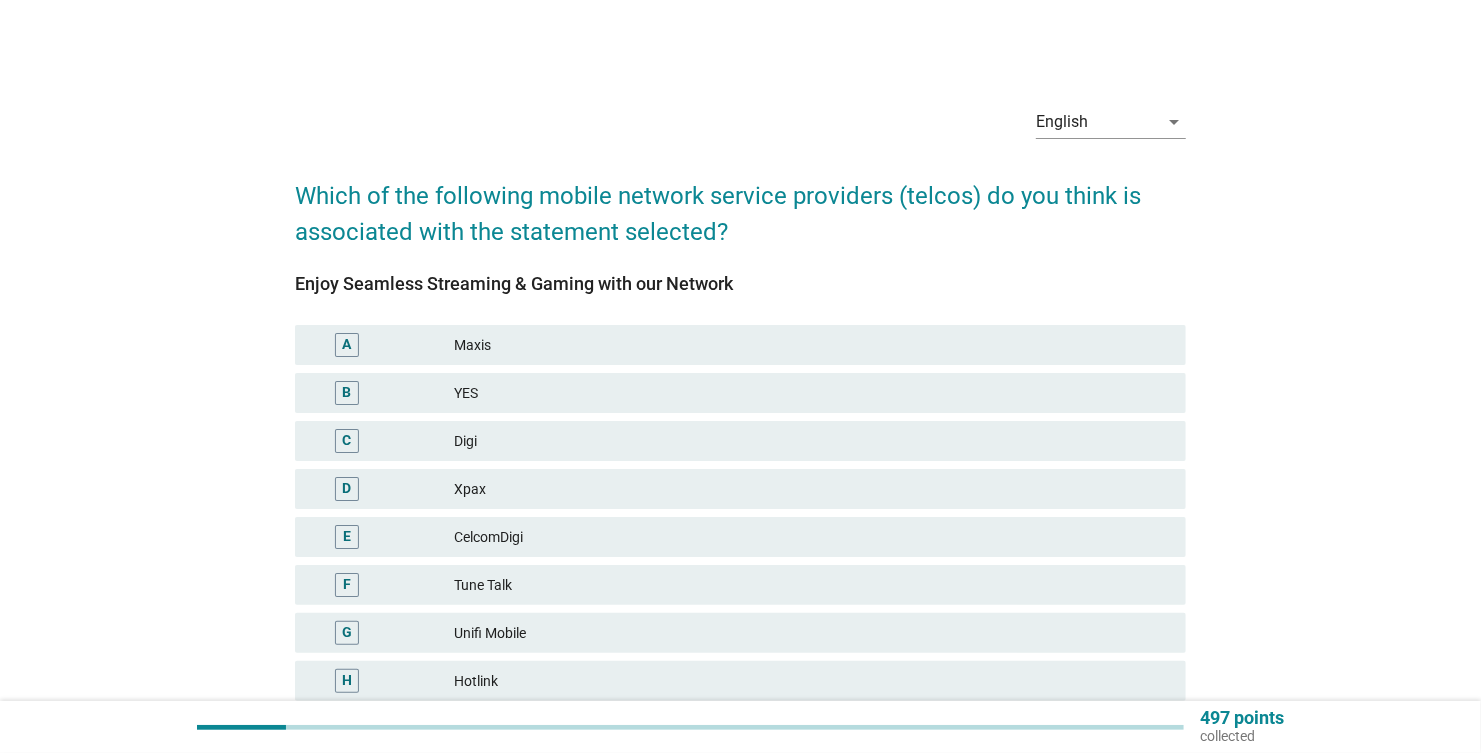 drag, startPoint x: 293, startPoint y: 274, endPoint x: 731, endPoint y: 271, distance: 438.01028 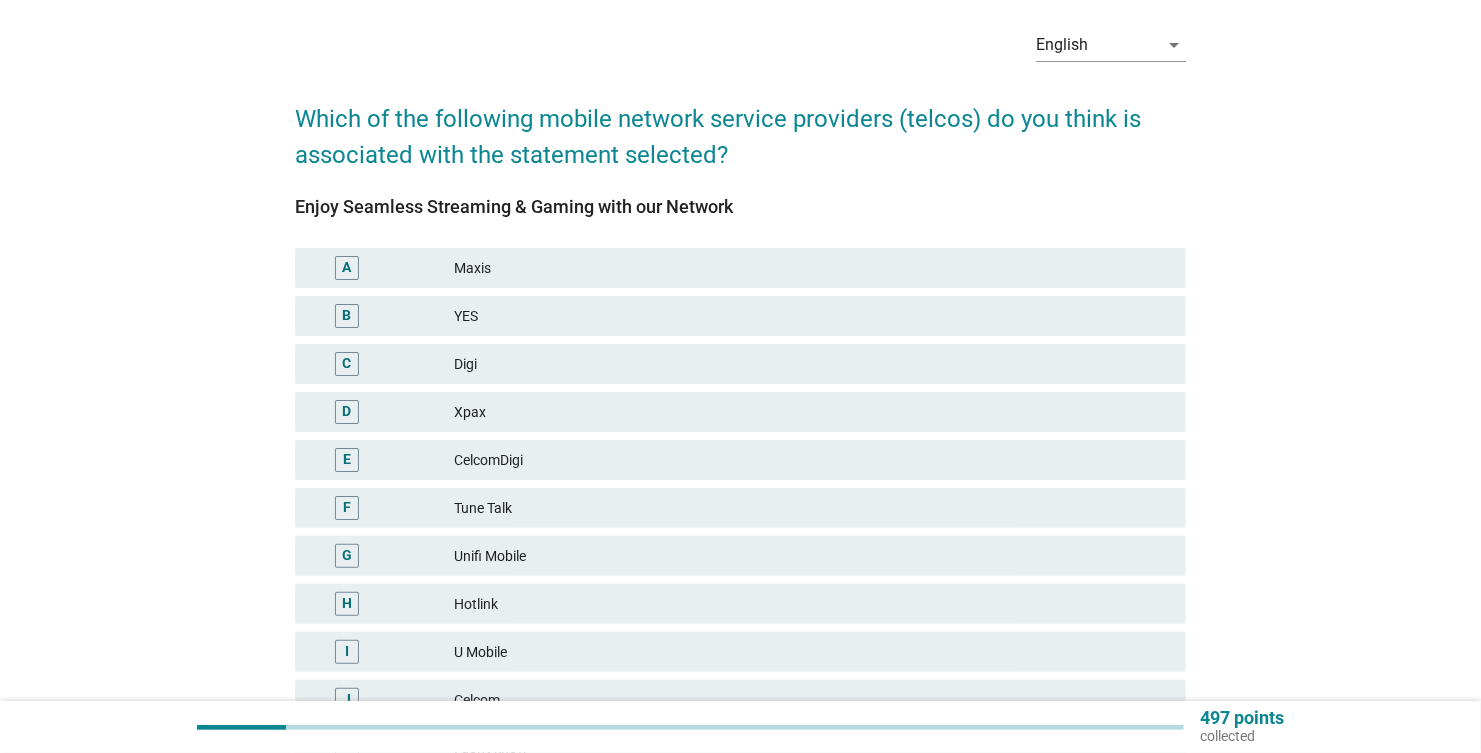 scroll, scrollTop: 199, scrollLeft: 0, axis: vertical 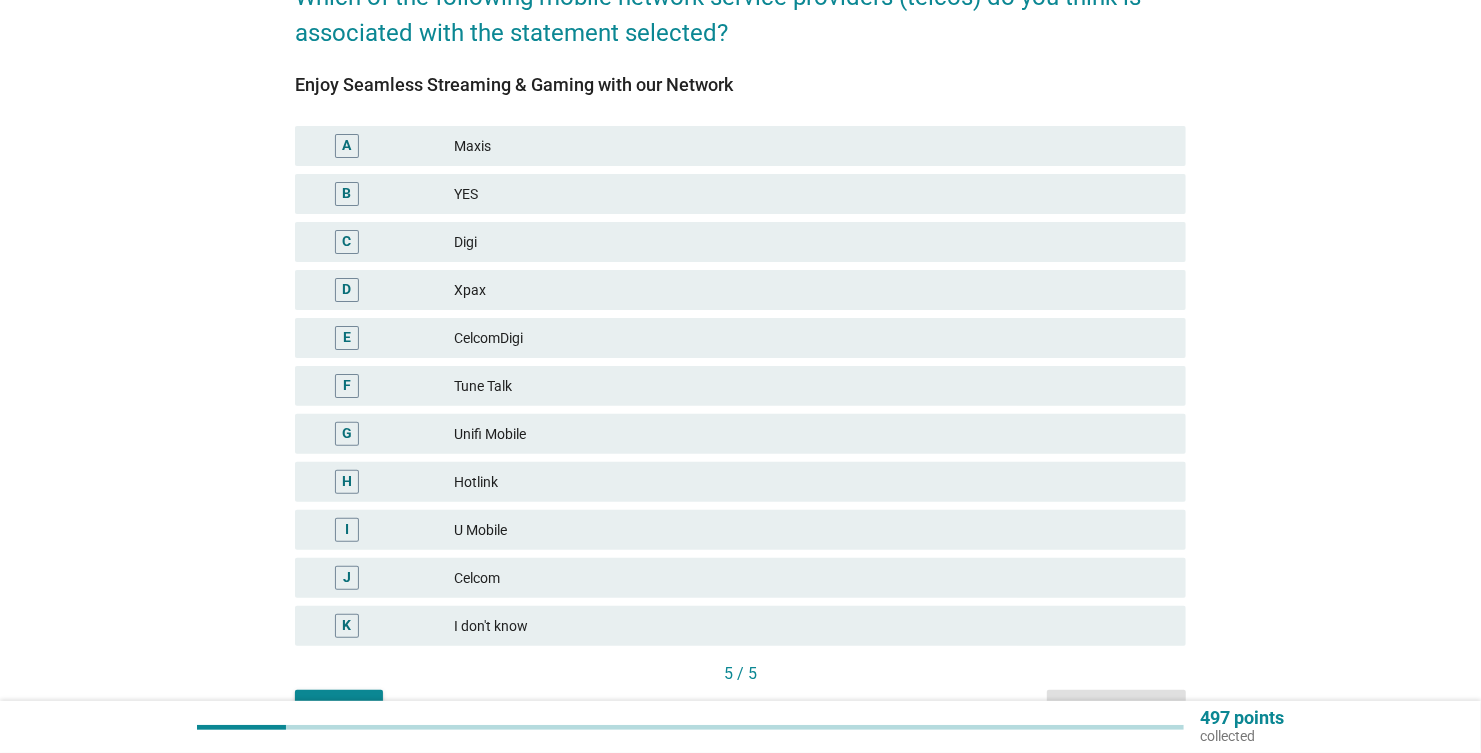 click on "G" at bounding box center (347, 434) 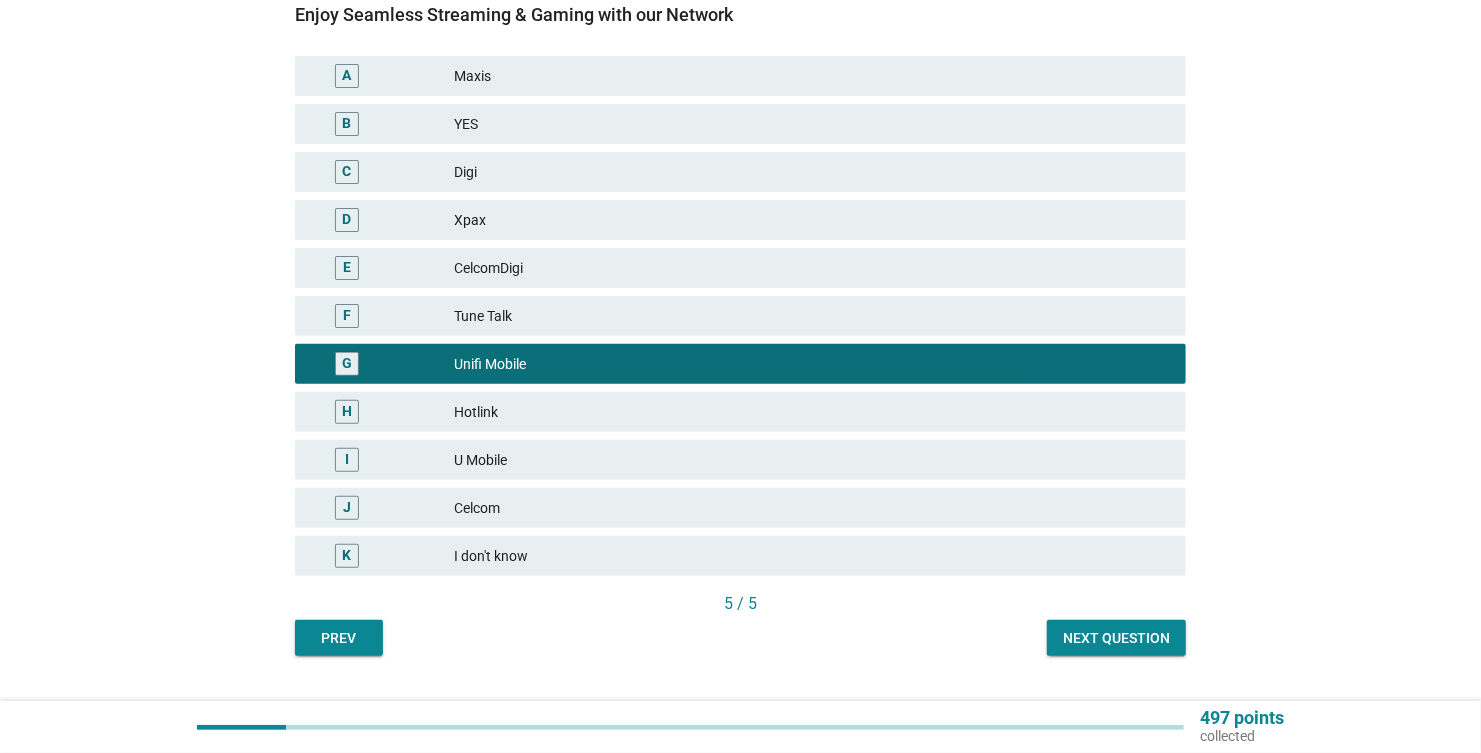 scroll, scrollTop: 313, scrollLeft: 0, axis: vertical 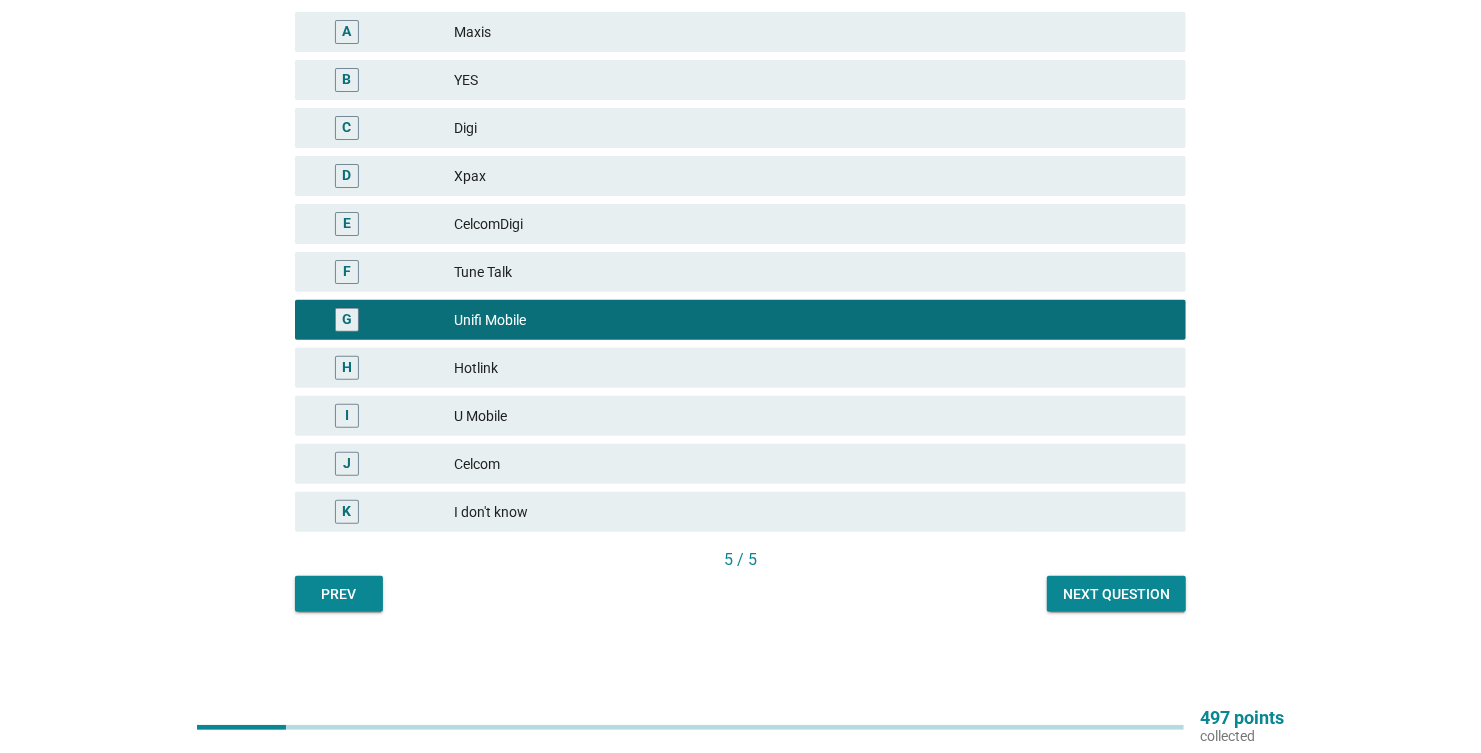 click on "Next question" at bounding box center [1116, 594] 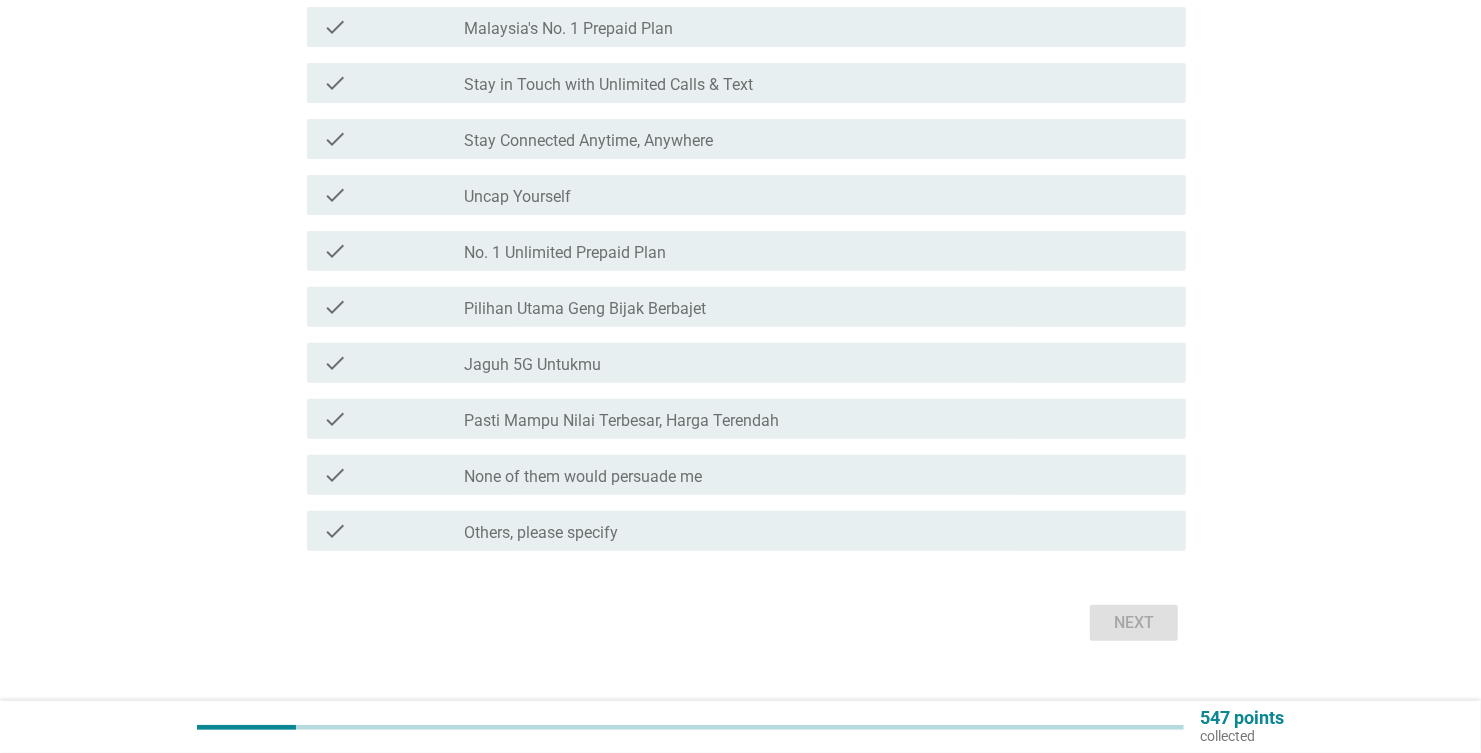 scroll, scrollTop: 395, scrollLeft: 0, axis: vertical 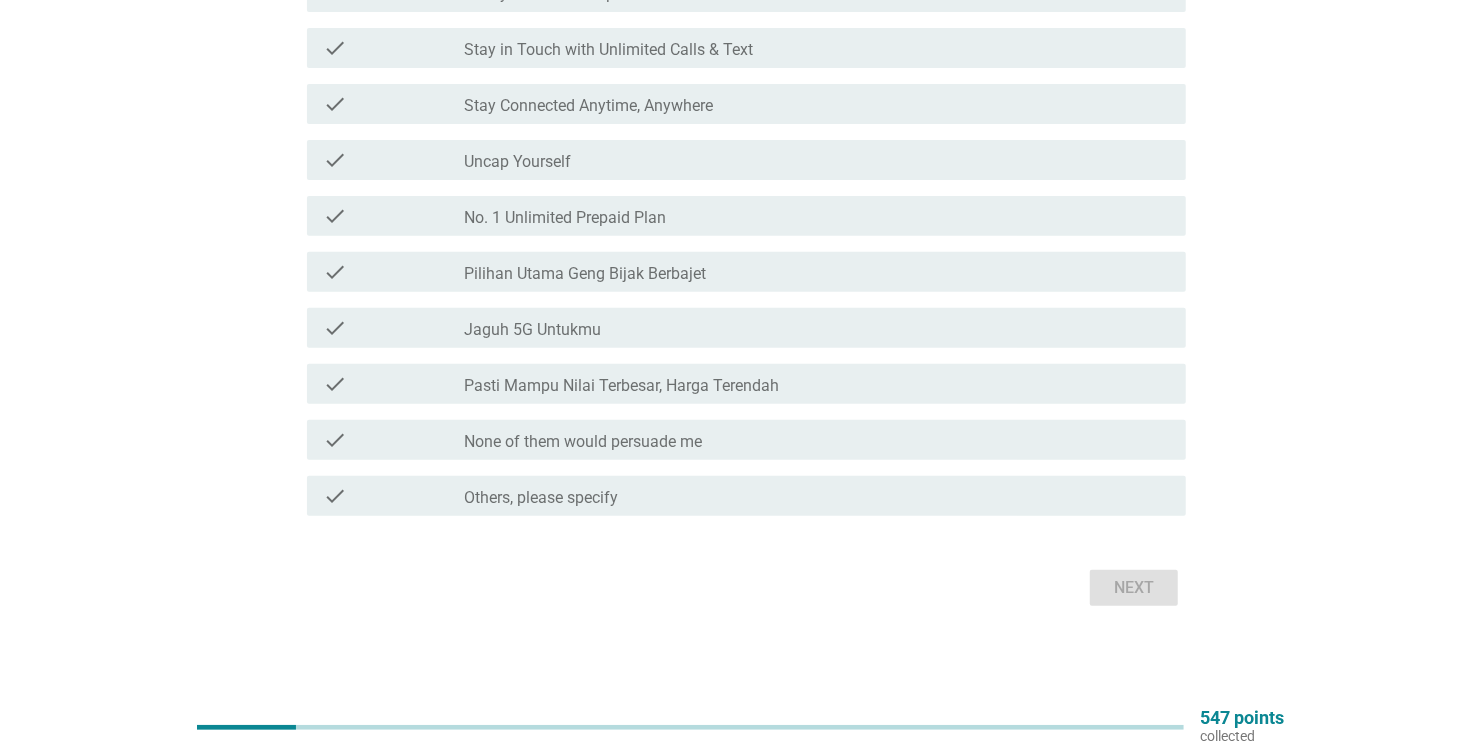 click on "check" at bounding box center (335, 104) 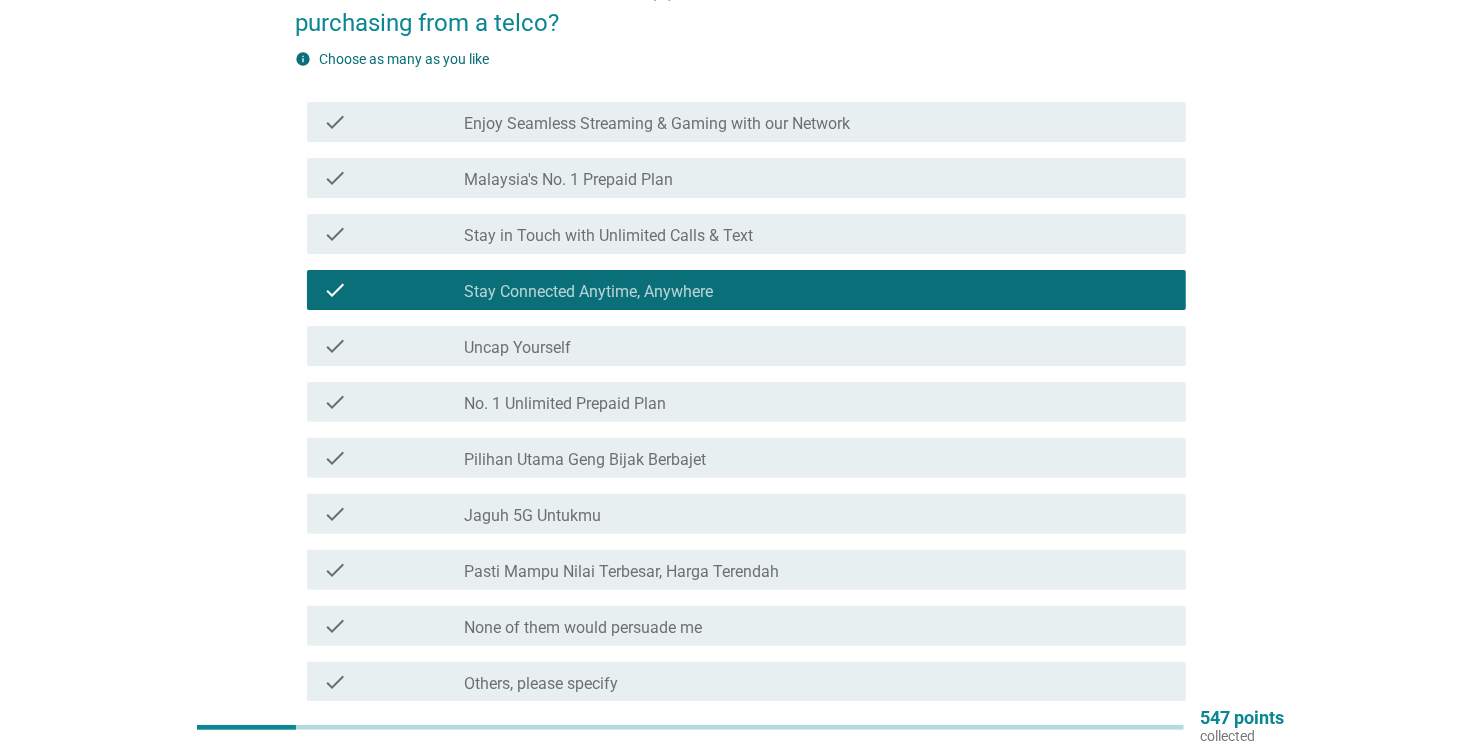 scroll, scrollTop: 195, scrollLeft: 0, axis: vertical 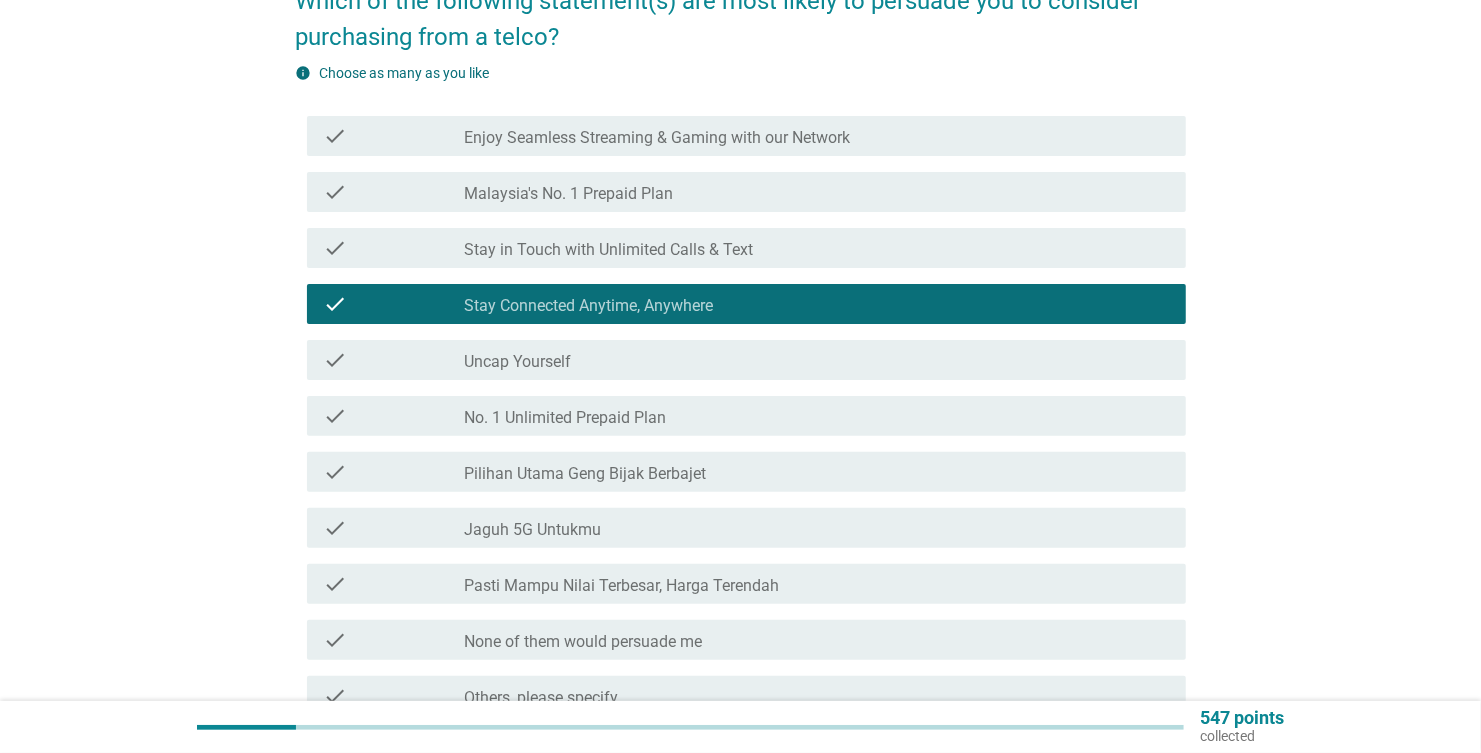click on "check" at bounding box center (335, 248) 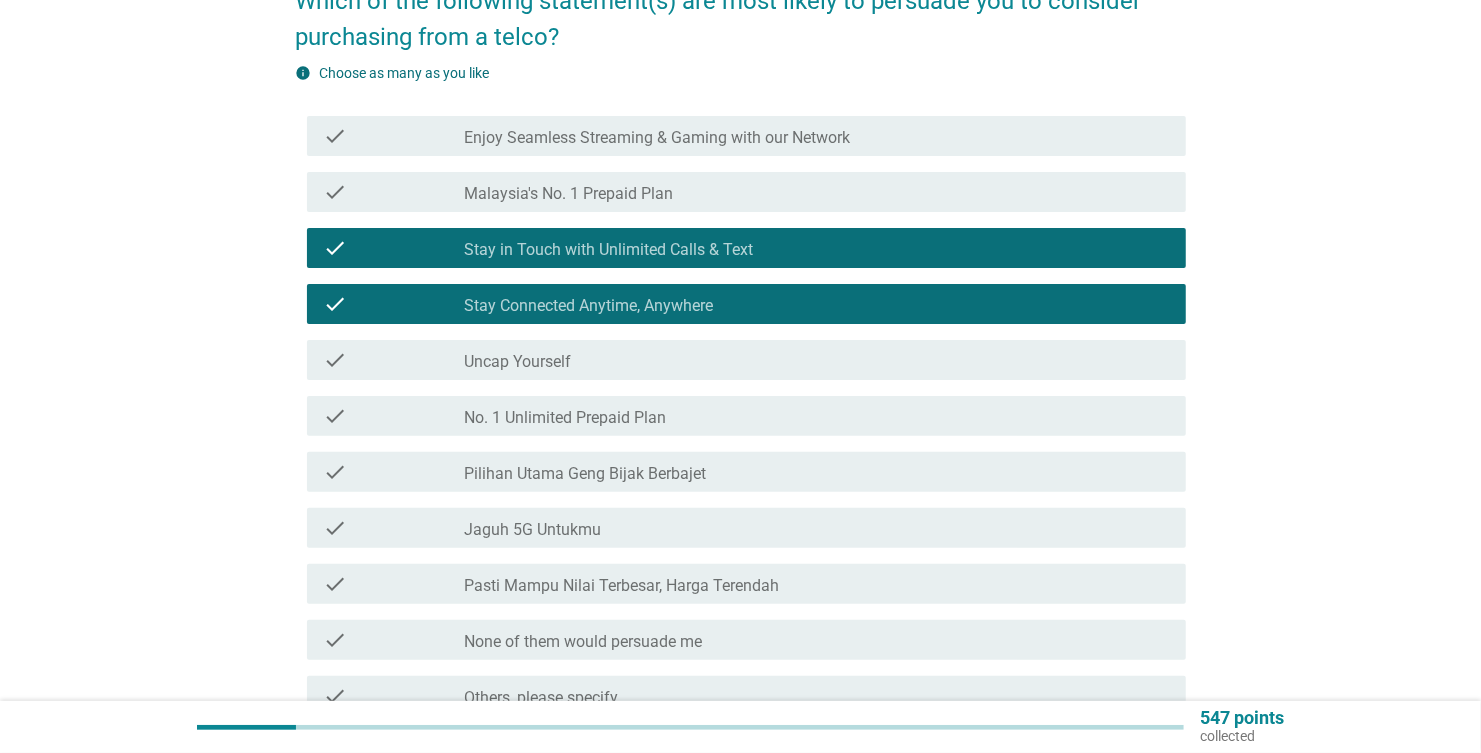 scroll, scrollTop: 295, scrollLeft: 0, axis: vertical 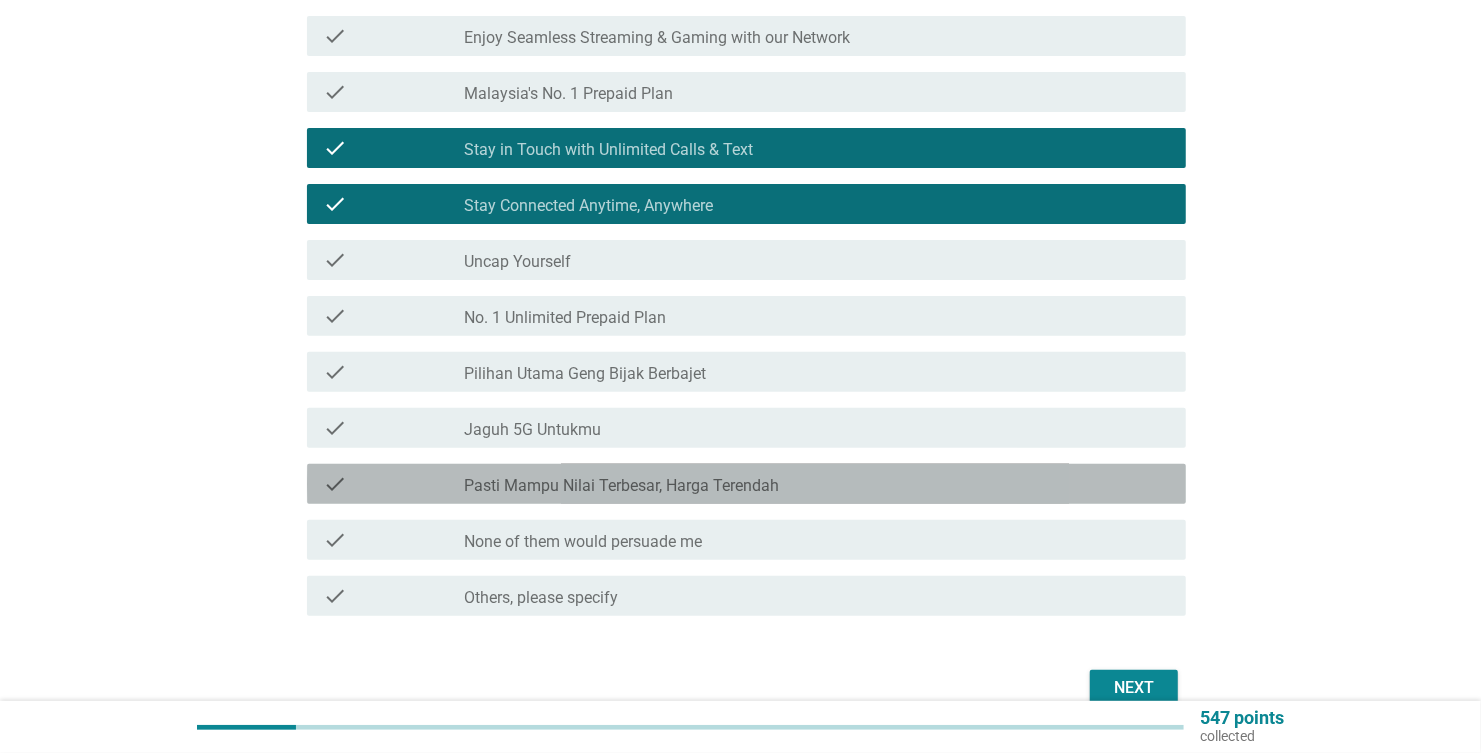 click on "check" at bounding box center (335, 484) 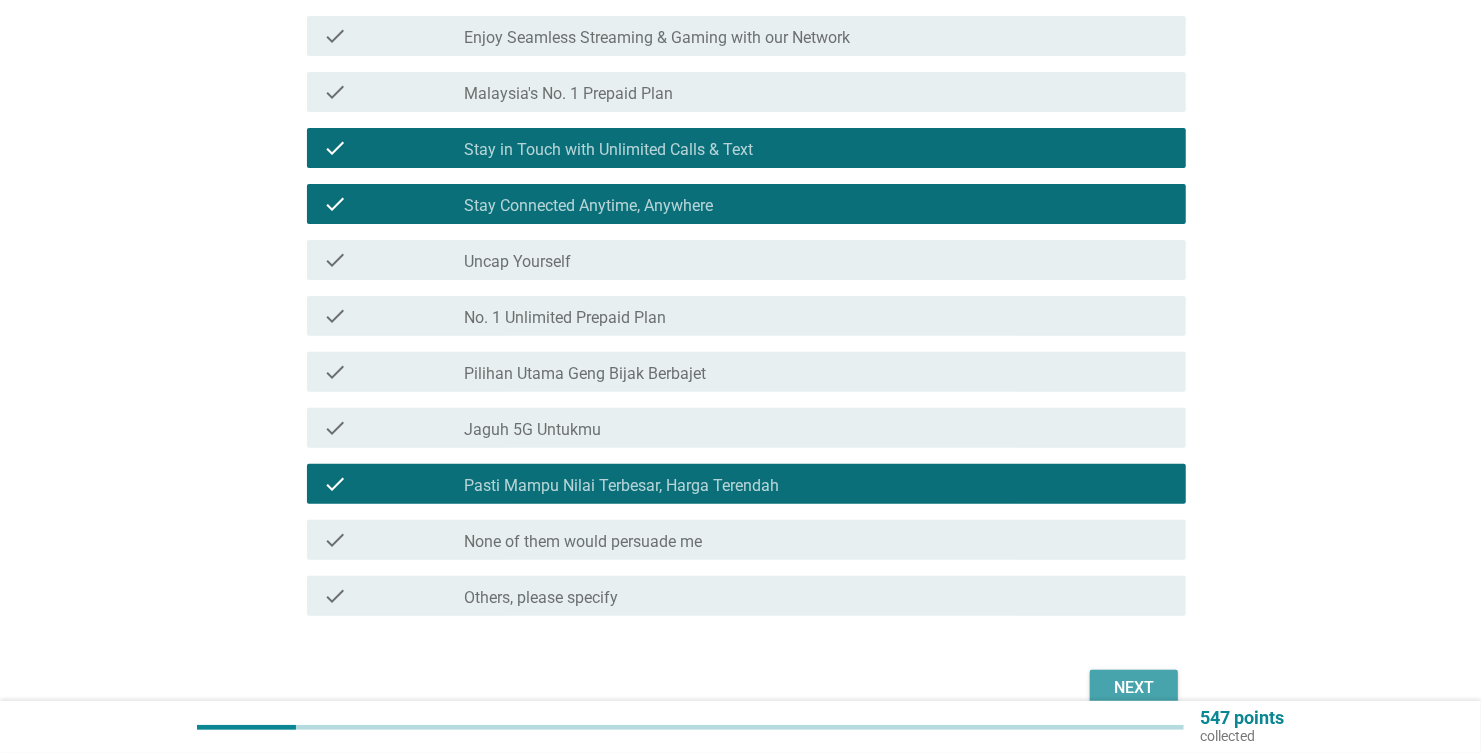 click on "Next" at bounding box center (1134, 688) 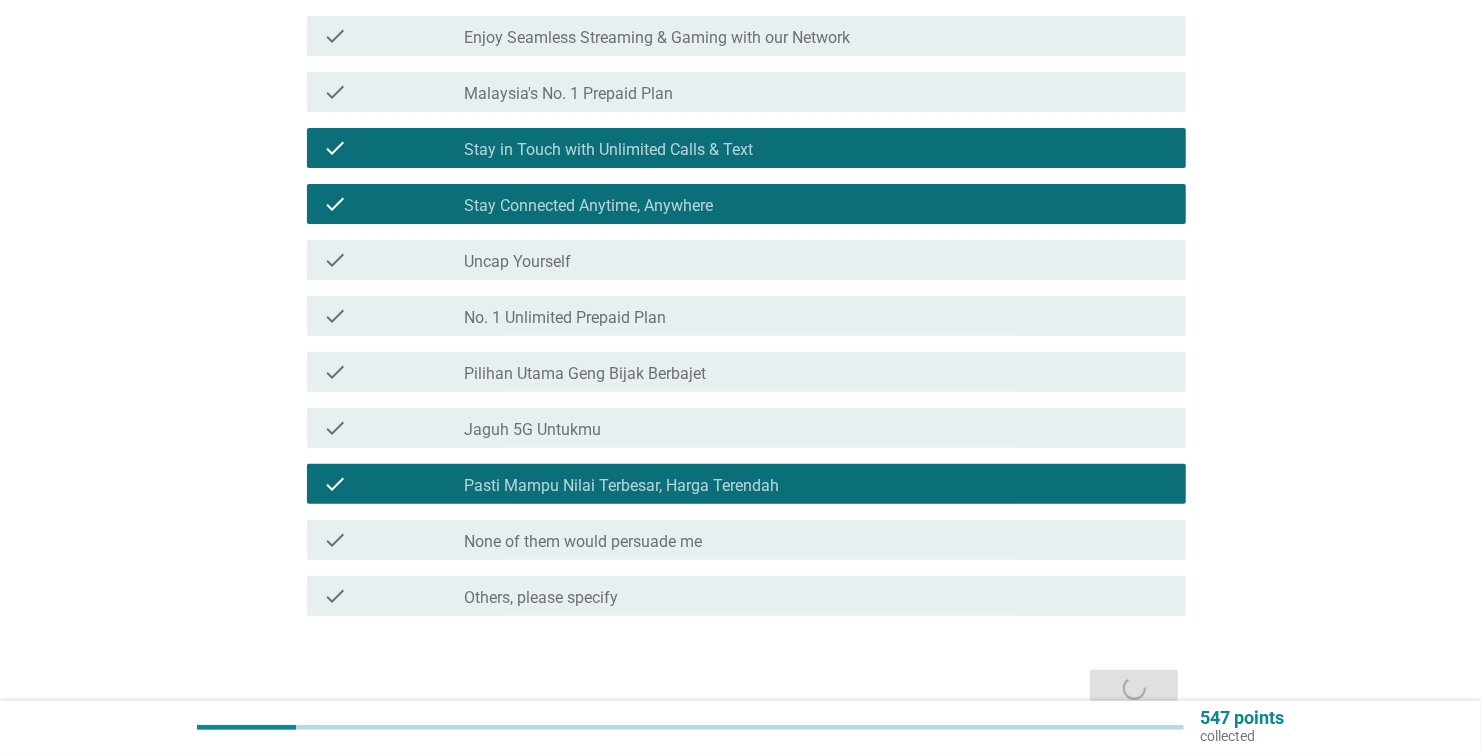 scroll, scrollTop: 0, scrollLeft: 0, axis: both 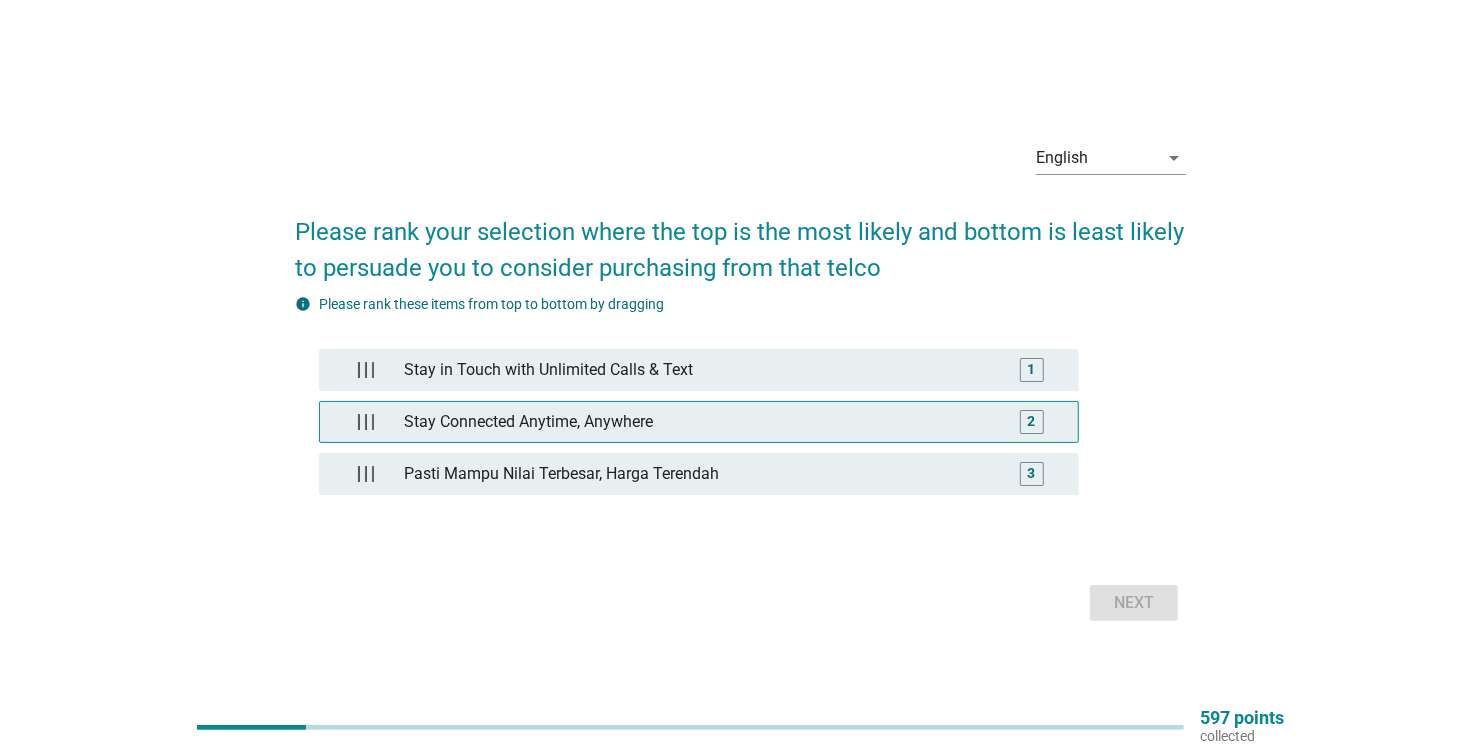 click on "Stay Connected Anytime, Anywhere" at bounding box center [698, 422] 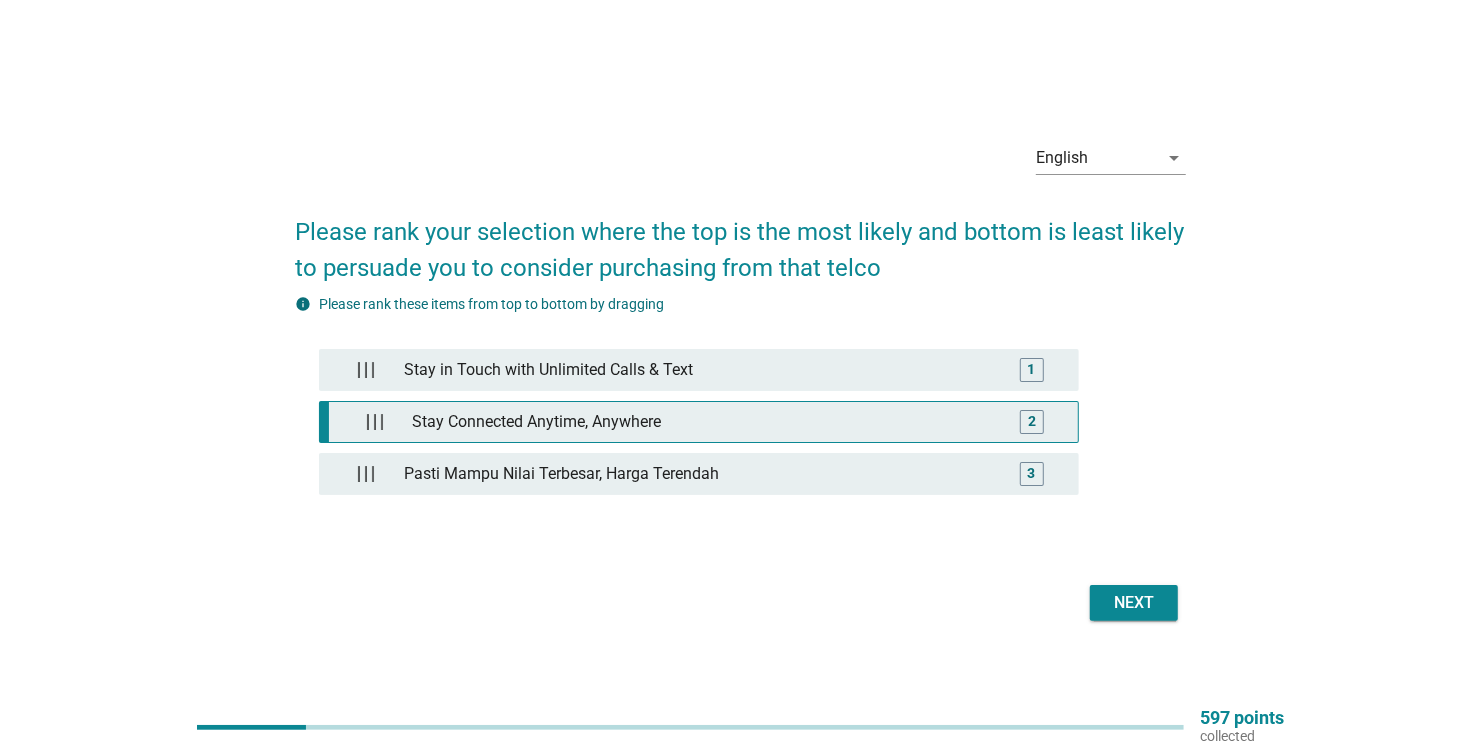 click on "2" at bounding box center [1032, 422] 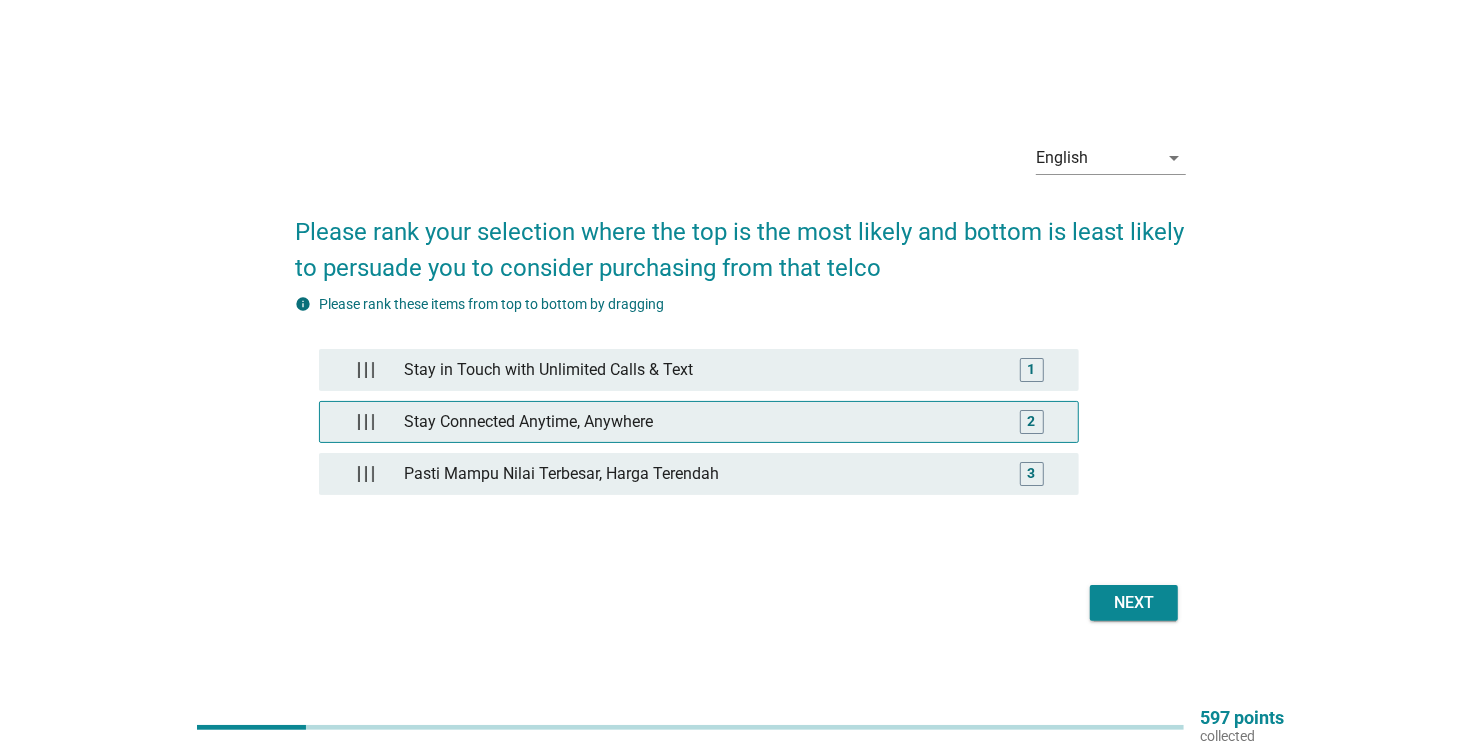 click on "2" at bounding box center (1032, 422) 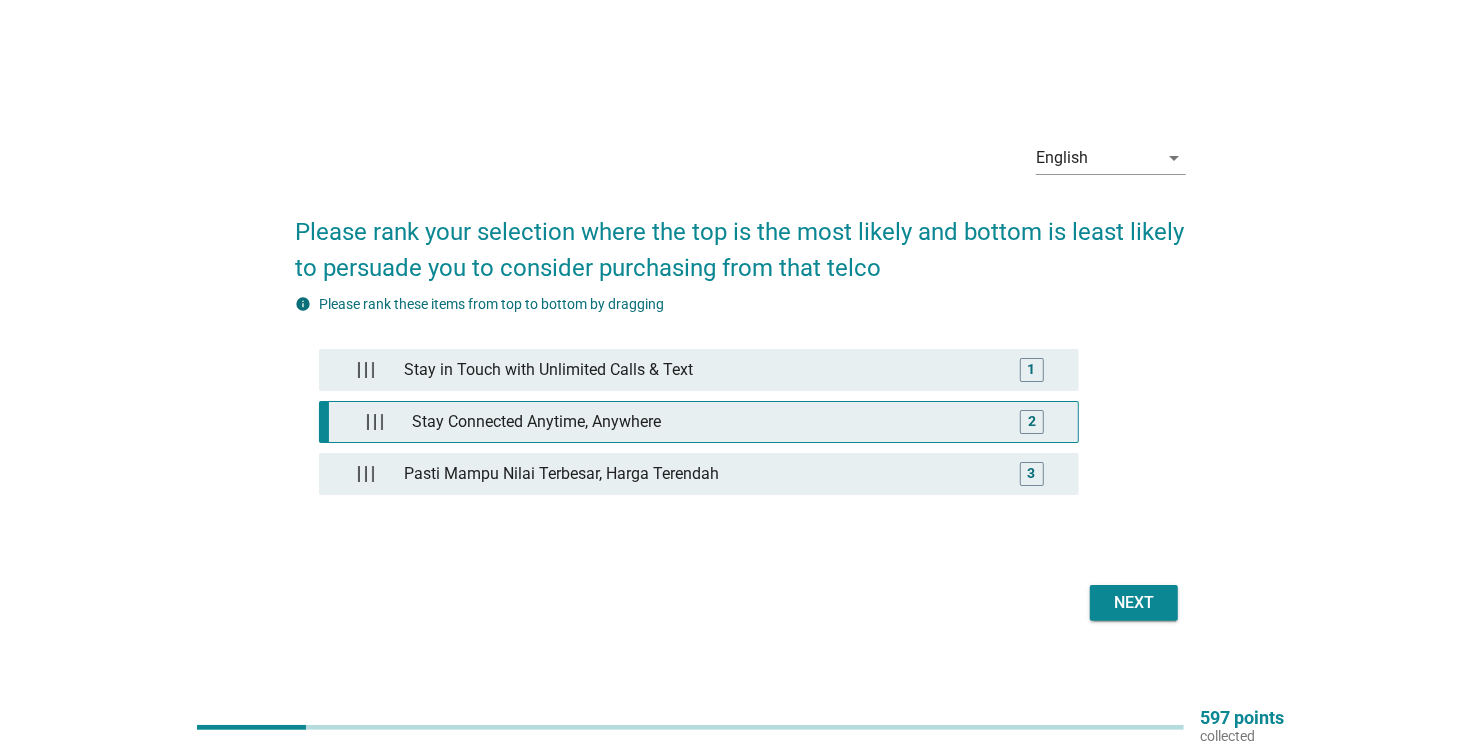 type 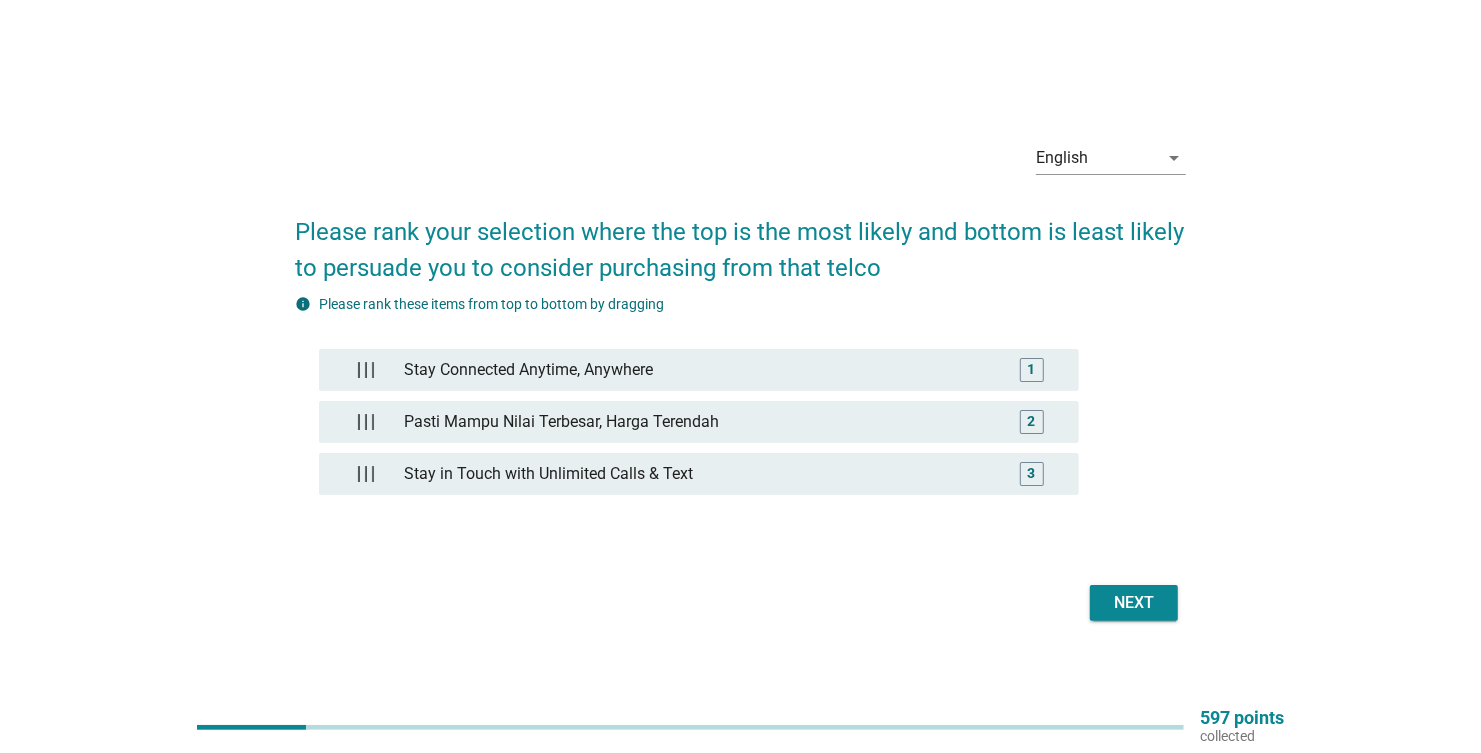 click on "Next" at bounding box center [1134, 603] 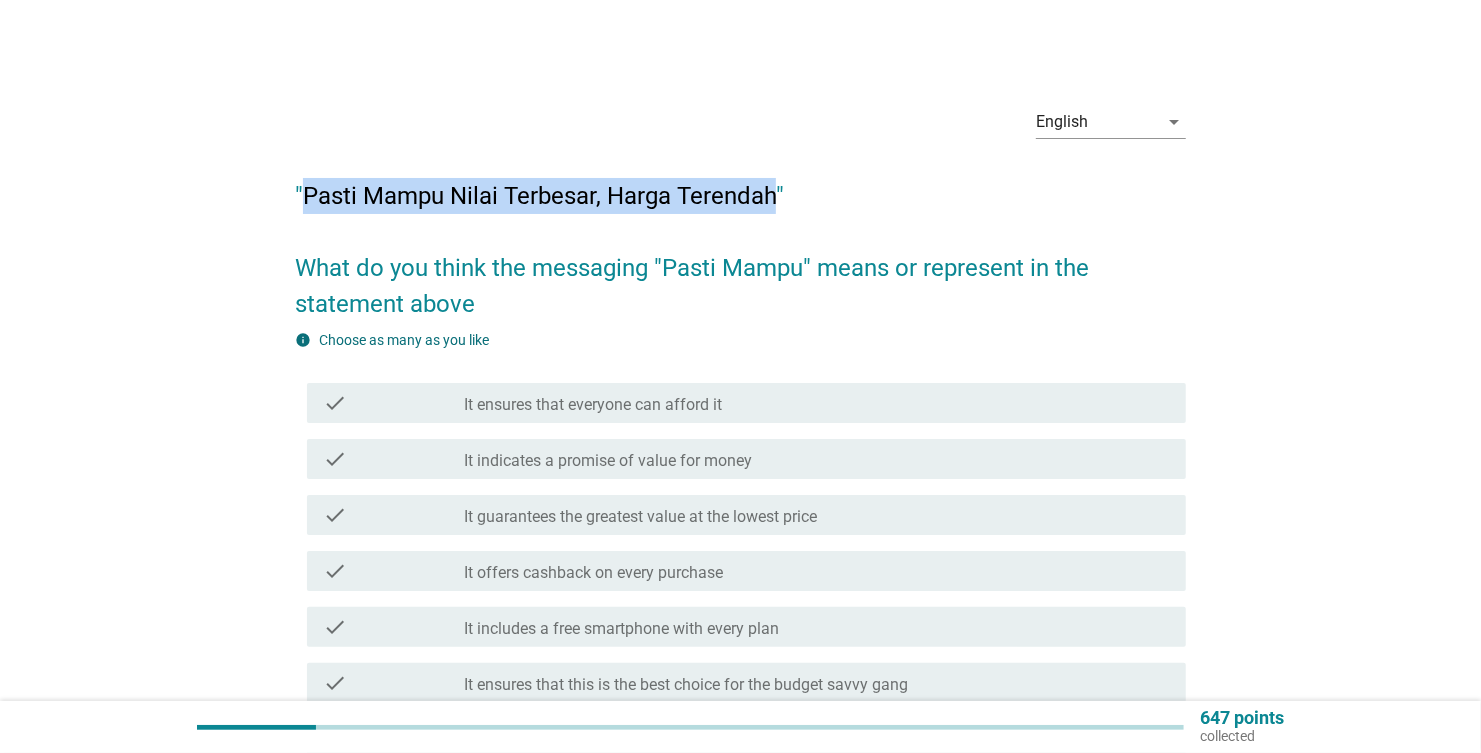 drag, startPoint x: 299, startPoint y: 189, endPoint x: 751, endPoint y: 188, distance: 452.0011 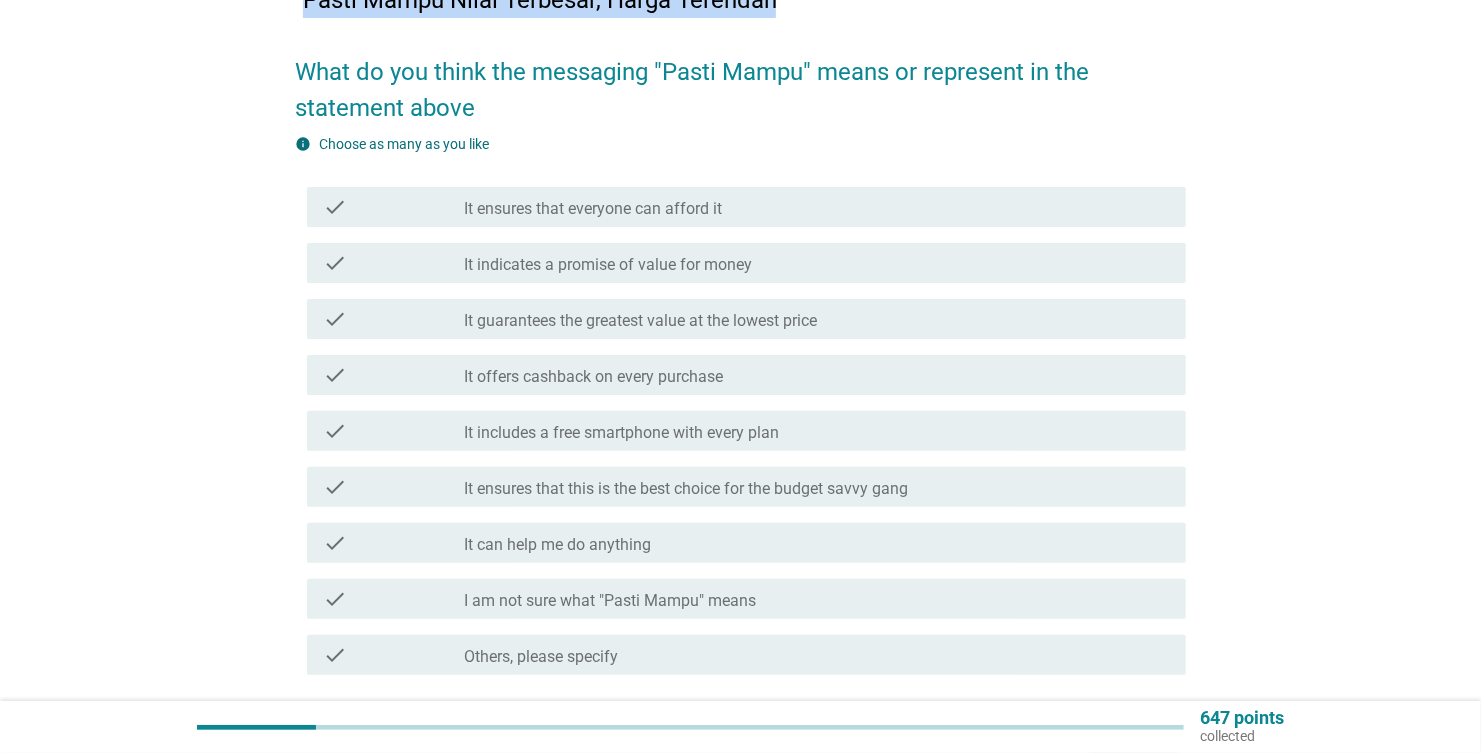 scroll, scrollTop: 199, scrollLeft: 0, axis: vertical 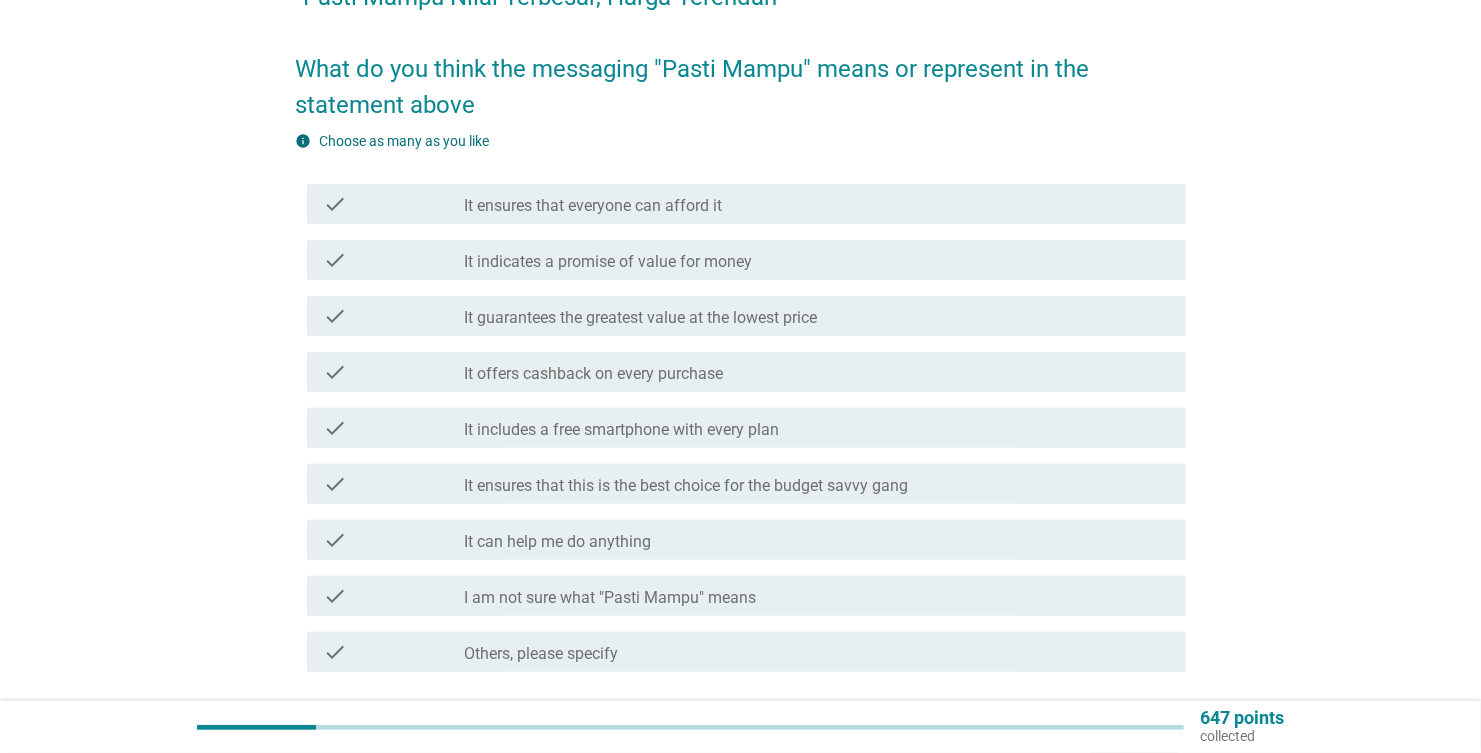 click on "check" at bounding box center [393, 204] 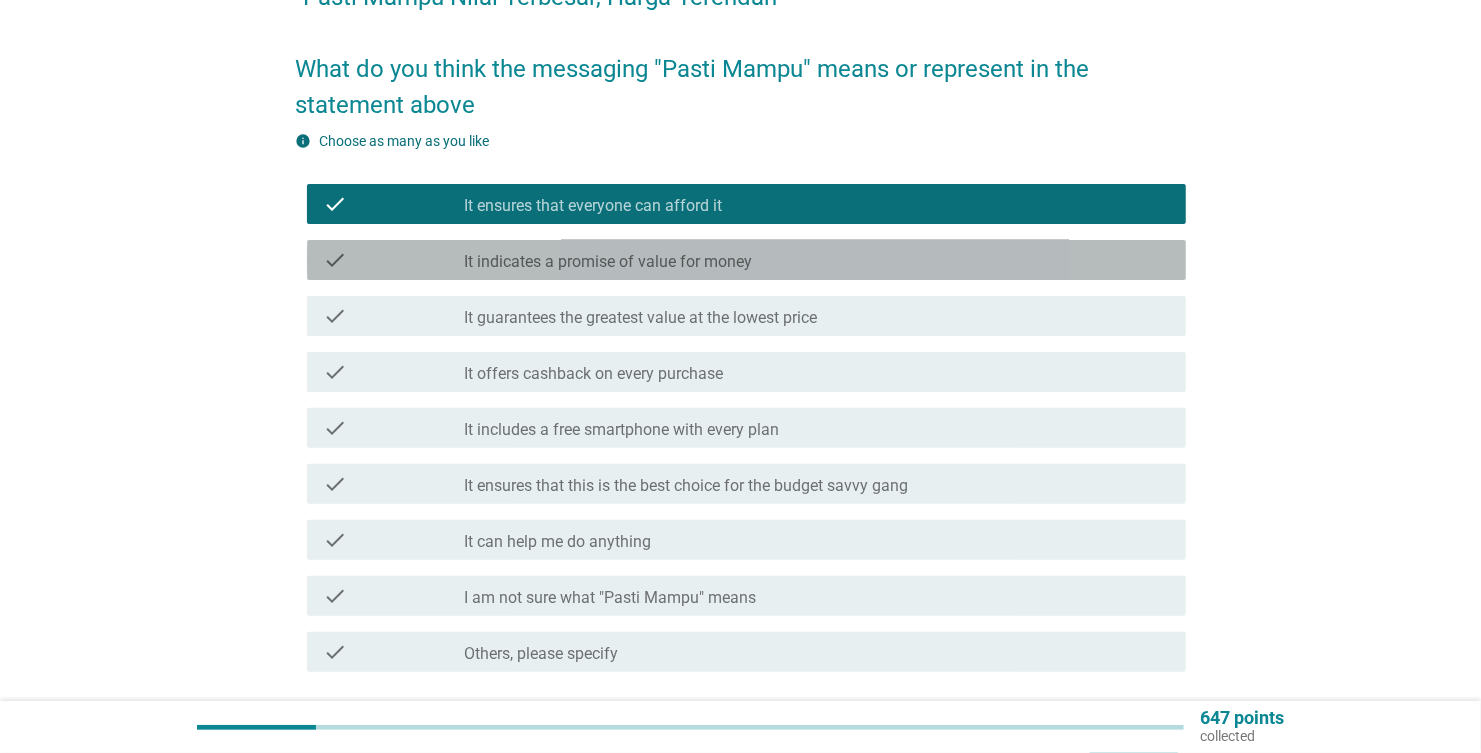 click on "check" at bounding box center (335, 260) 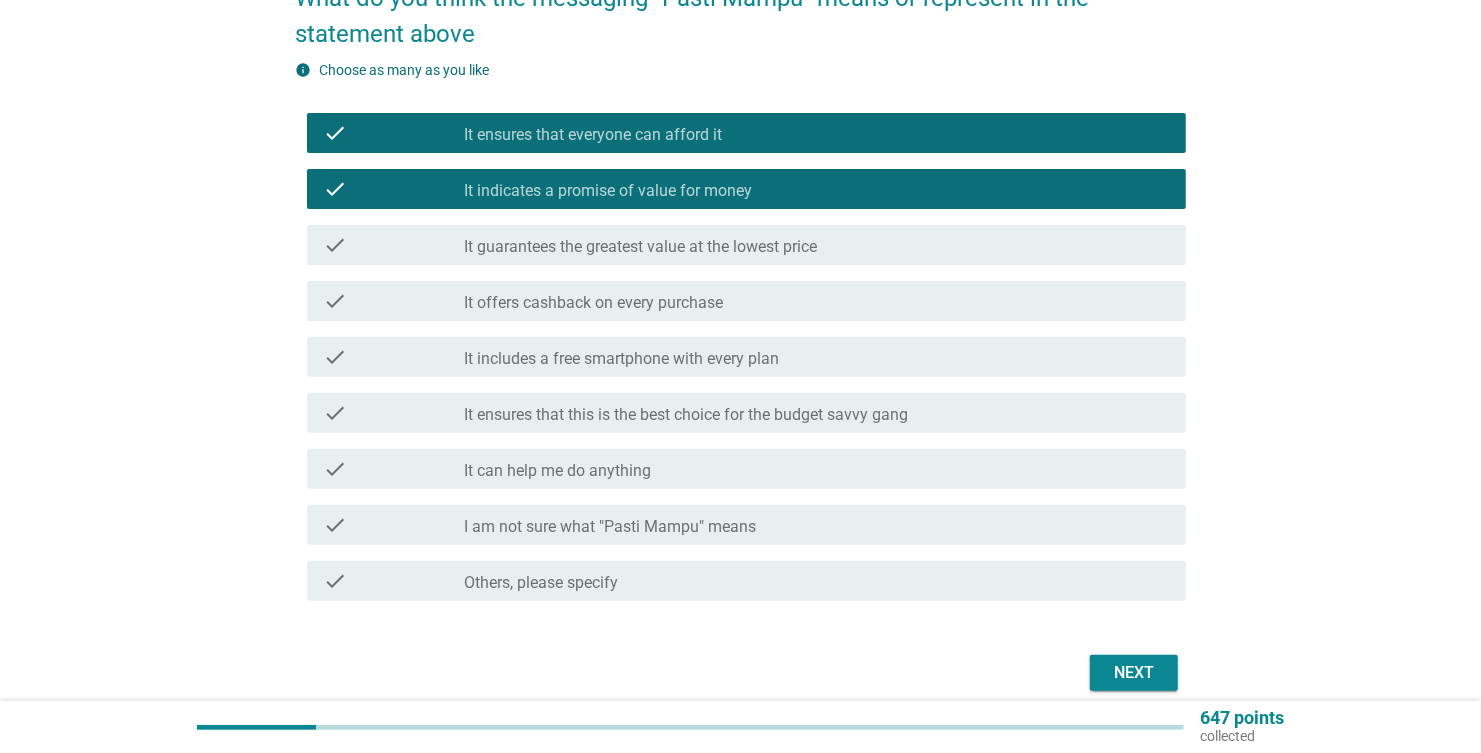 scroll, scrollTop: 300, scrollLeft: 0, axis: vertical 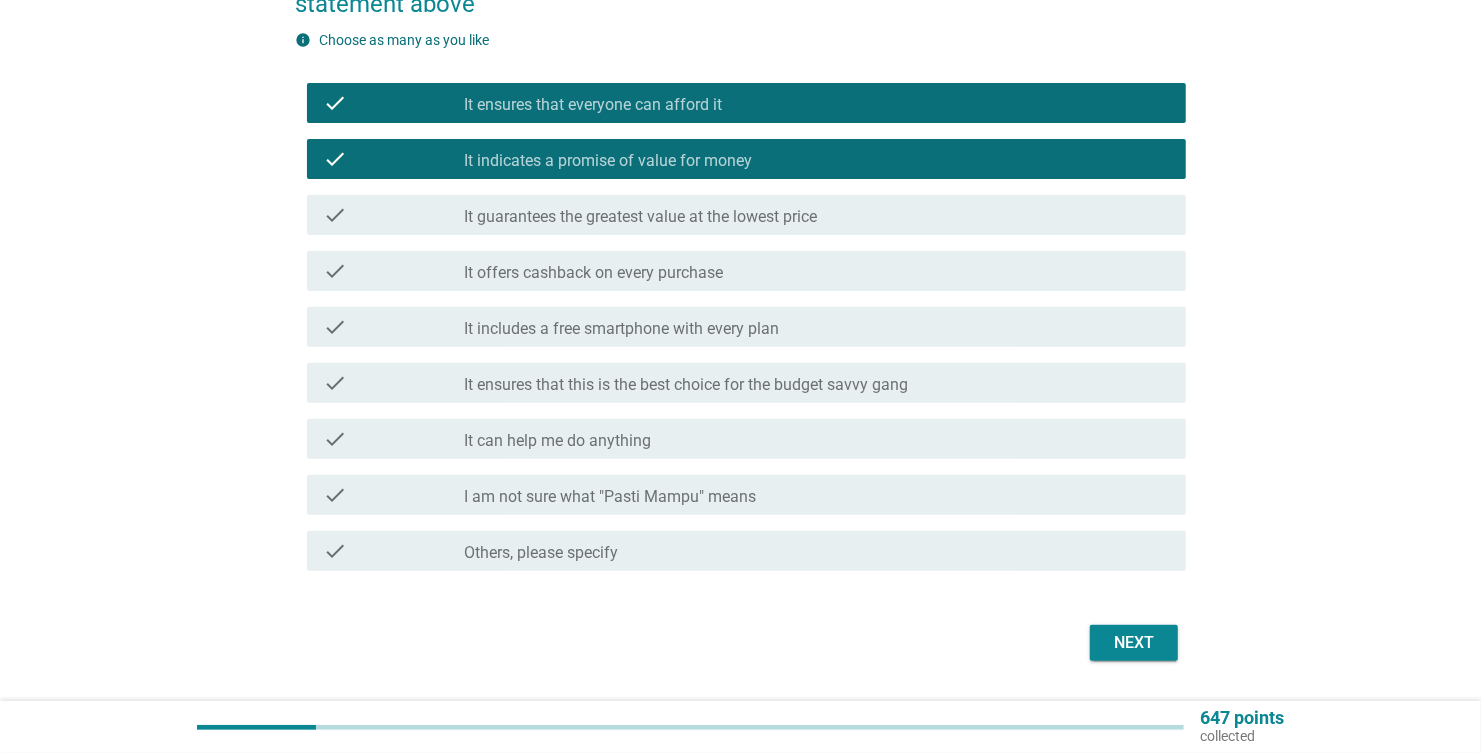 click on "check" at bounding box center [335, 215] 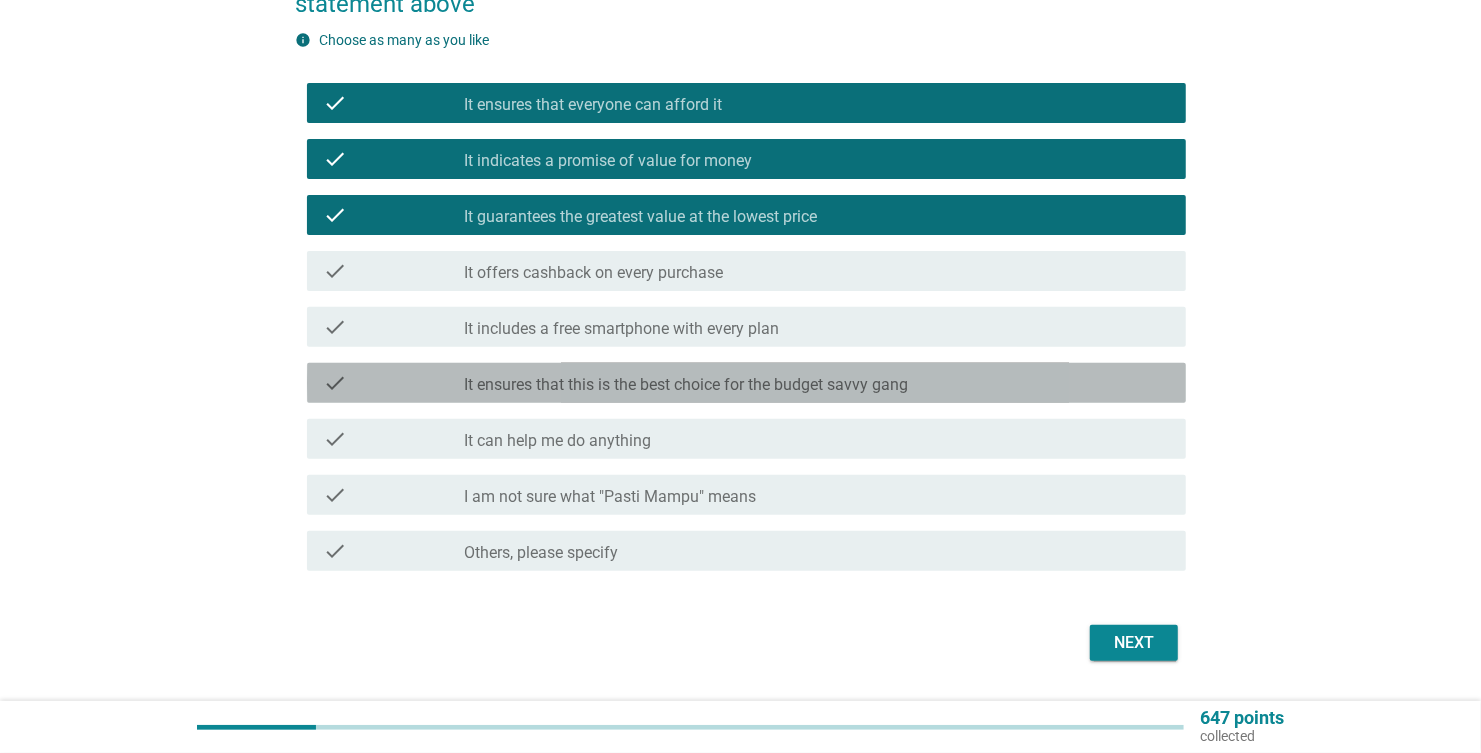click on "check" at bounding box center [335, 383] 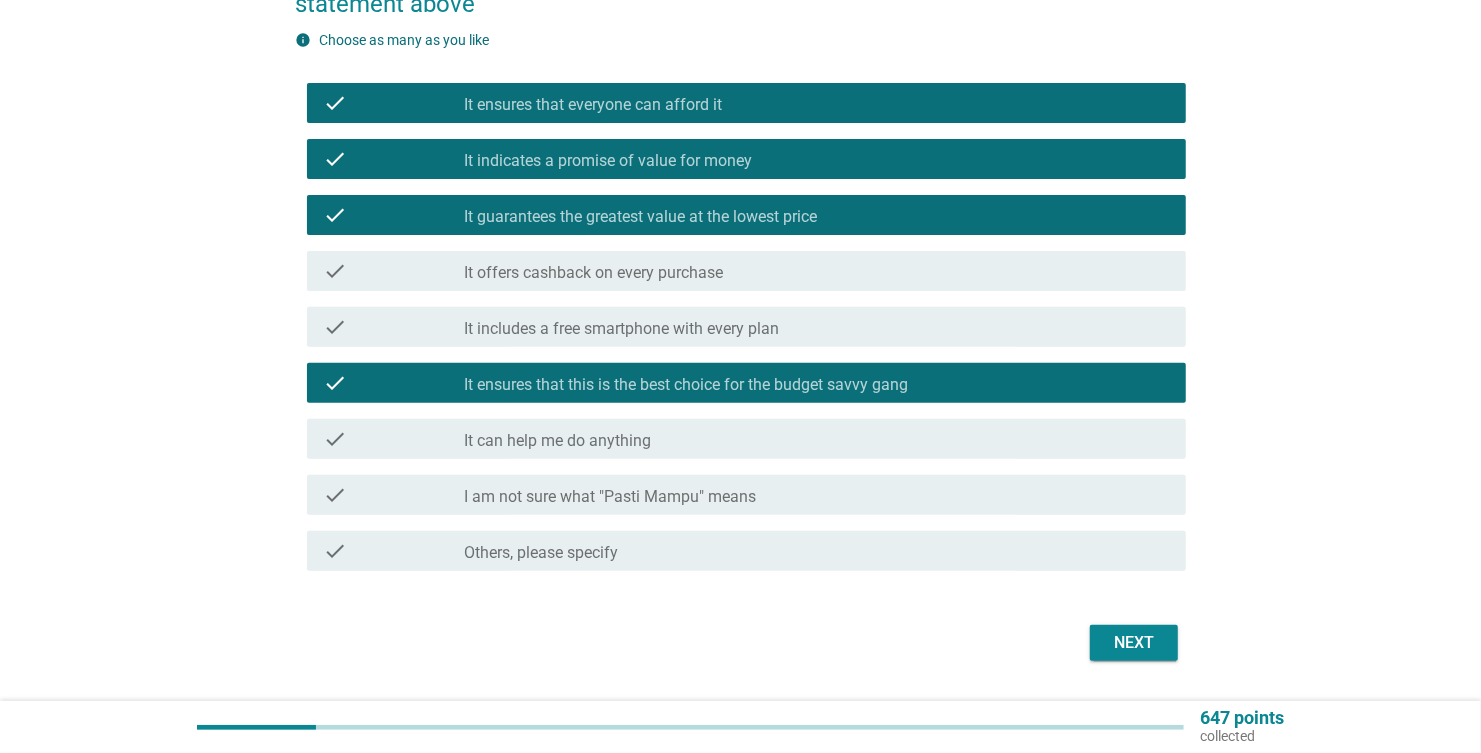 click on "Next" at bounding box center [1134, 643] 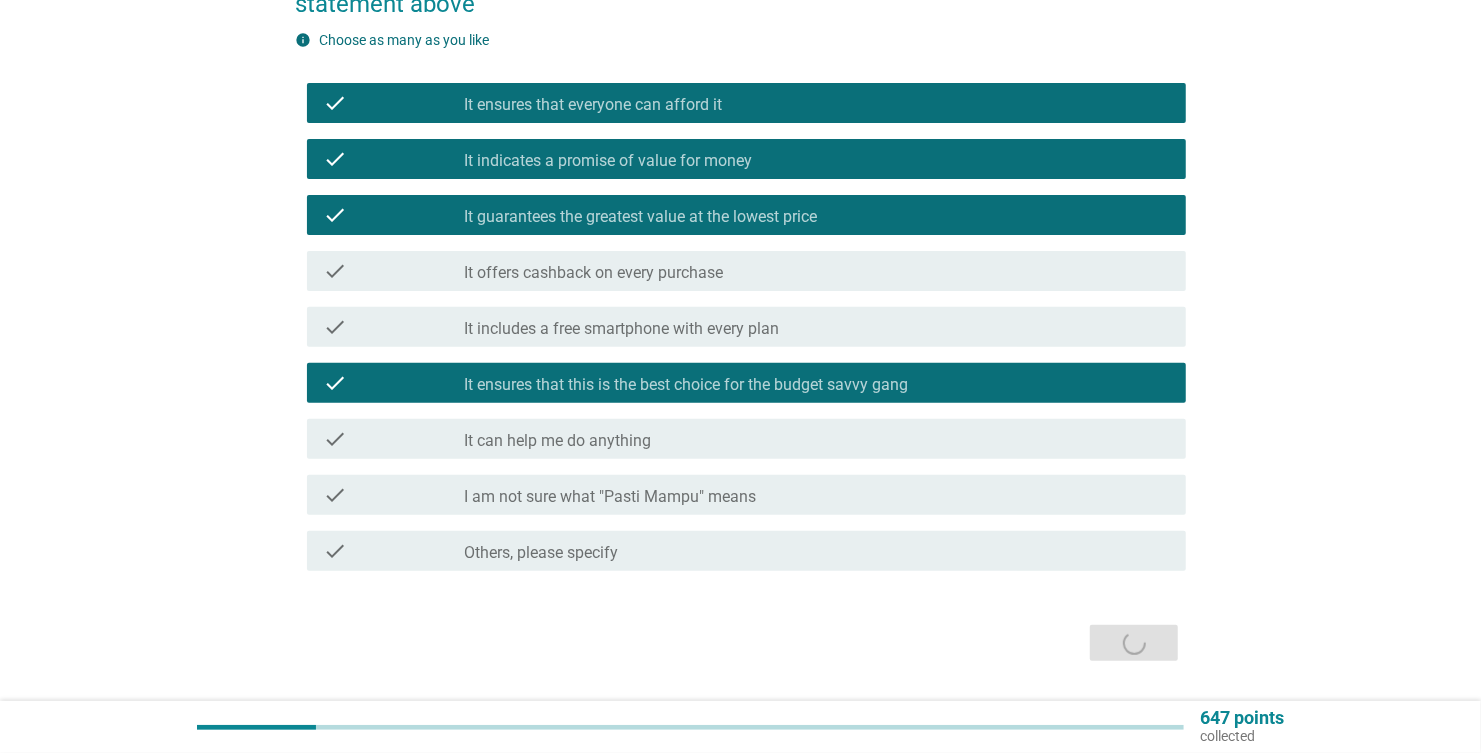 scroll, scrollTop: 0, scrollLeft: 0, axis: both 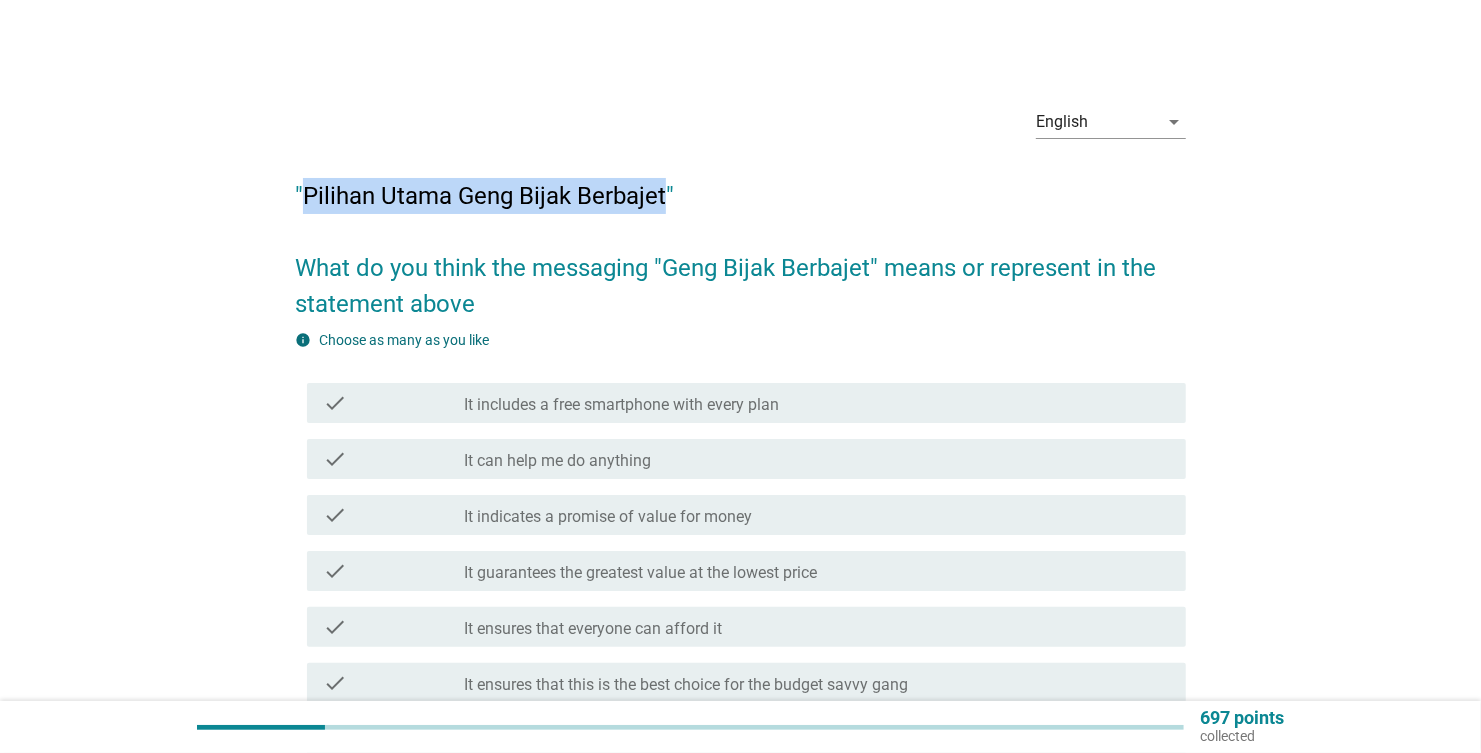 drag, startPoint x: 300, startPoint y: 191, endPoint x: 669, endPoint y: 194, distance: 369.0122 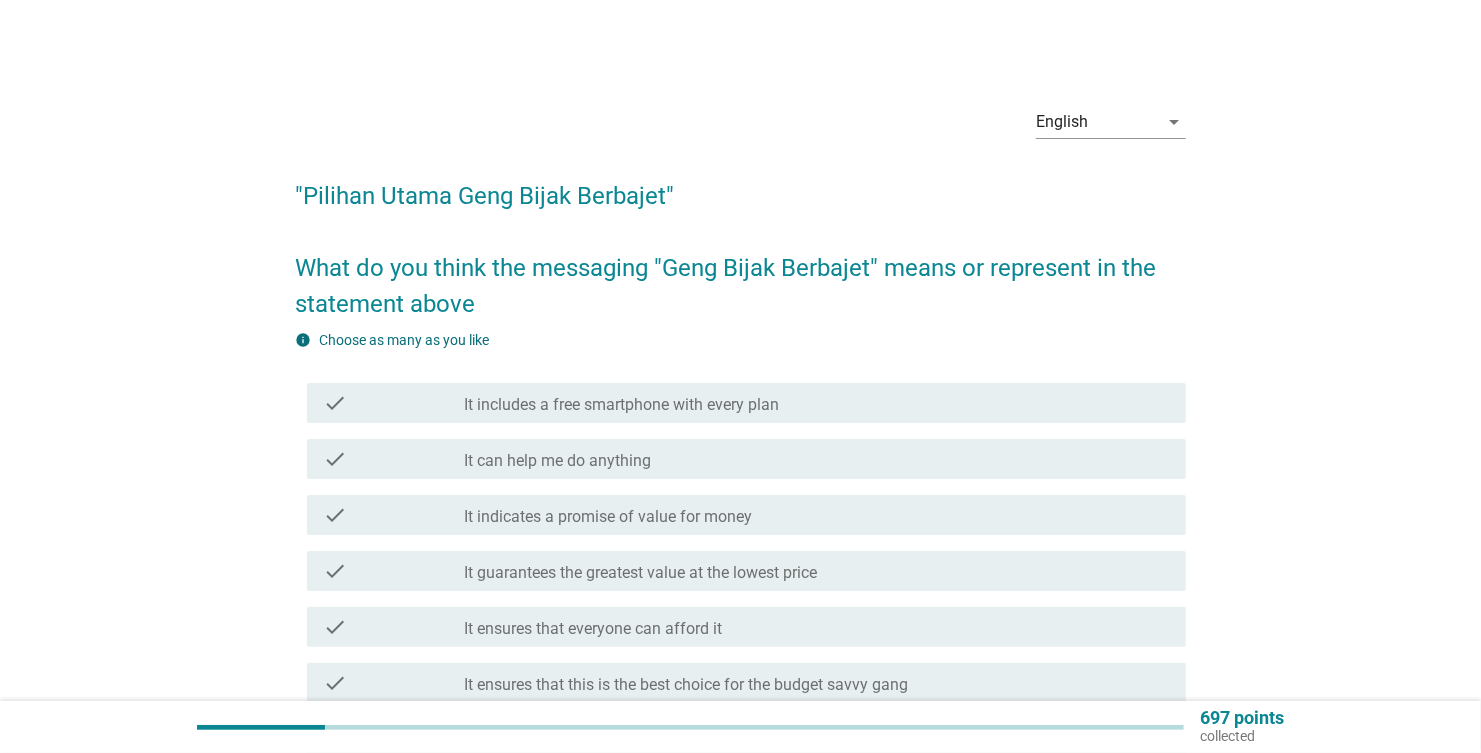 click on "English arrow_drop_down   "Pilihan Utama [PERSON_NAME] Berbajet"
What do you think the messaging "[PERSON_NAME] Berbajet" means or represent in the statement above     info   Choose as many as you like   check     check_box_outline_blank It includes a free smartphone with every plan   check     check_box_outline_blank It can help me do anything   check     check_box_outline_blank It indicates a promise of value for money   check     check_box_outline_blank It guarantees the greatest value at the lowest price   check     check_box_outline_blank It ensures that everyone can afford it   check     check_box_outline_blank It ensures that this is the best choice for the budget savvy gang   check     check_box_outline_blank It offers cashback on every purchase   check     check_box_outline_blank I am not sure what "[PERSON_NAME] Berbajet" means   check     check_box_outline_blank Others, please specify       Next" at bounding box center (740, 528) 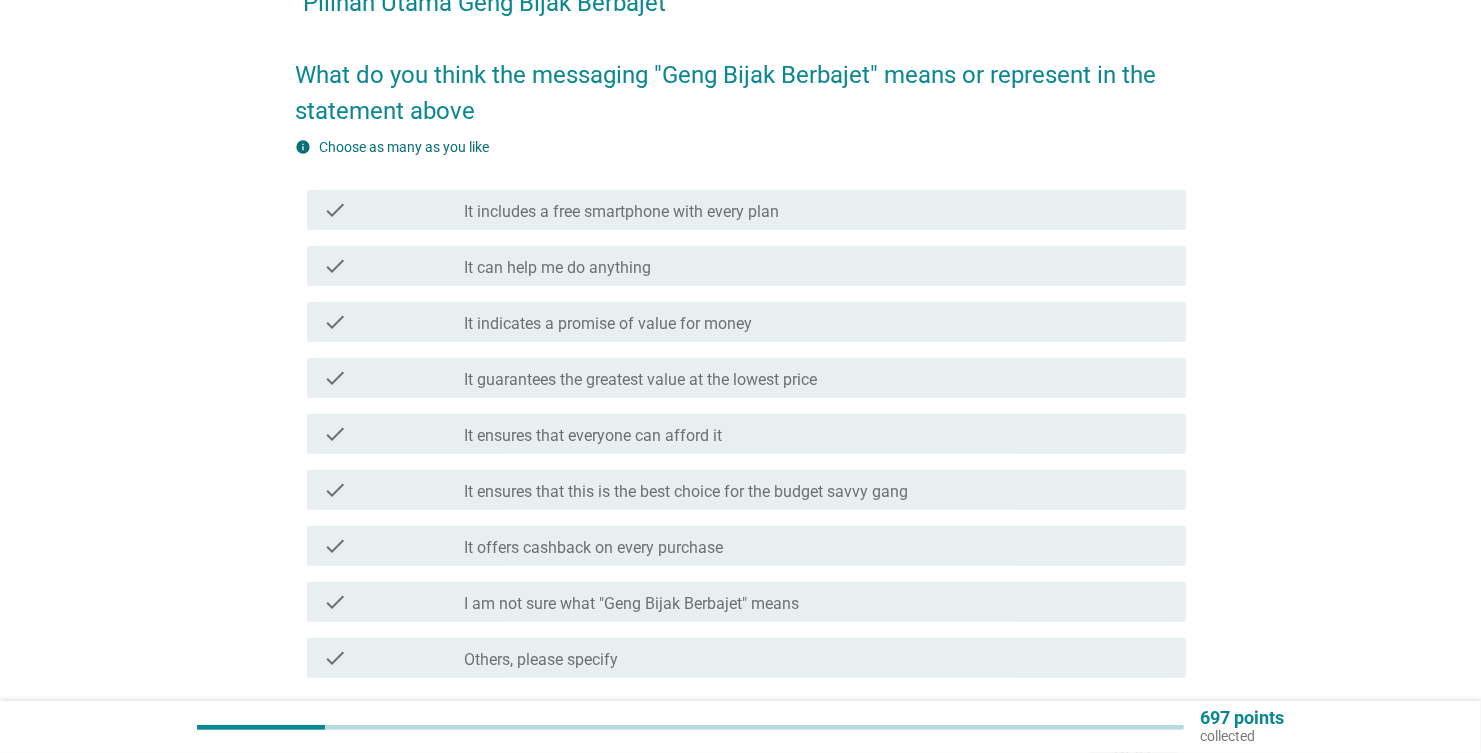 scroll, scrollTop: 199, scrollLeft: 0, axis: vertical 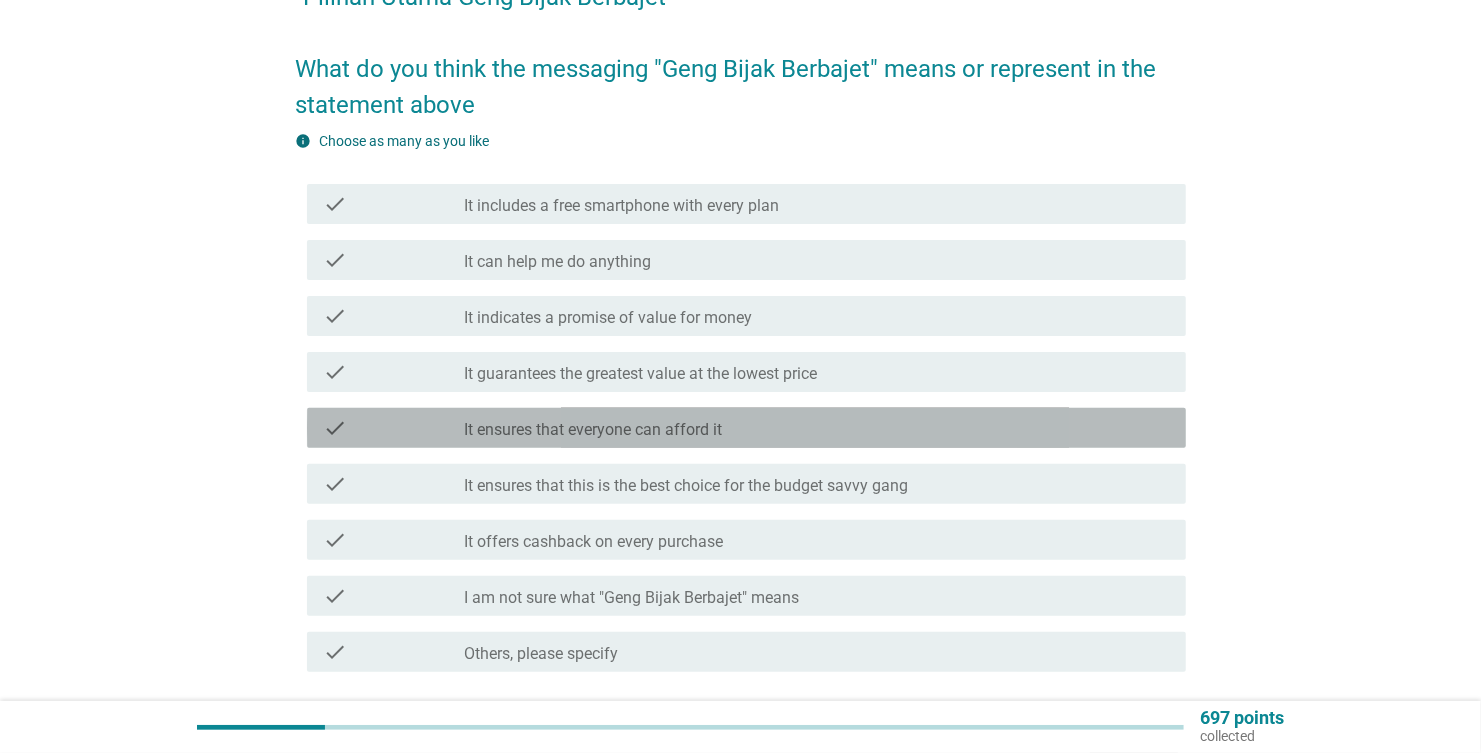 click on "check" at bounding box center [335, 428] 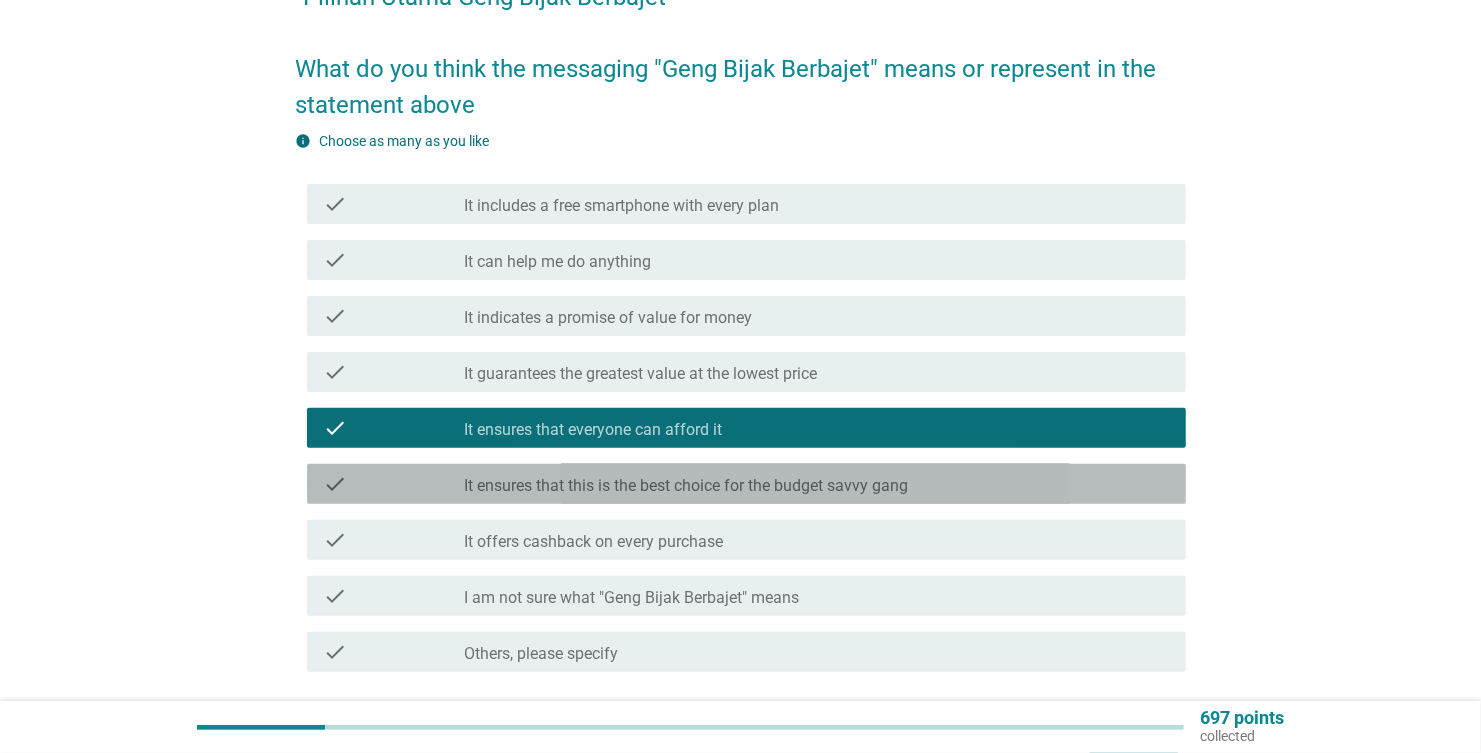 click on "check" at bounding box center (335, 484) 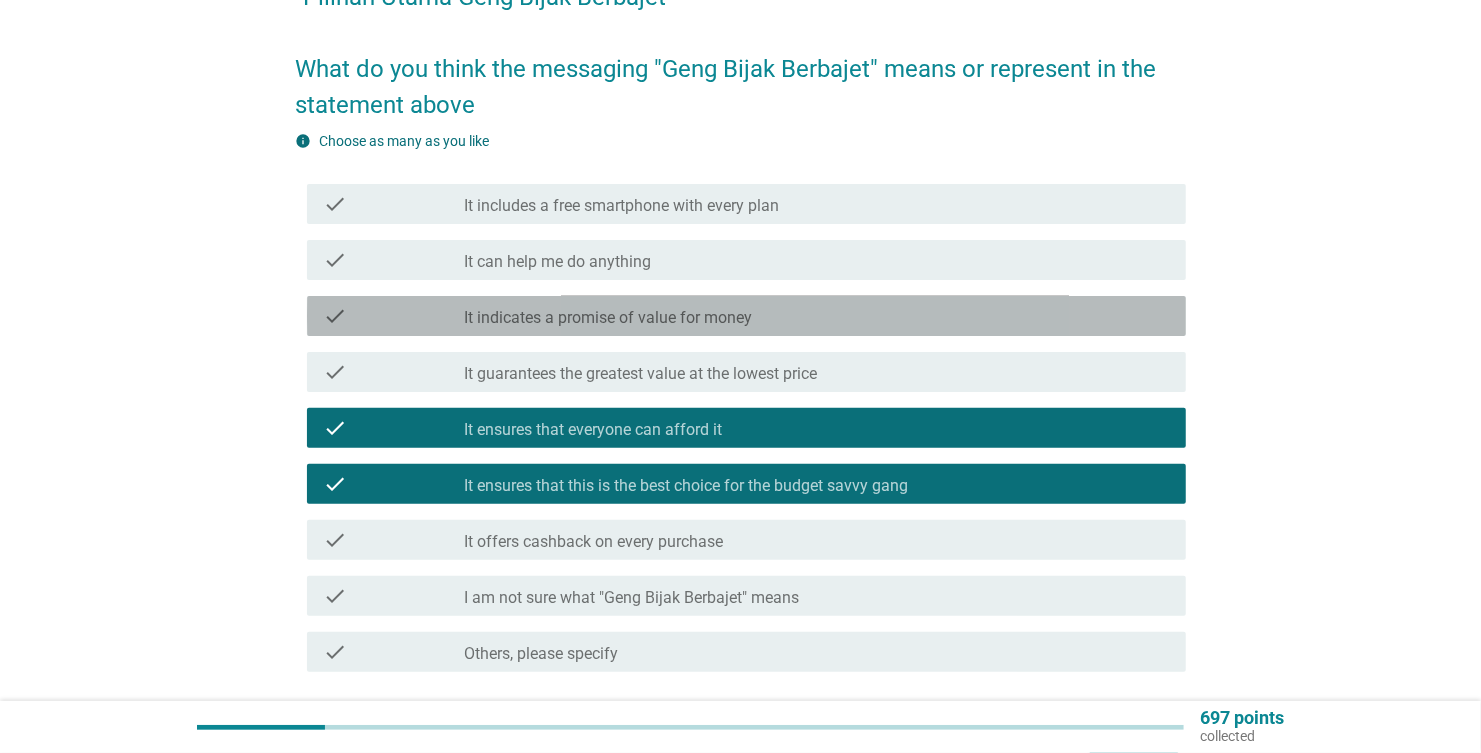 click on "check" at bounding box center (335, 316) 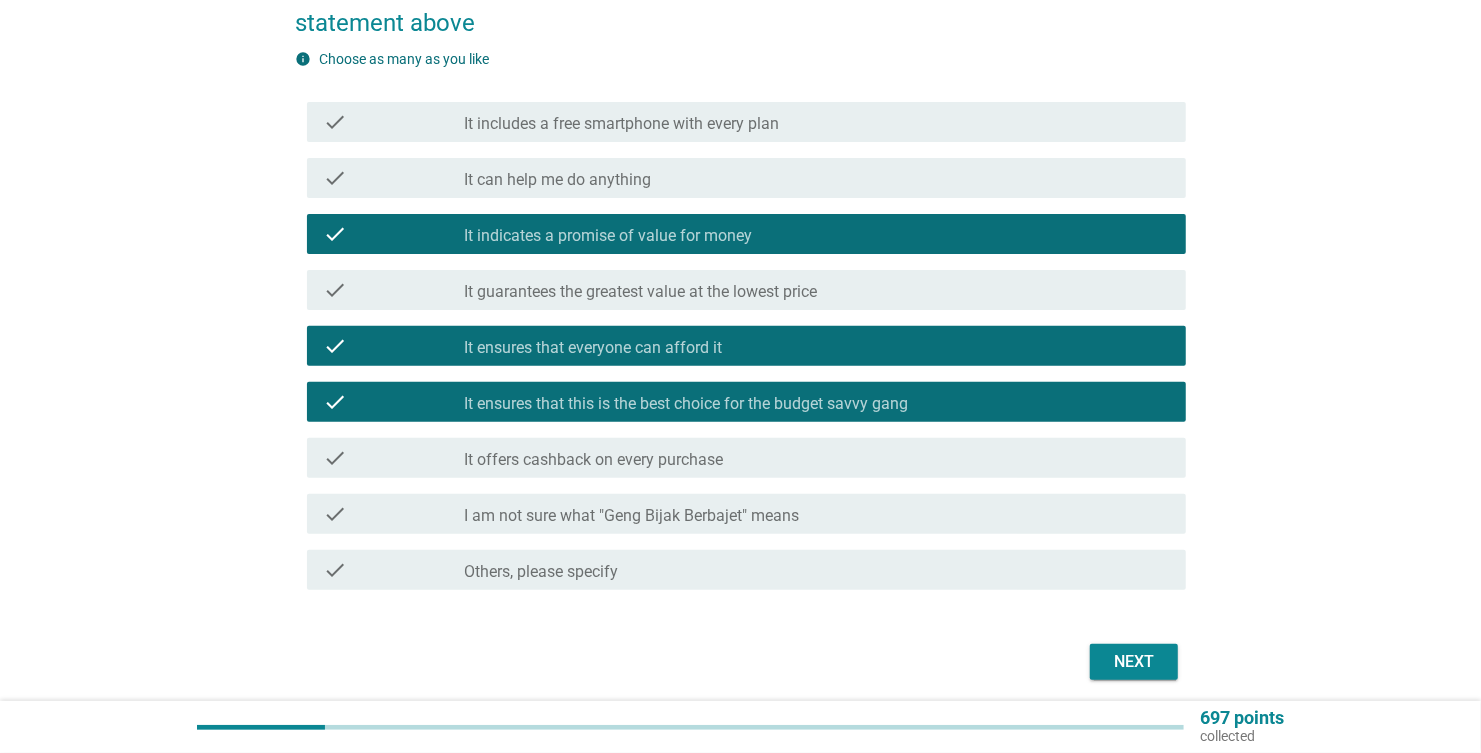 scroll, scrollTop: 355, scrollLeft: 0, axis: vertical 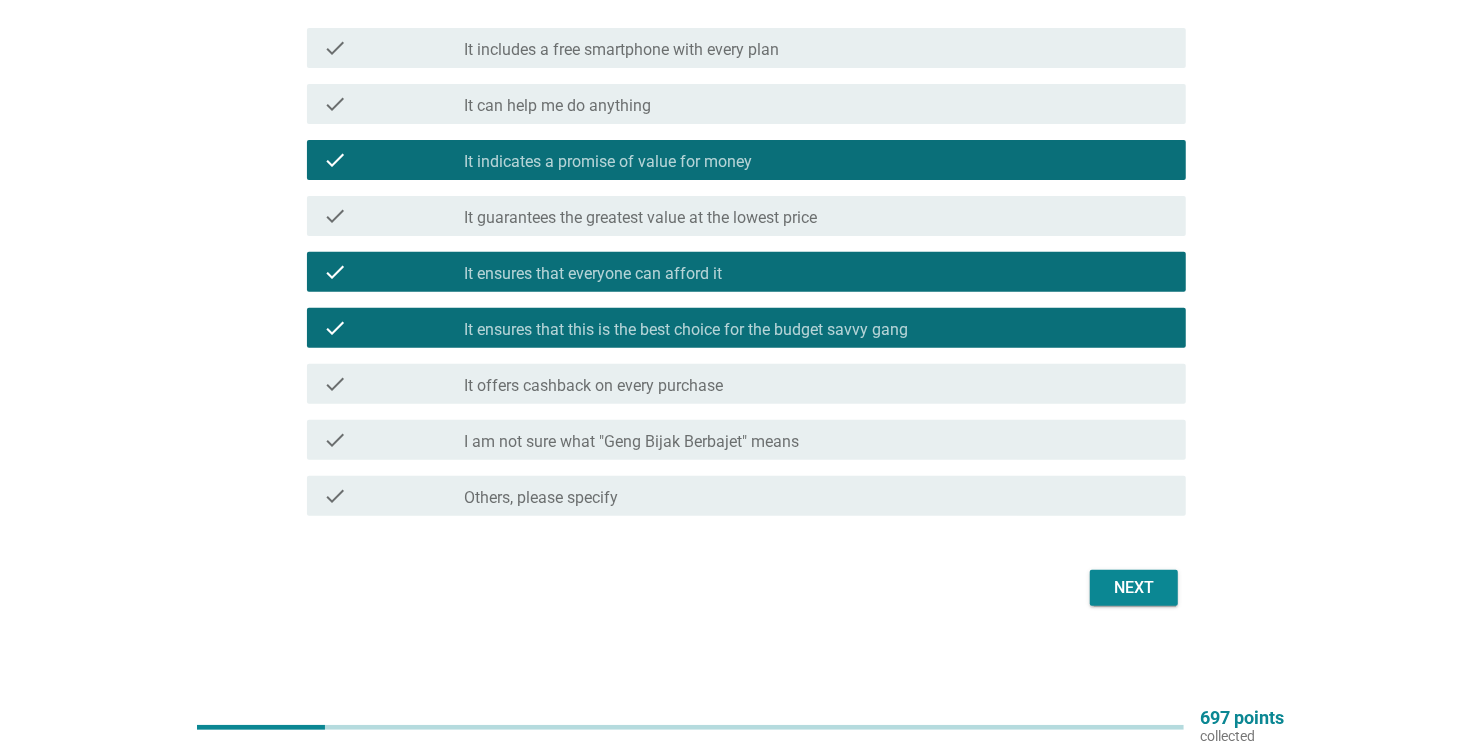 click on "Next" at bounding box center [1134, 588] 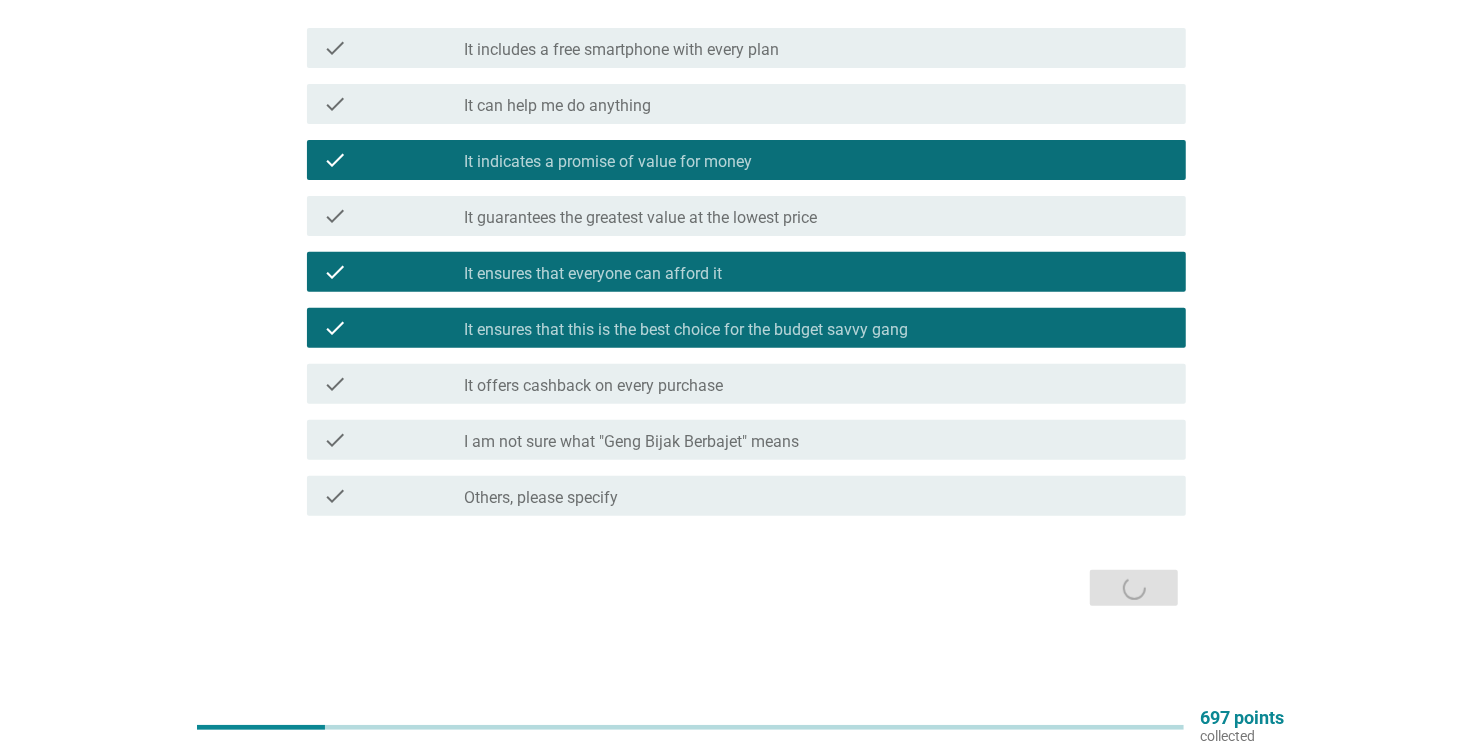 scroll, scrollTop: 0, scrollLeft: 0, axis: both 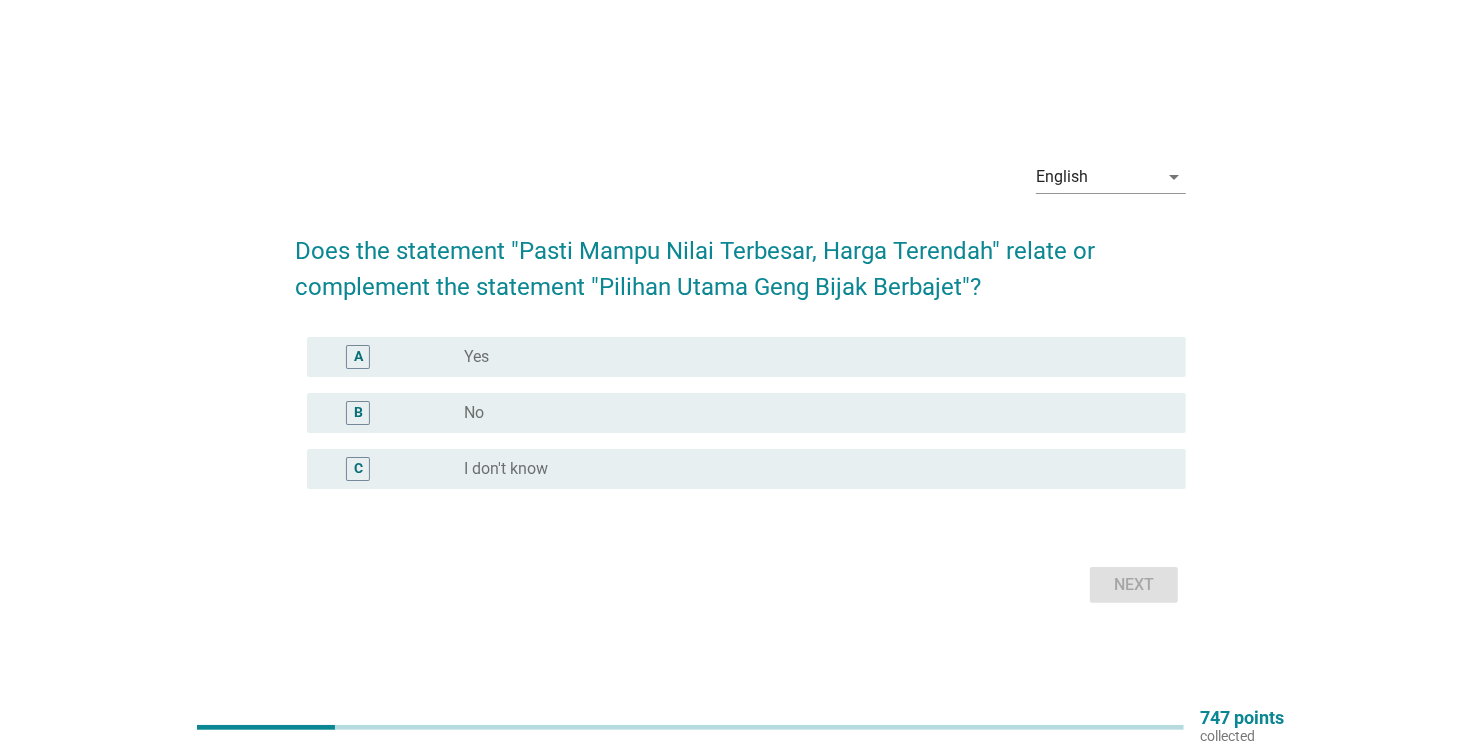 click on "A" at bounding box center [358, 356] 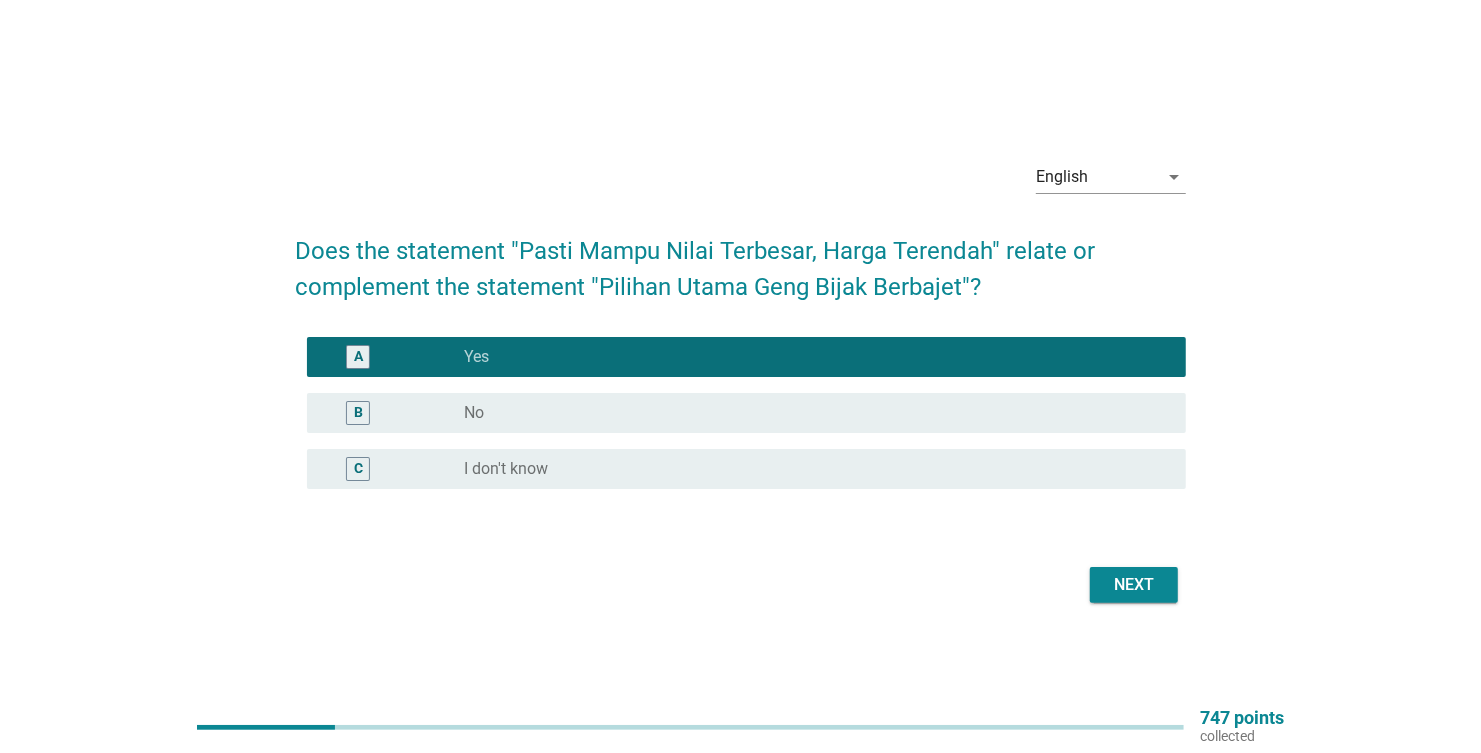 click on "Next" at bounding box center [1134, 585] 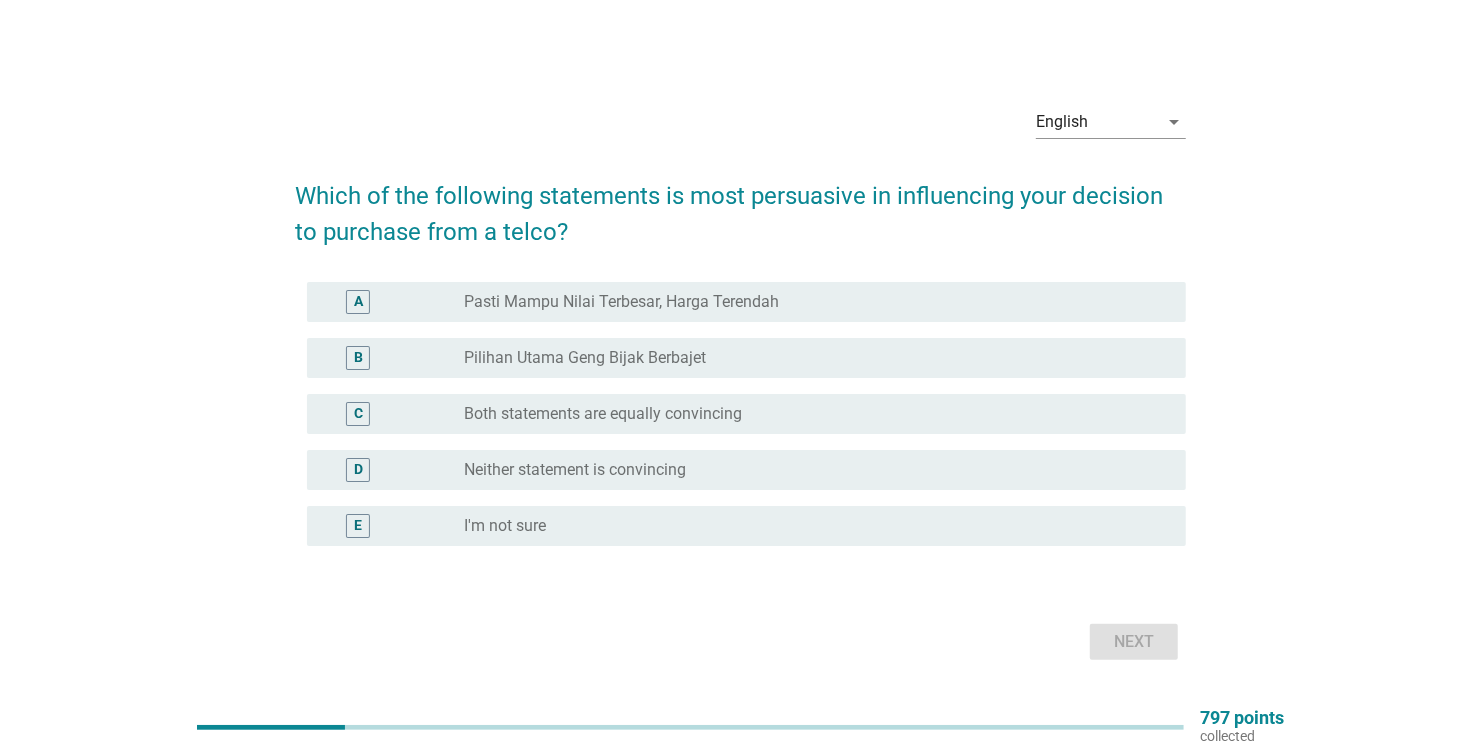 click on "English arrow_drop_down   Which of the following statements is most persuasive in influencing your decision to purchase from a telco?     A     radio_button_unchecked Pasti Mampu Nilai Terbesar, Harga Terendah   B     radio_button_unchecked Pilihan Utama [PERSON_NAME] Berbajet   C     radio_button_unchecked Both statements are equally convincing   D     radio_button_unchecked Neither statement is convincing   E     radio_button_unchecked I'm not sure     Next" at bounding box center [740, 378] 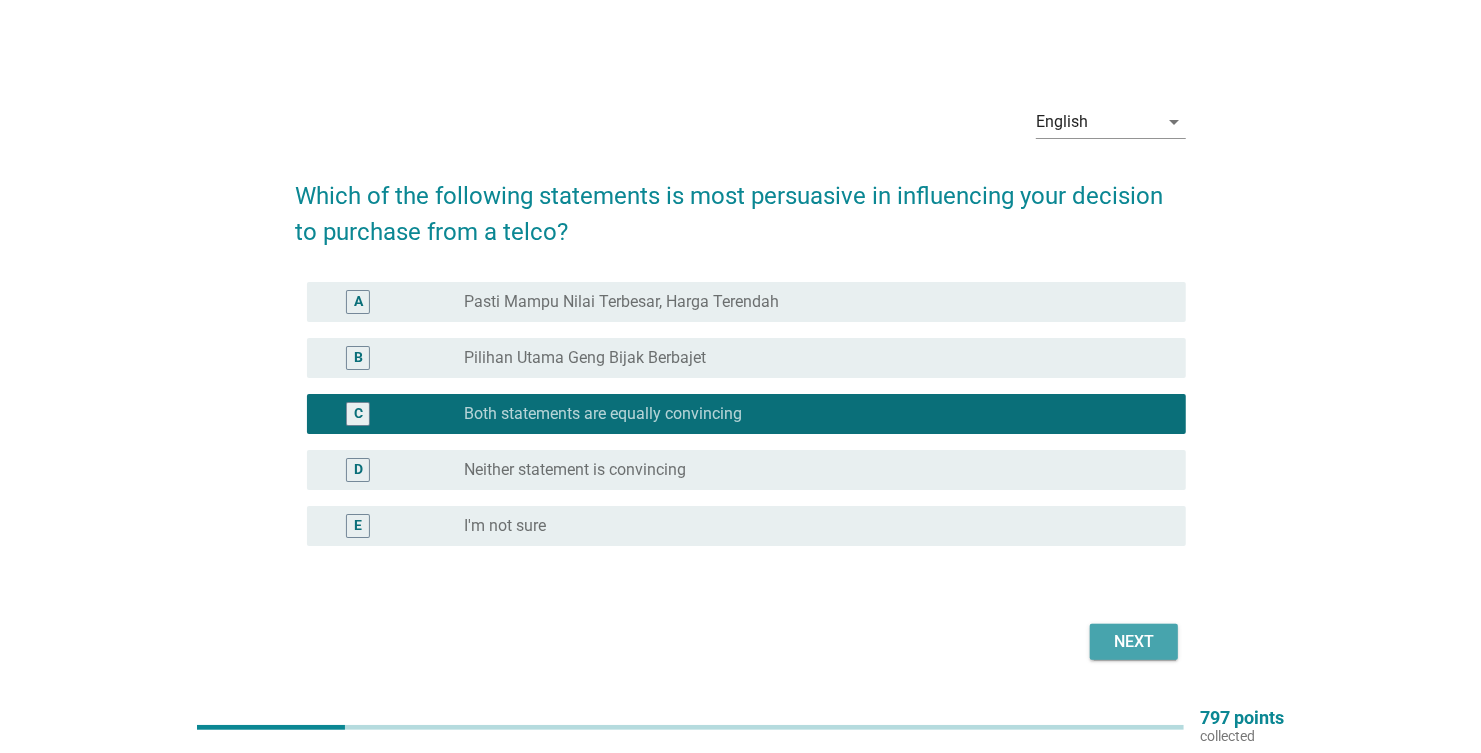click on "Next" at bounding box center [1134, 642] 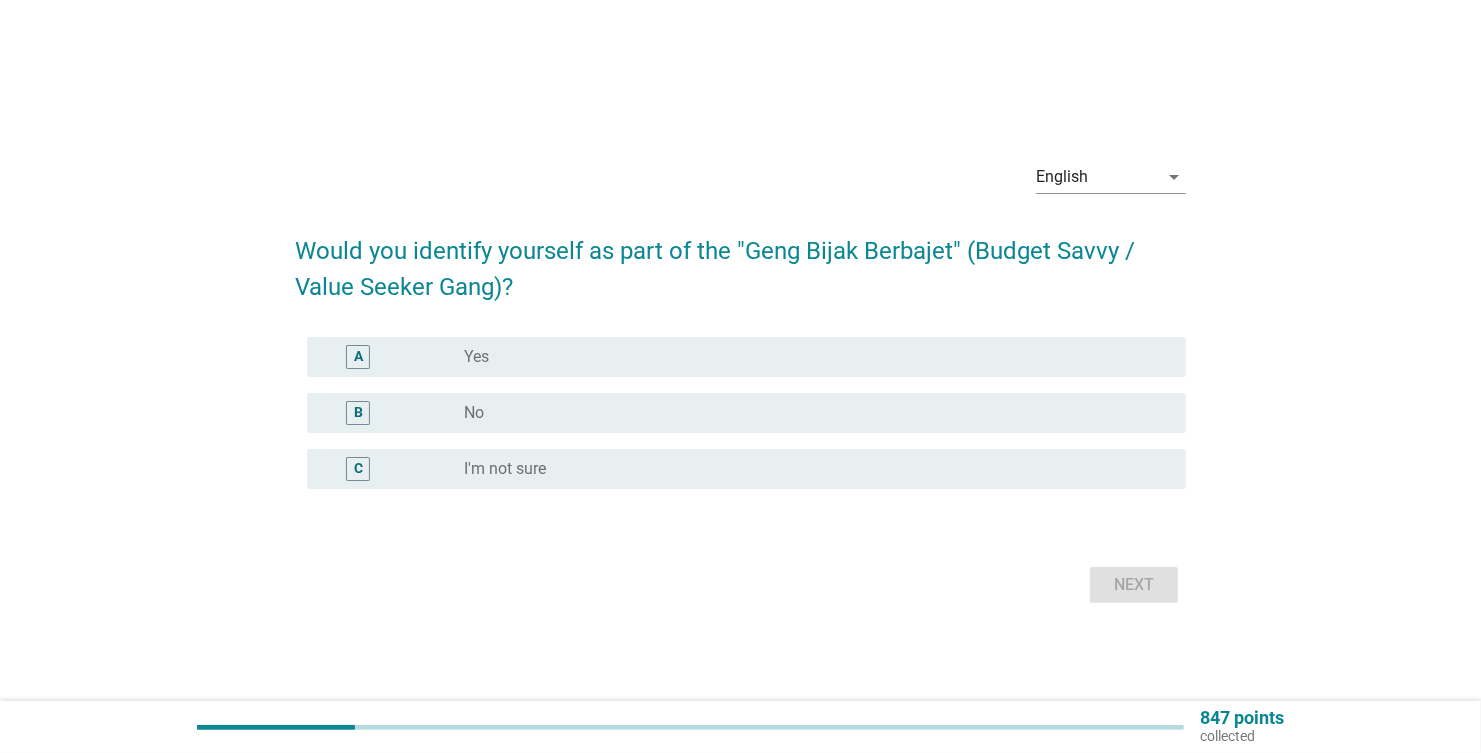 click on "A" at bounding box center [393, 357] 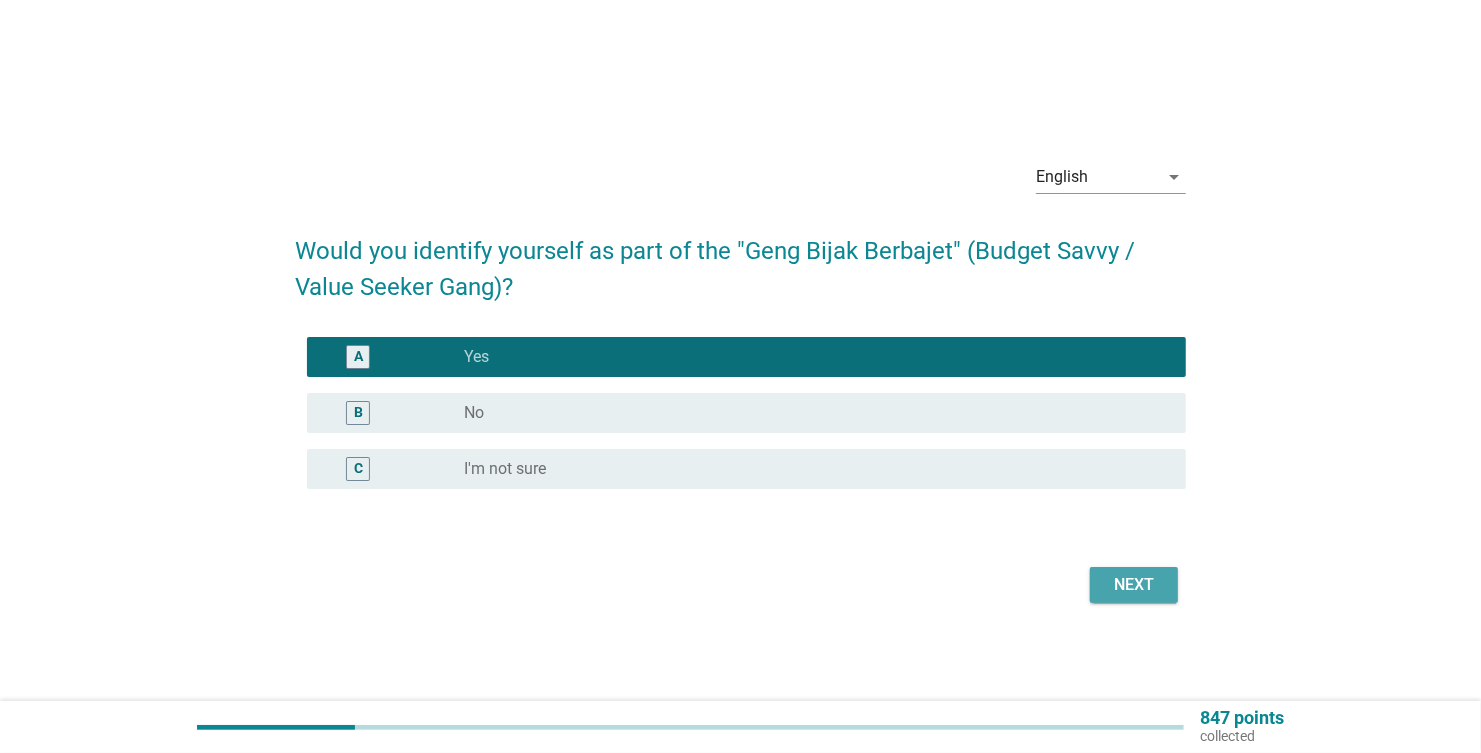 click on "Next" at bounding box center (1134, 585) 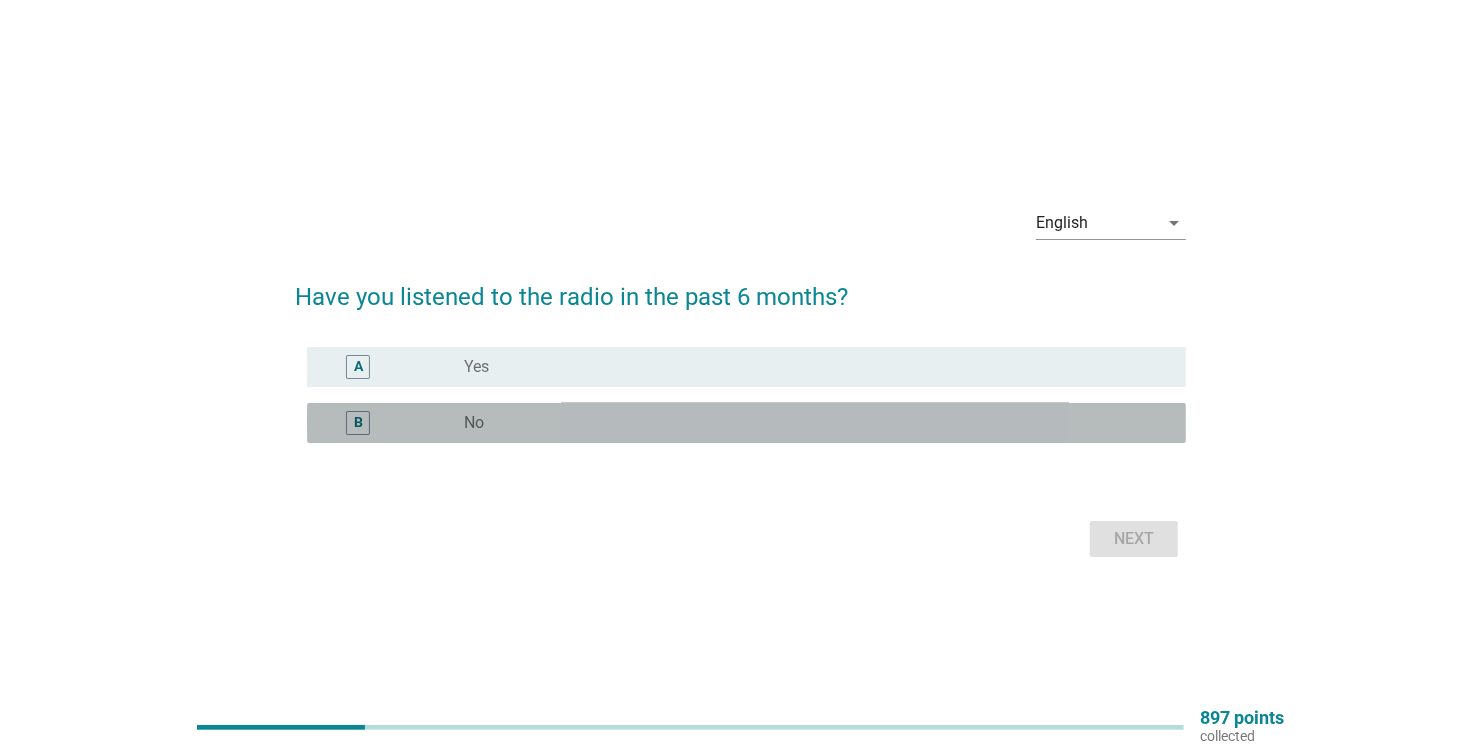 click on "B" at bounding box center [393, 423] 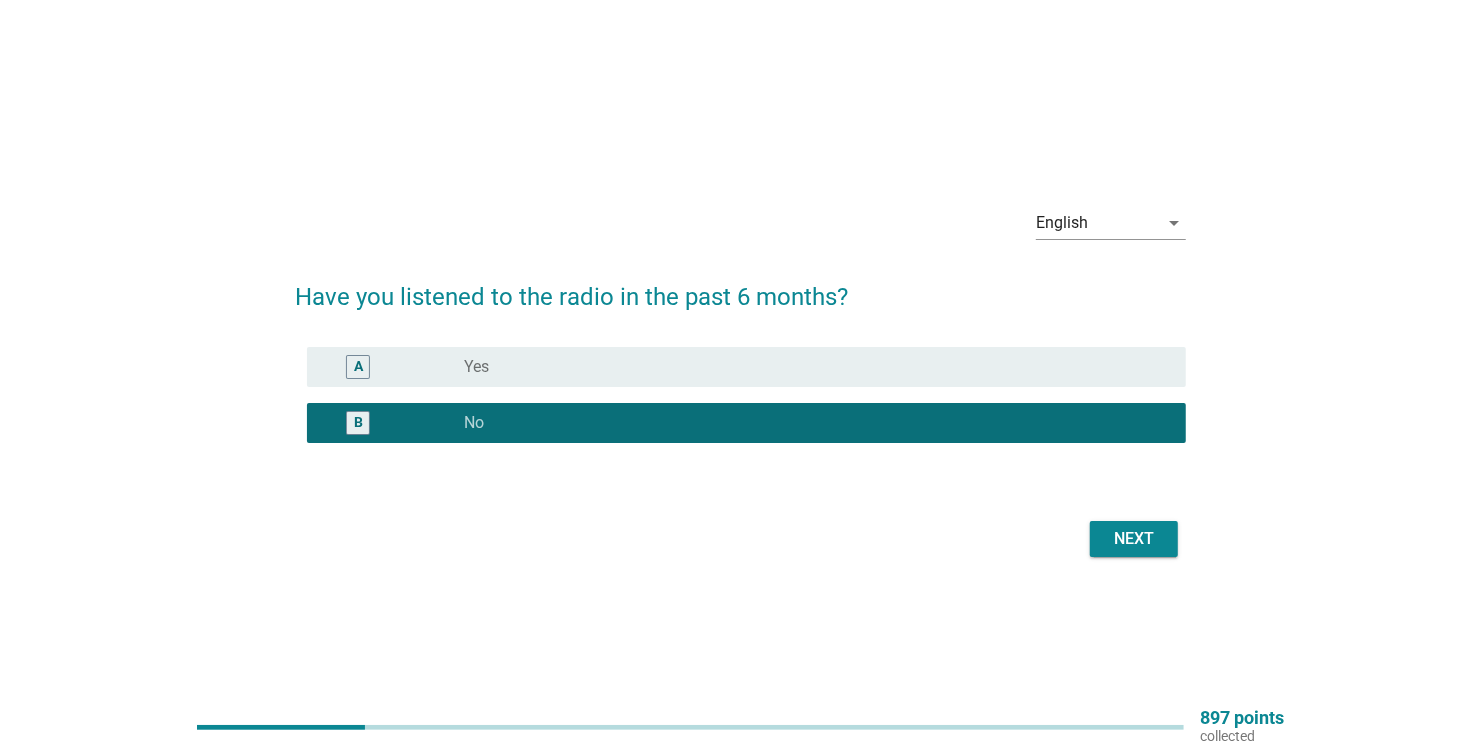 click on "Next" at bounding box center [1134, 539] 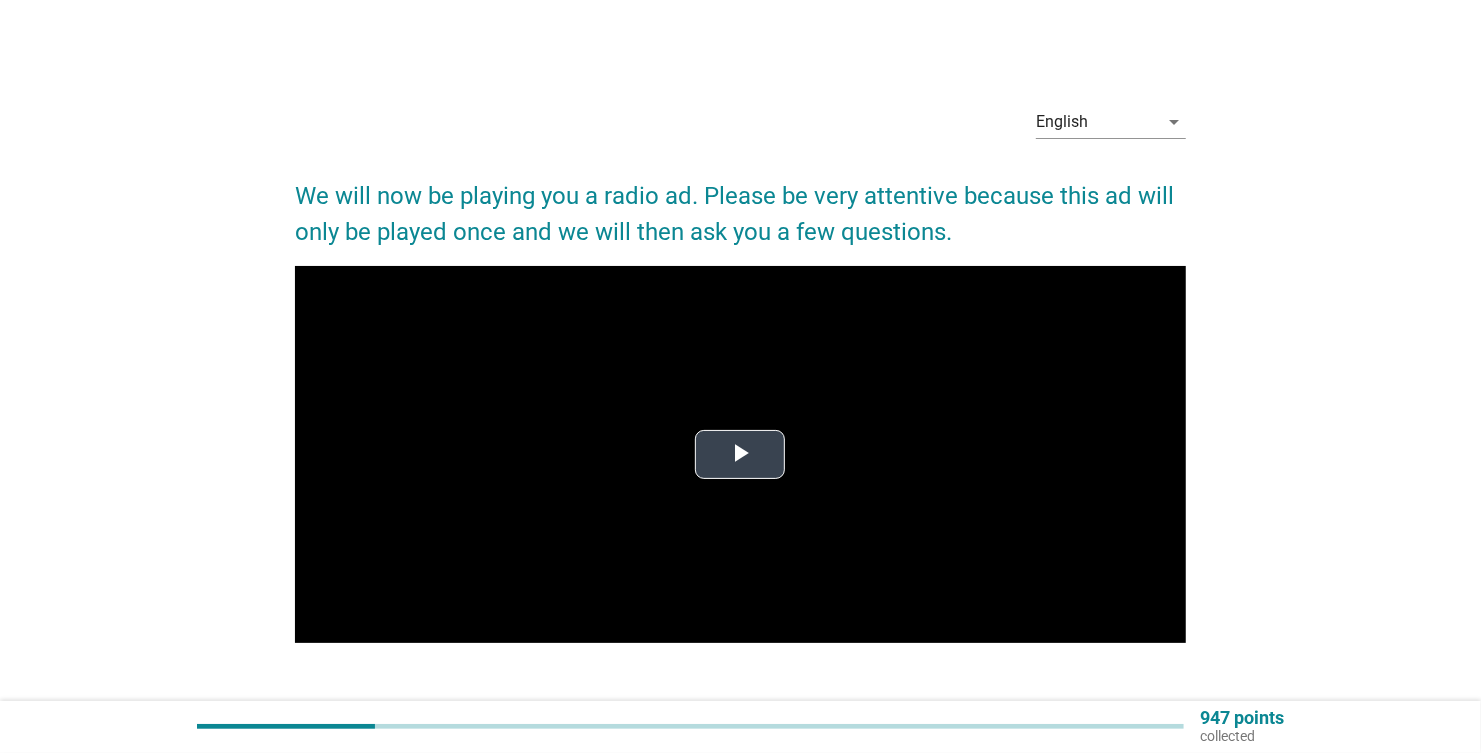 click at bounding box center (740, 454) 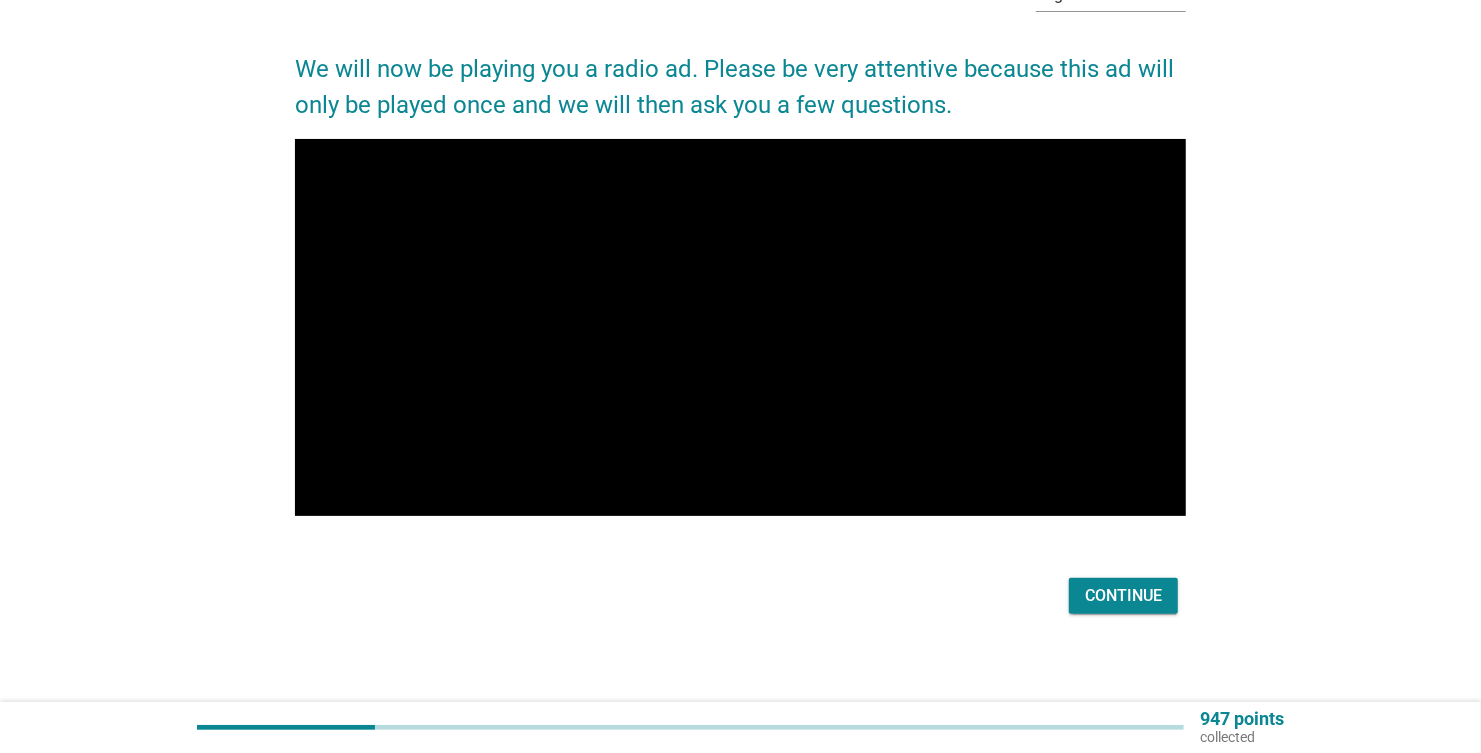 scroll, scrollTop: 135, scrollLeft: 0, axis: vertical 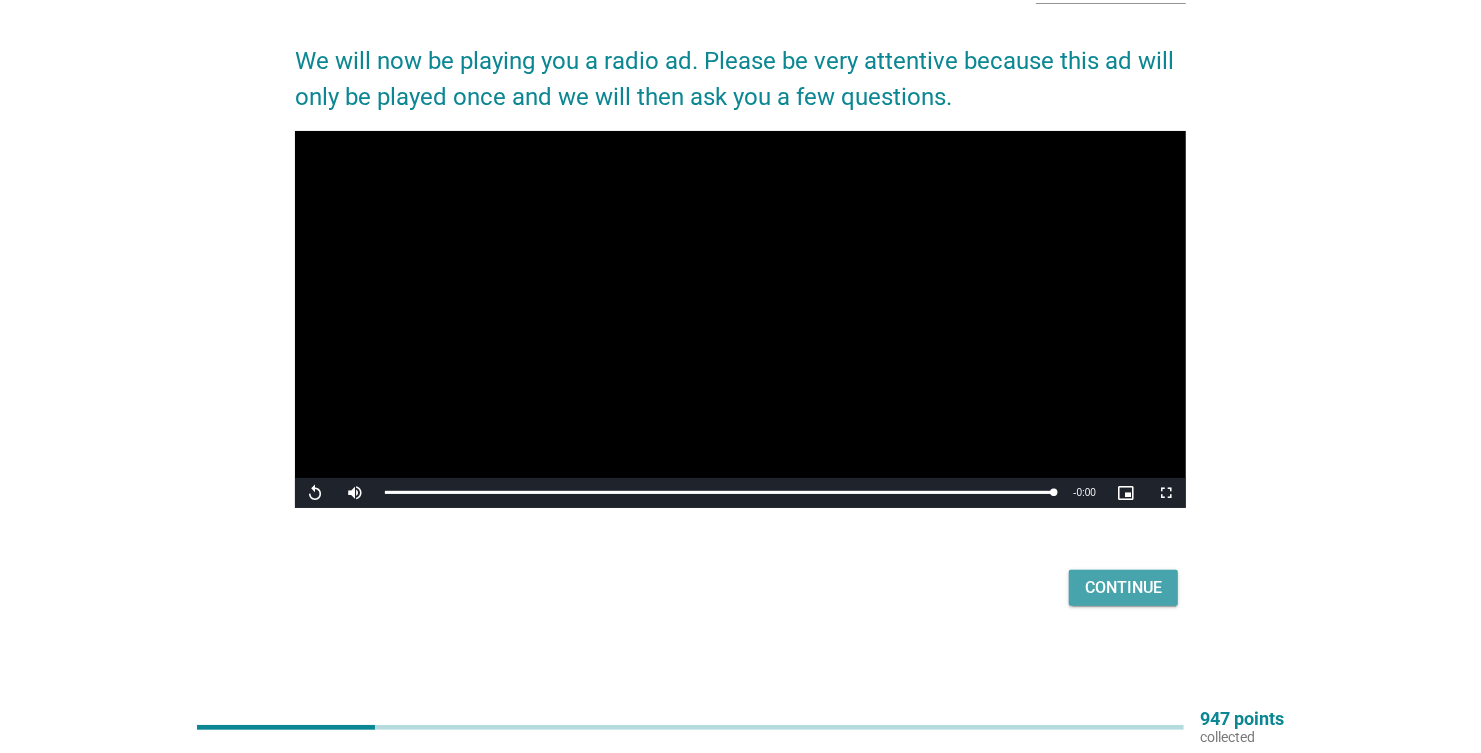 click on "Continue" at bounding box center [1123, 588] 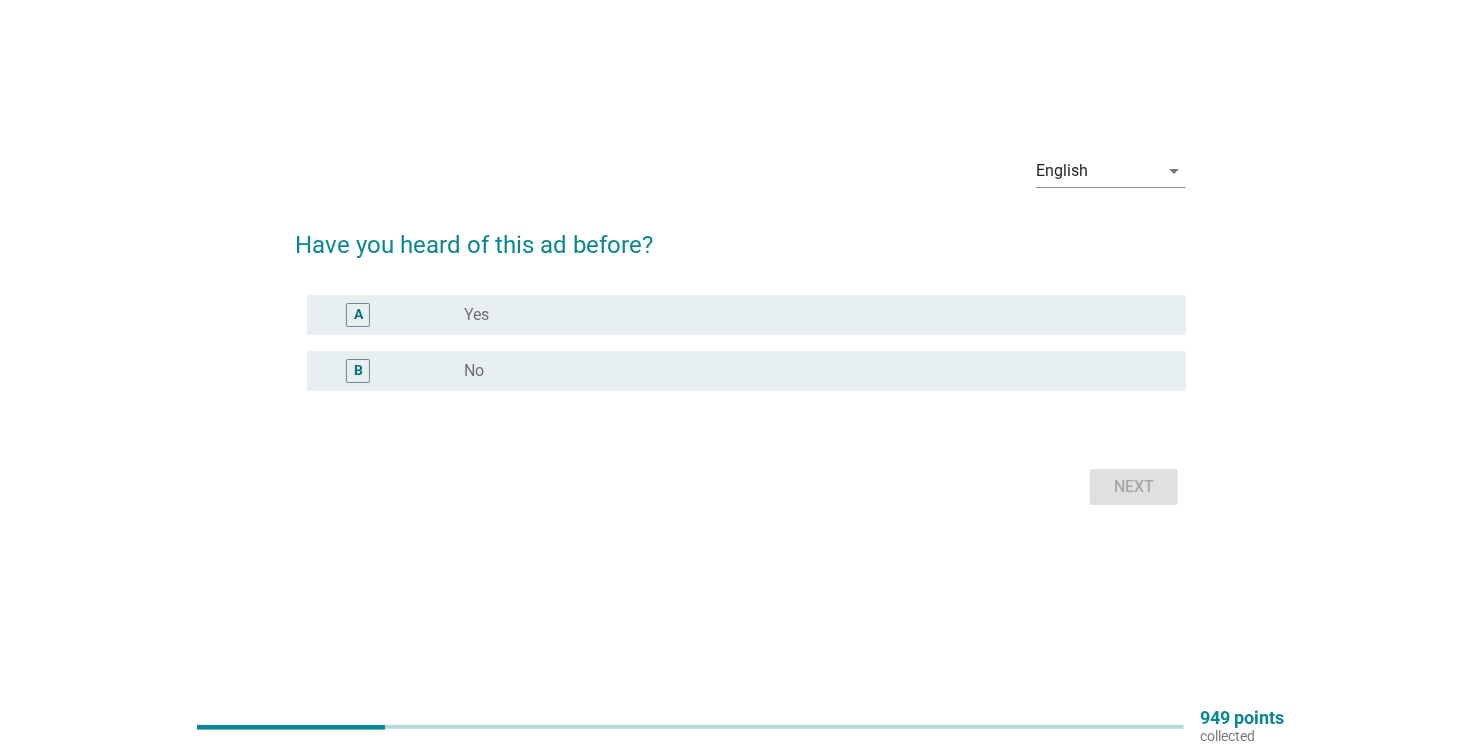 scroll, scrollTop: 0, scrollLeft: 0, axis: both 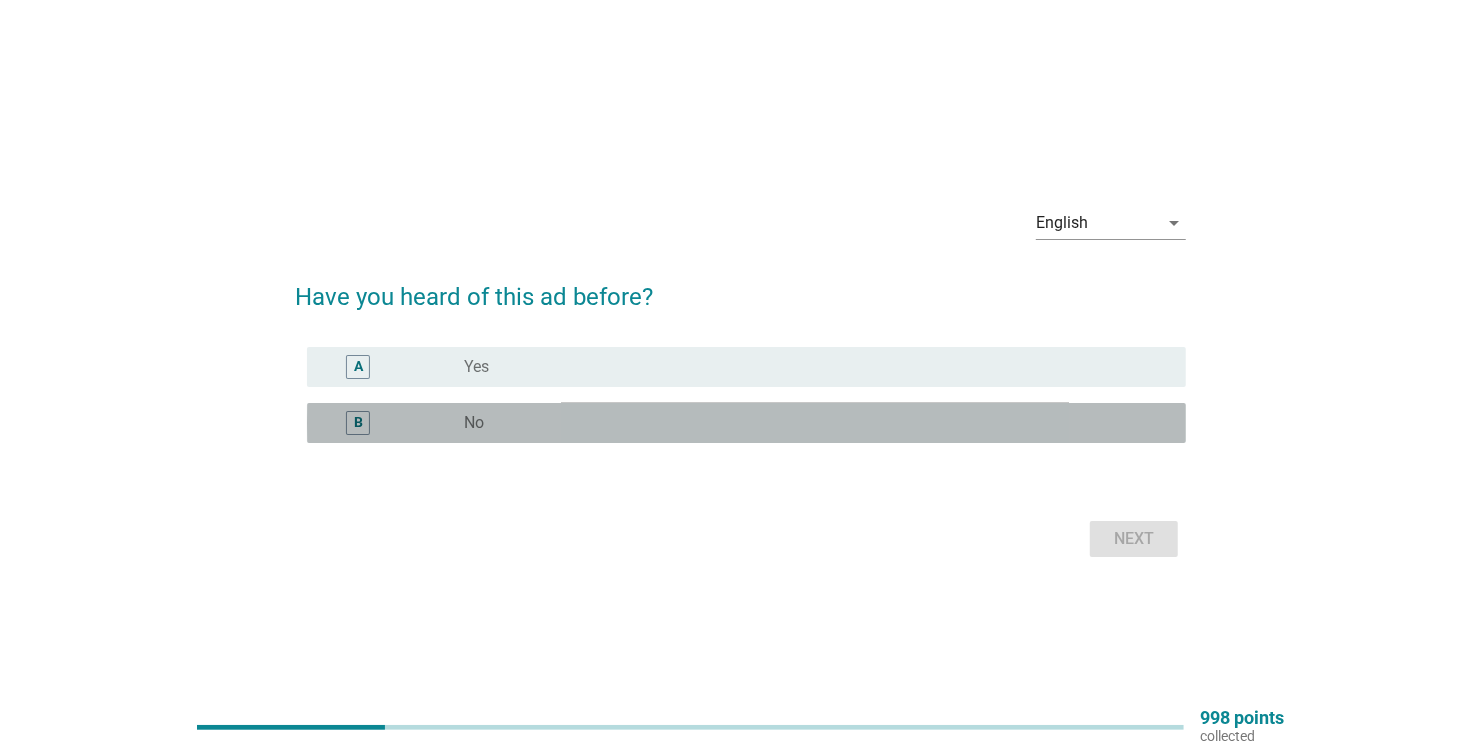 click on "No" at bounding box center (474, 423) 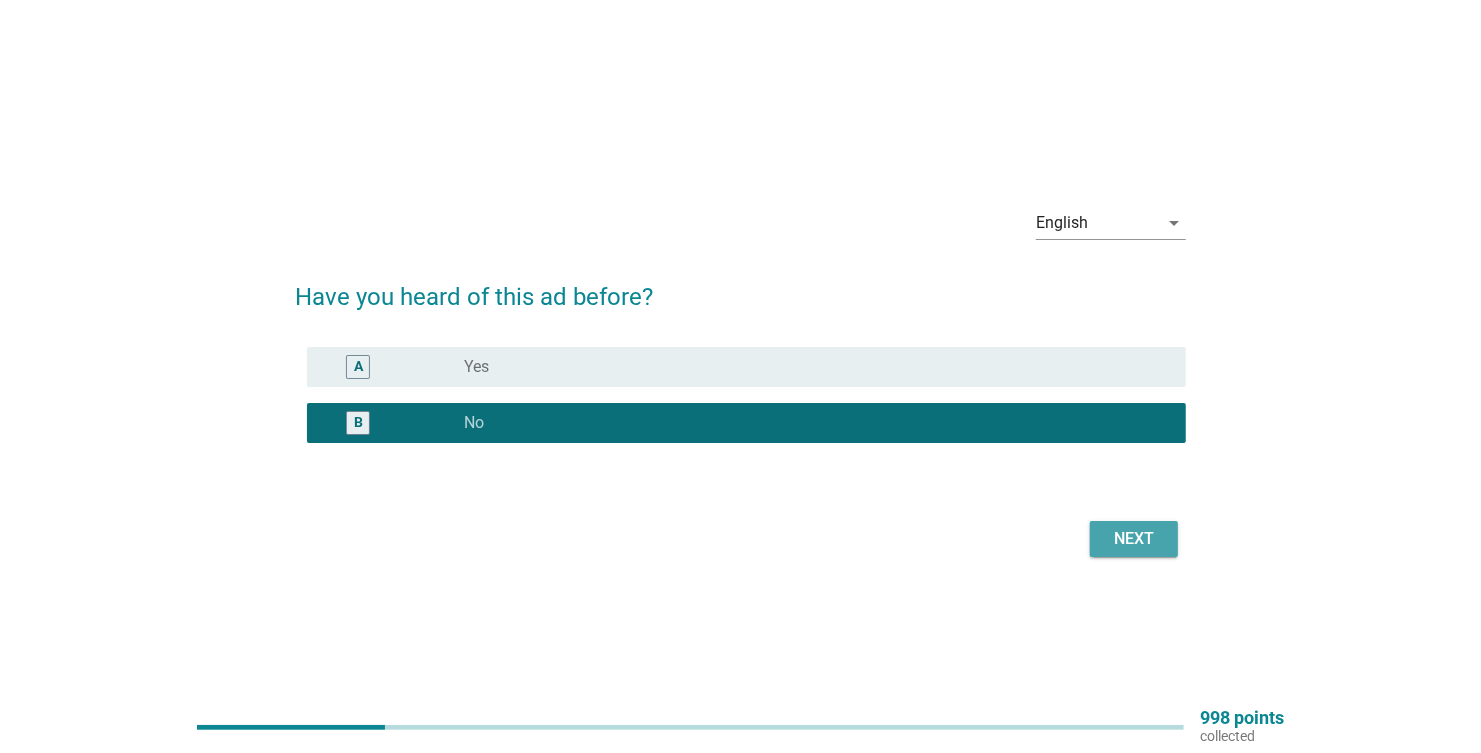 click on "Next" at bounding box center (1134, 539) 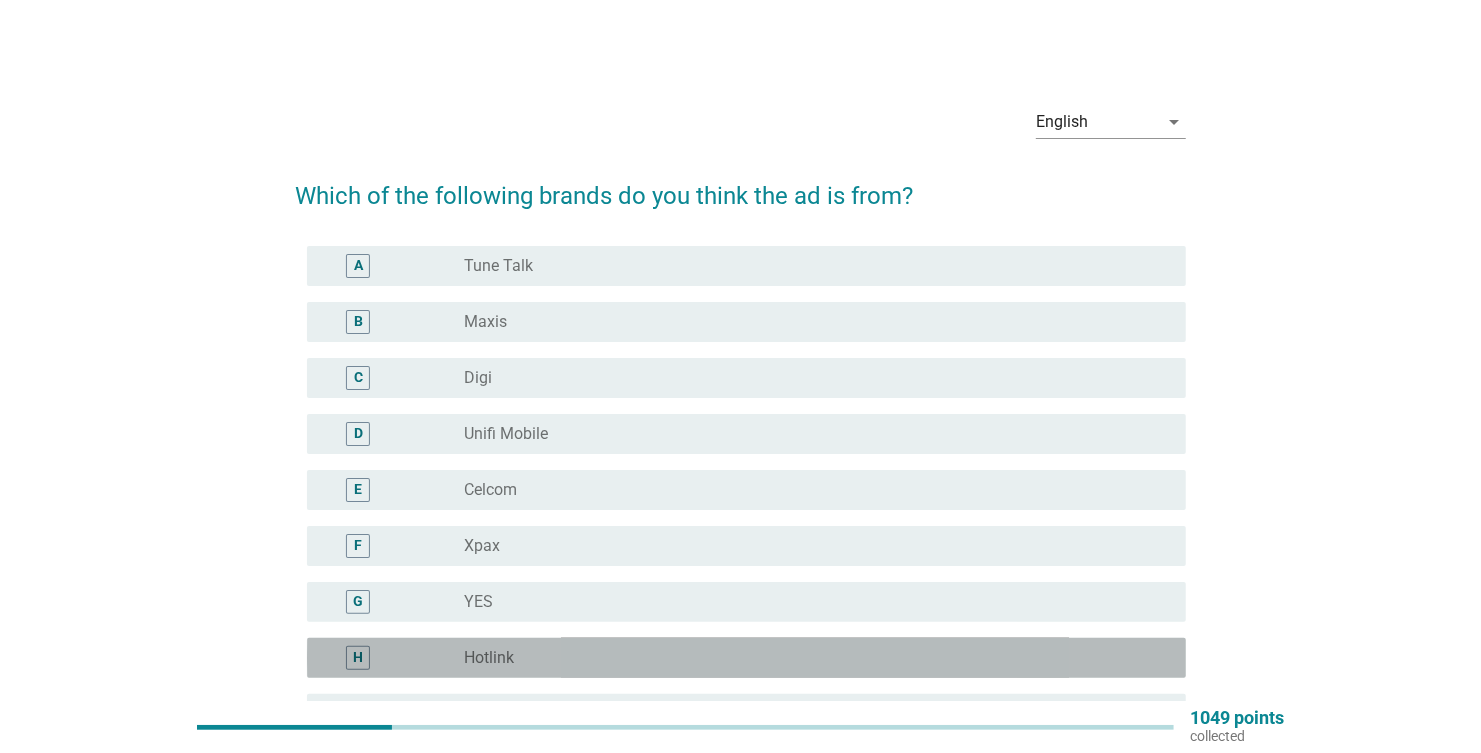 click on "H" at bounding box center [358, 658] 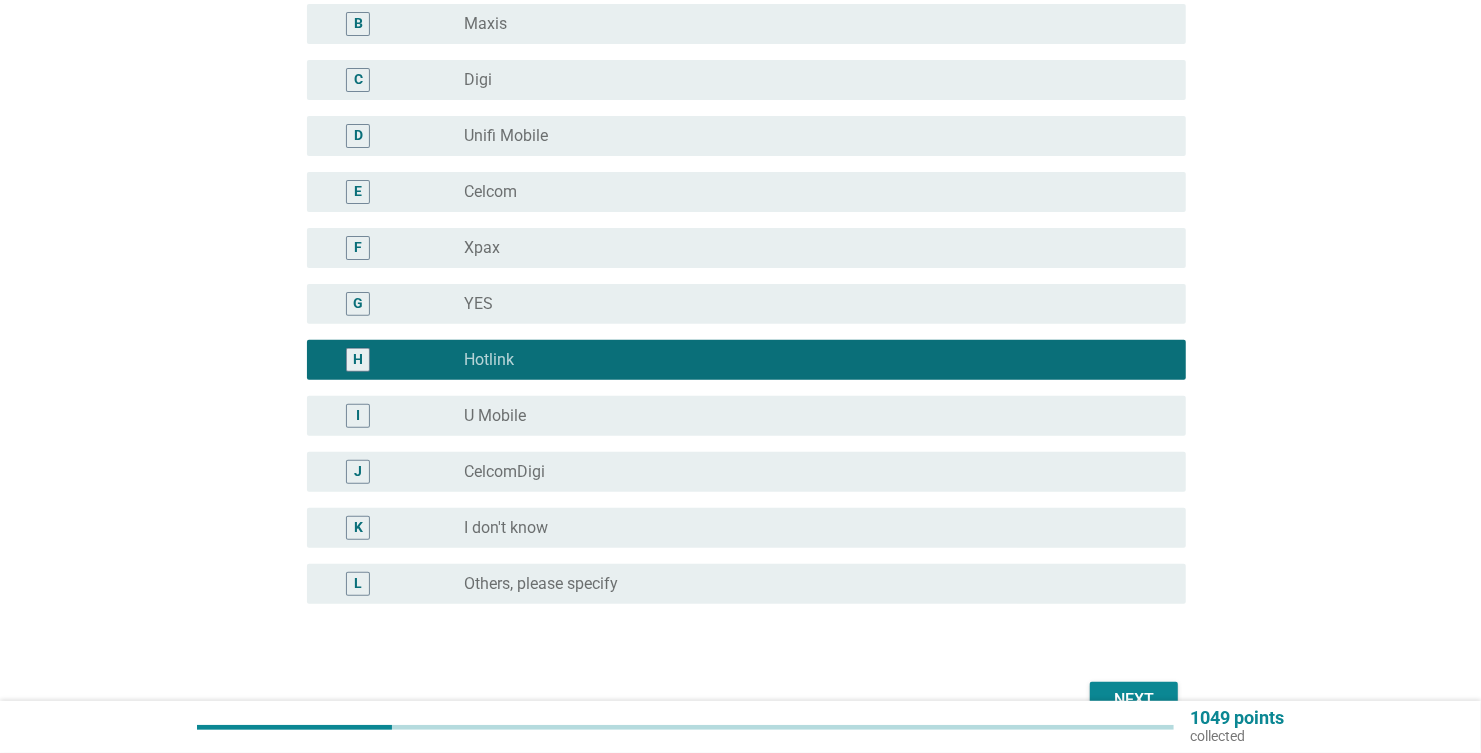 scroll, scrollTop: 410, scrollLeft: 0, axis: vertical 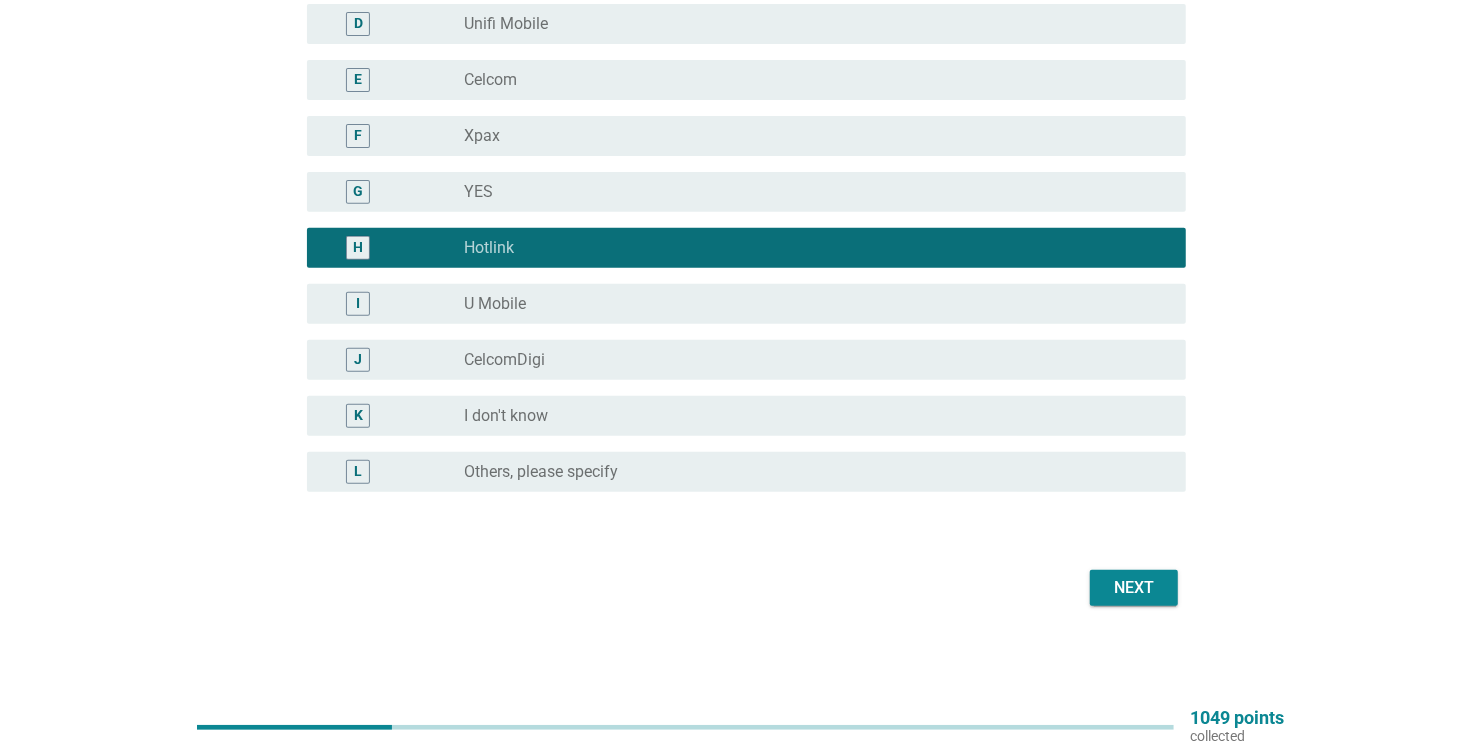 click on "Next" at bounding box center (1134, 588) 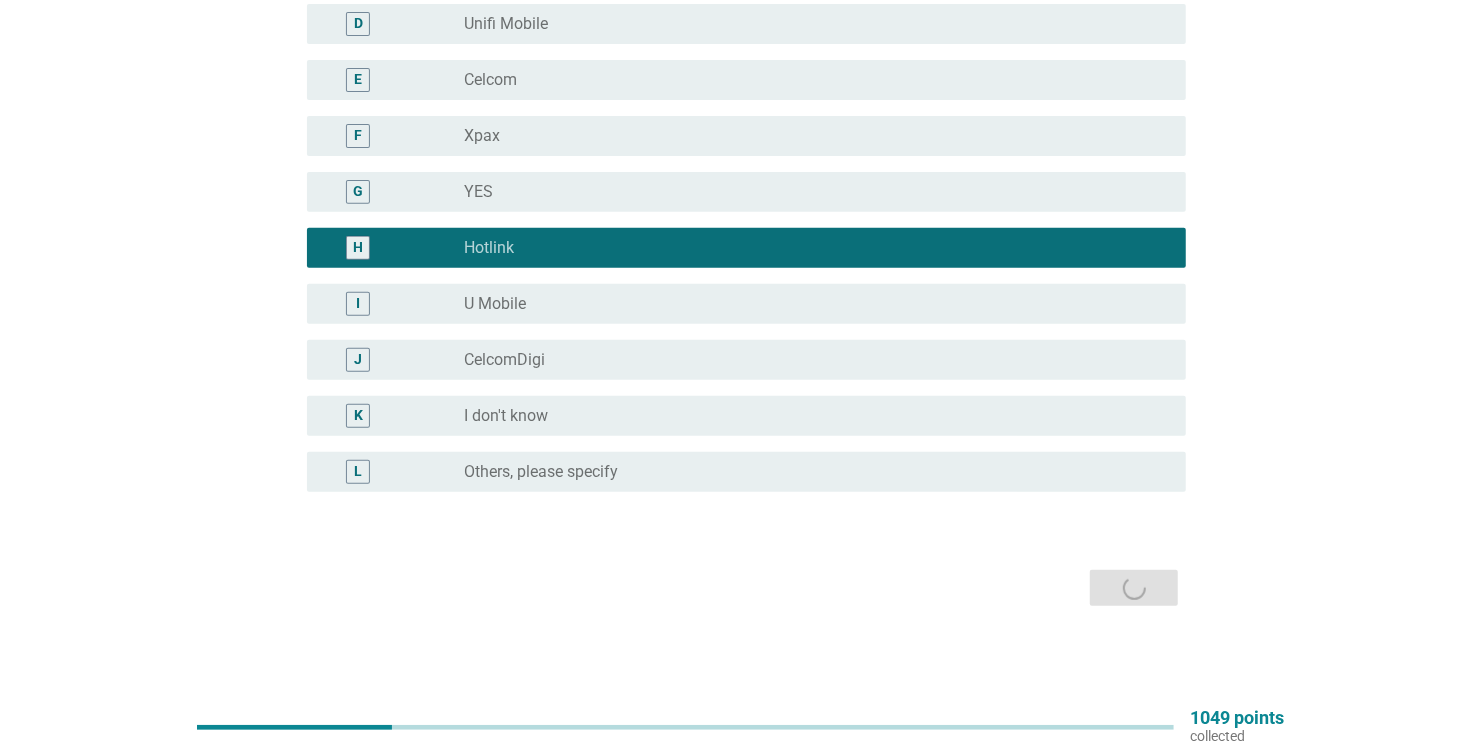 scroll, scrollTop: 0, scrollLeft: 0, axis: both 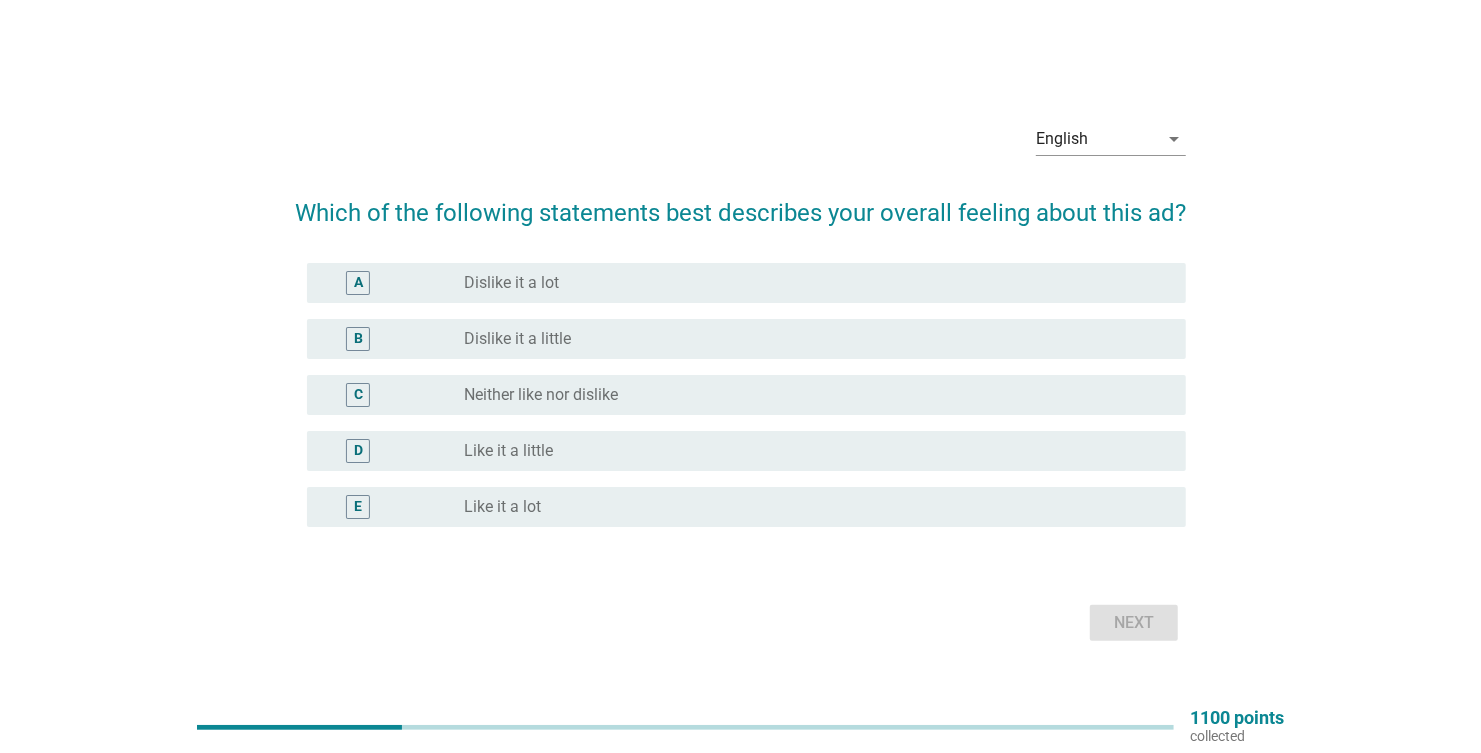 click on "Like it a little" at bounding box center [508, 451] 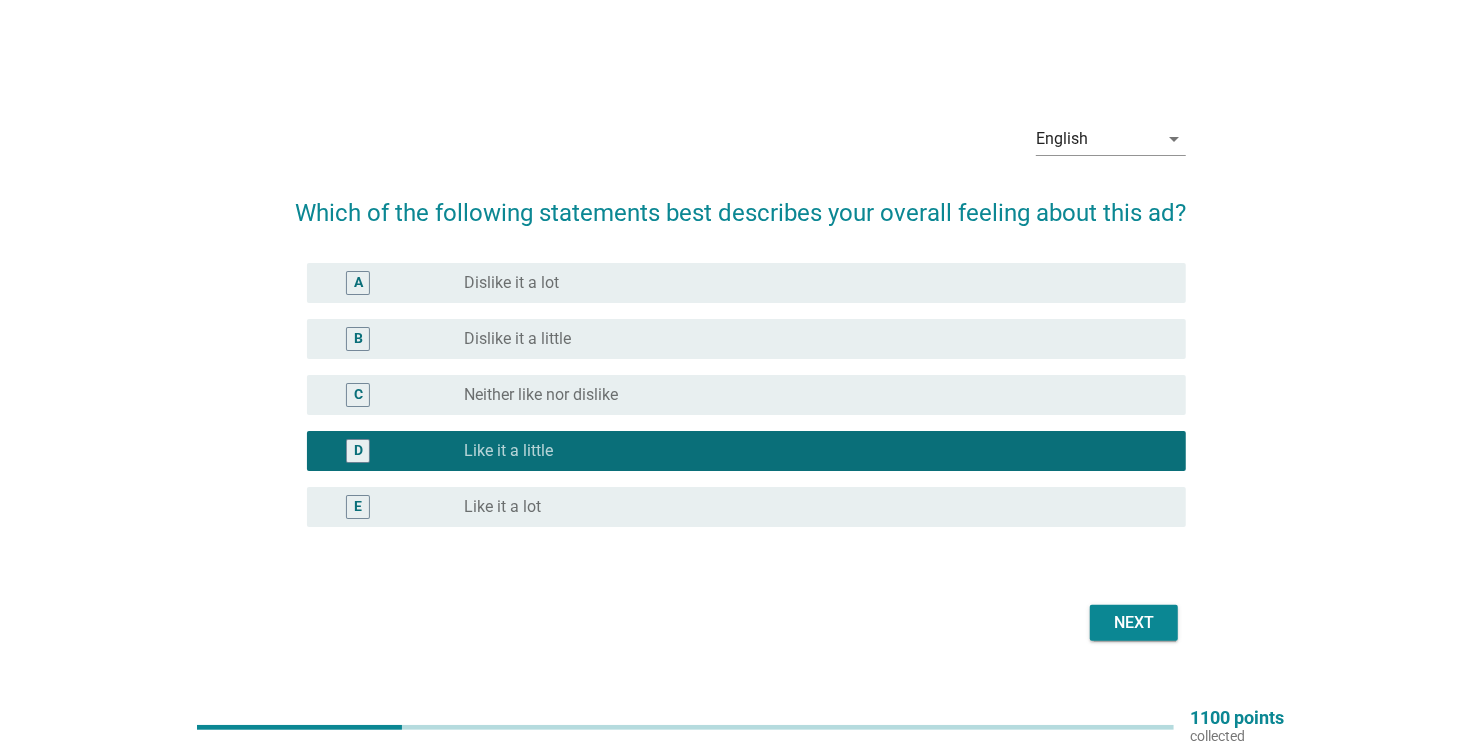 click on "Next" at bounding box center (1134, 623) 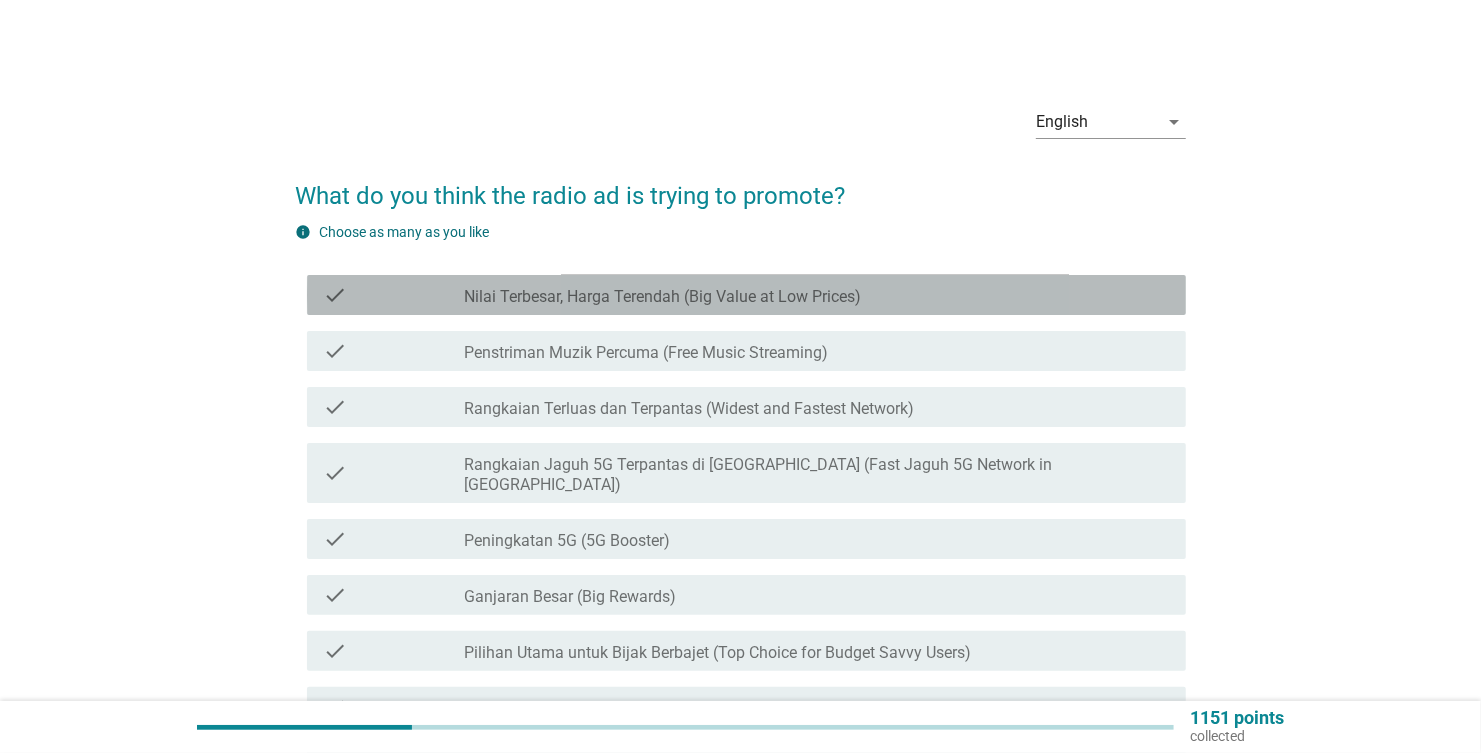 click on "check" at bounding box center (393, 295) 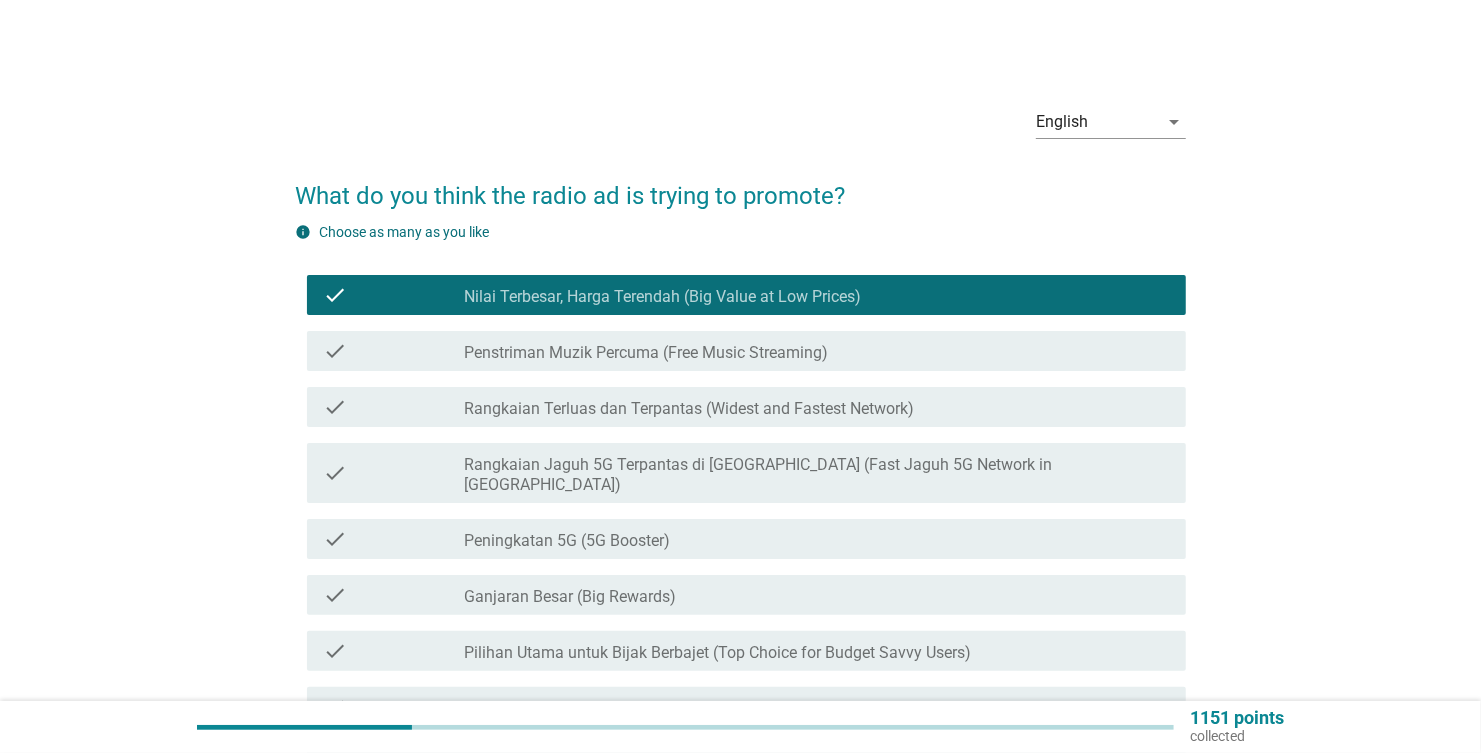 click on "English arrow_drop_down   What do you think the radio ad is trying to promote?     info   Choose as many as you like   check     check_box_outline_blank Nilai Terbesar, Harga Terendah (Big Value at Low Prices)   check     check_box_outline_blank Penstriman Muzik Percuma (Free Music Streaming)   check     check_box_outline_blank Rangkaian Terluas [PERSON_NAME] Terpantas (Widest and Fastest Network)   check     check_box_outline_blank Rangkaian Jaguh 5G Terpantas di [GEOGRAPHIC_DATA] (Fast Jaguh 5G Network in [GEOGRAPHIC_DATA])   check     check_box_outline_blank Peningkatan 5G (5G Booster)   check     check_box_outline_blank Ganjaran Besar (Big Rewards)   check     check_box_outline_blank Pilihan Utama untuk Bijak Berbajet (Top Choice for Budget Savvy Users)   check     check_box_outline_blank Sosial Tanpa Had (Unlimited Social)   check     check_box_outline_blank Pasti Mampu (Surely able)   check     check_box_outline_blank Naik Taraf [PERSON_NAME] Postpaid (Upgrade to Postpaid Plan)   check     check_box_outline_blank   check       check" at bounding box center (740, 624) 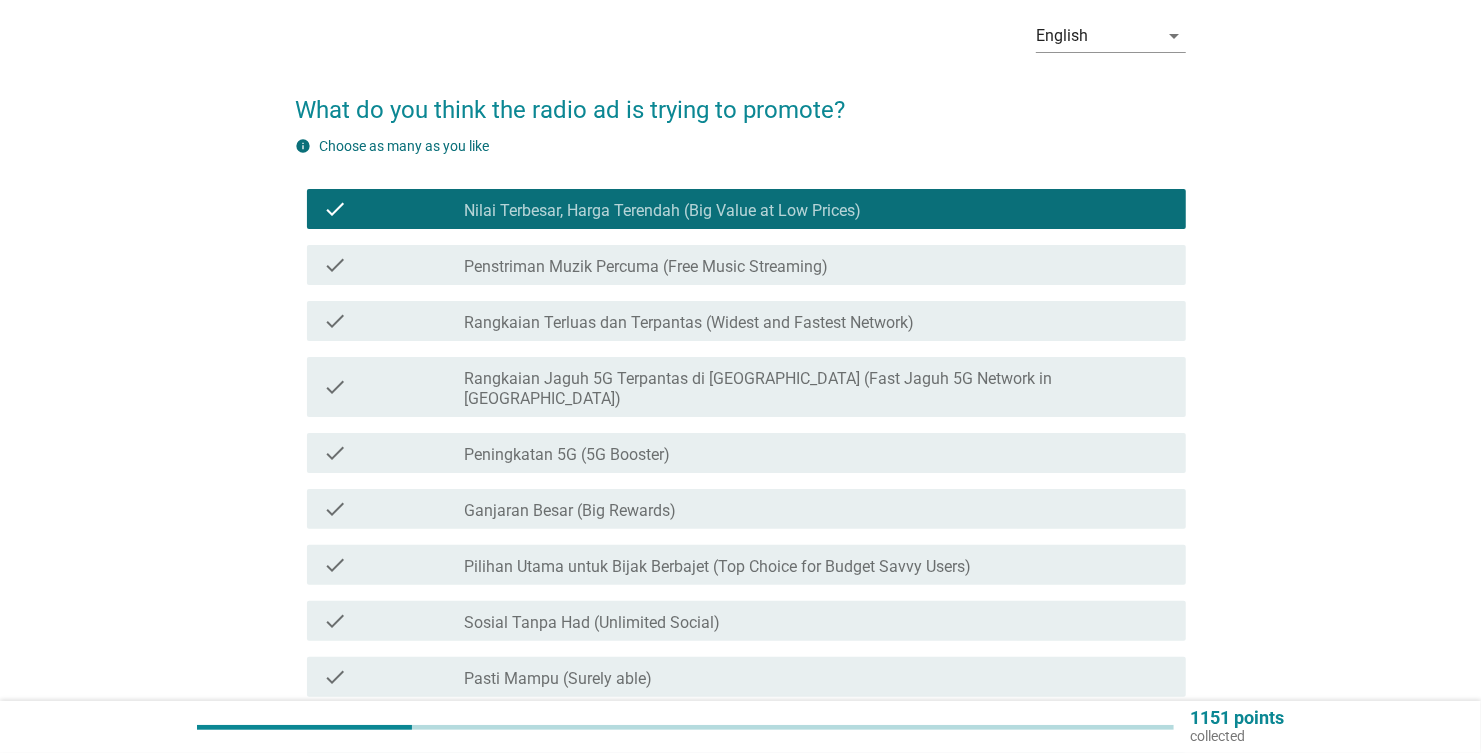 scroll, scrollTop: 199, scrollLeft: 0, axis: vertical 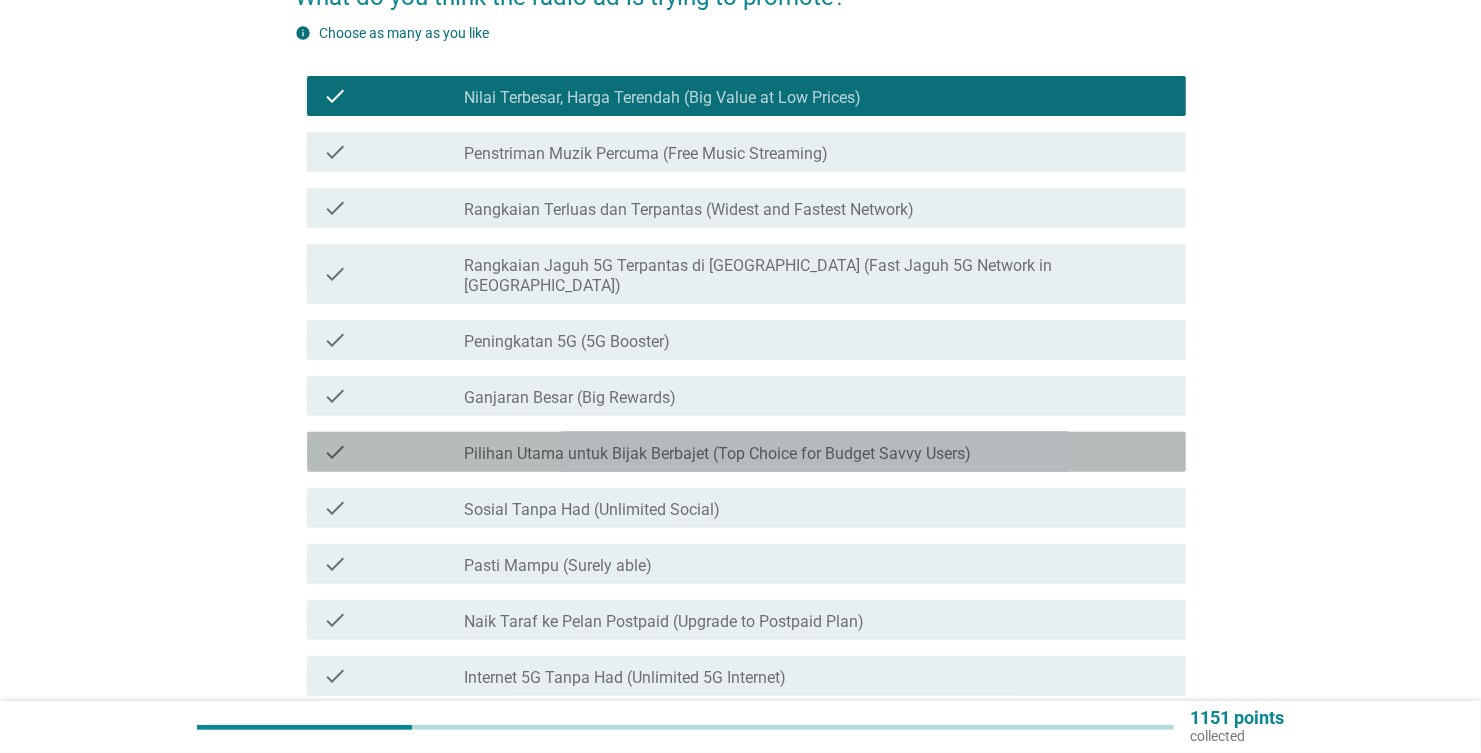 click on "Pilihan Utama untuk Bijak Berbajet (Top Choice for Budget Savvy Users)" at bounding box center [717, 454] 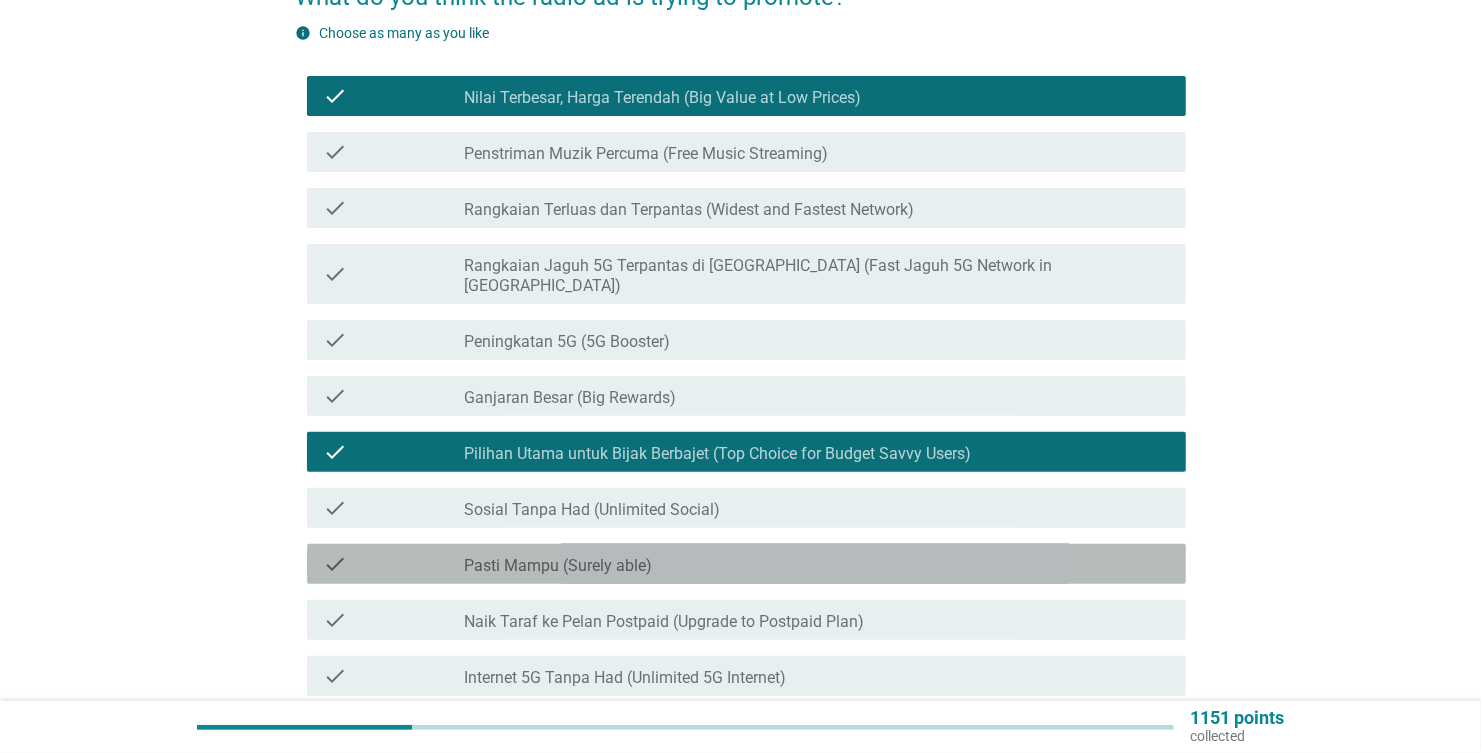 click on "Pasti Mampu (Surely able)" at bounding box center [558, 566] 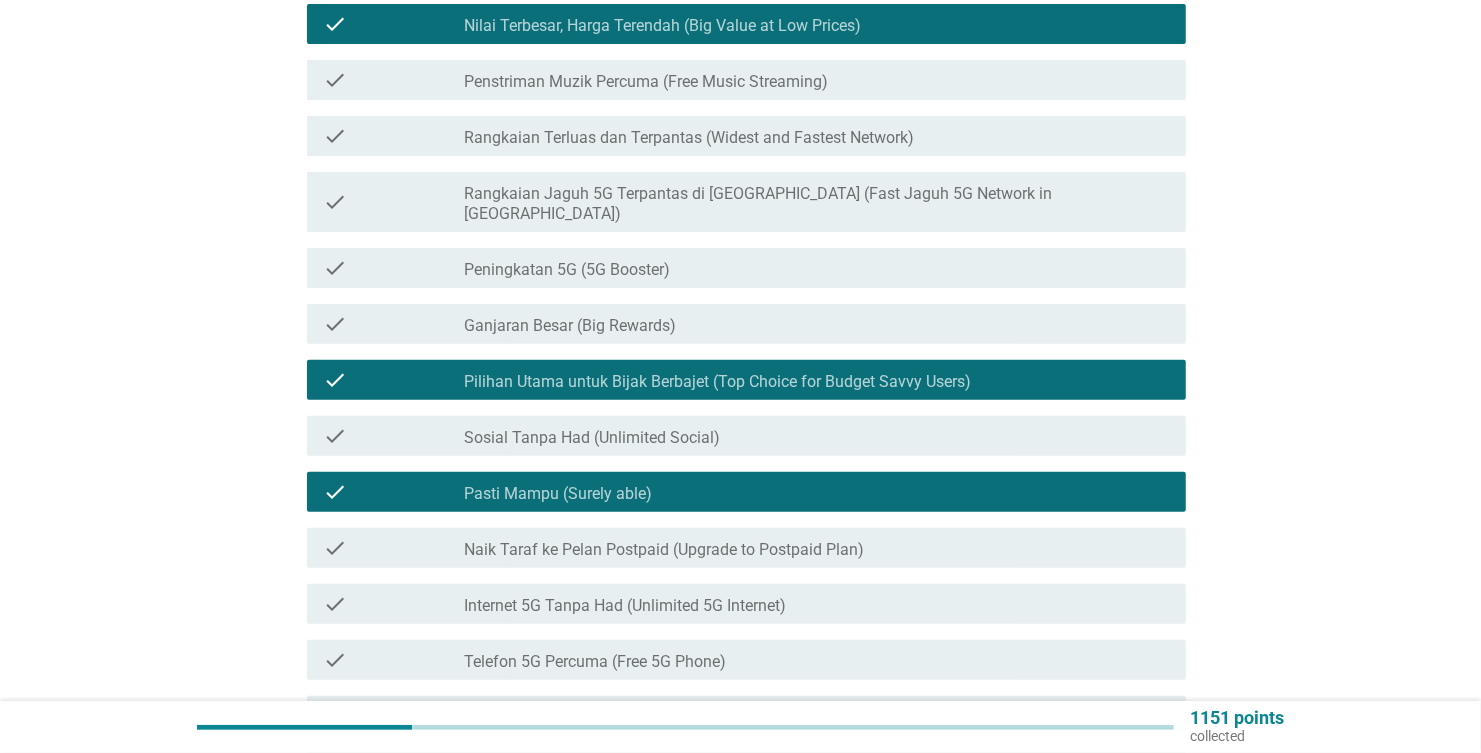 scroll, scrollTop: 499, scrollLeft: 0, axis: vertical 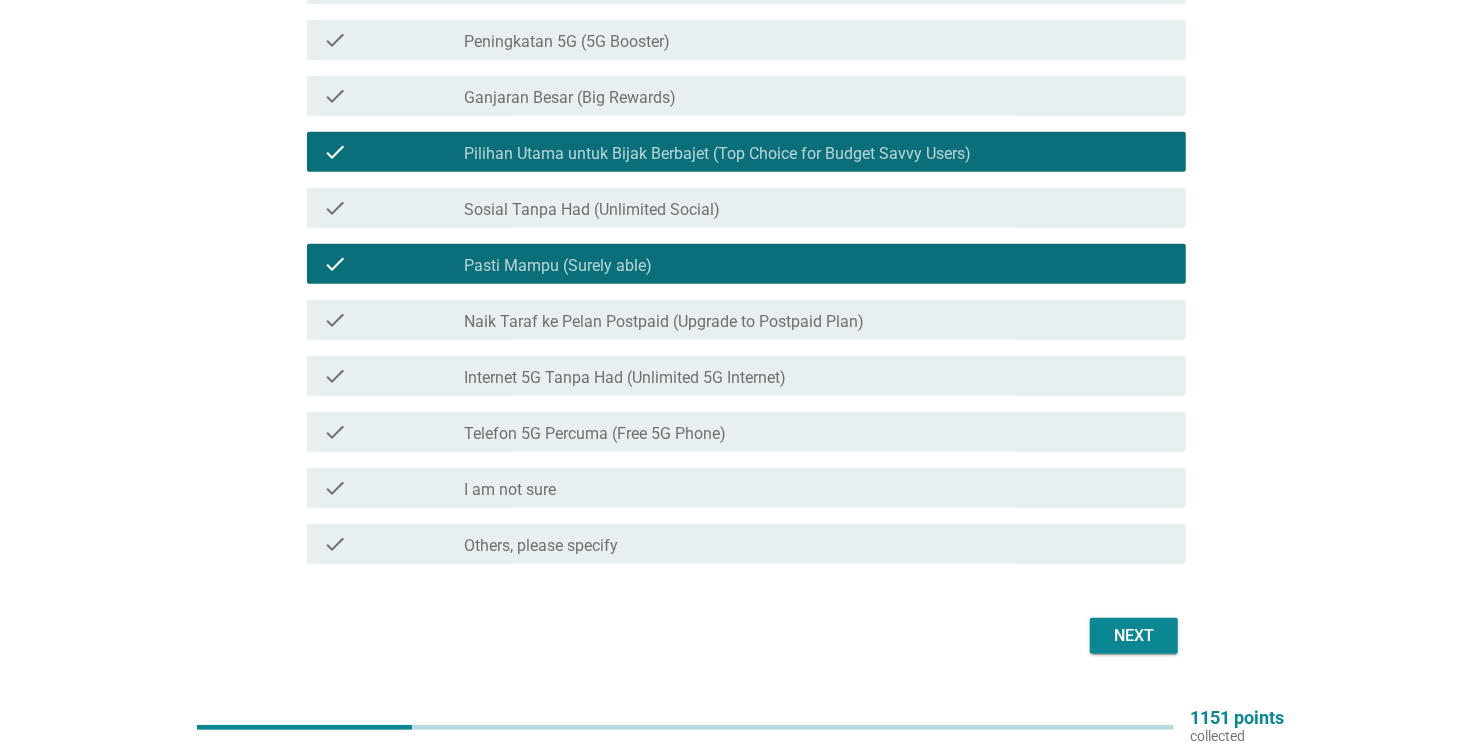 click on "Next" at bounding box center [1134, 636] 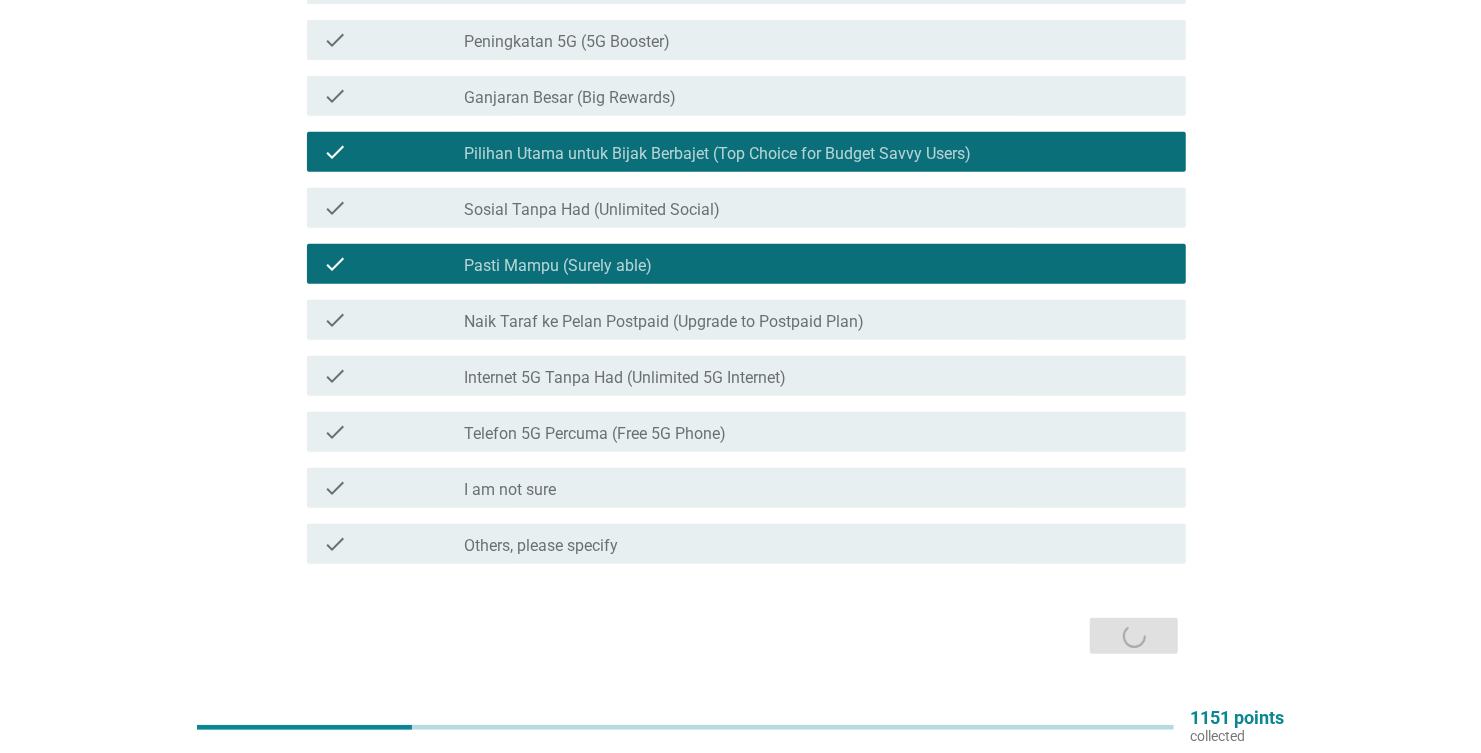scroll, scrollTop: 0, scrollLeft: 0, axis: both 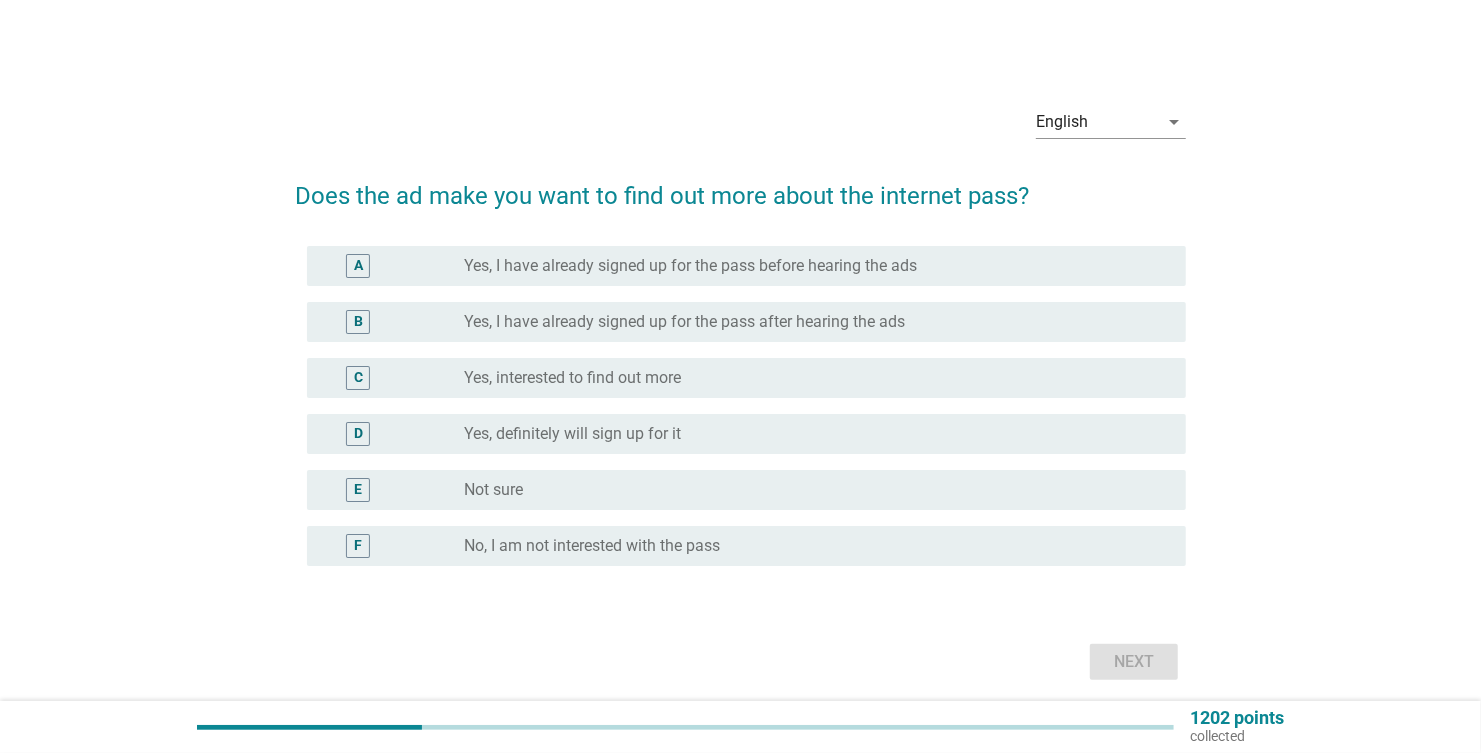 click on "Not sure" at bounding box center [493, 490] 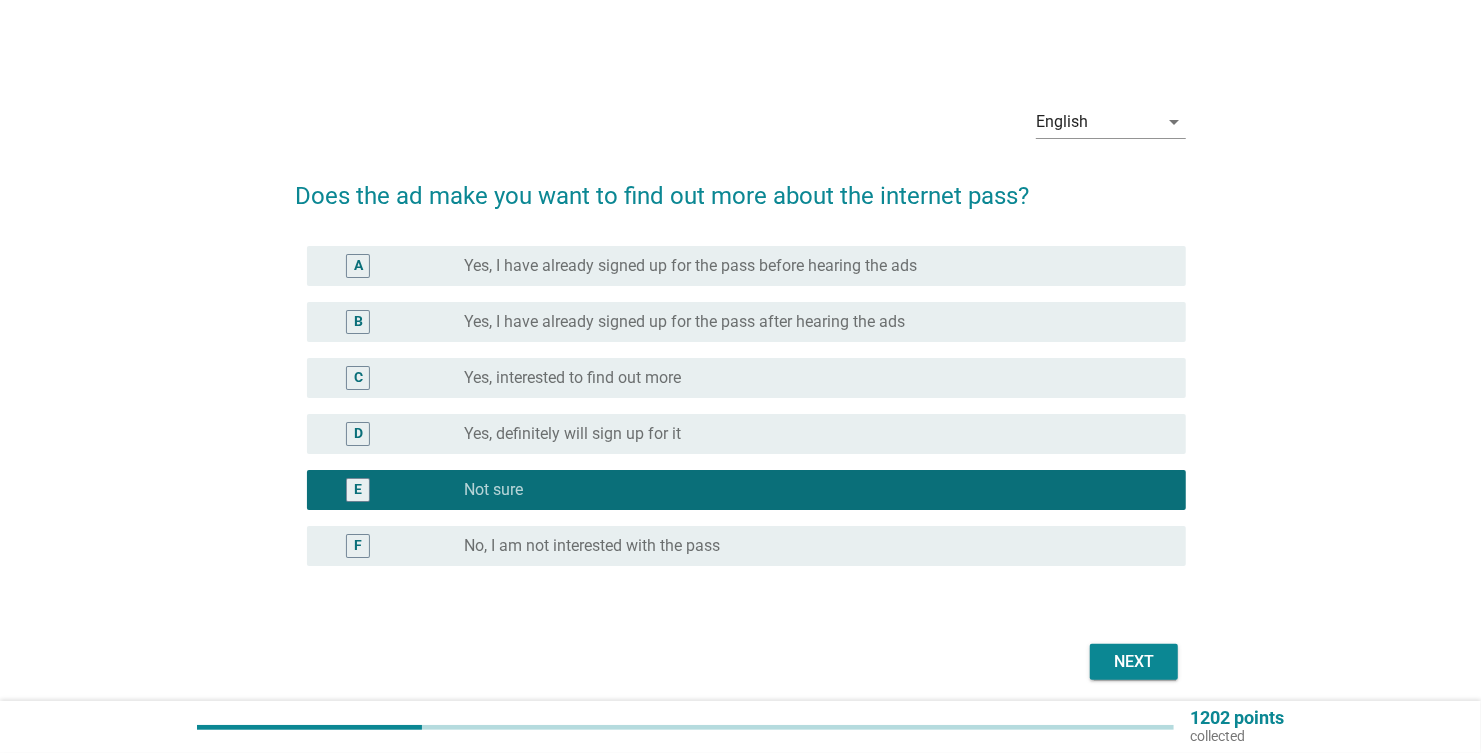 click on "Next" at bounding box center [1134, 662] 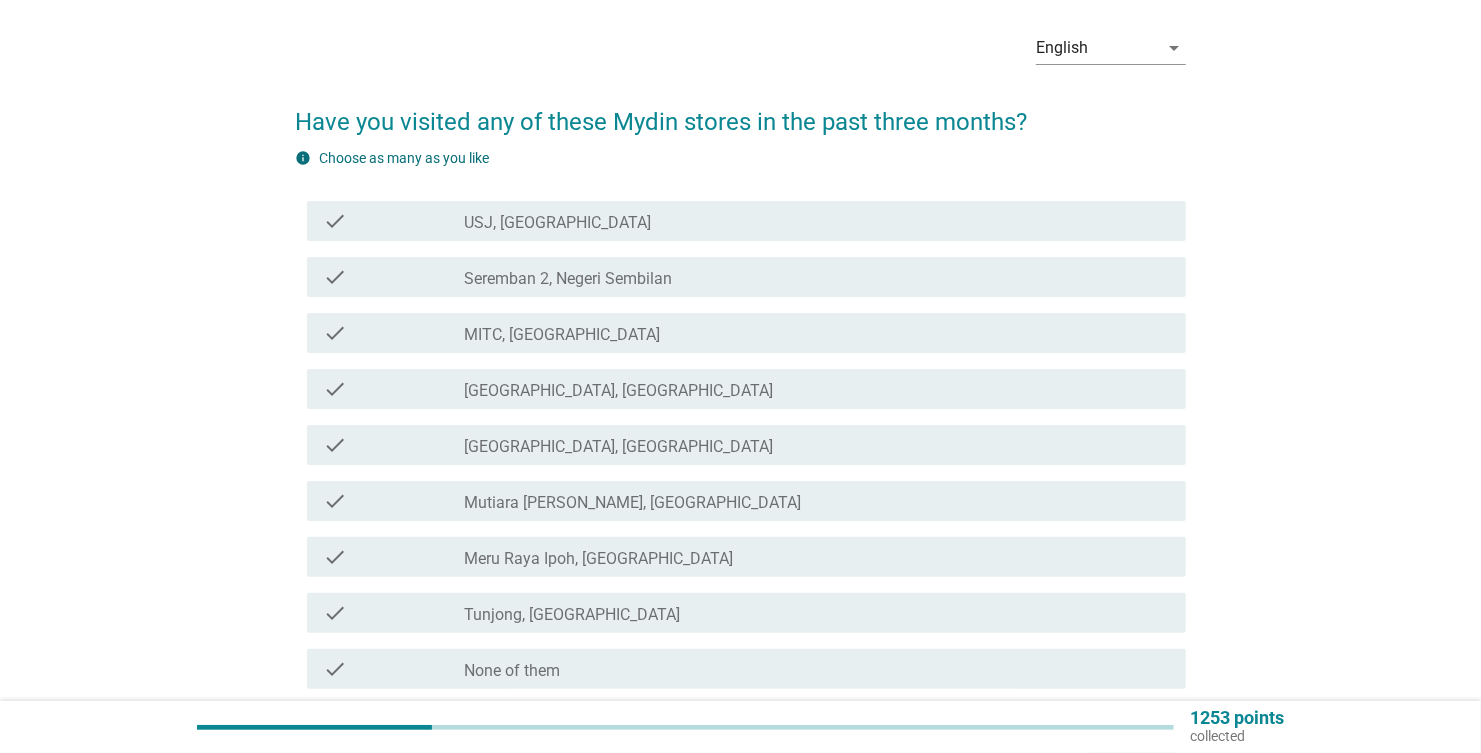 scroll, scrollTop: 246, scrollLeft: 0, axis: vertical 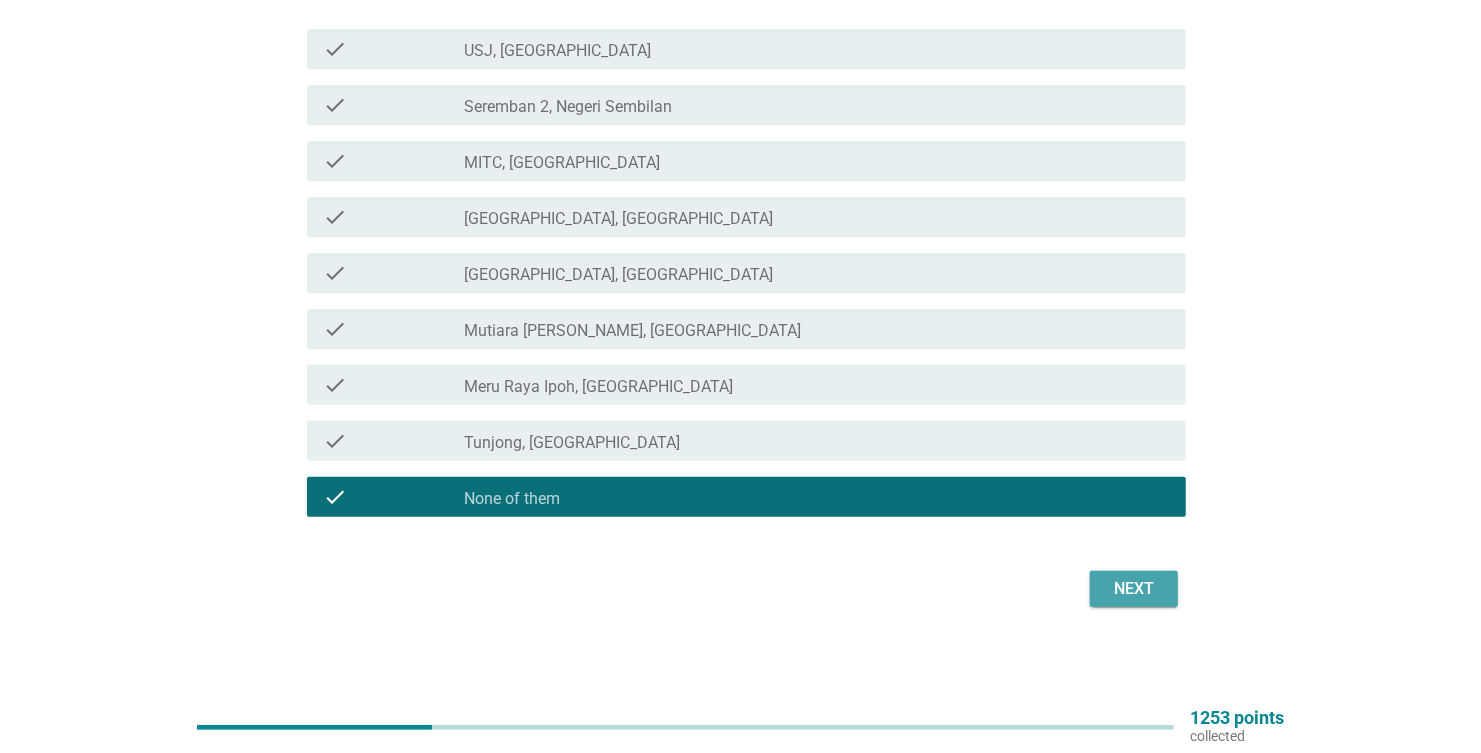click on "Next" at bounding box center [1134, 589] 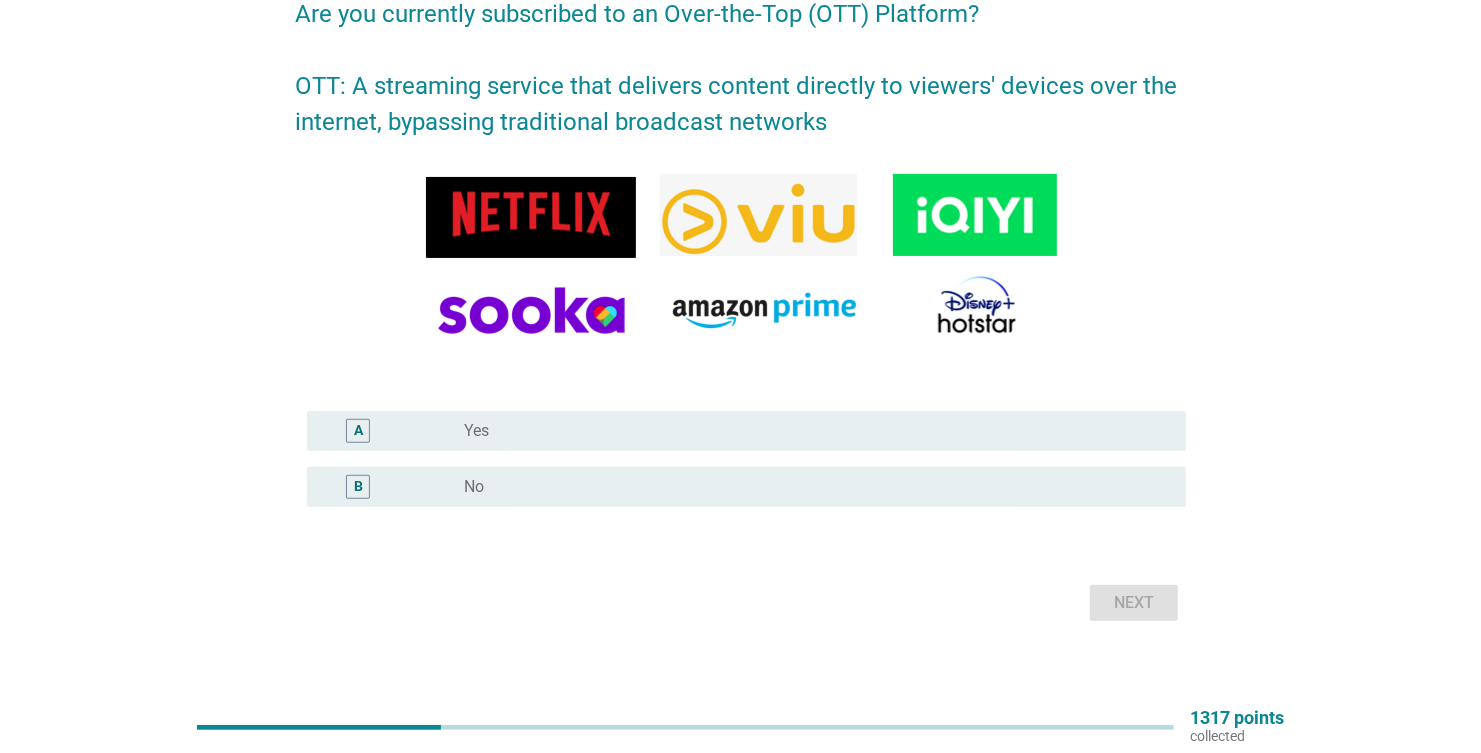 scroll, scrollTop: 197, scrollLeft: 0, axis: vertical 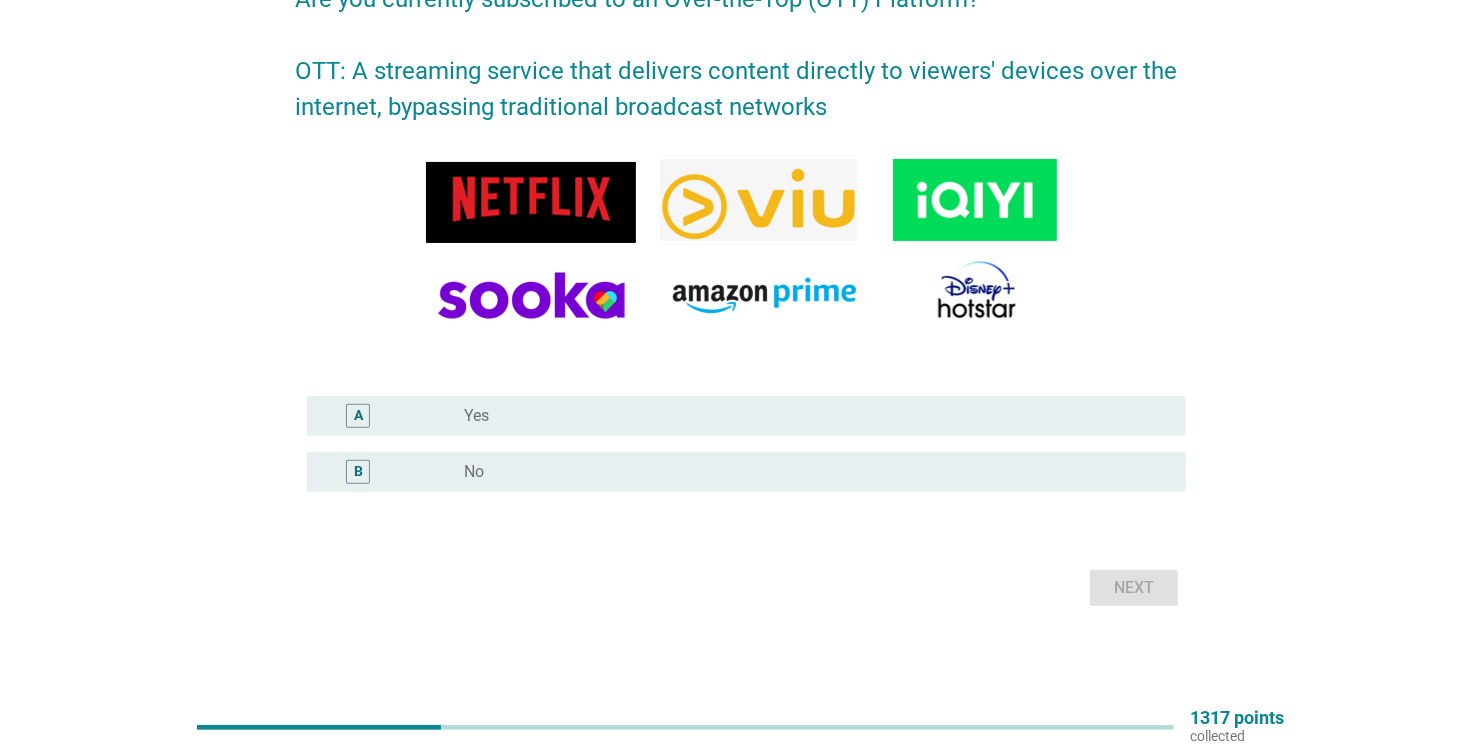 click on "B" at bounding box center (393, 472) 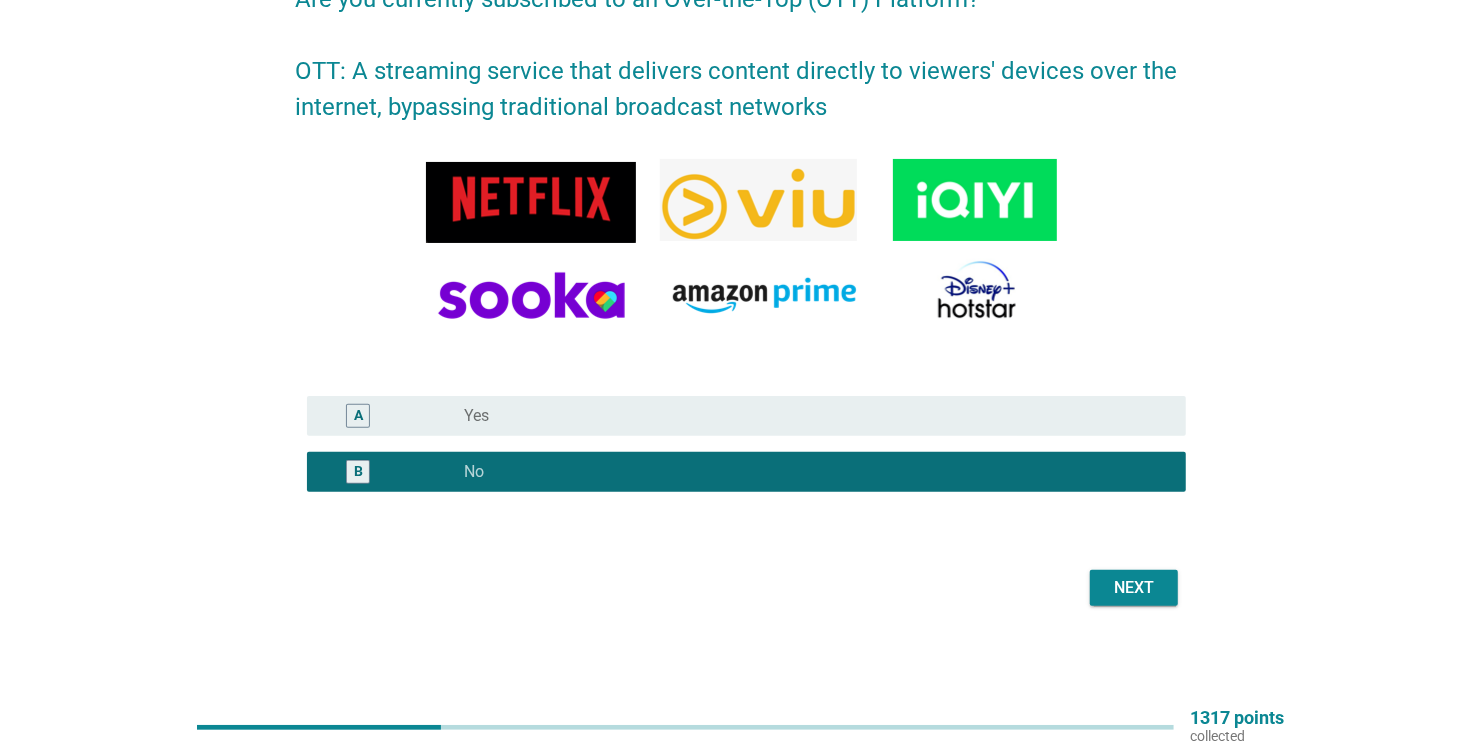 click on "Next" at bounding box center (1134, 588) 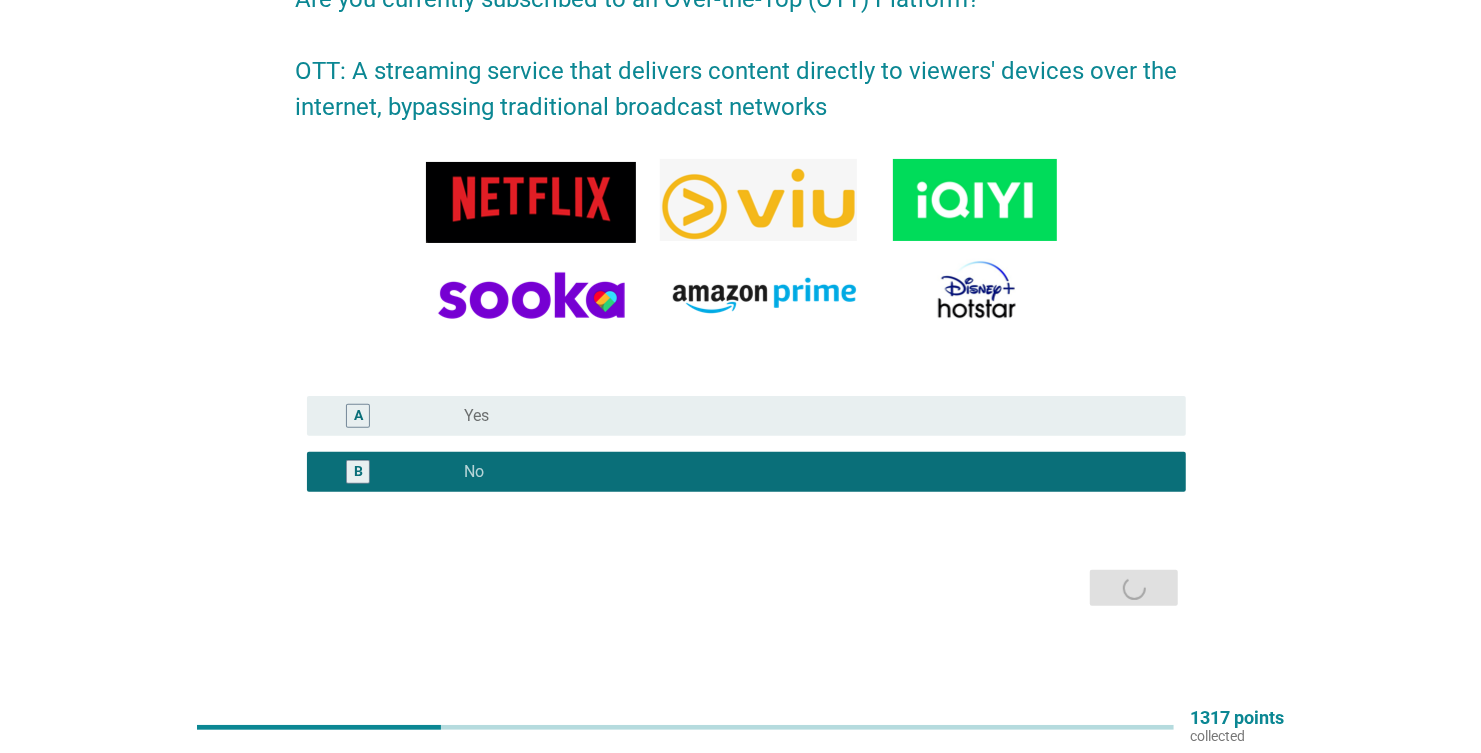 scroll, scrollTop: 0, scrollLeft: 0, axis: both 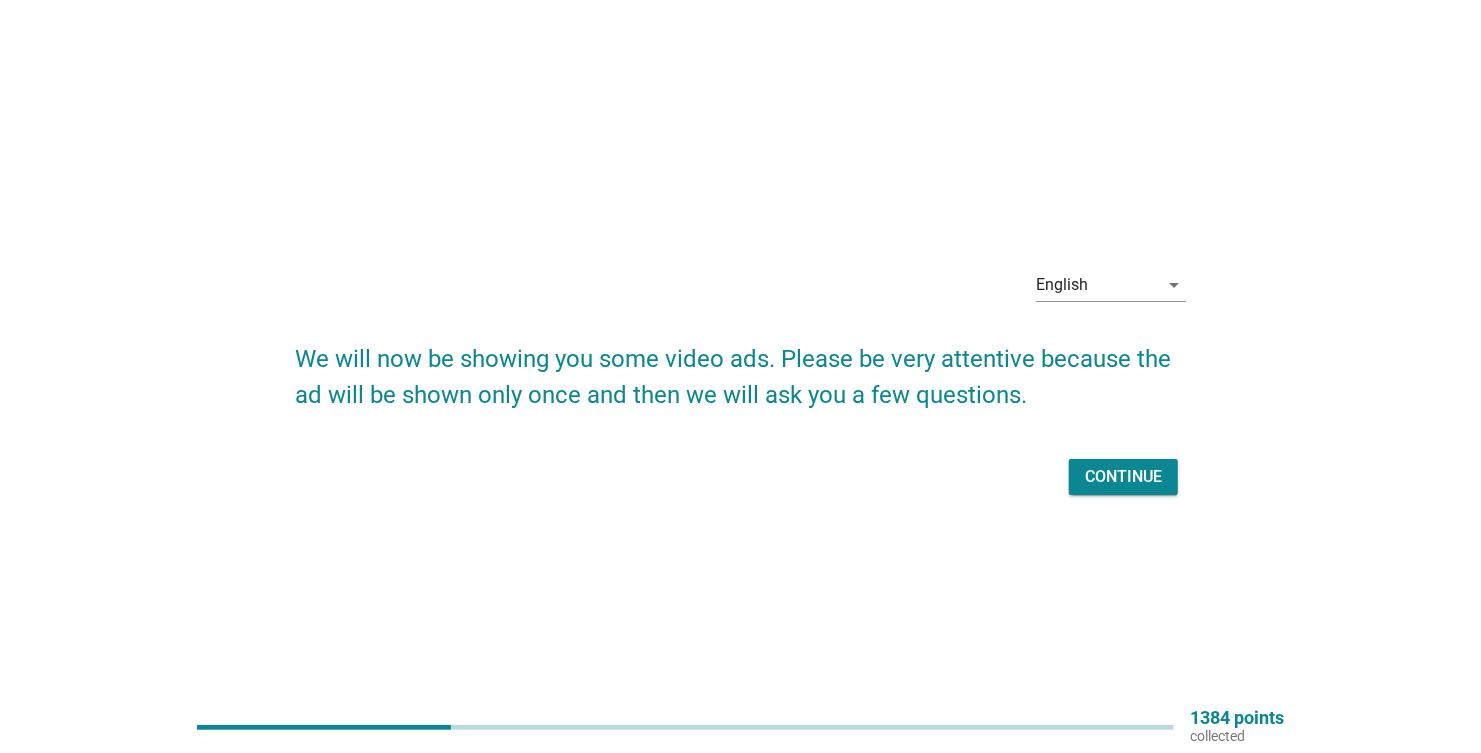 click on "Continue" at bounding box center (1123, 477) 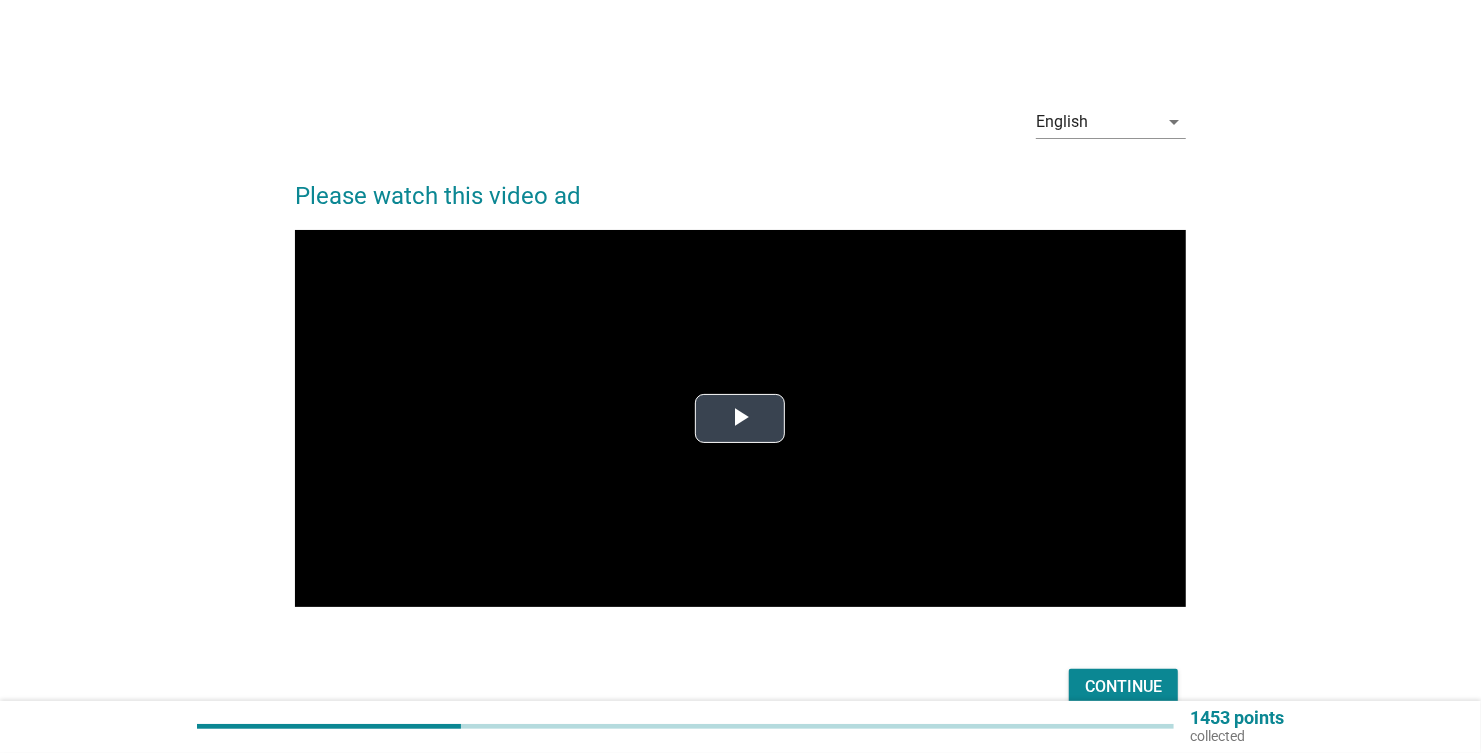 click at bounding box center (740, 418) 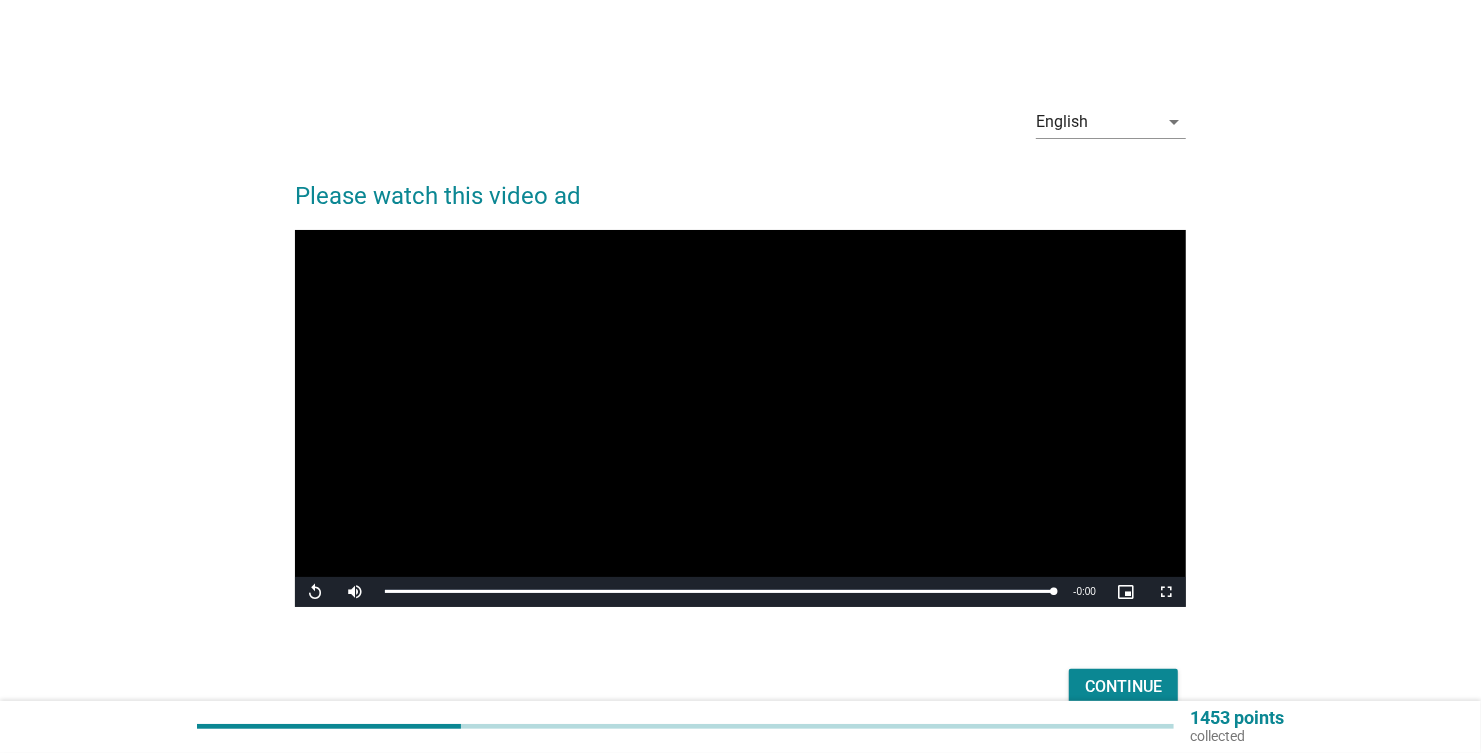 click on "Continue" at bounding box center (1123, 687) 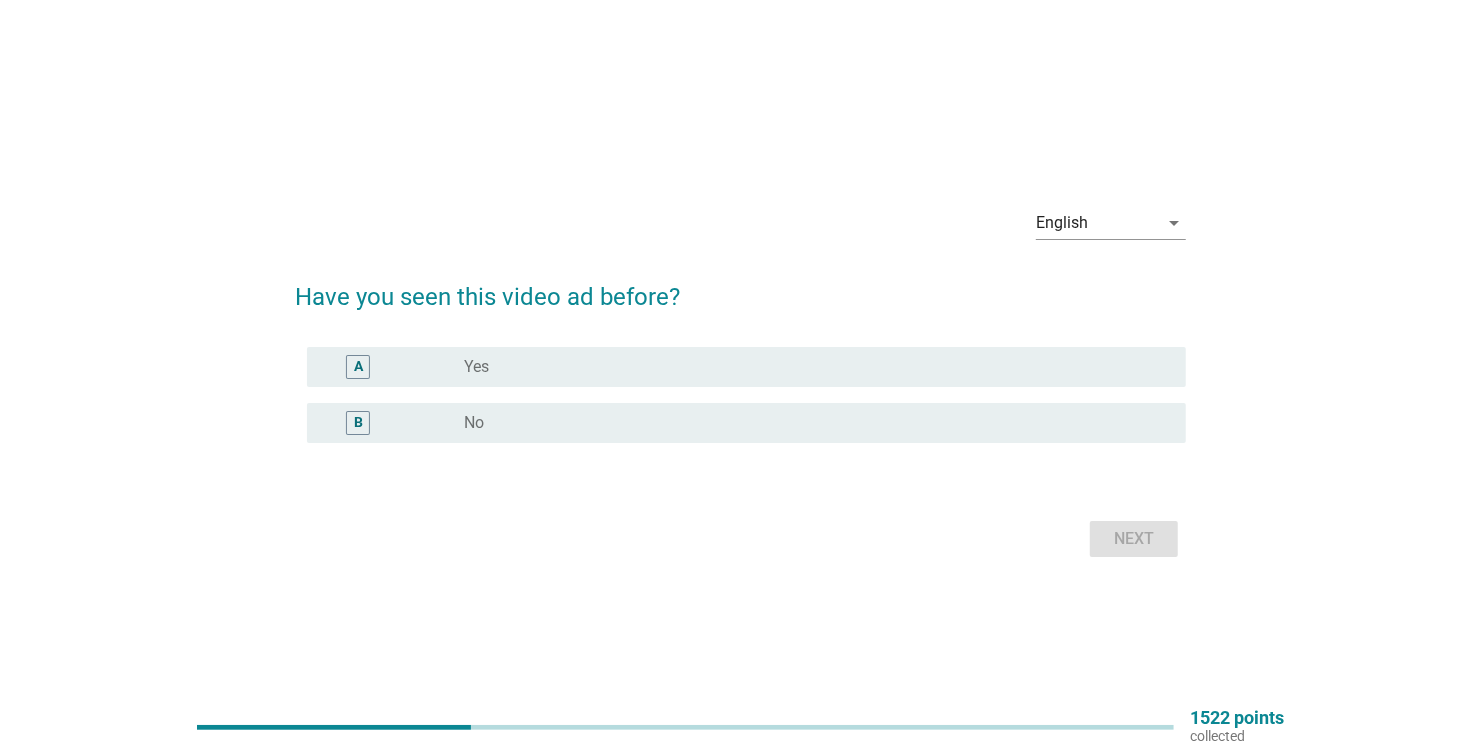 click on "No" at bounding box center (474, 423) 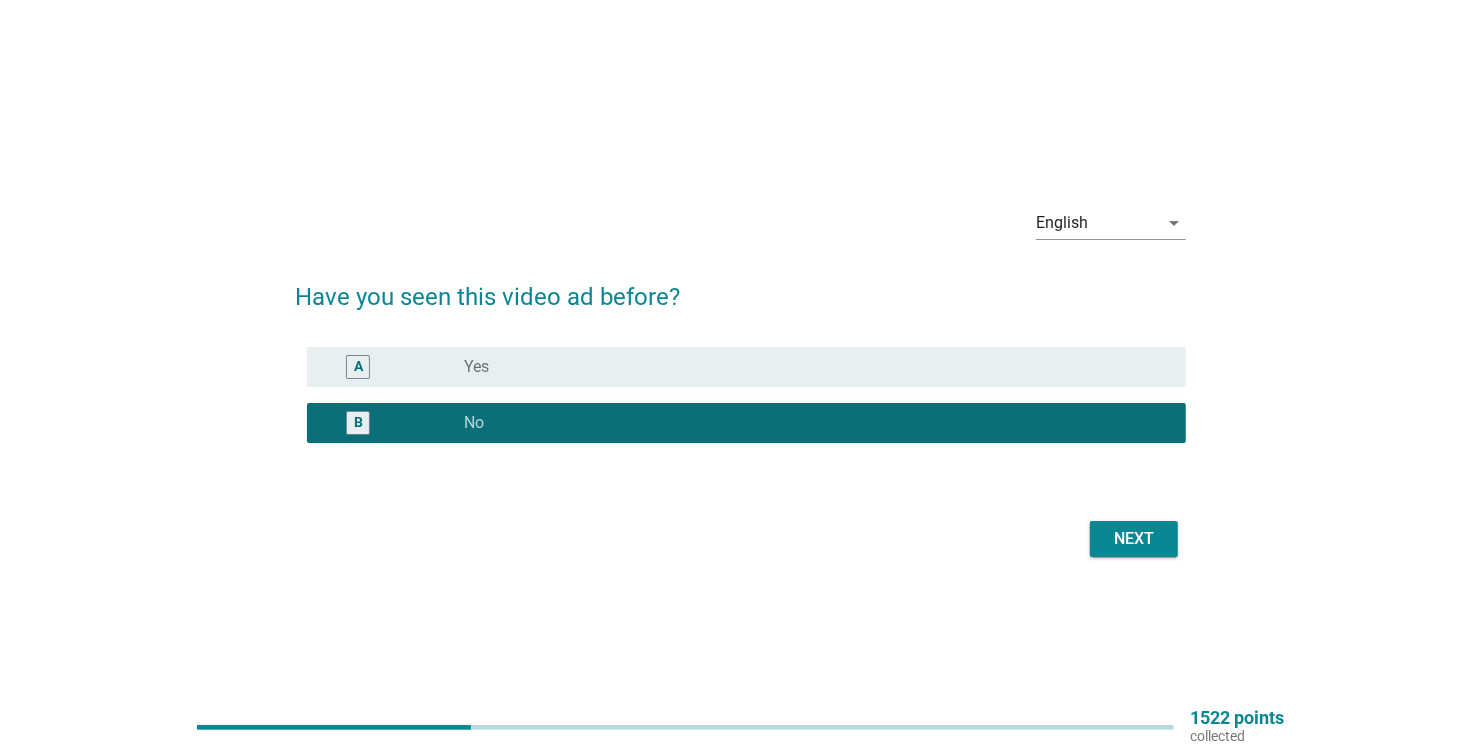 click on "Next" at bounding box center (1134, 539) 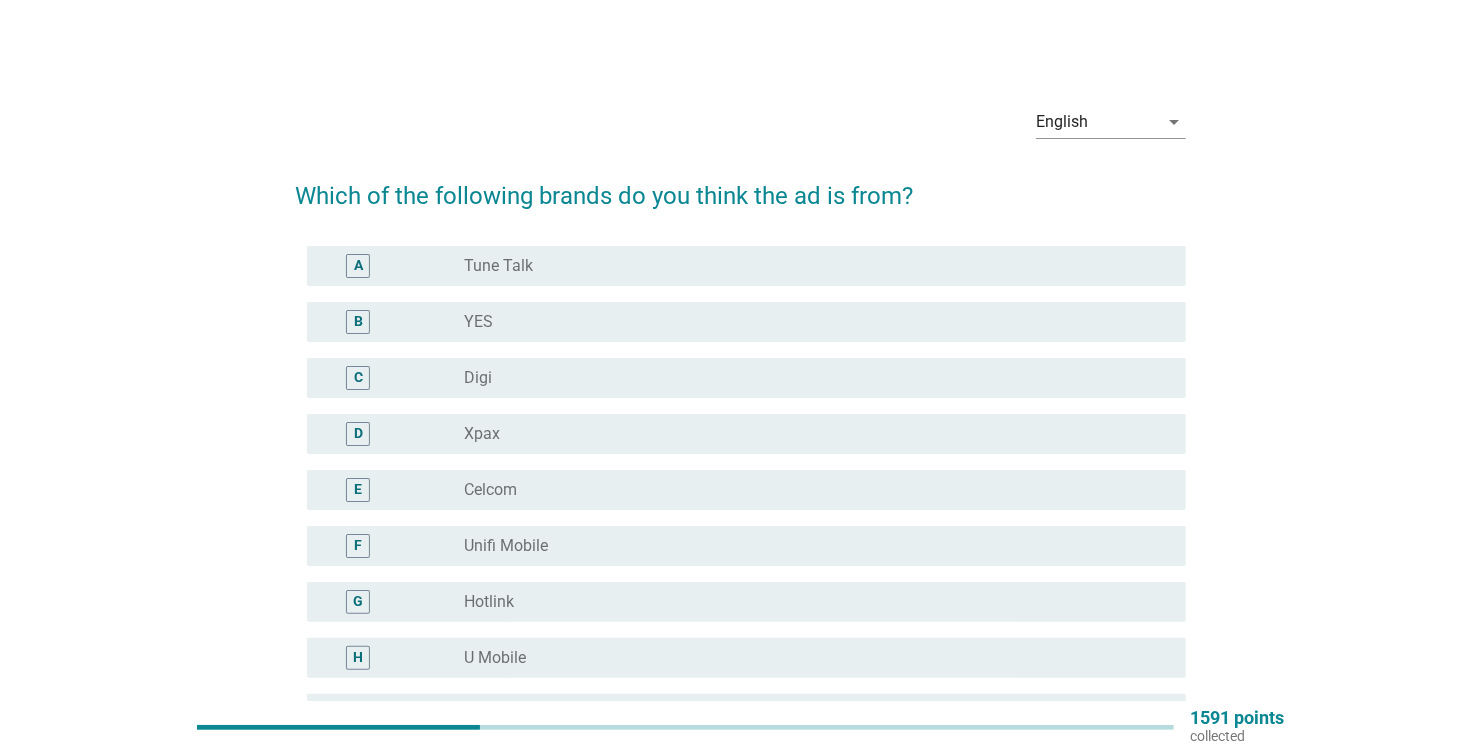 click on "Hotlink" at bounding box center (489, 602) 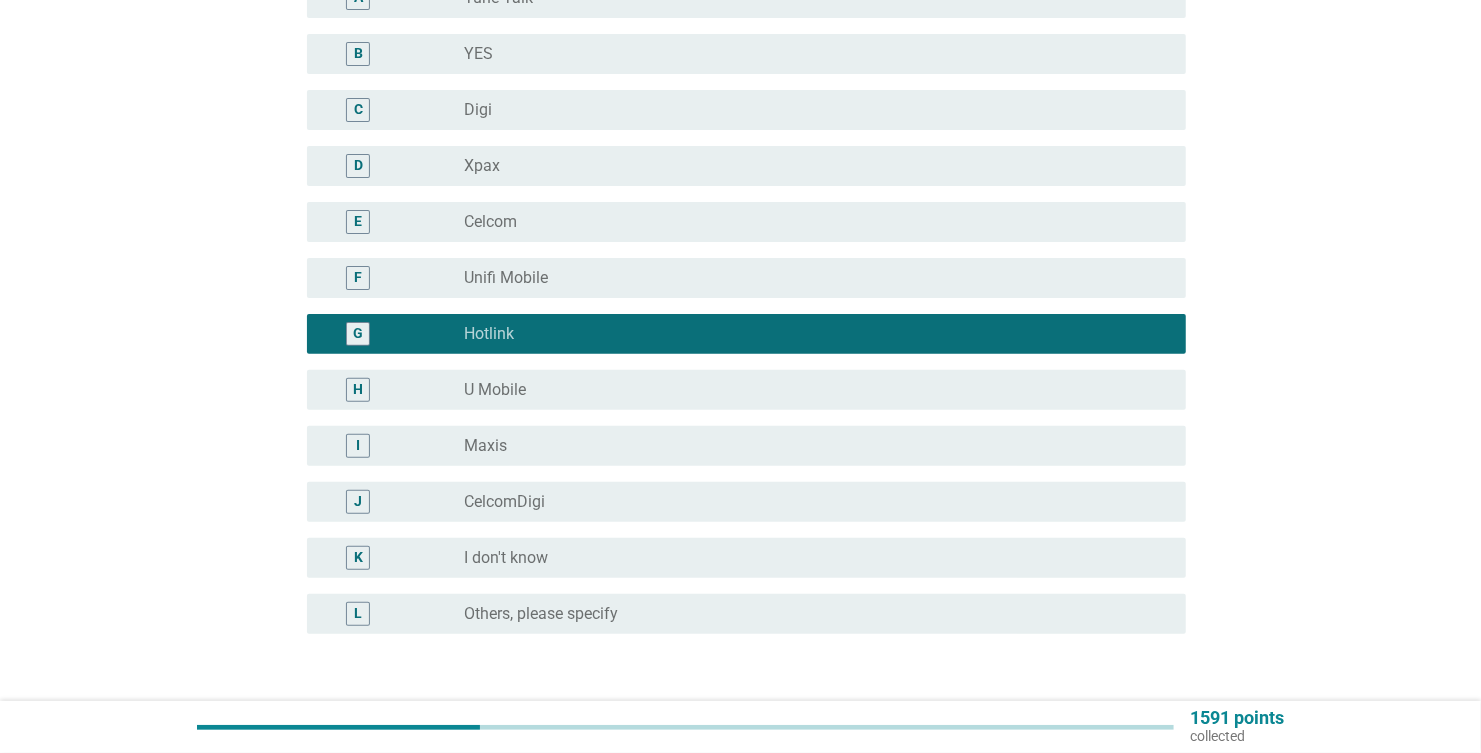 scroll, scrollTop: 410, scrollLeft: 0, axis: vertical 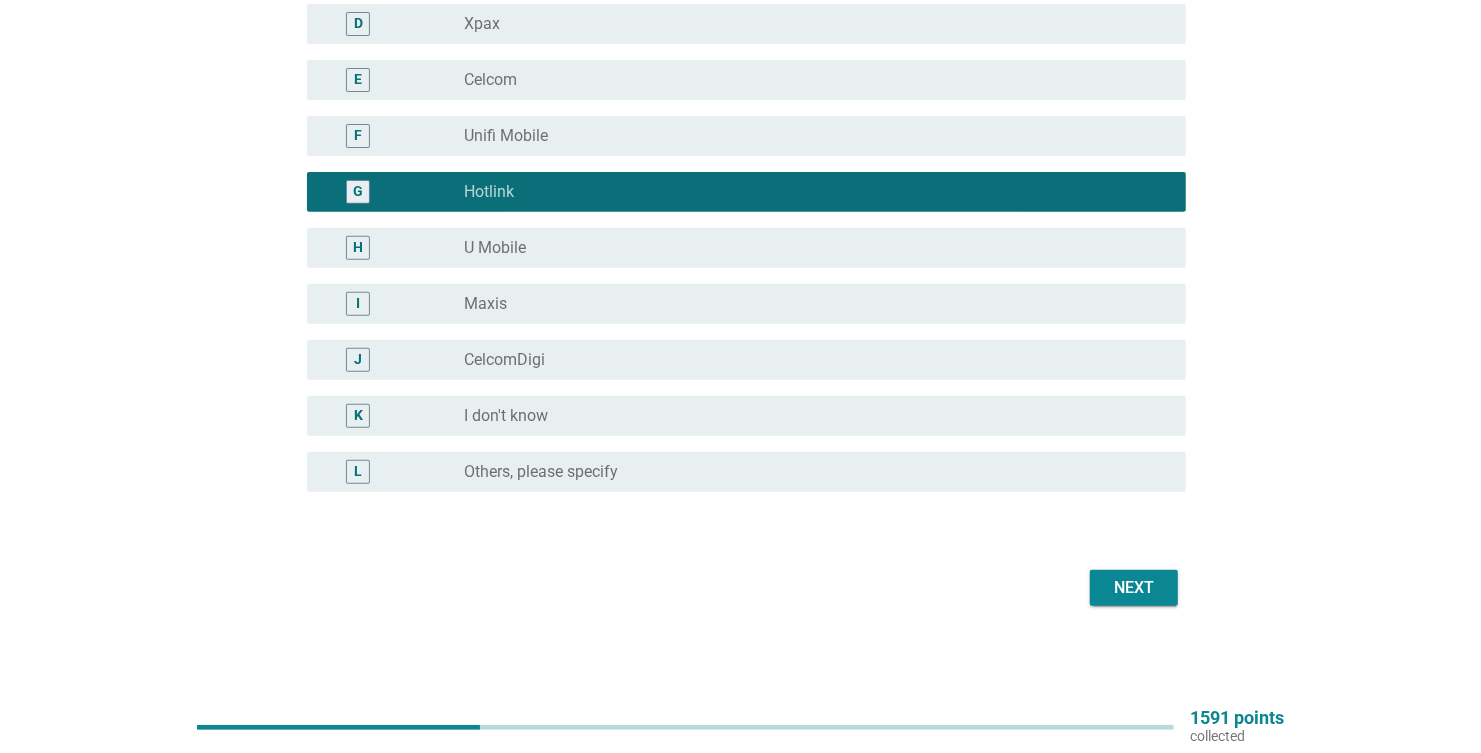 click on "Next" at bounding box center [1134, 588] 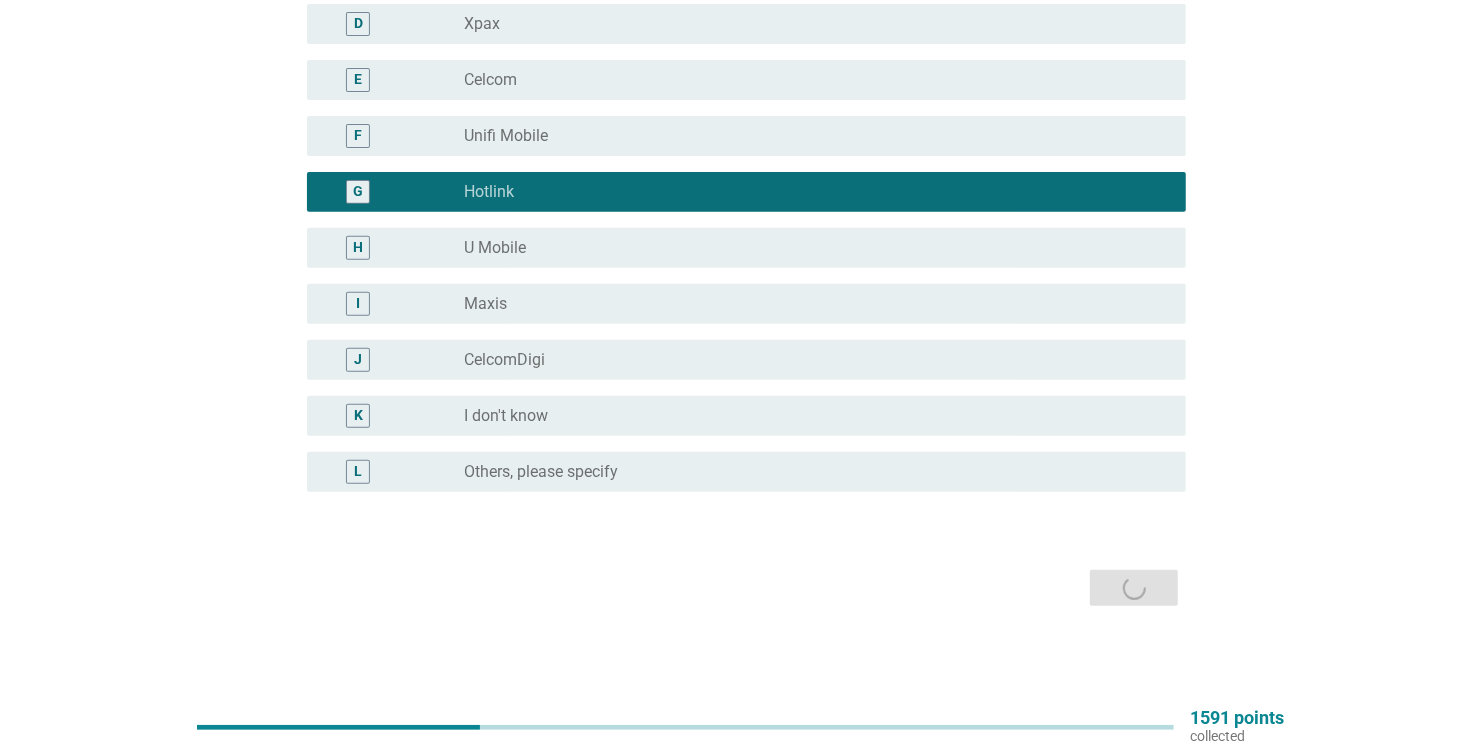 scroll, scrollTop: 0, scrollLeft: 0, axis: both 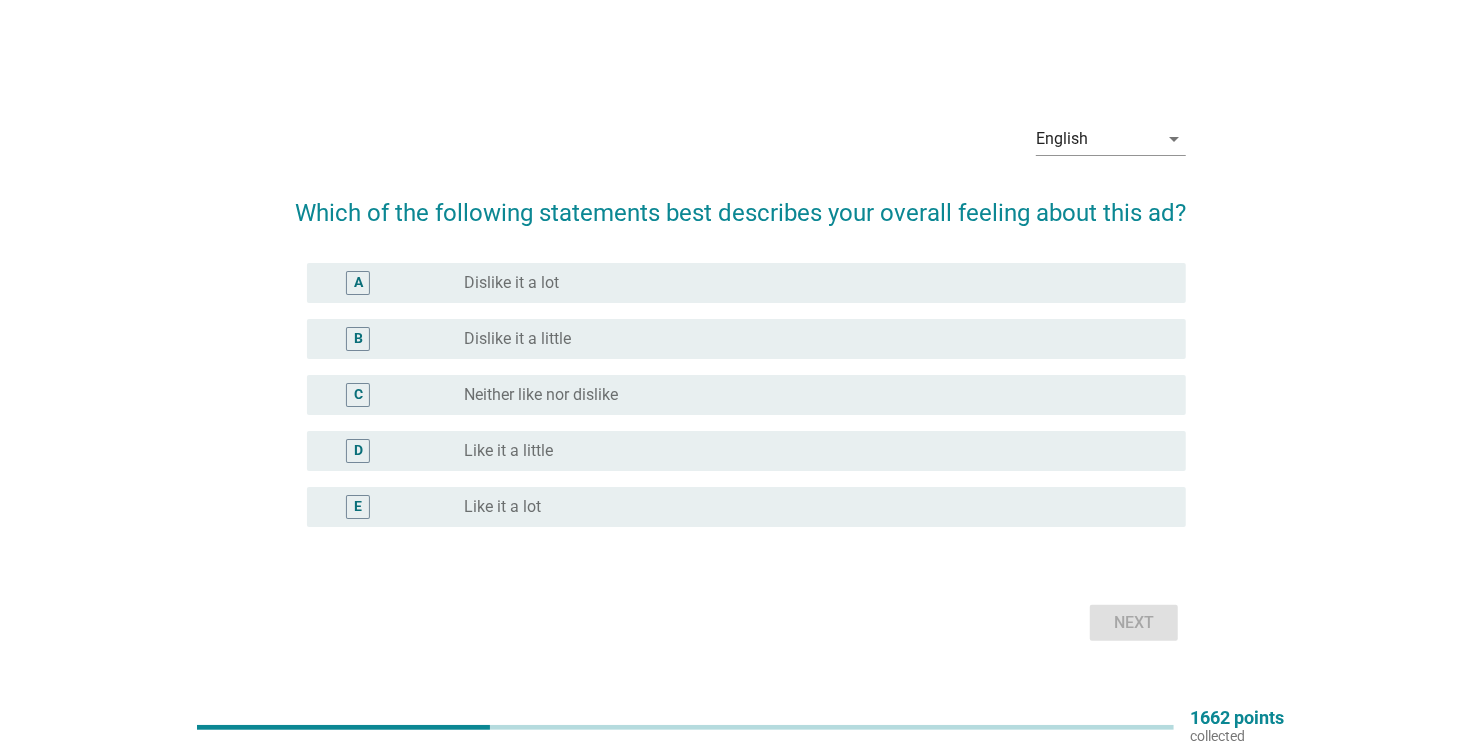 click on "Like it a little" at bounding box center [508, 451] 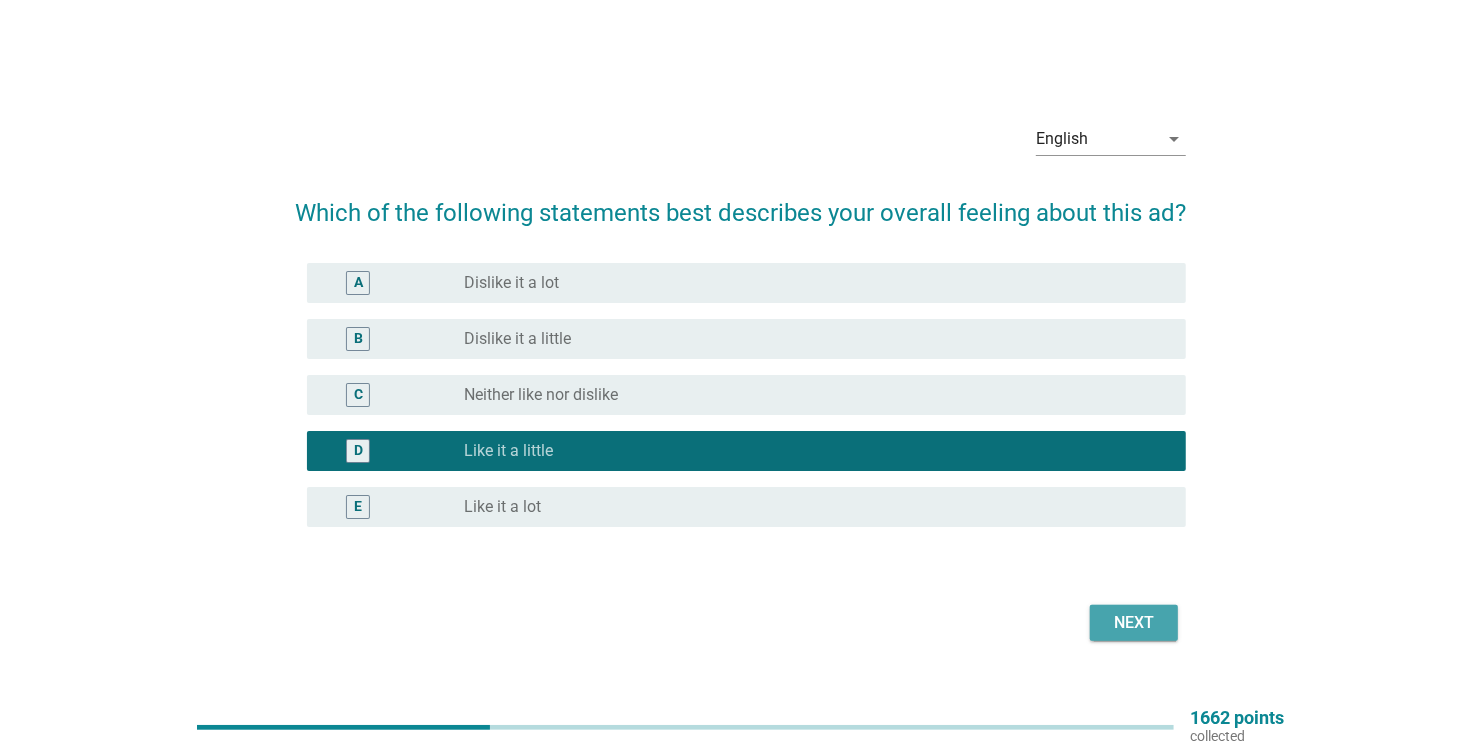 click on "Next" at bounding box center (1134, 623) 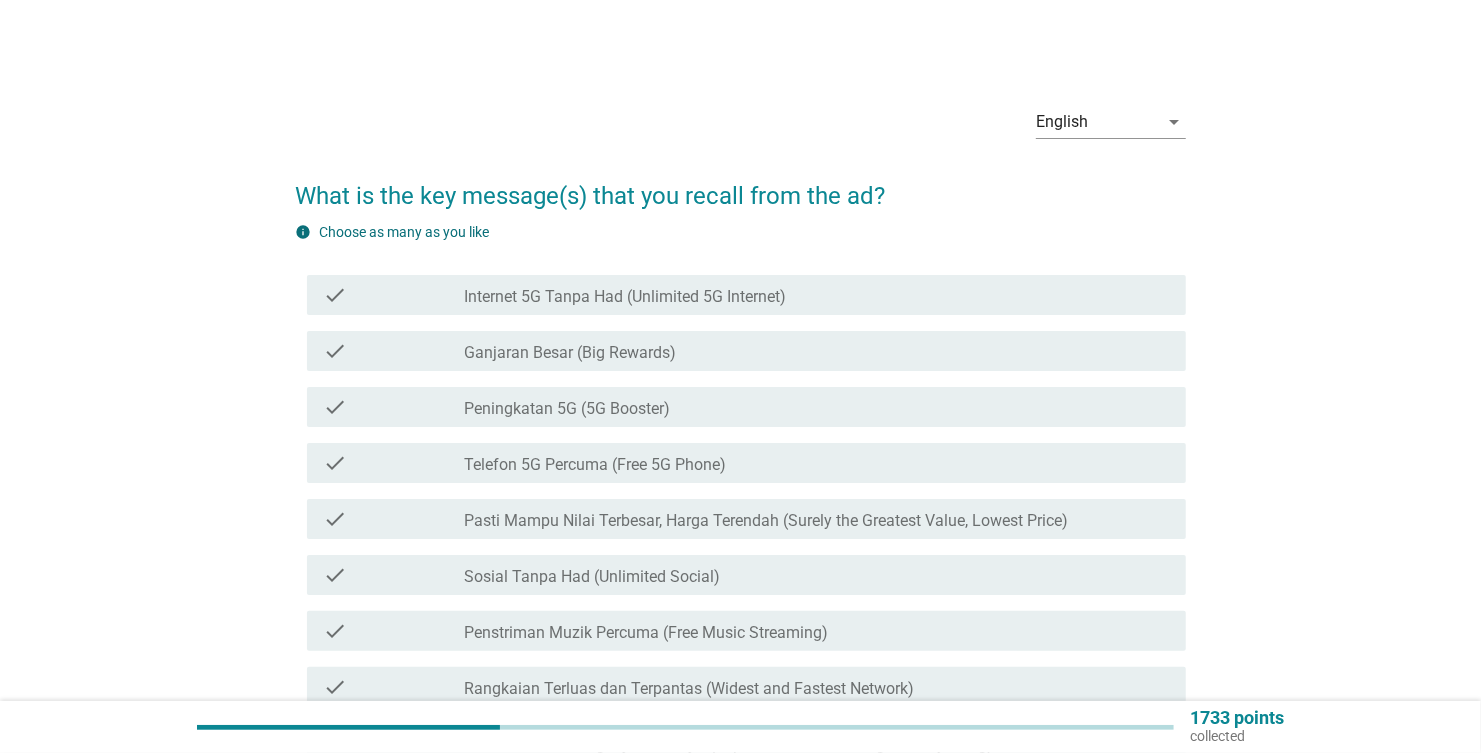 click on "check" at bounding box center (393, 295) 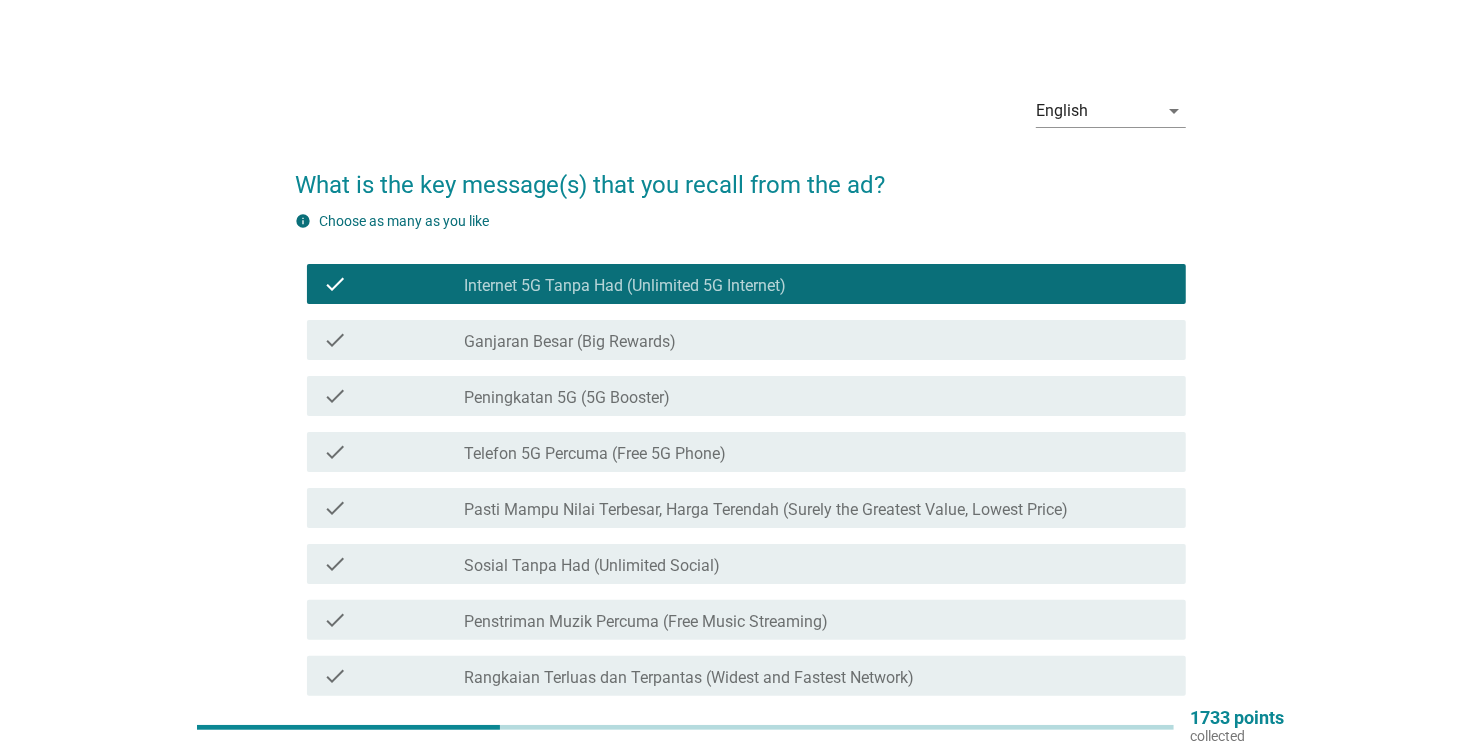 scroll, scrollTop: 0, scrollLeft: 0, axis: both 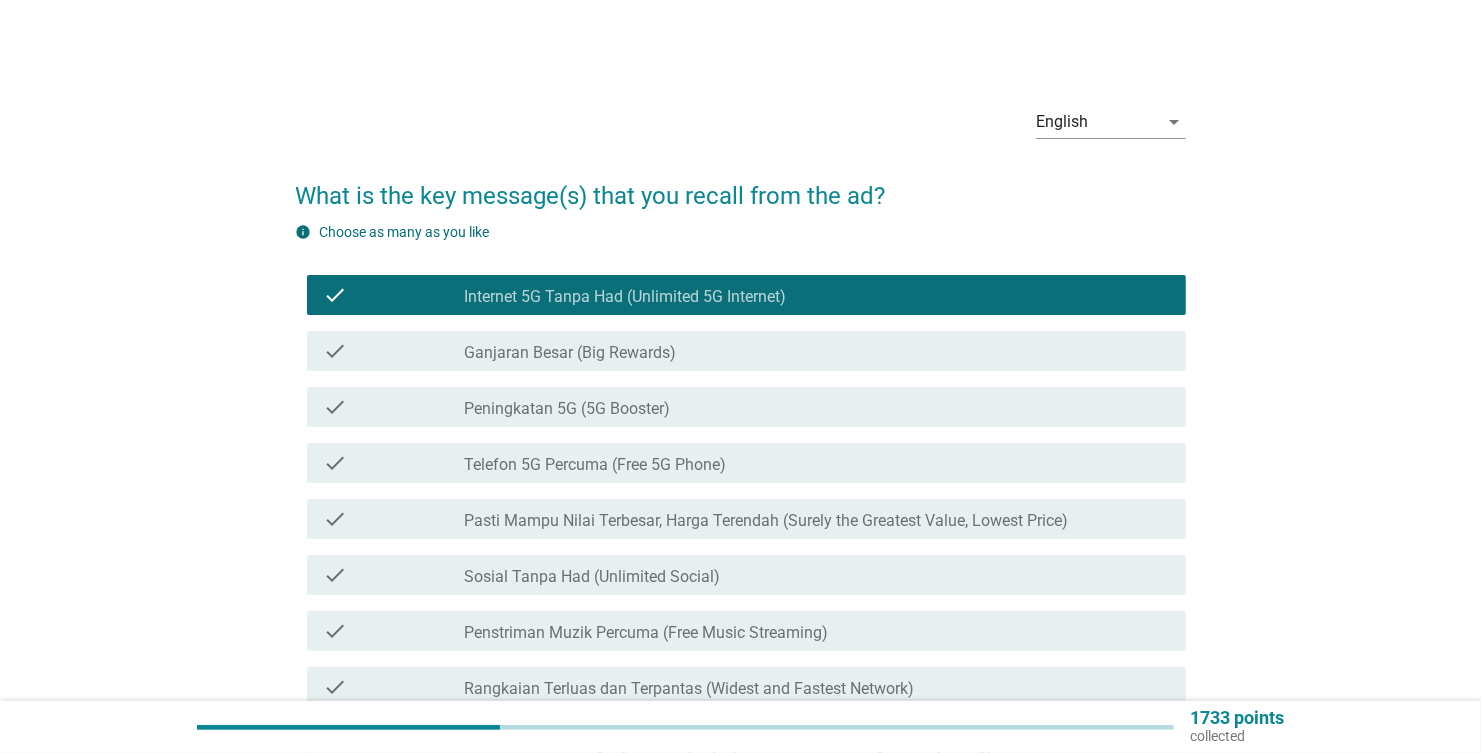click on "Ganjaran Besar (Big Rewards)" at bounding box center (570, 353) 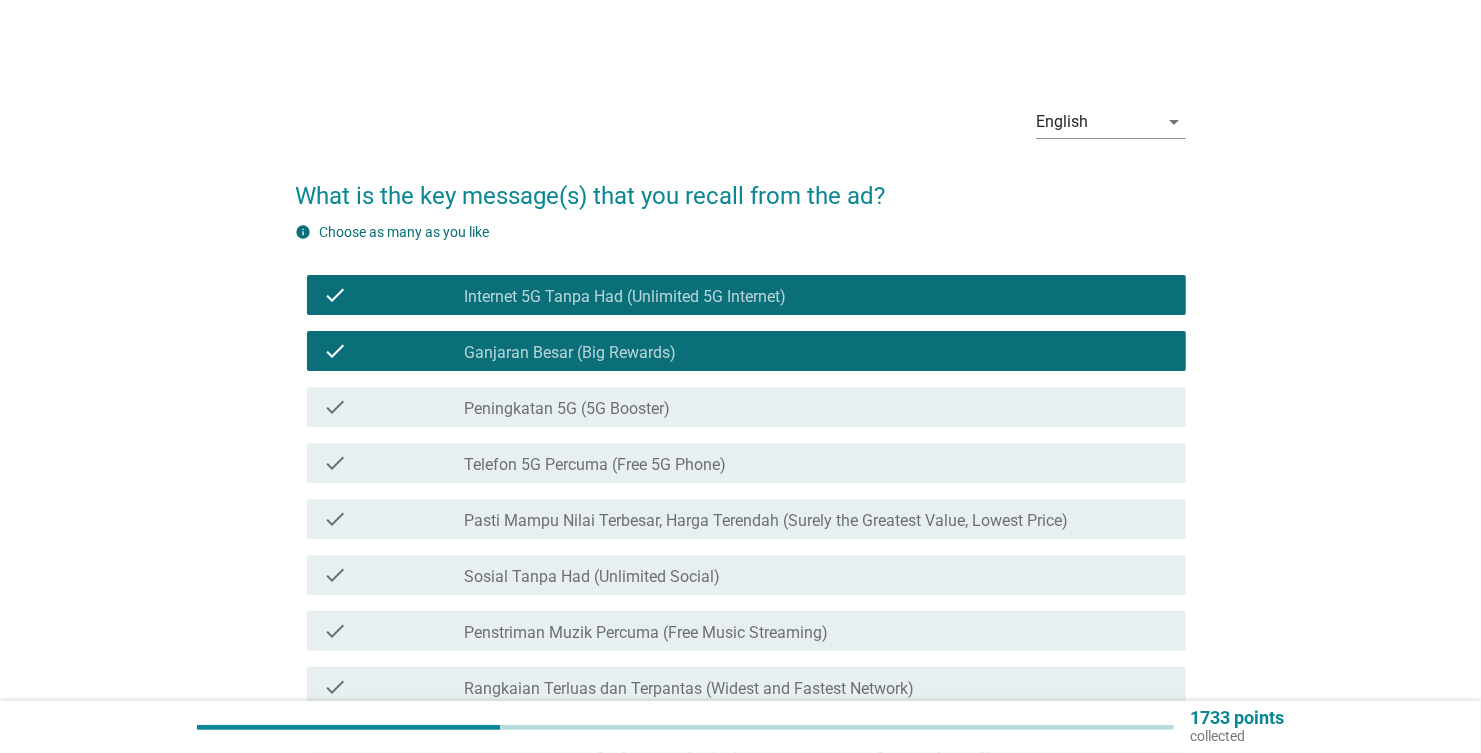click on "check" at bounding box center (393, 463) 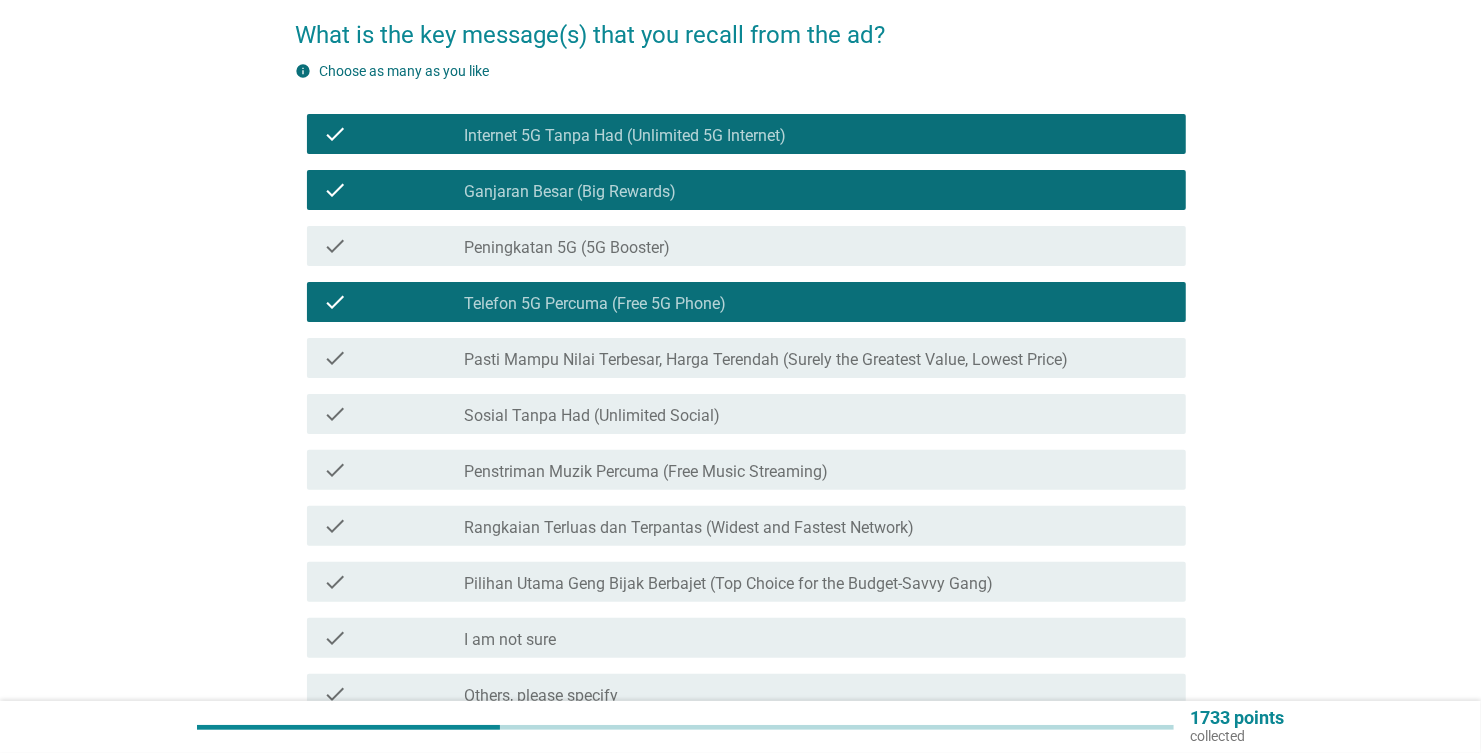 scroll, scrollTop: 199, scrollLeft: 0, axis: vertical 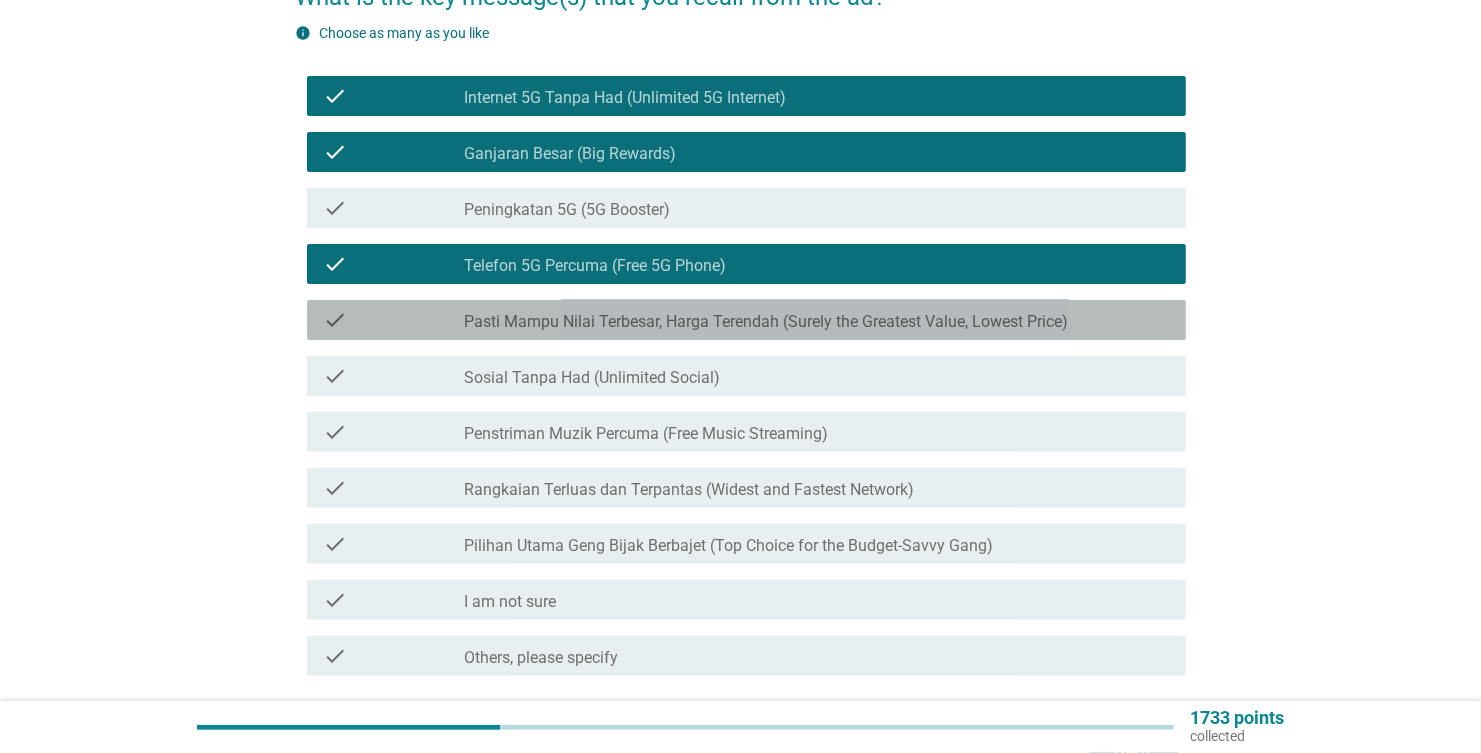 click on "Pasti Mampu Nilai Terbesar, Harga Terendah (Surely the Greatest Value, Lowest Price)" at bounding box center [766, 322] 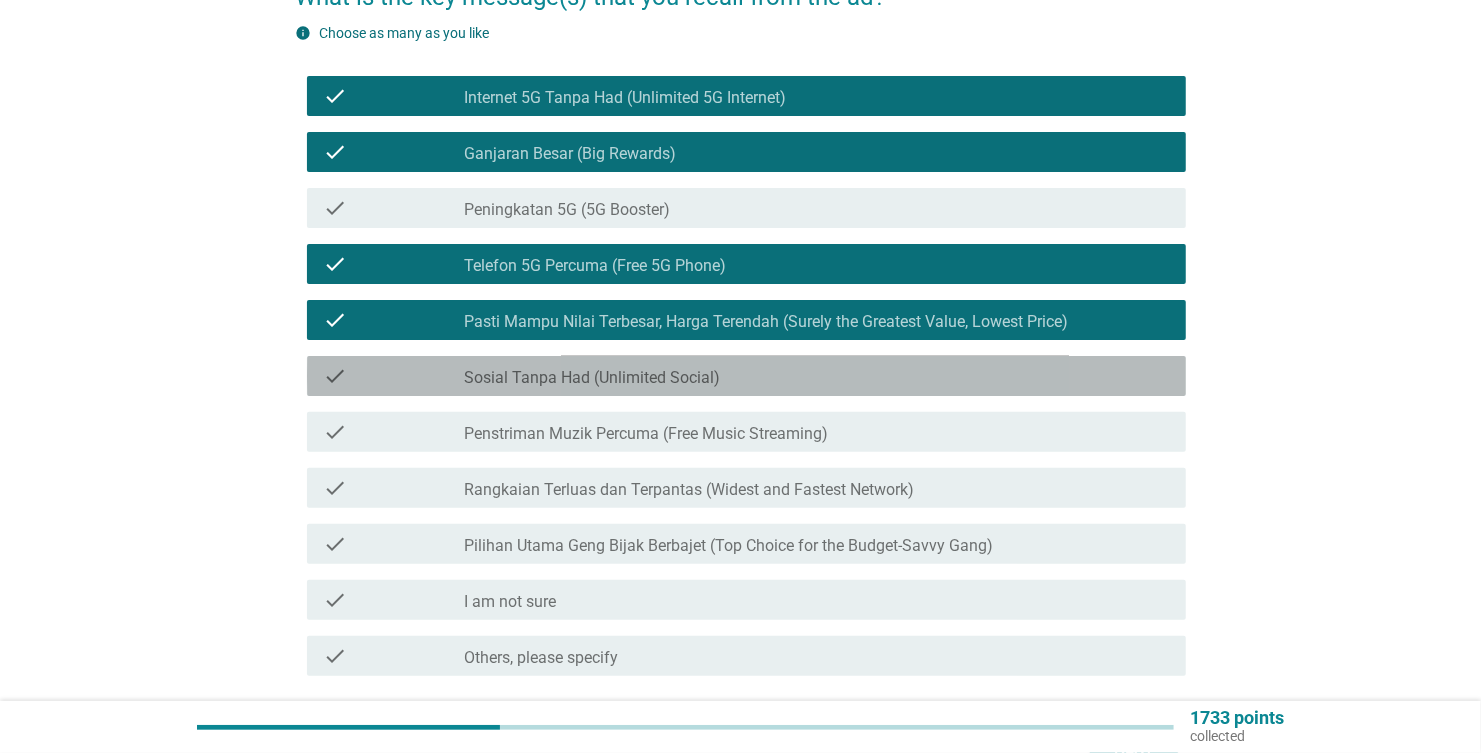 click on "Sosial Tanpa Had (Unlimited Social)" at bounding box center (592, 378) 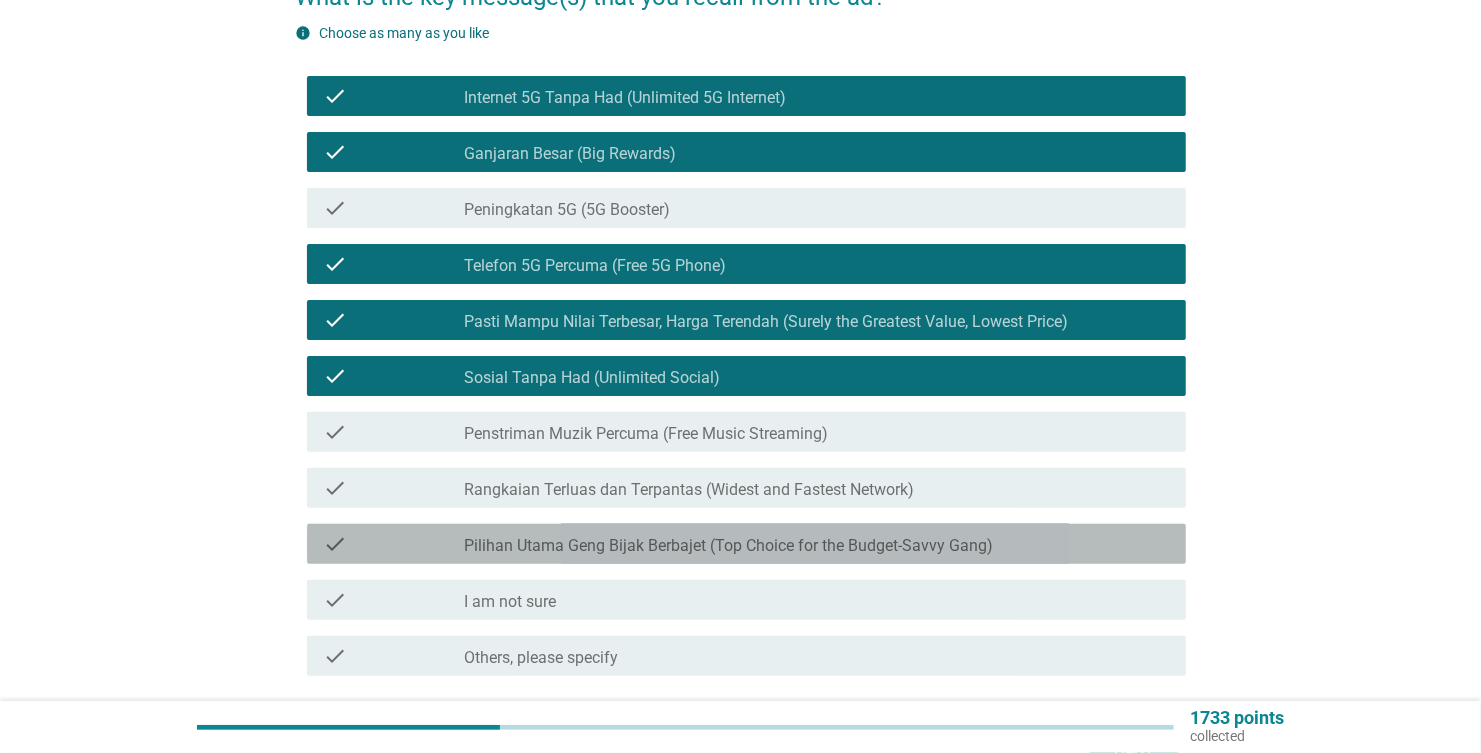 click on "Pilihan Utama Geng Bijak Berbajet (Top Choice for the Budget-Savvy Gang)" at bounding box center (728, 546) 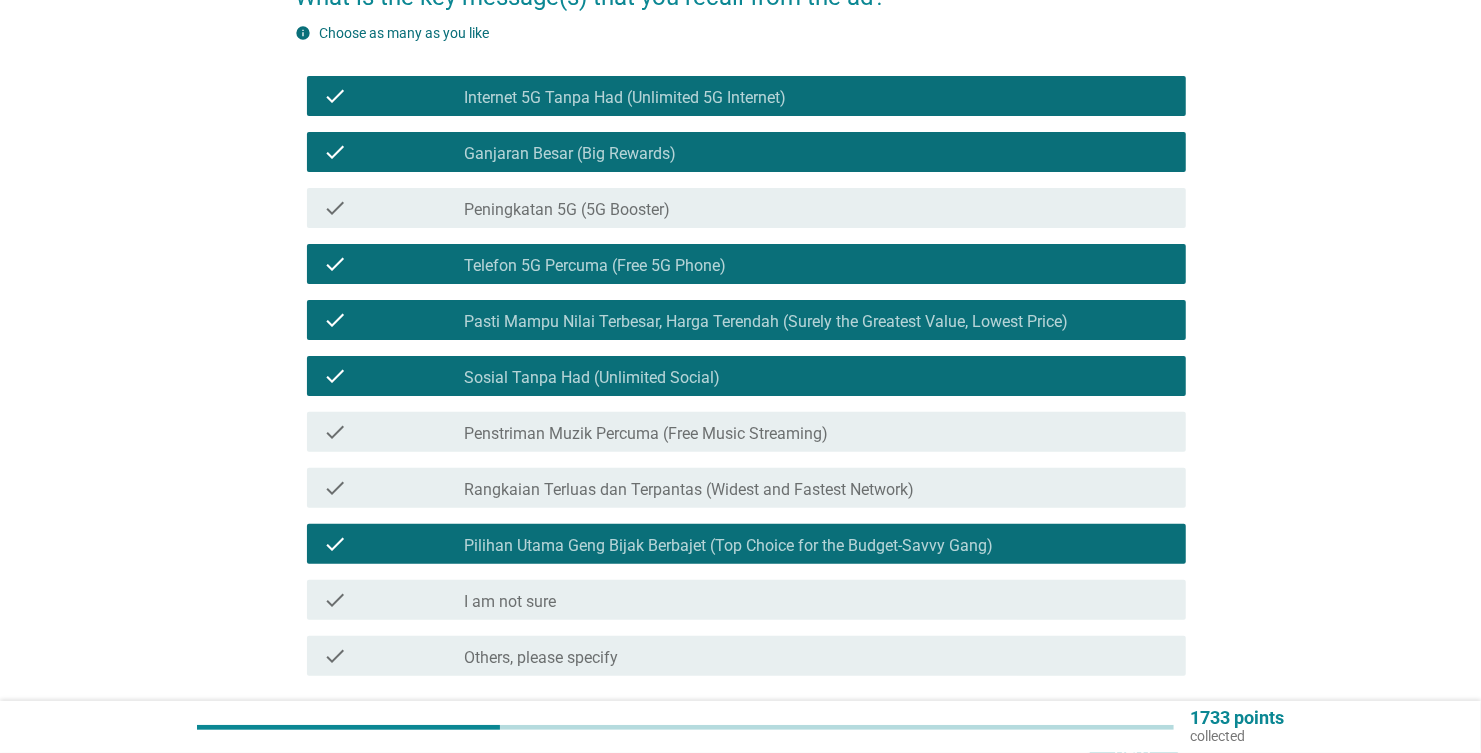scroll, scrollTop: 358, scrollLeft: 0, axis: vertical 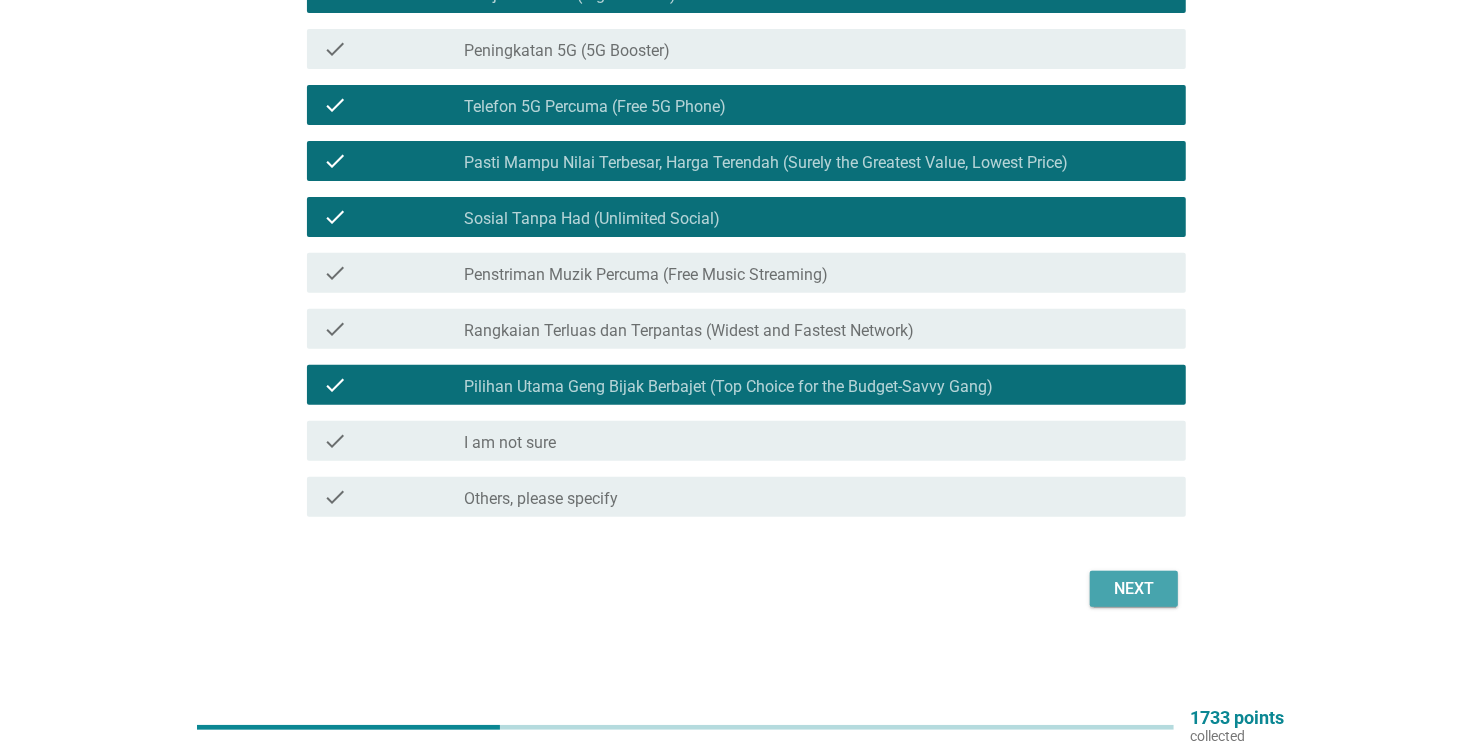 click on "Next" at bounding box center (1134, 589) 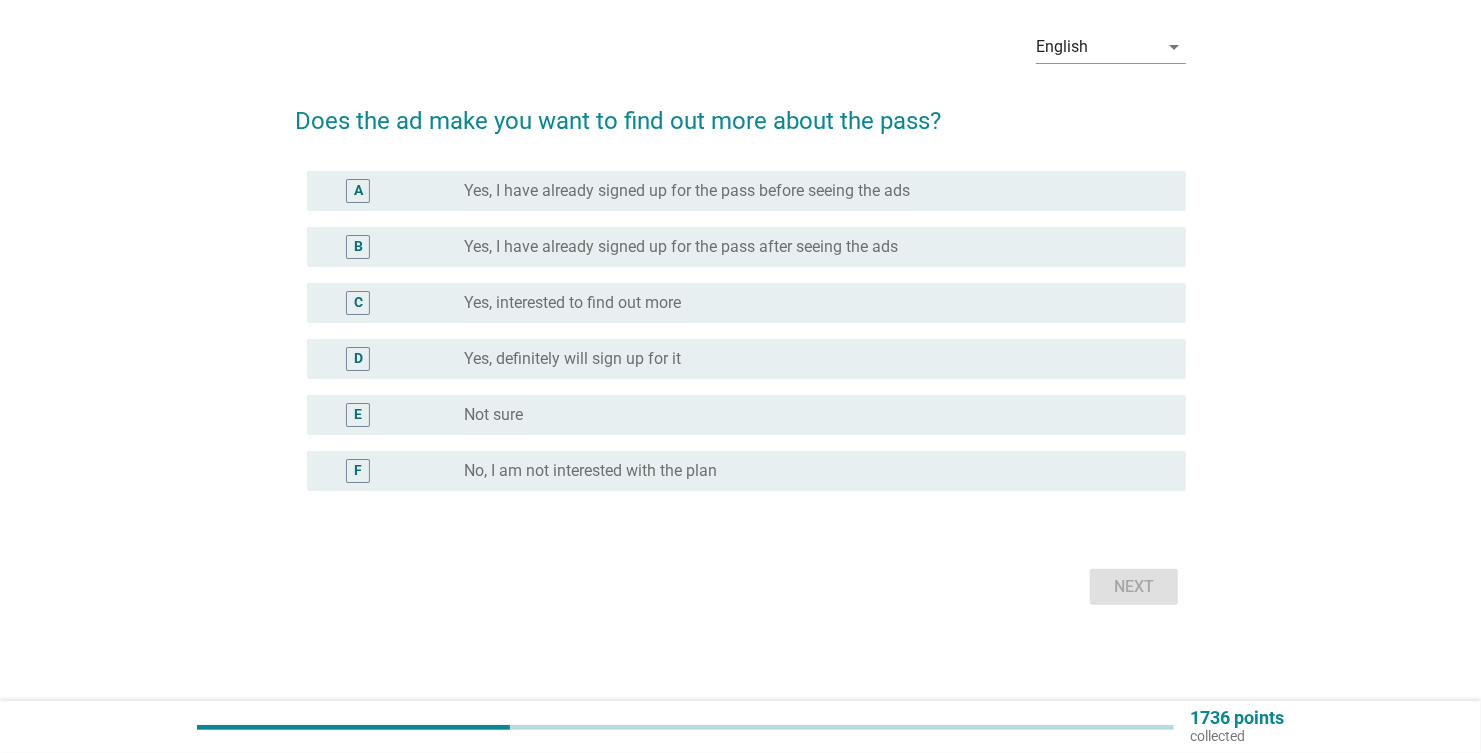 scroll, scrollTop: 0, scrollLeft: 0, axis: both 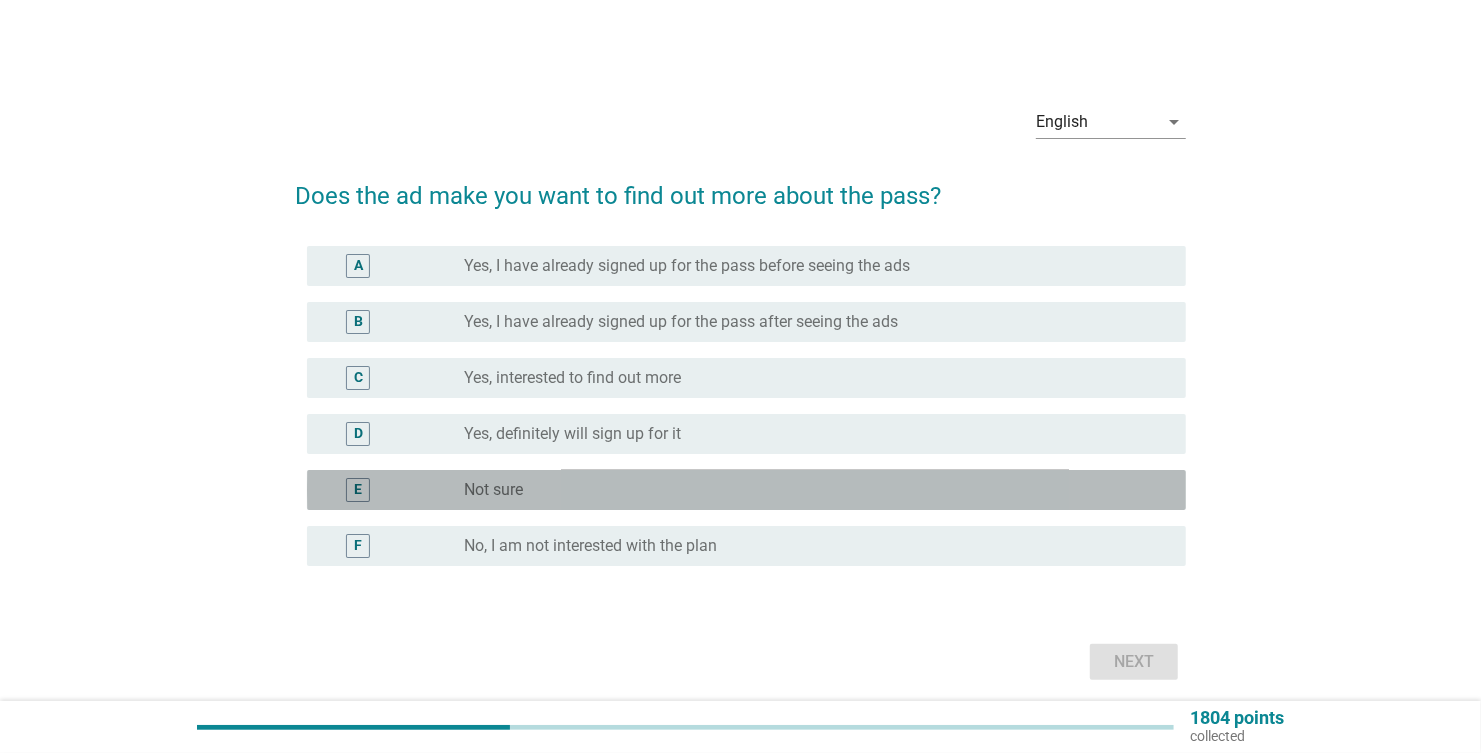 click on "Not sure" at bounding box center (493, 490) 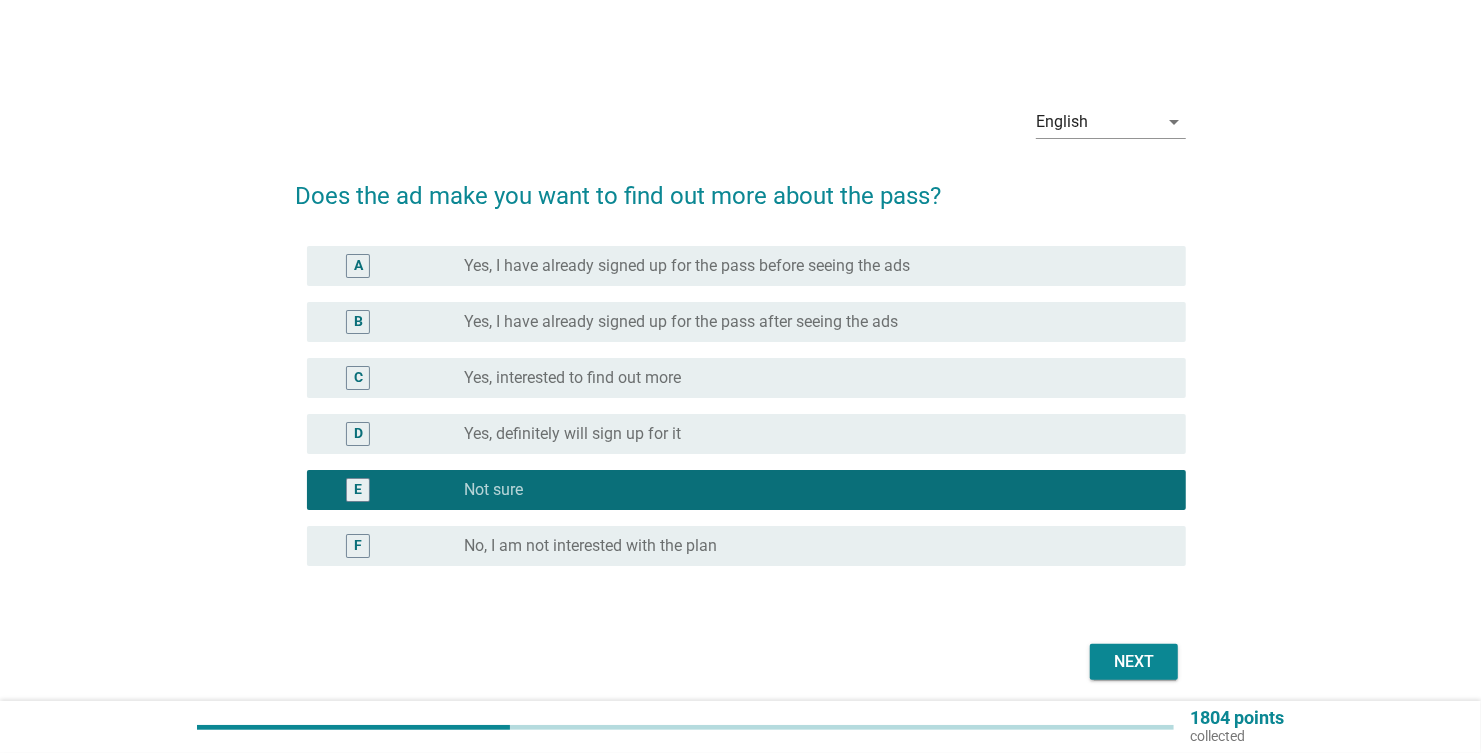 click on "Next" at bounding box center (1134, 662) 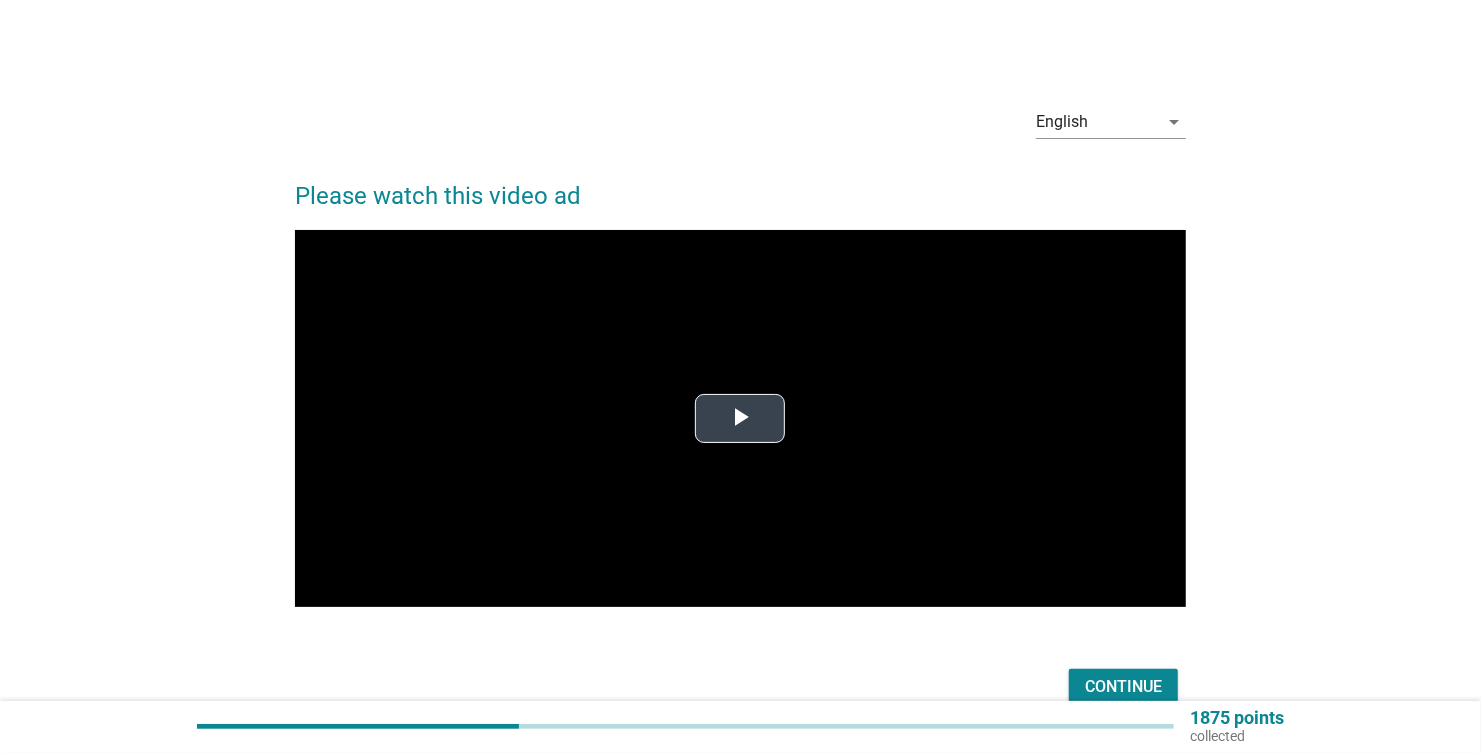 click at bounding box center [740, 418] 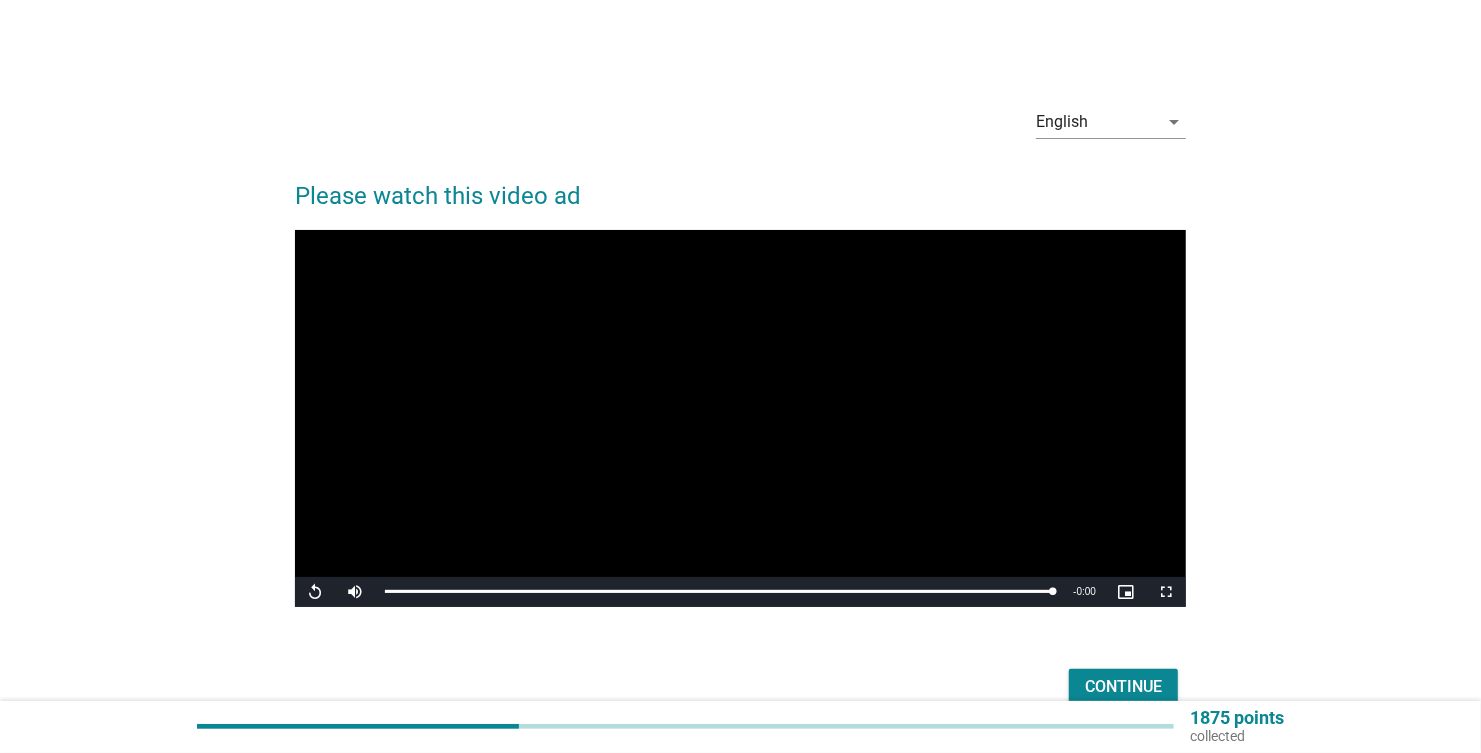 click on "Continue" at bounding box center (1123, 687) 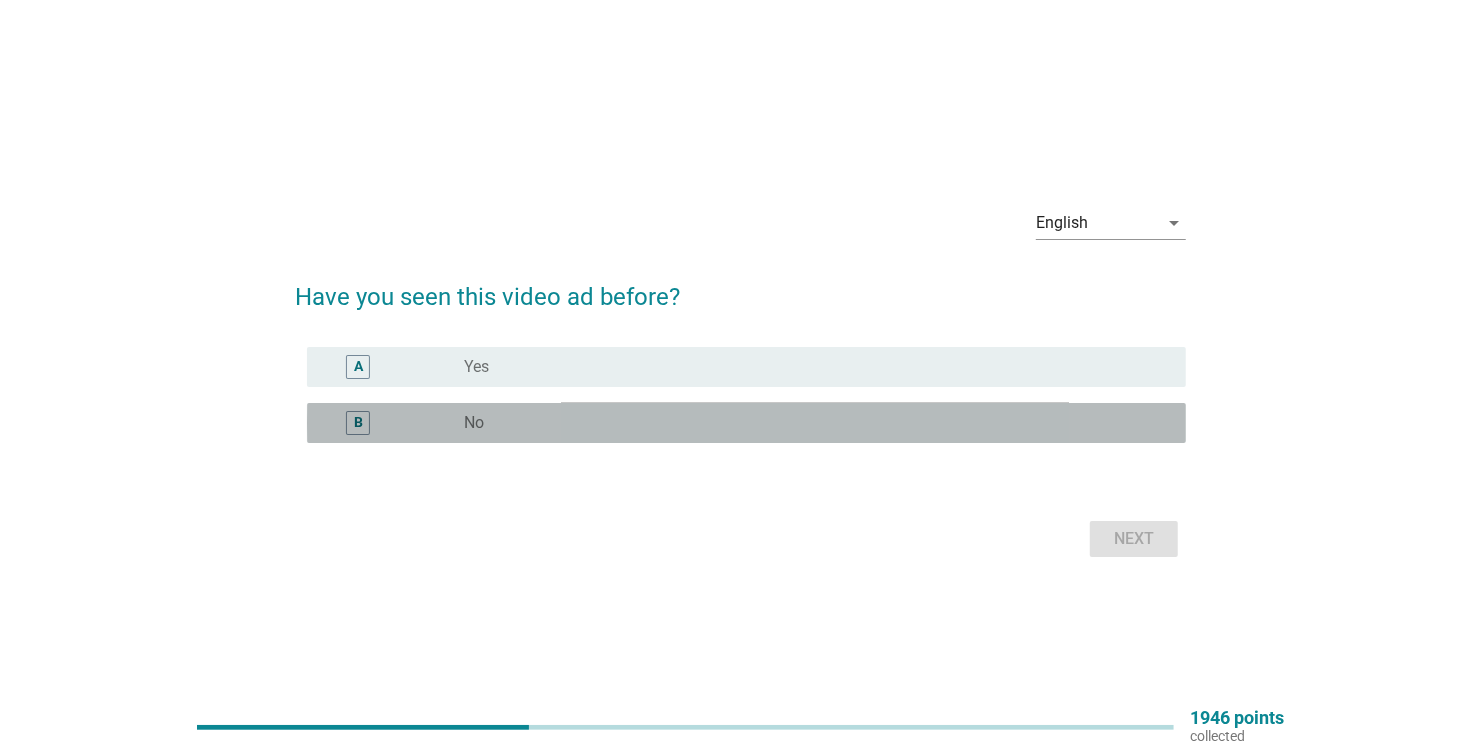 click on "radio_button_unchecked No" at bounding box center [809, 423] 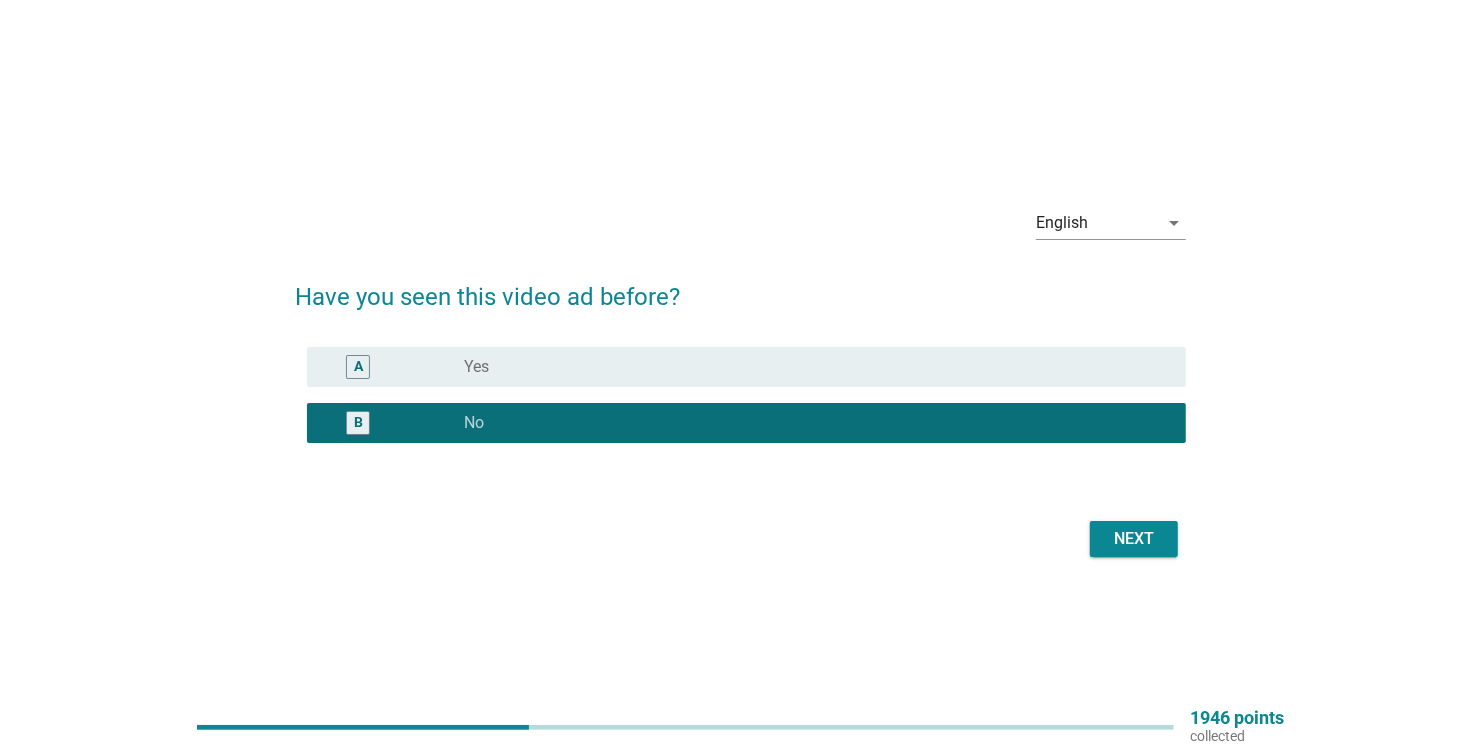 click on "Have you seen this video ad before?     A     radio_button_unchecked Yes   B     radio_button_checked No     Next" at bounding box center (740, 411) 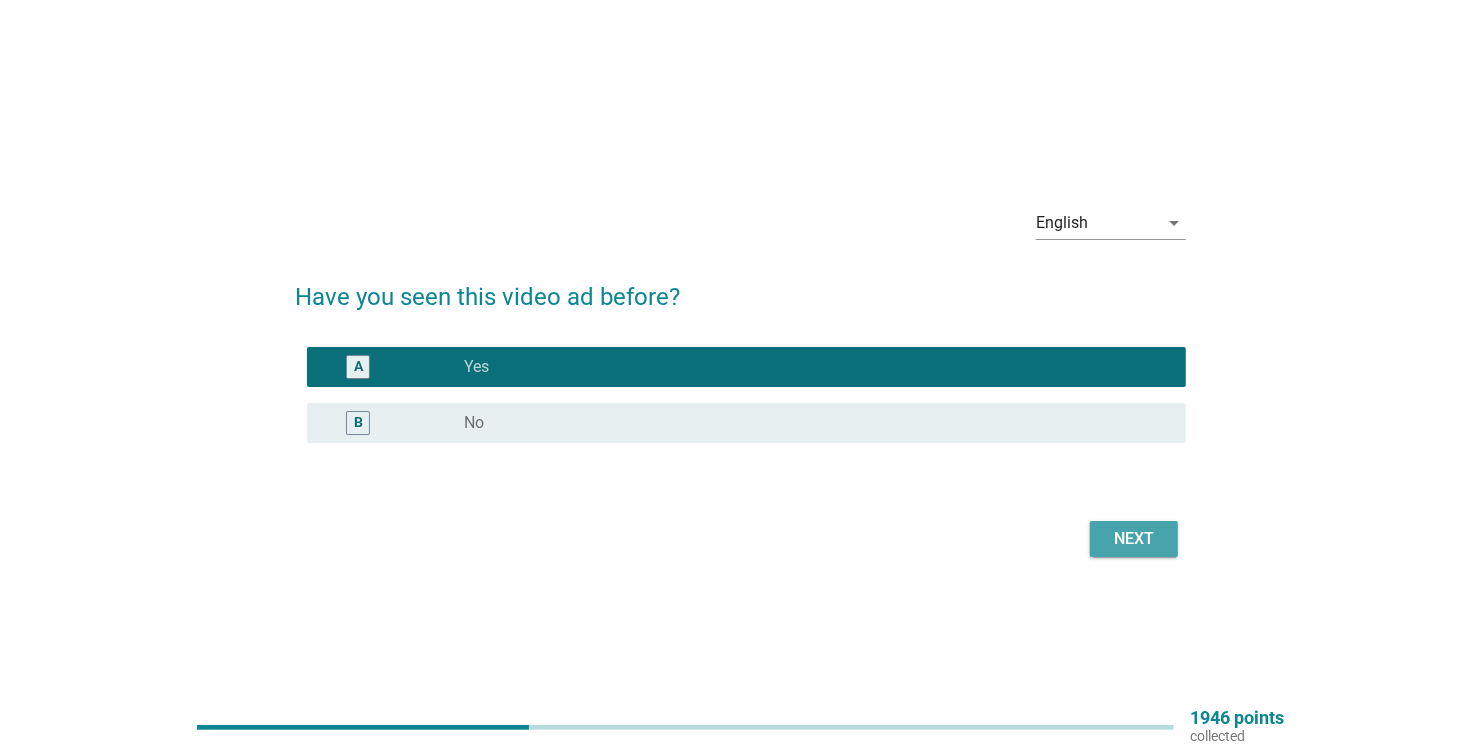 click on "Next" at bounding box center (1134, 539) 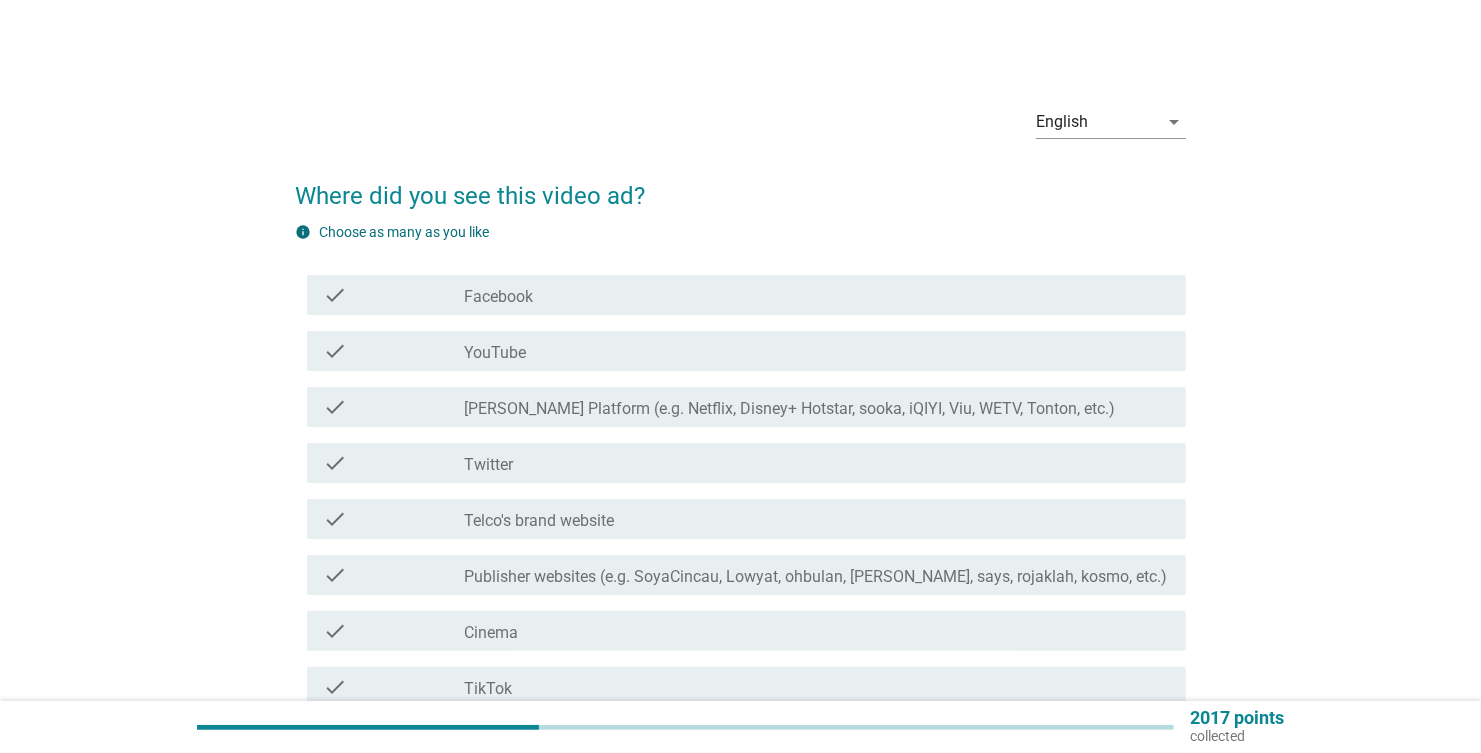 click on "check" at bounding box center (335, 351) 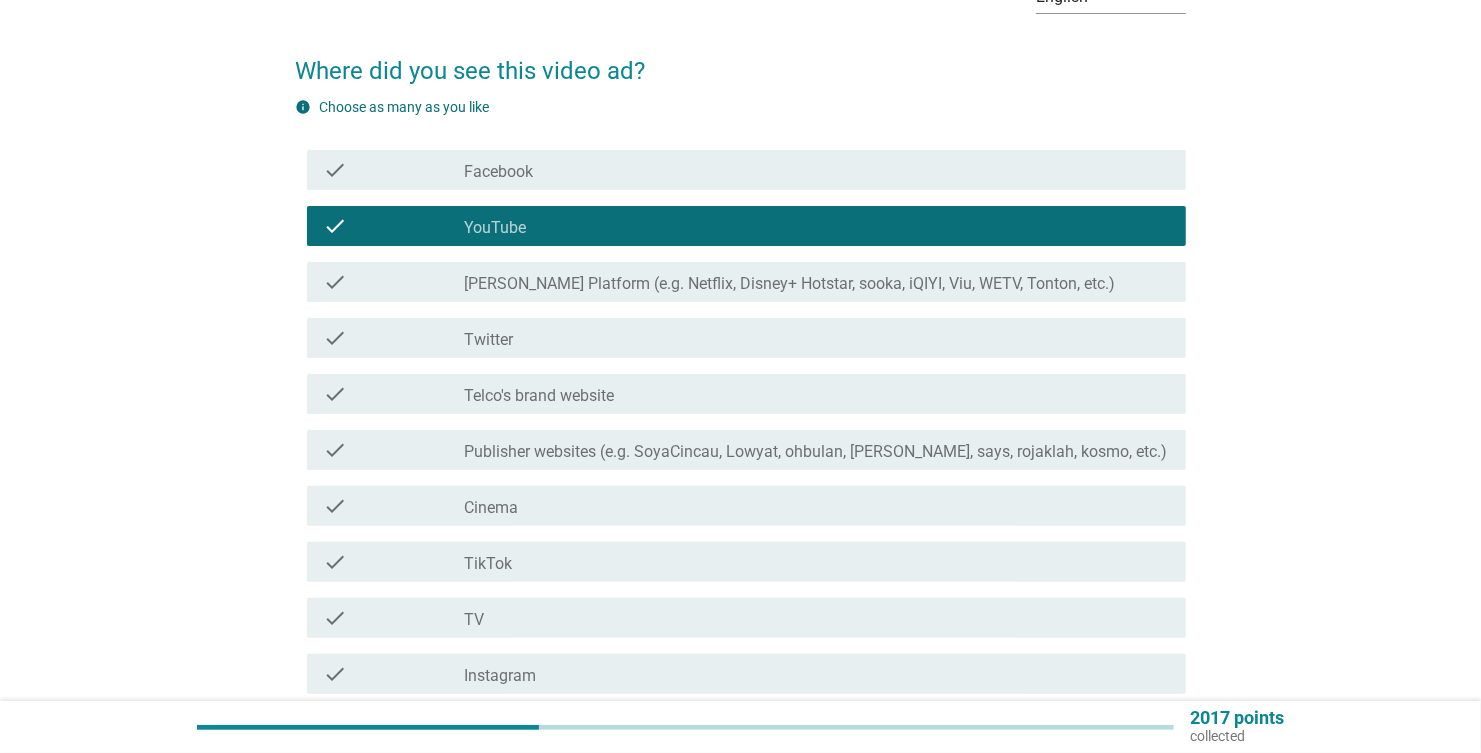 scroll, scrollTop: 399, scrollLeft: 0, axis: vertical 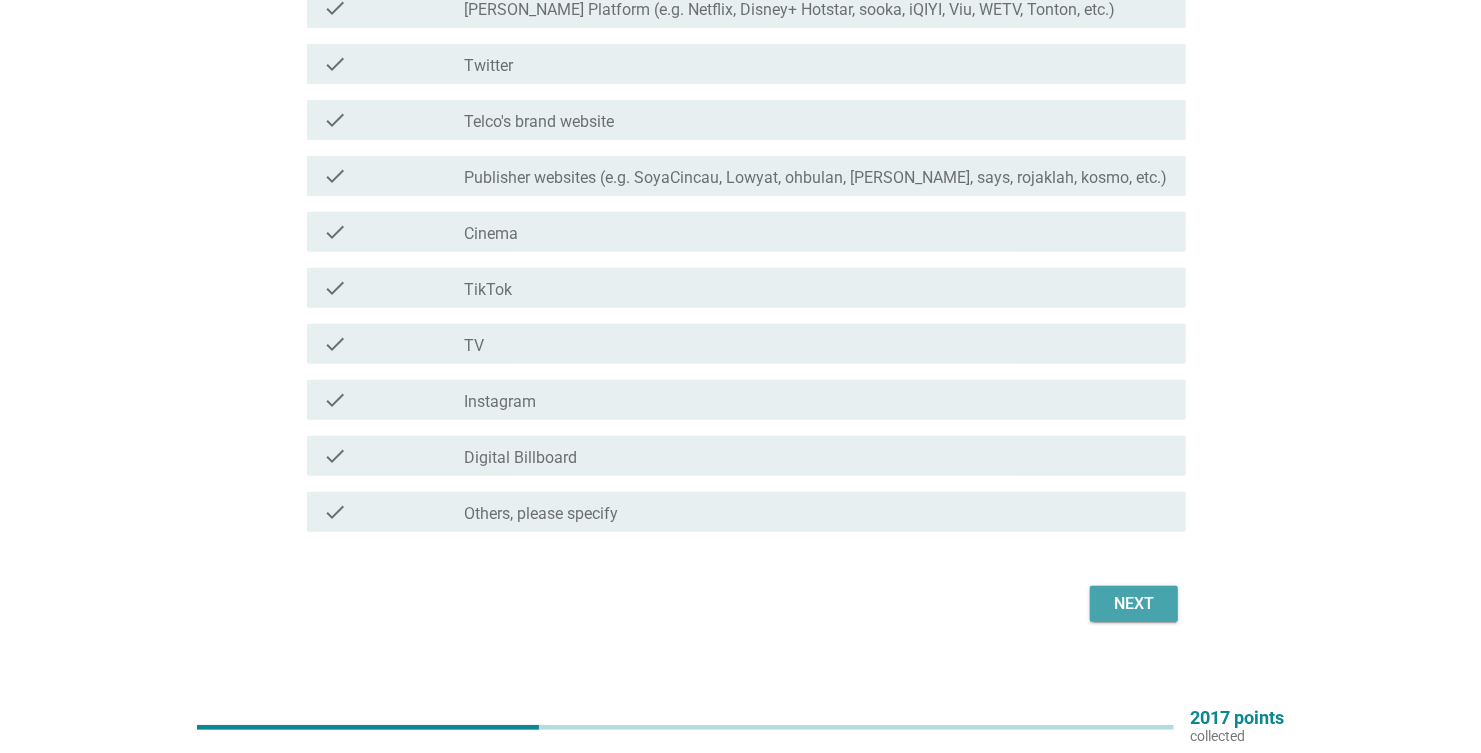 click on "Next" at bounding box center (1134, 604) 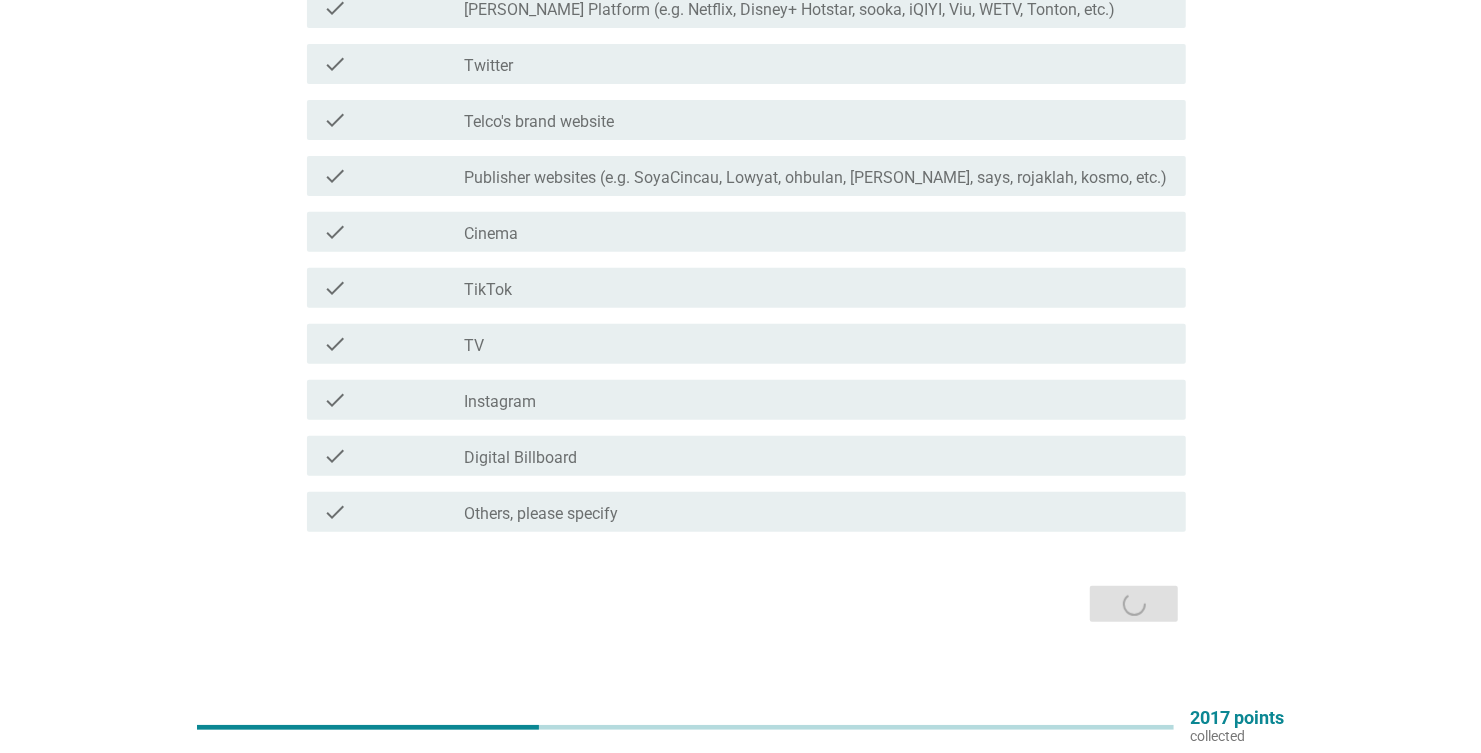 scroll, scrollTop: 0, scrollLeft: 0, axis: both 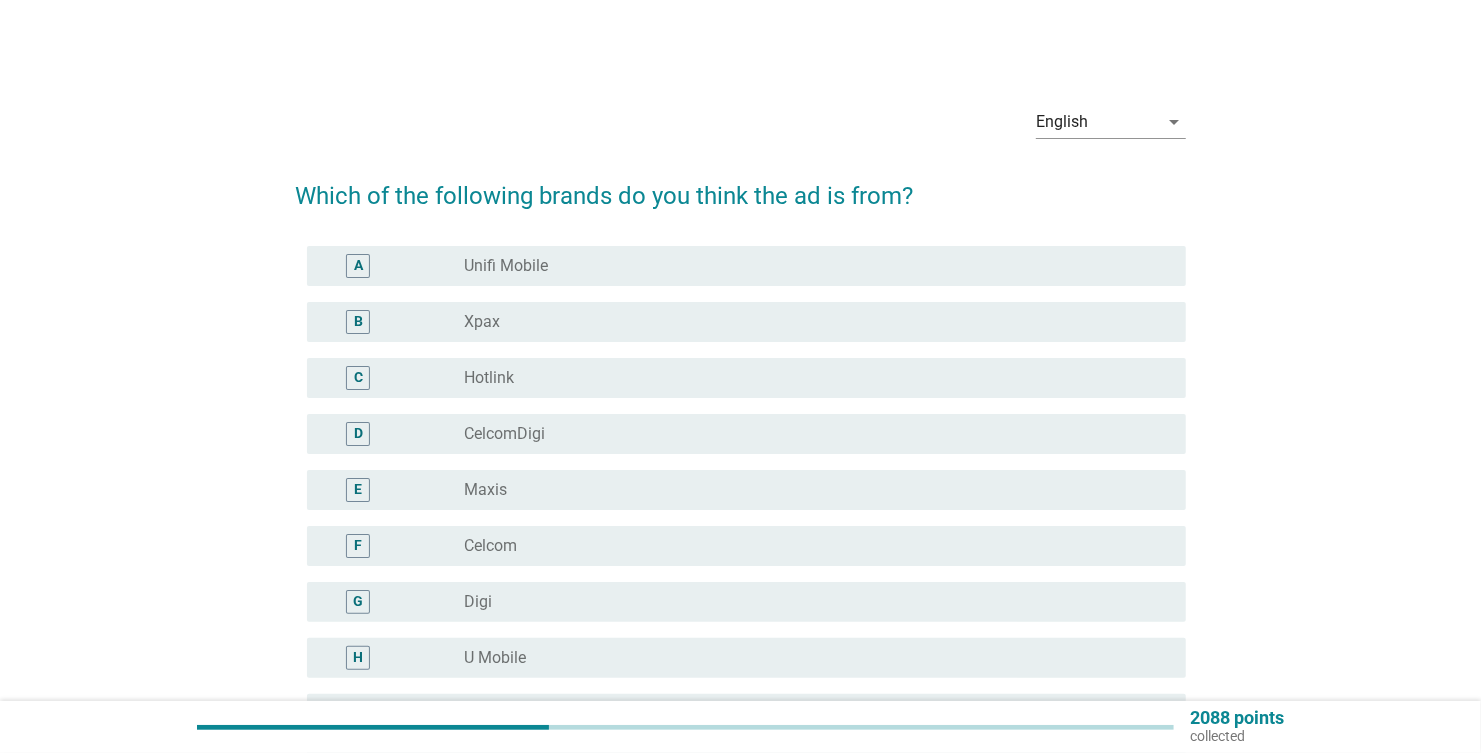 click on "Hotlink" at bounding box center (489, 378) 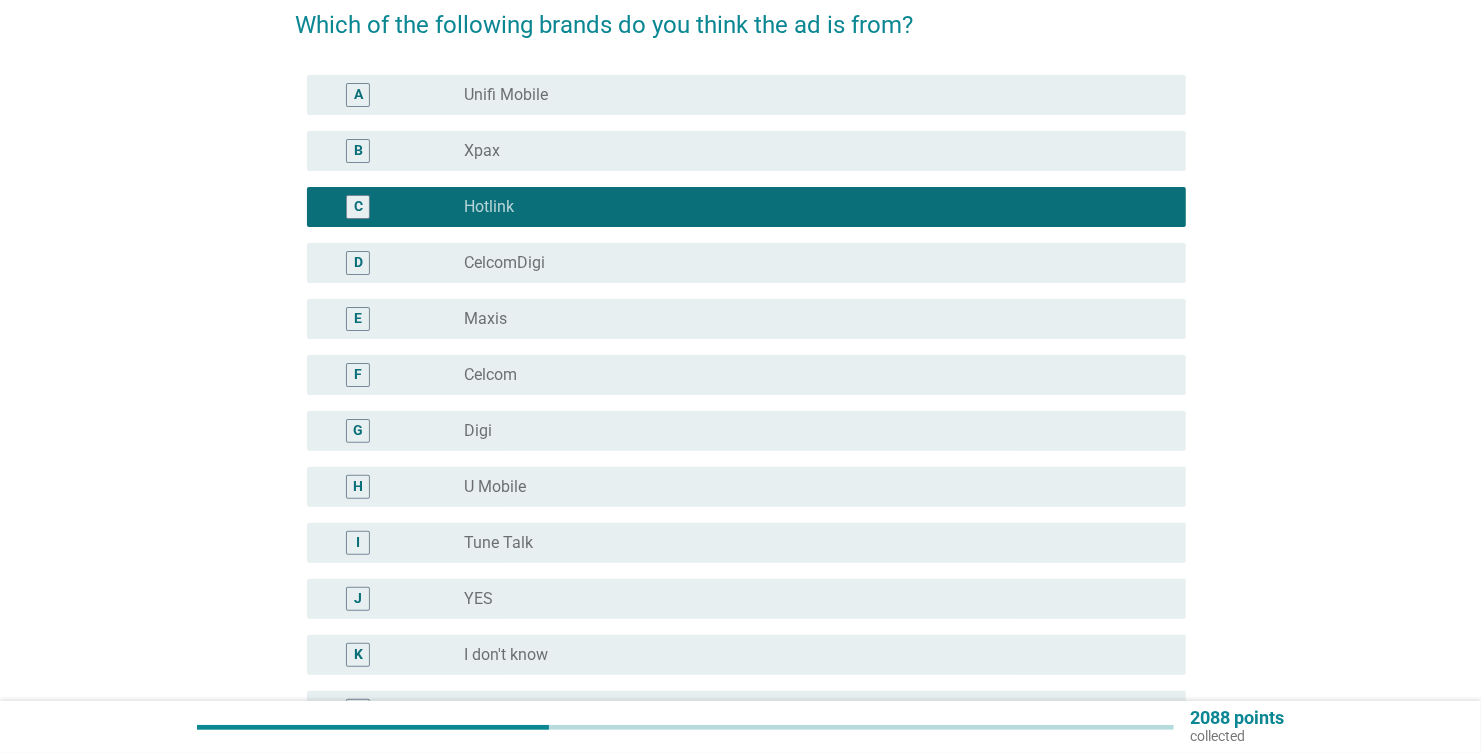 scroll, scrollTop: 399, scrollLeft: 0, axis: vertical 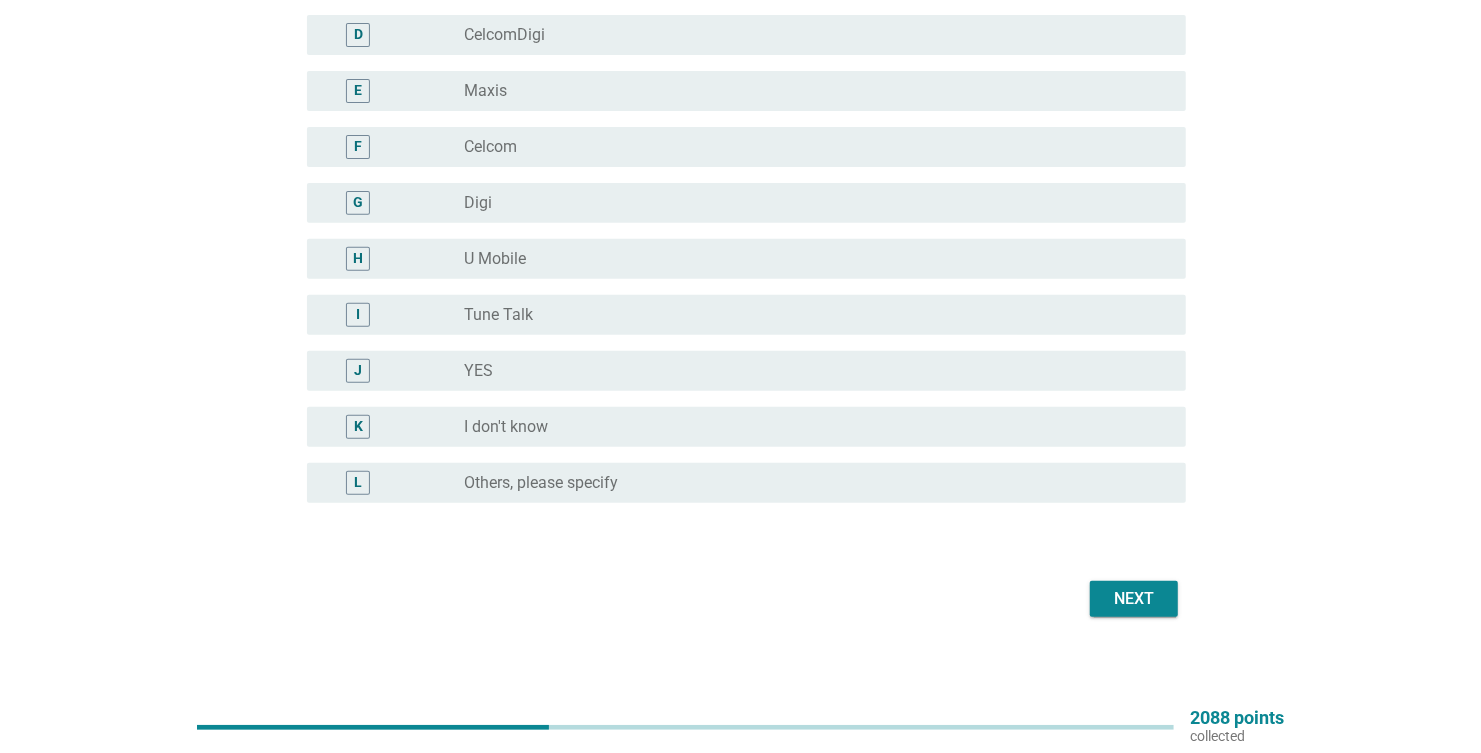 click on "Next" at bounding box center (1134, 599) 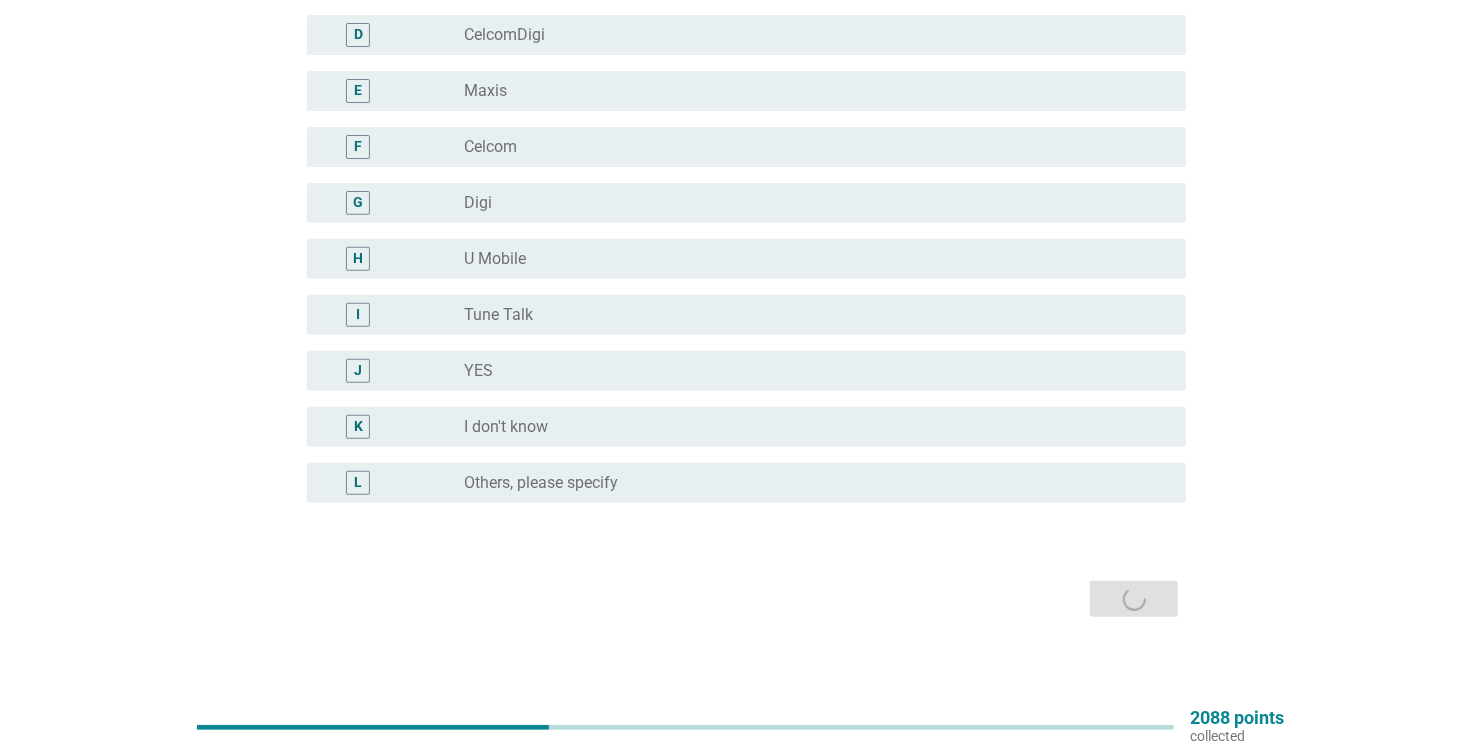 scroll, scrollTop: 0, scrollLeft: 0, axis: both 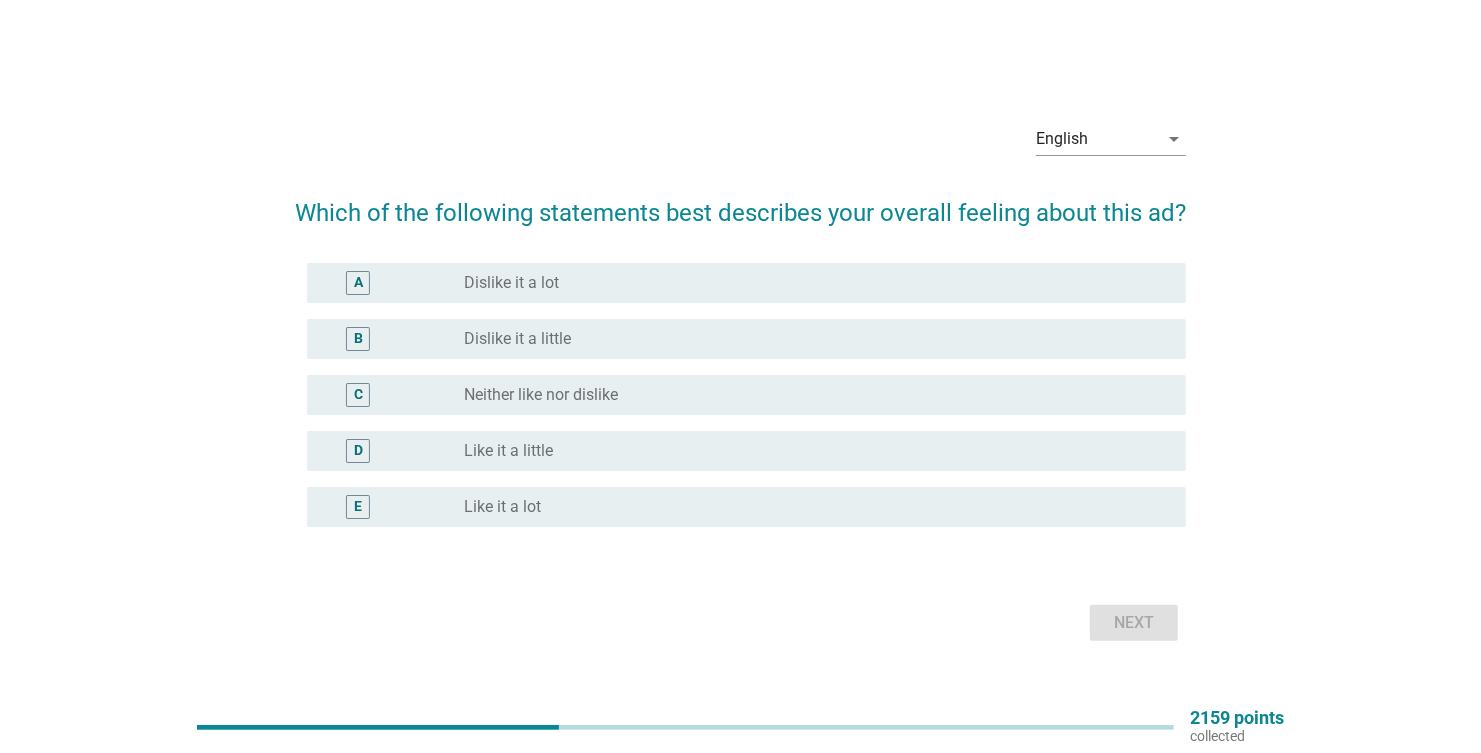 click on "Like it a little" at bounding box center [508, 451] 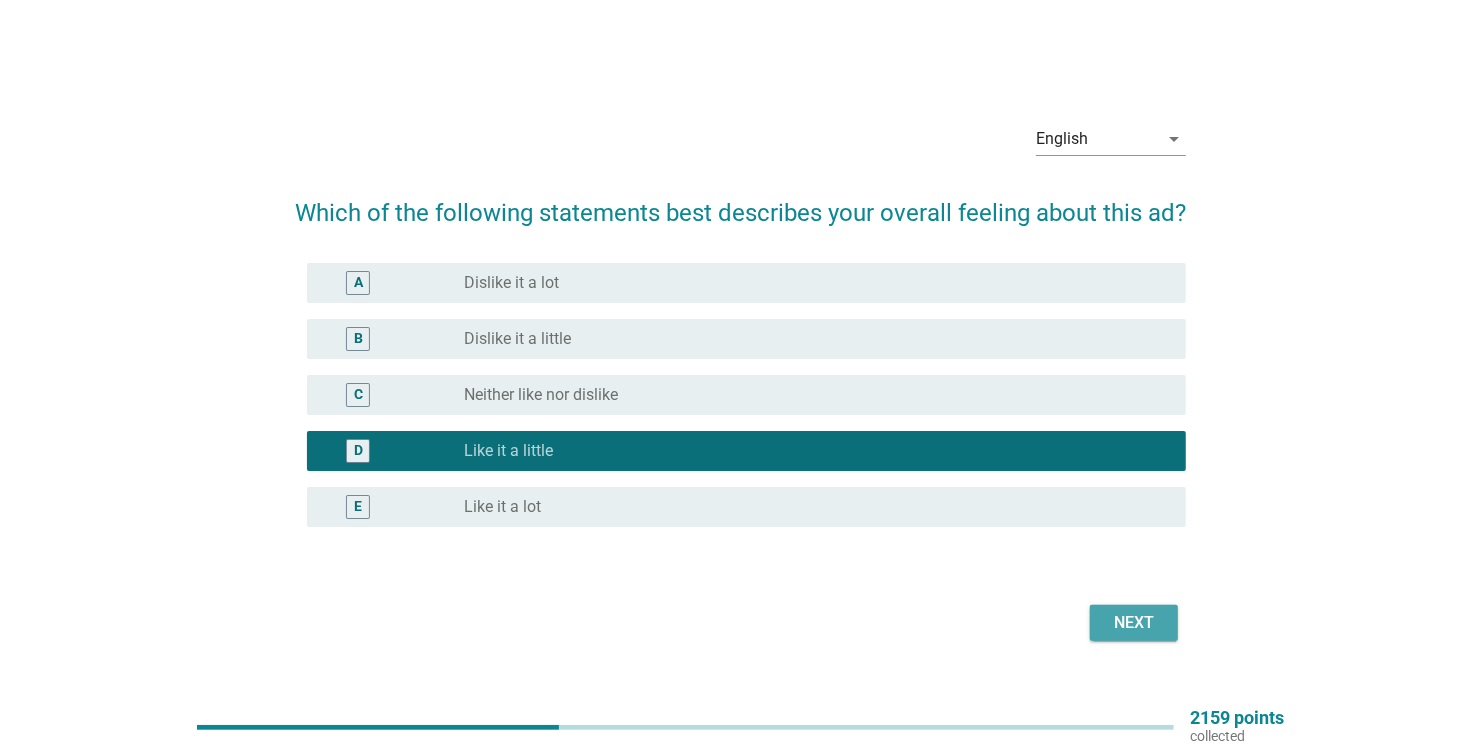 click on "Next" at bounding box center [1134, 623] 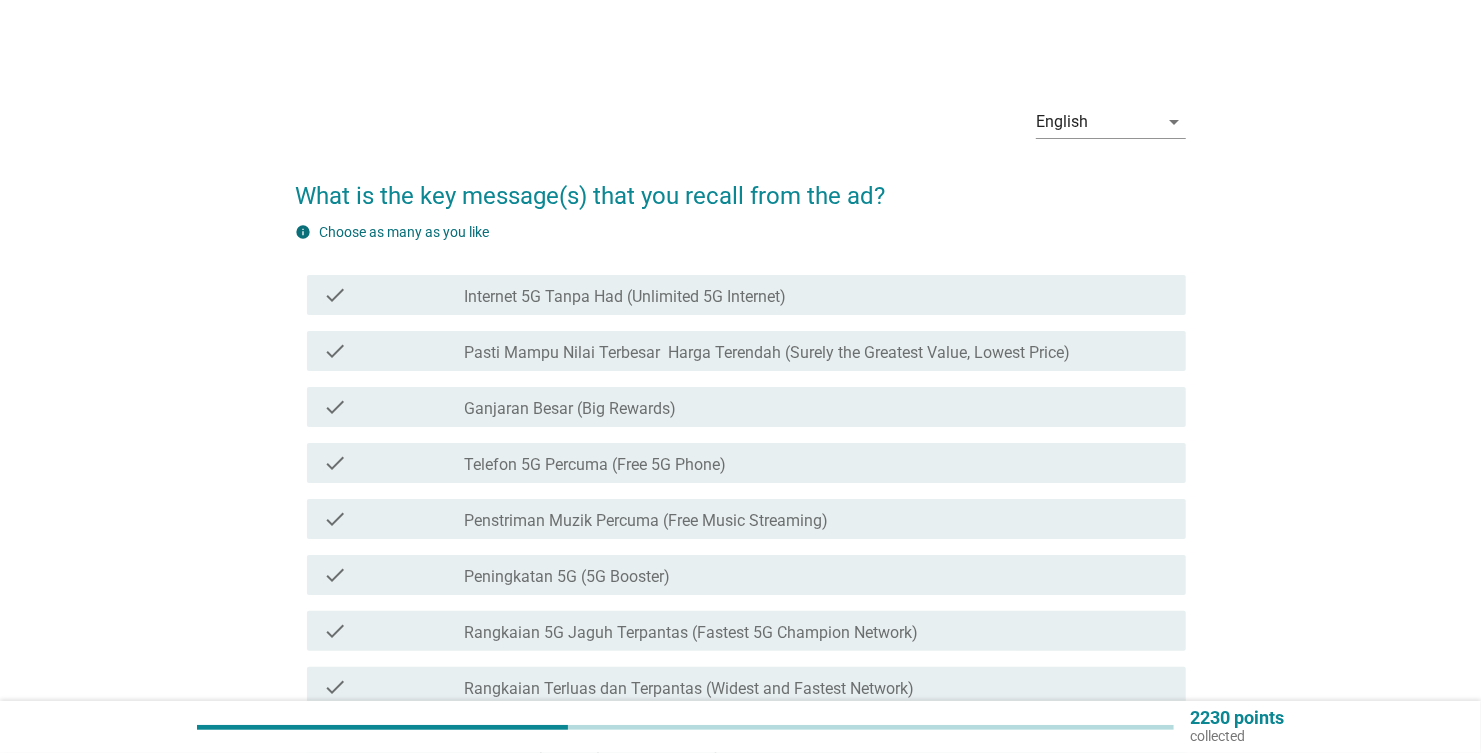 click on "English arrow_drop_down   What is the key message(s) that you recall from the ad?     info   Choose as many as you like   check     check_box_outline_blank Internet 5G Tanpa Had (Unlimited 5G Internet)   check     check_box_outline_blank Pasti Mampu Nilai Terbesar  Harga Terendah (Surely the Greatest Value, Lowest Price)   check     check_box_outline_blank Ganjaran Besar (Big Rewards)   check     check_box_outline_blank Telefon 5G Percuma (Free 5G Phone)   check     check_box_outline_blank Penstriman Muzik Percuma (Free Music Streaming)   check     check_box_outline_blank Peningkatan 5G (5G Booster)   check     check_box_outline_blank Rangkaian 5G Jaguh Terpantas (Fastest 5G Champion Network)   check     check_box_outline_blank Rangkaian Terluas [PERSON_NAME] Terpantas (Widest and Fastest Network)   check     check_box_outline_blank Sosial Tanpa Had (Unlimited Social)   check     check_box_outline_blank [PERSON_NAME] Berbajet (Budget-Savvy Gang)   check     check_box_outline_blank I am not sure   check           Next" at bounding box center (740, 558) 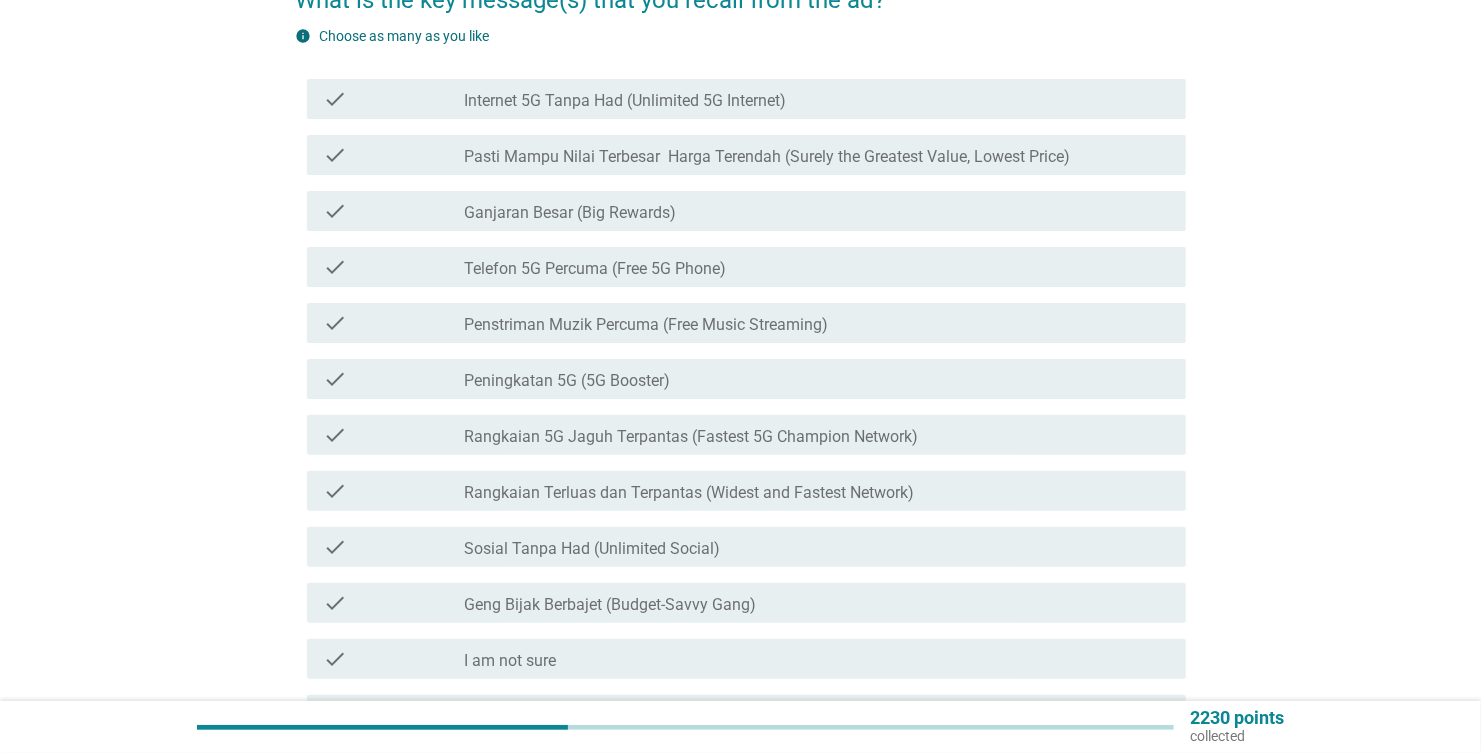 scroll, scrollTop: 199, scrollLeft: 0, axis: vertical 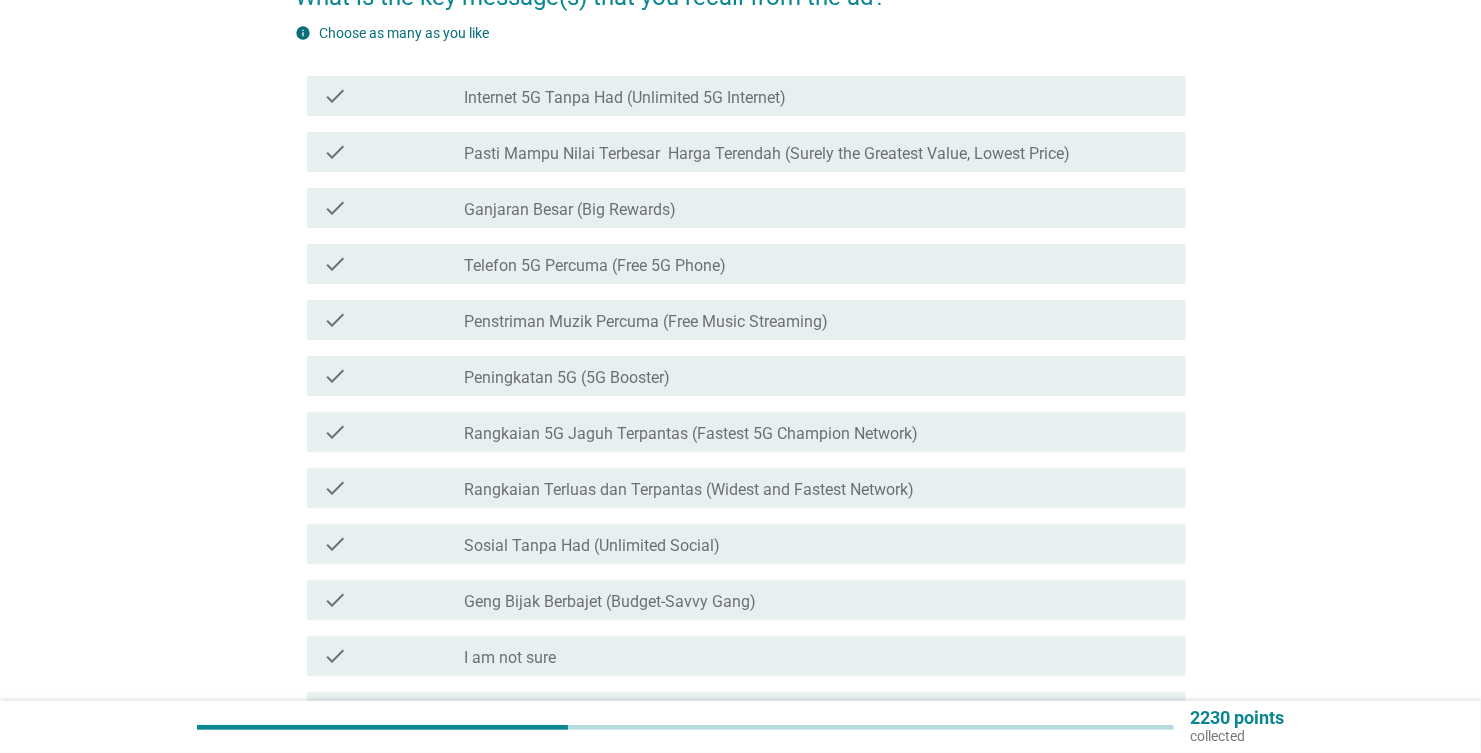 click on "Telefon 5G Percuma (Free 5G Phone)" at bounding box center [595, 266] 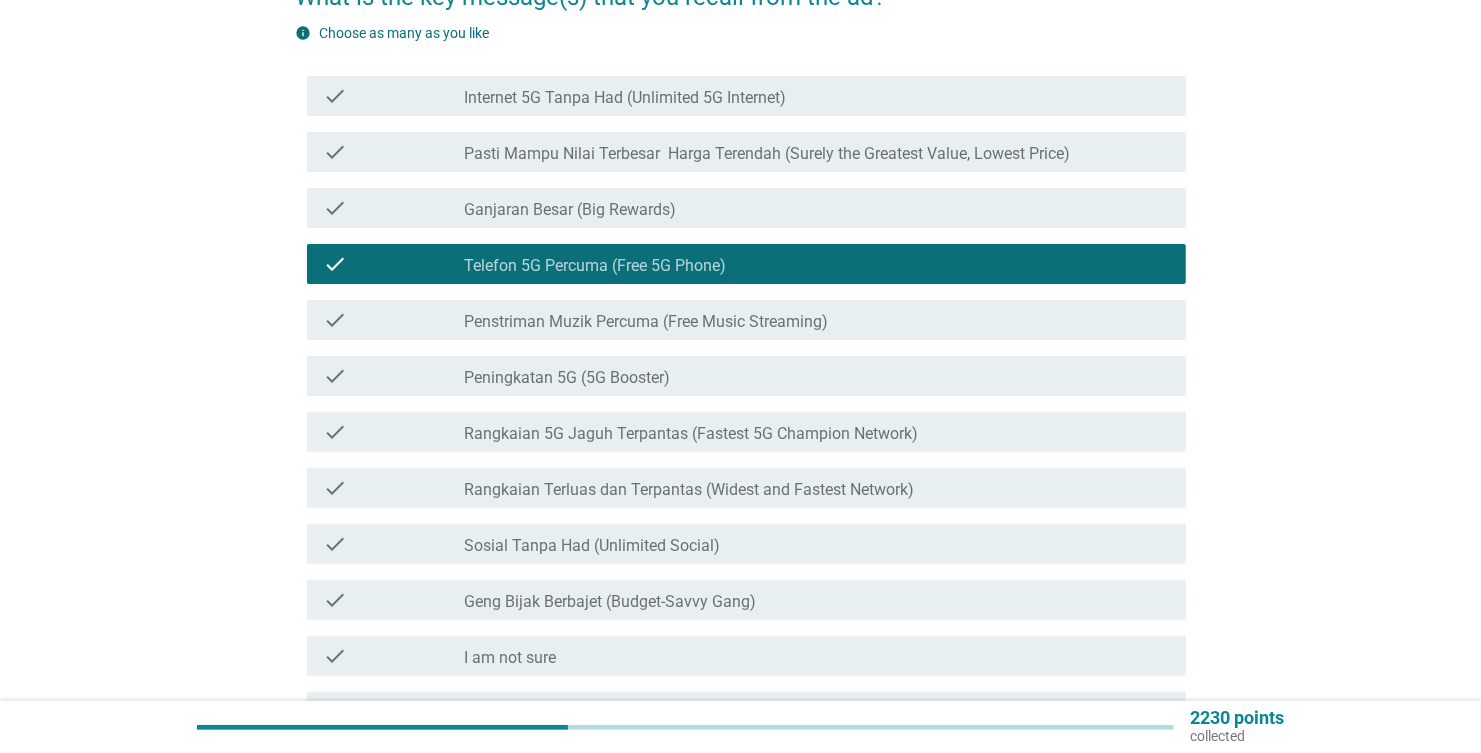 click on "Geng Bijak Berbajet (Budget-Savvy Gang)" at bounding box center [610, 602] 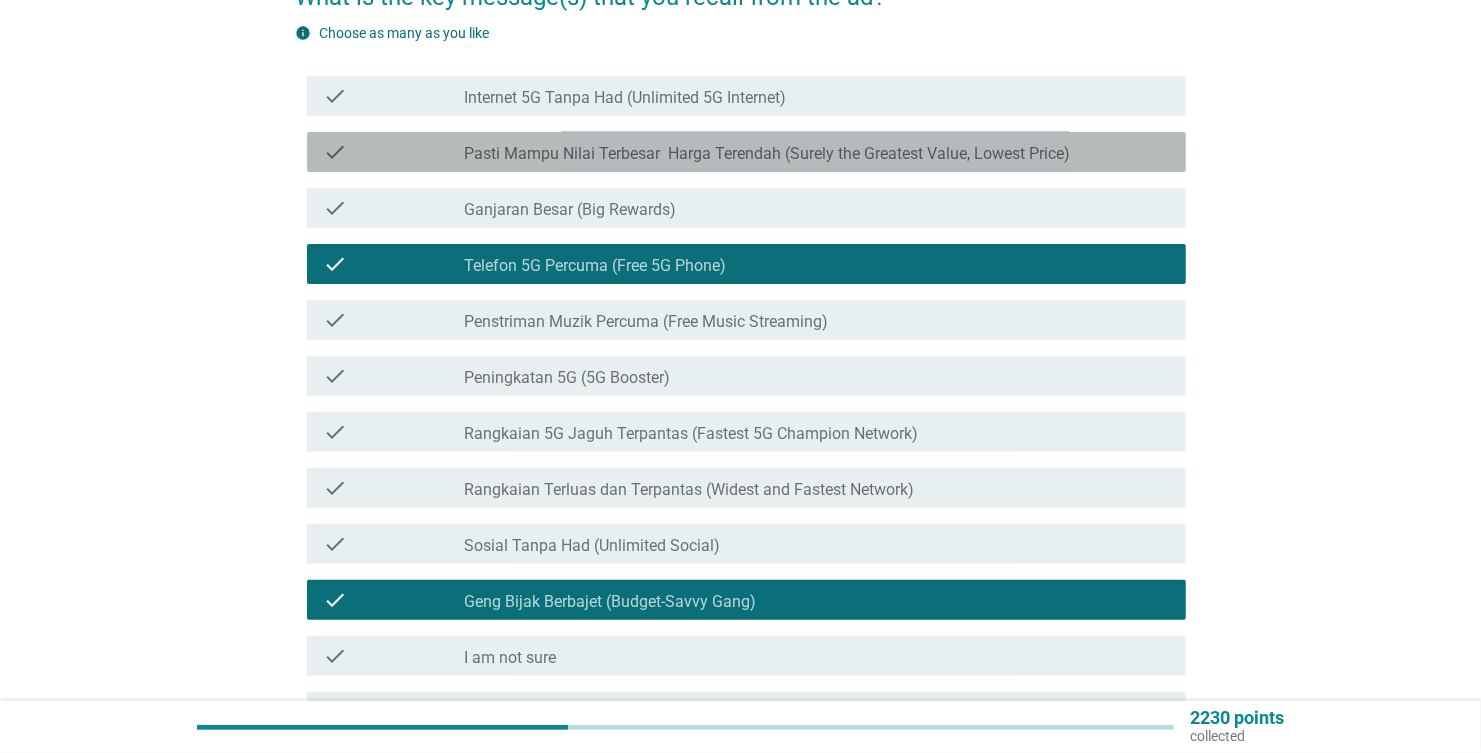 click on "Pasti Mampu Nilai Terbesar  Harga Terendah (Surely the Greatest Value, Lowest Price)" at bounding box center [767, 154] 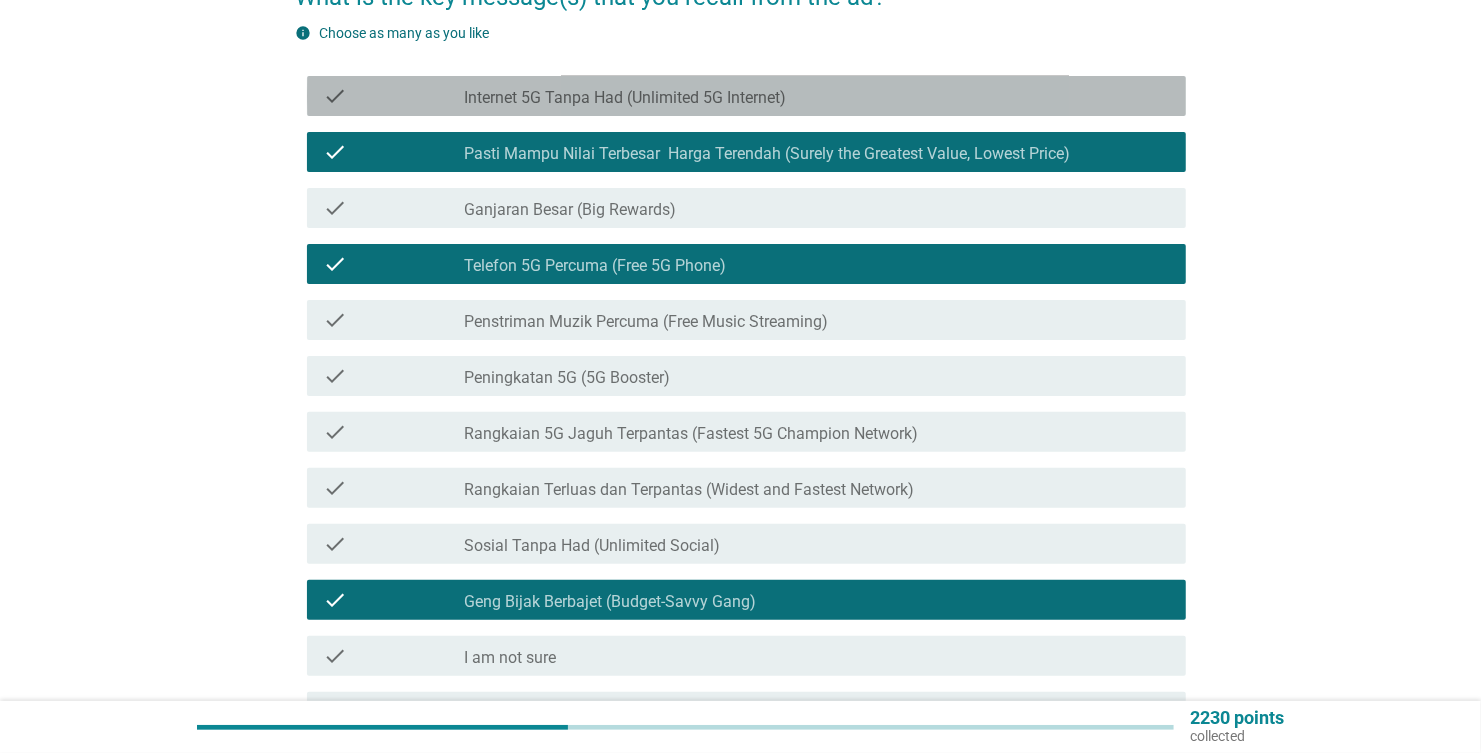 click on "Internet 5G Tanpa Had (Unlimited 5G Internet)" at bounding box center [625, 98] 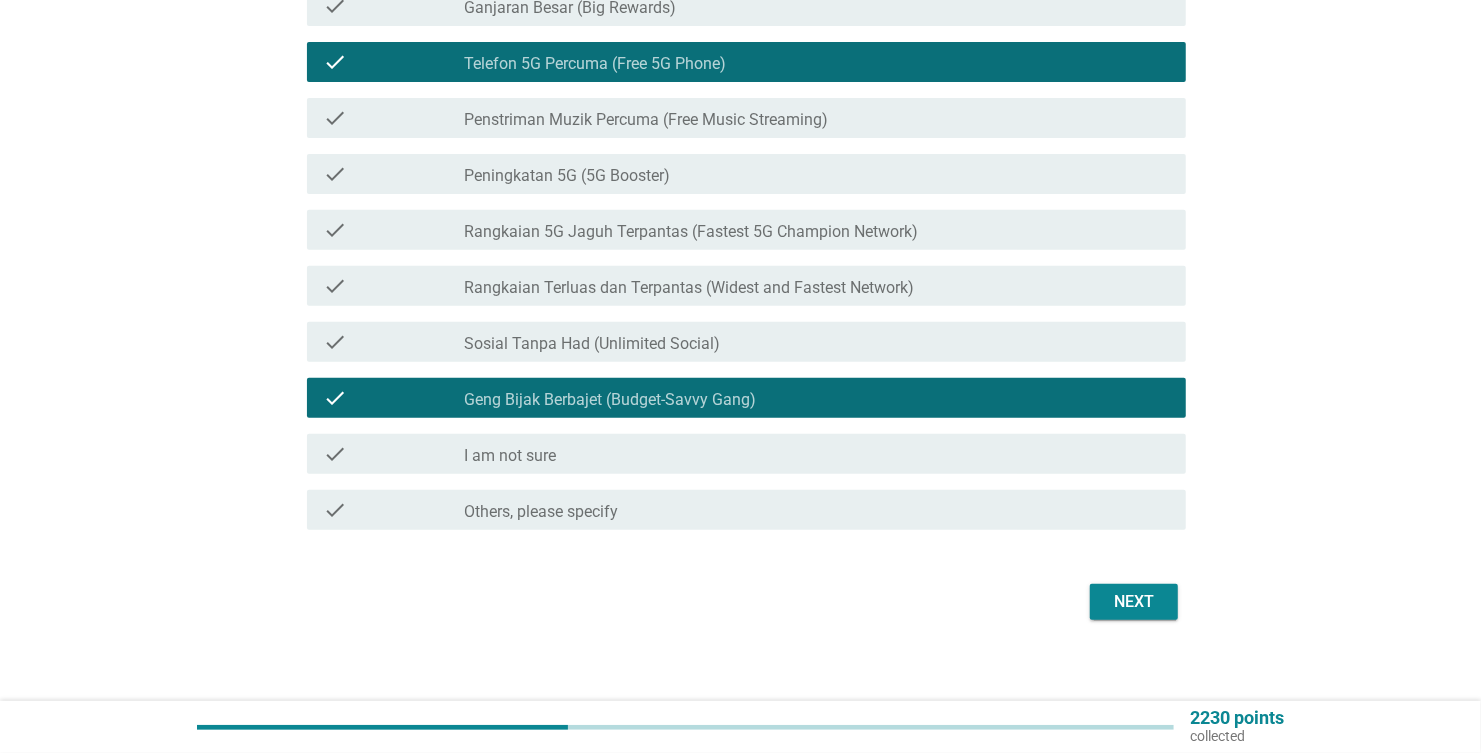 scroll, scrollTop: 414, scrollLeft: 0, axis: vertical 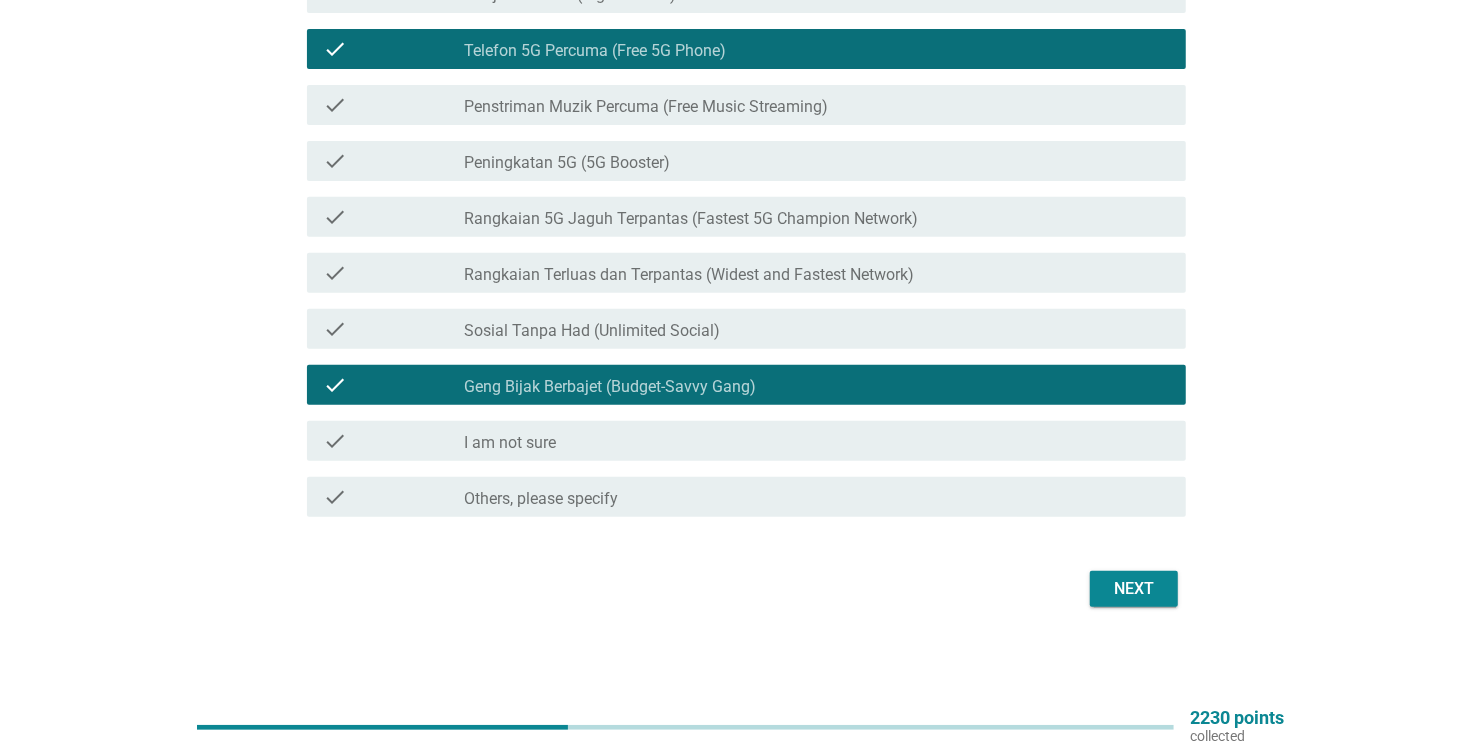 click on "Next" at bounding box center [1134, 589] 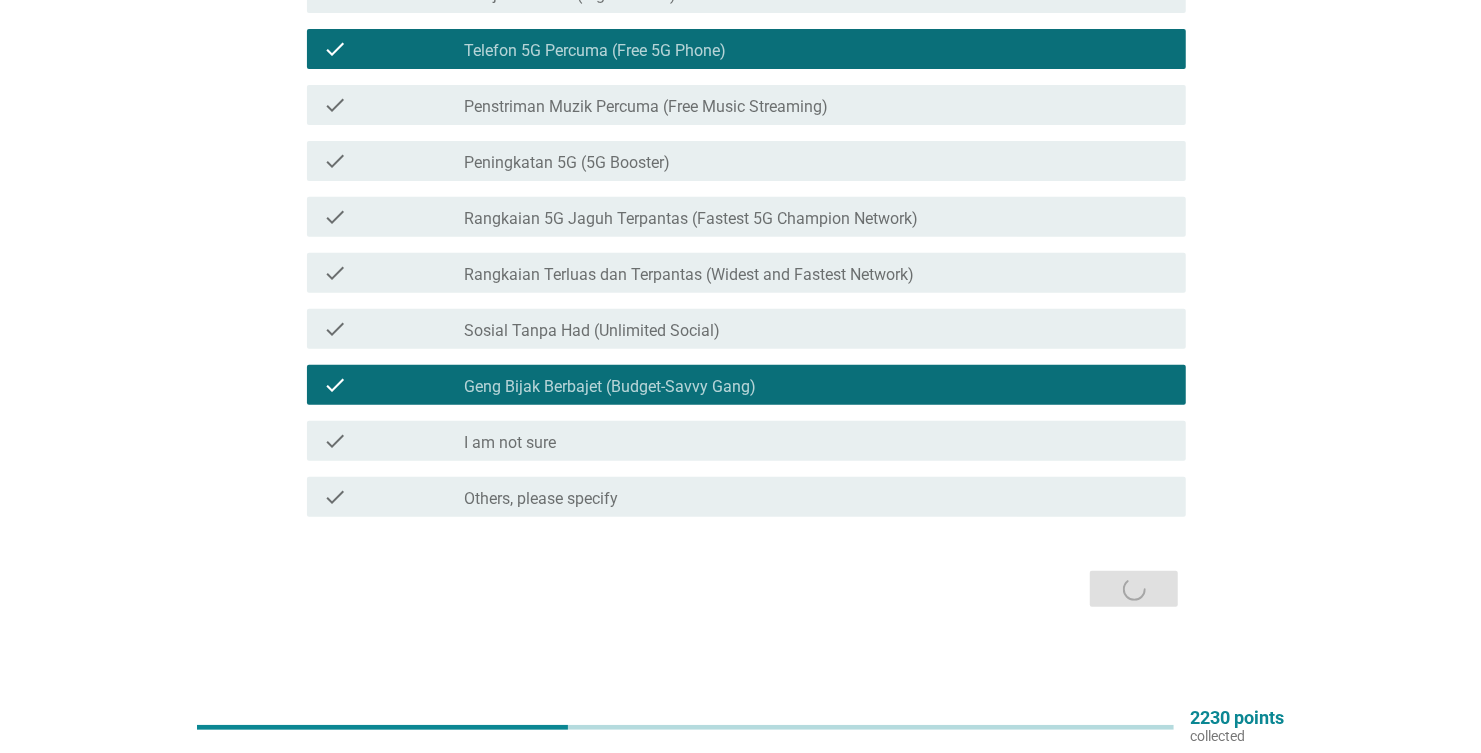scroll, scrollTop: 0, scrollLeft: 0, axis: both 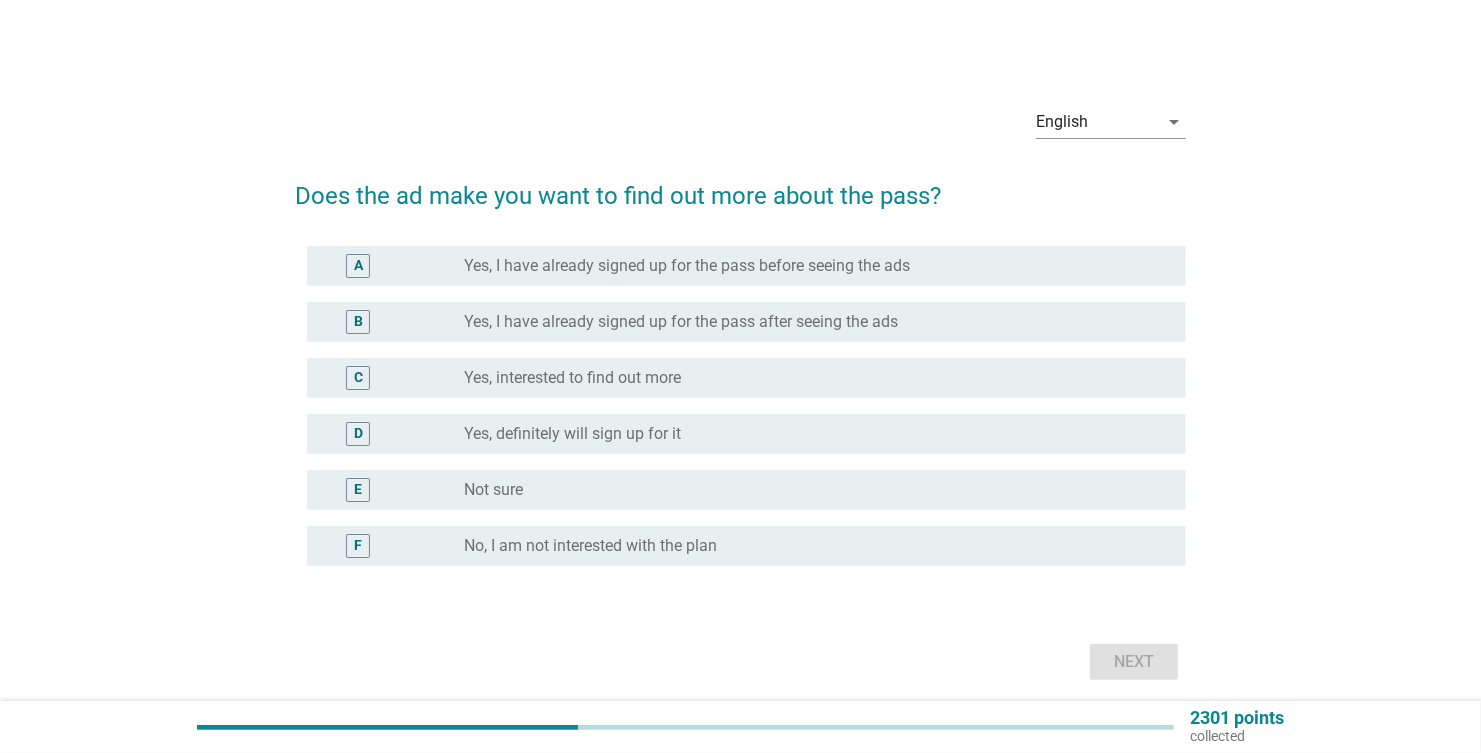 click on "Not sure" at bounding box center [493, 490] 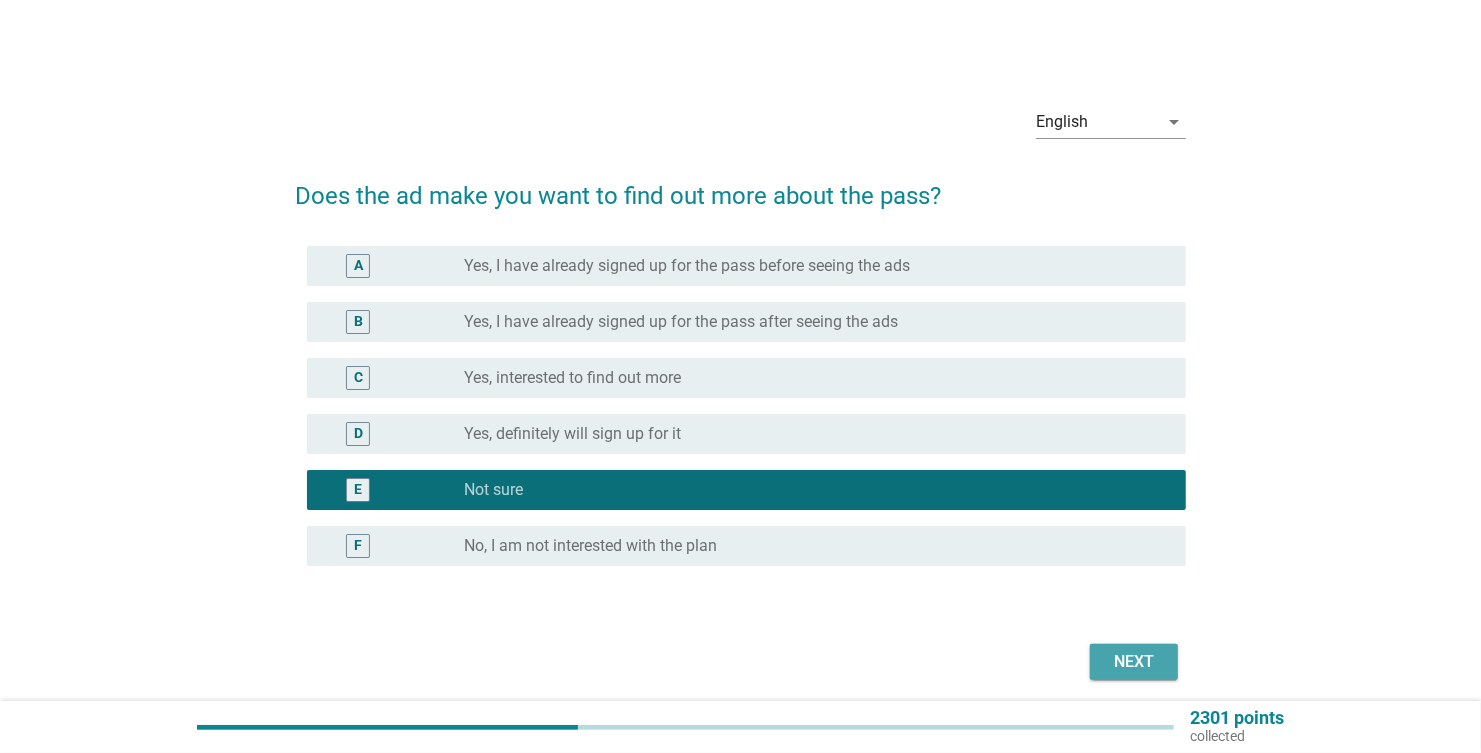 click on "Next" at bounding box center [1134, 662] 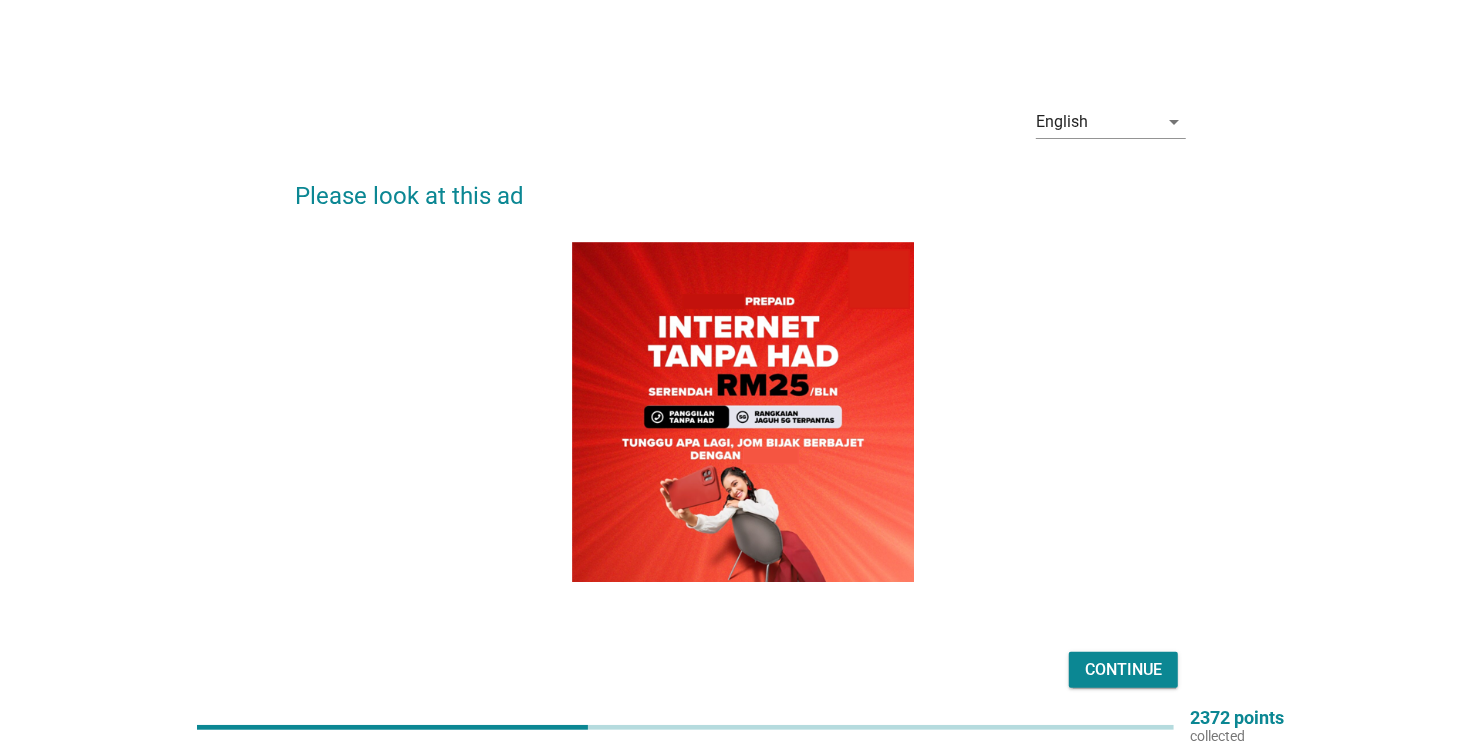 scroll, scrollTop: 83, scrollLeft: 0, axis: vertical 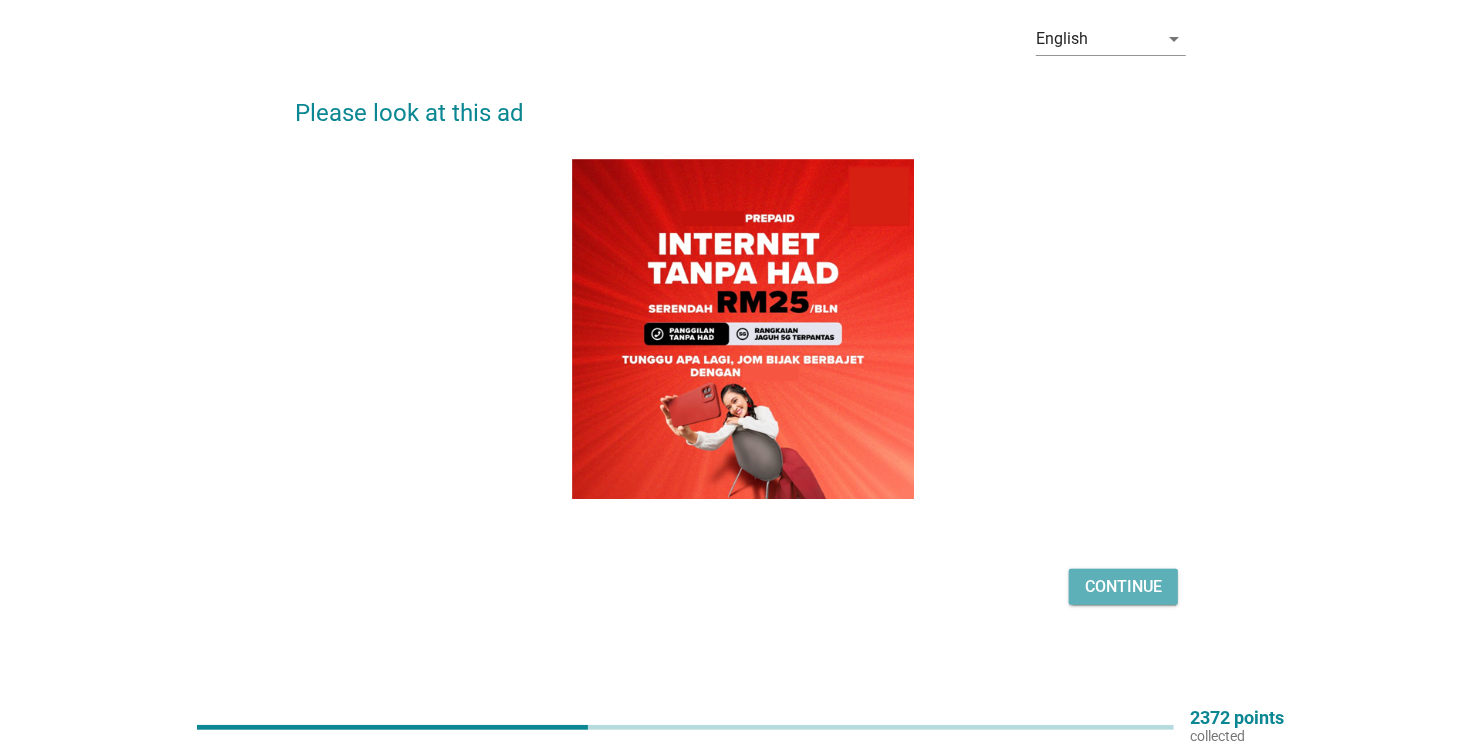 click on "Continue" at bounding box center [1123, 587] 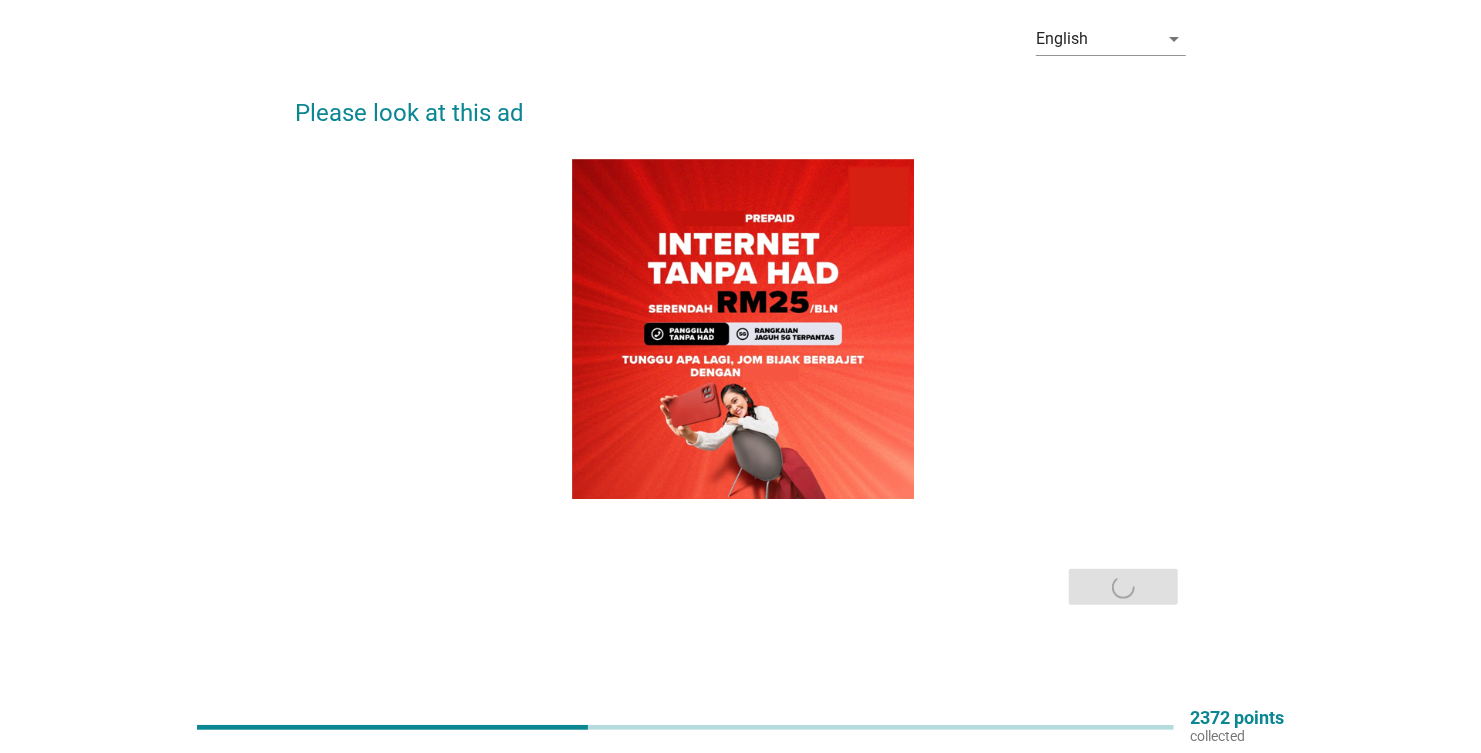 scroll, scrollTop: 0, scrollLeft: 0, axis: both 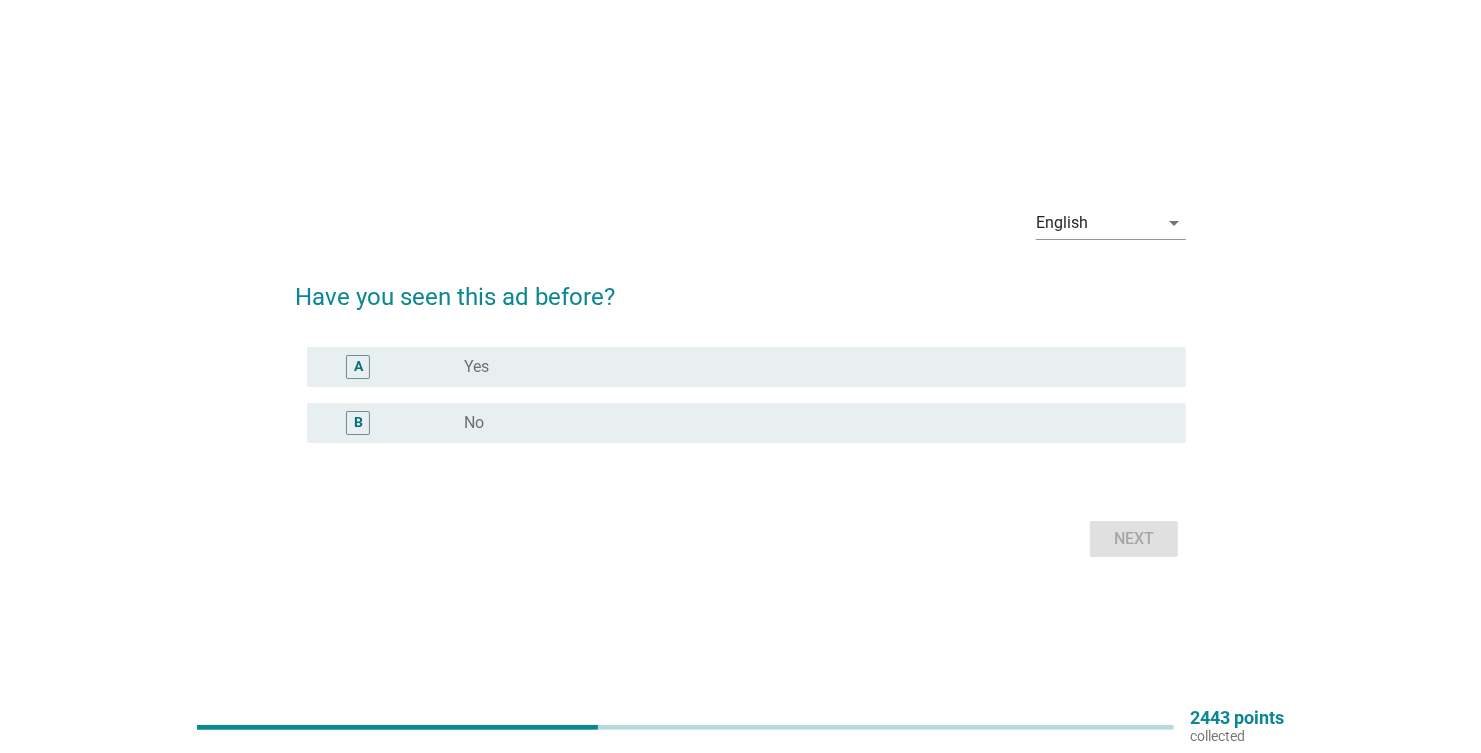 click on "B" at bounding box center (393, 423) 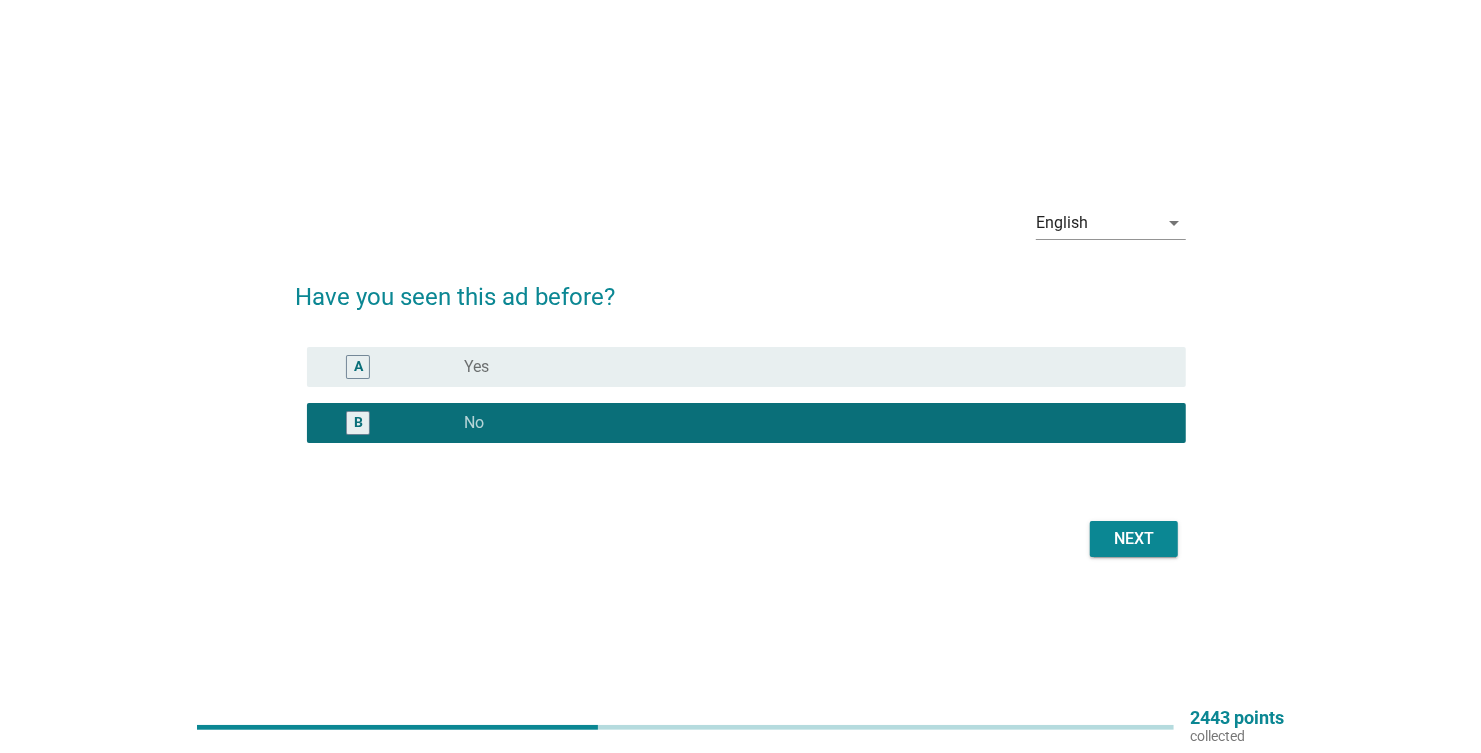click on "Next" at bounding box center (1134, 539) 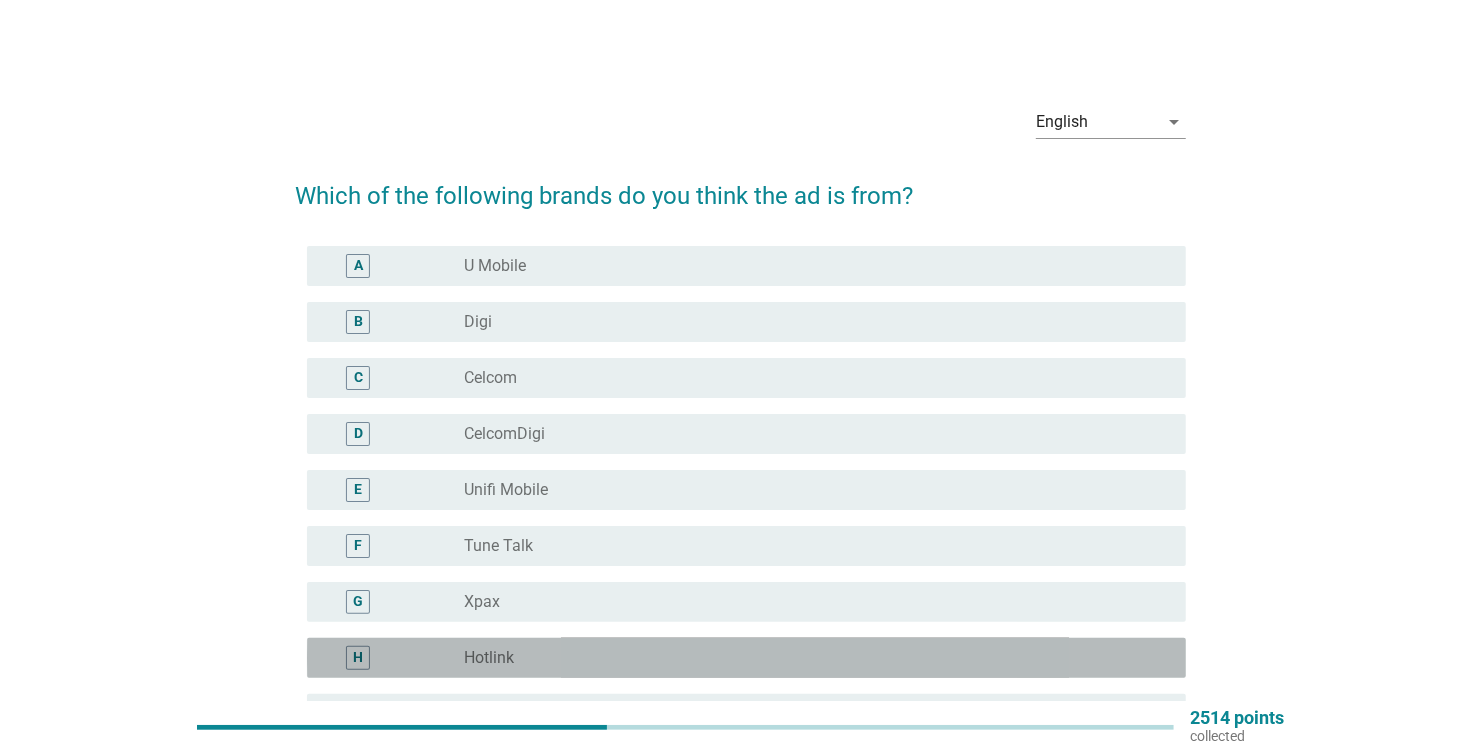 click on "Hotlink" at bounding box center [489, 658] 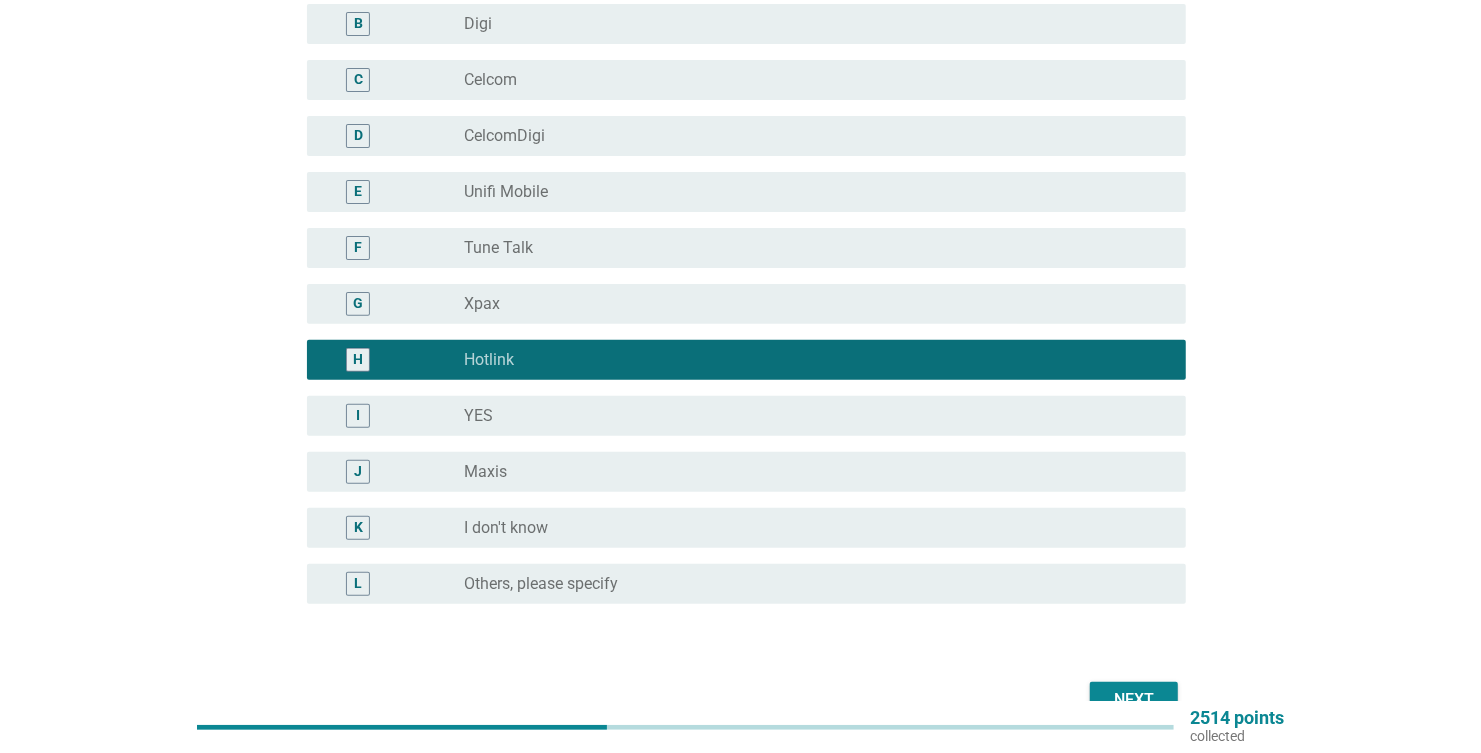 scroll, scrollTop: 300, scrollLeft: 0, axis: vertical 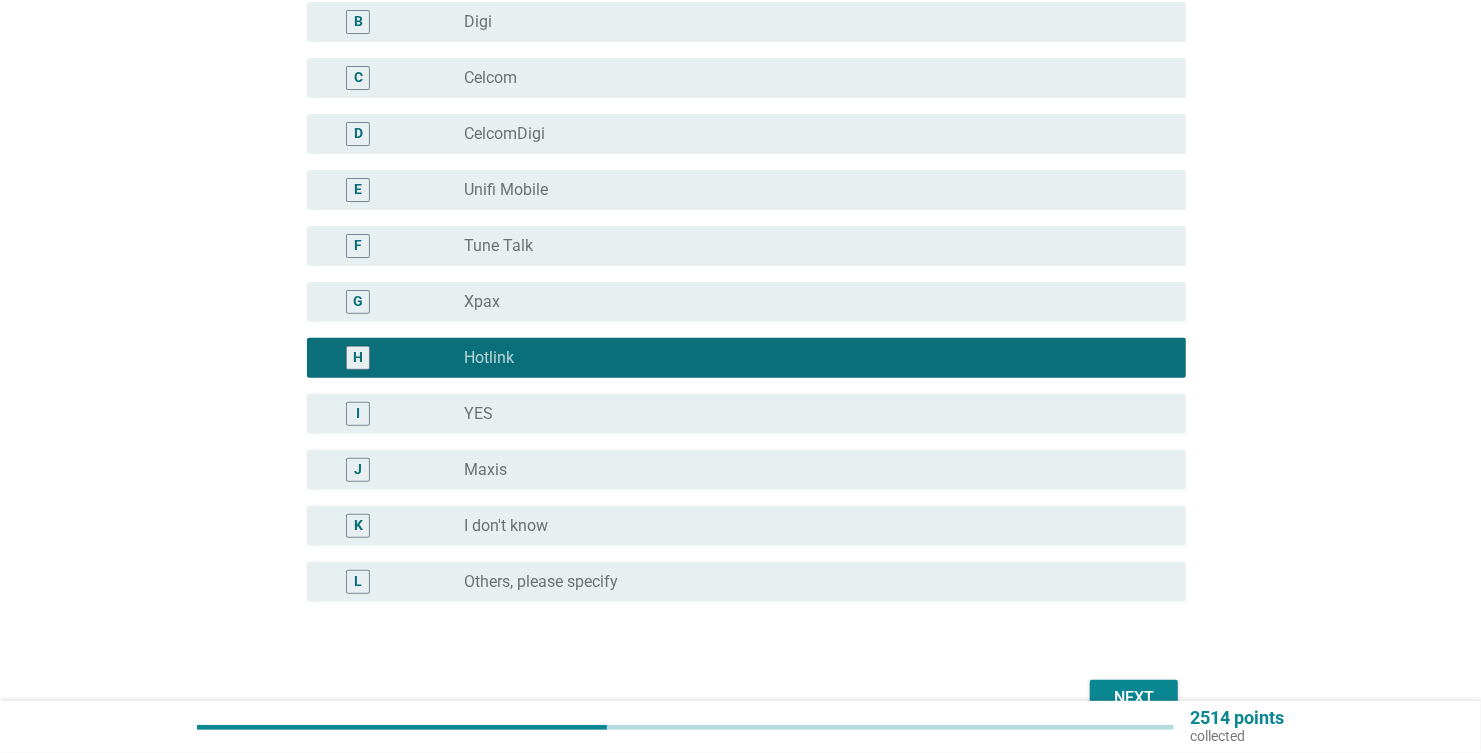 click on "Next" at bounding box center [1134, 698] 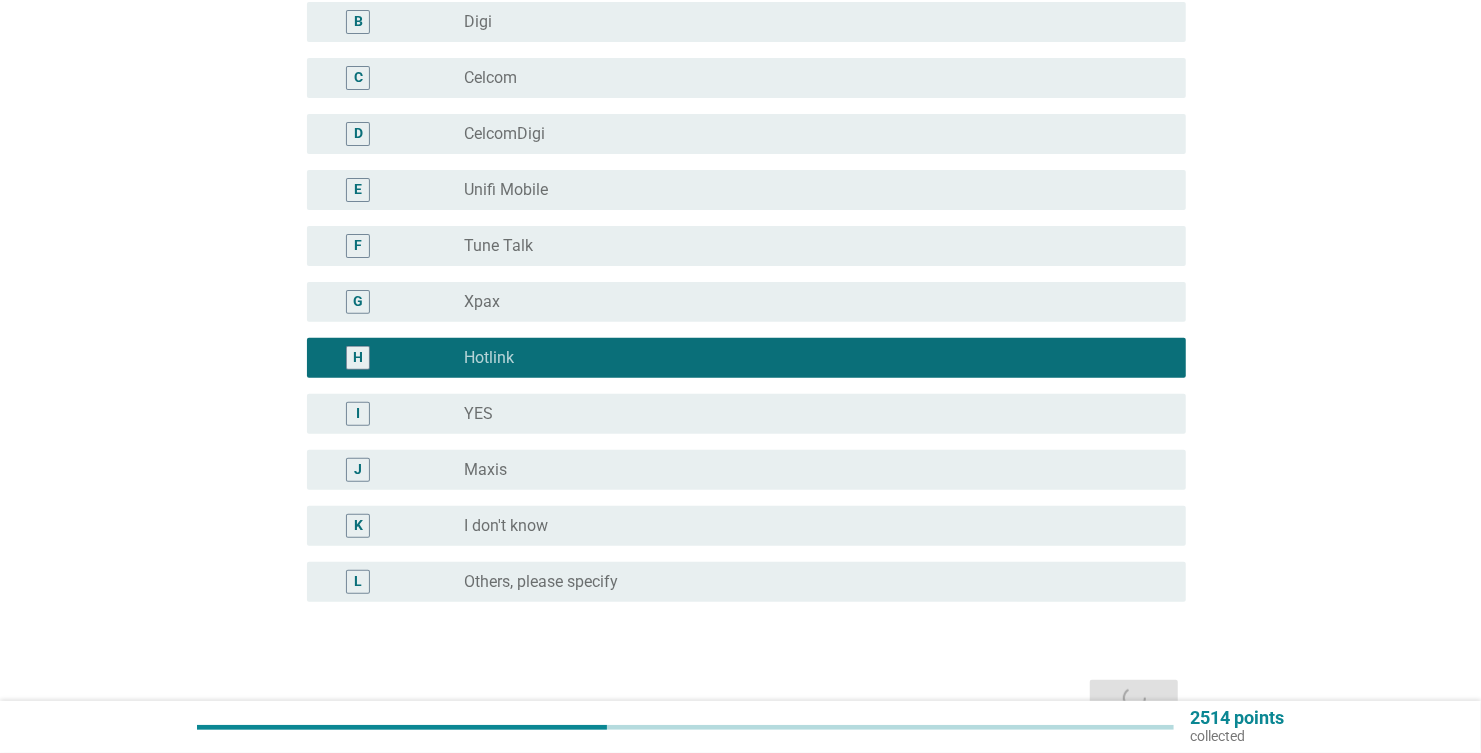 scroll, scrollTop: 0, scrollLeft: 0, axis: both 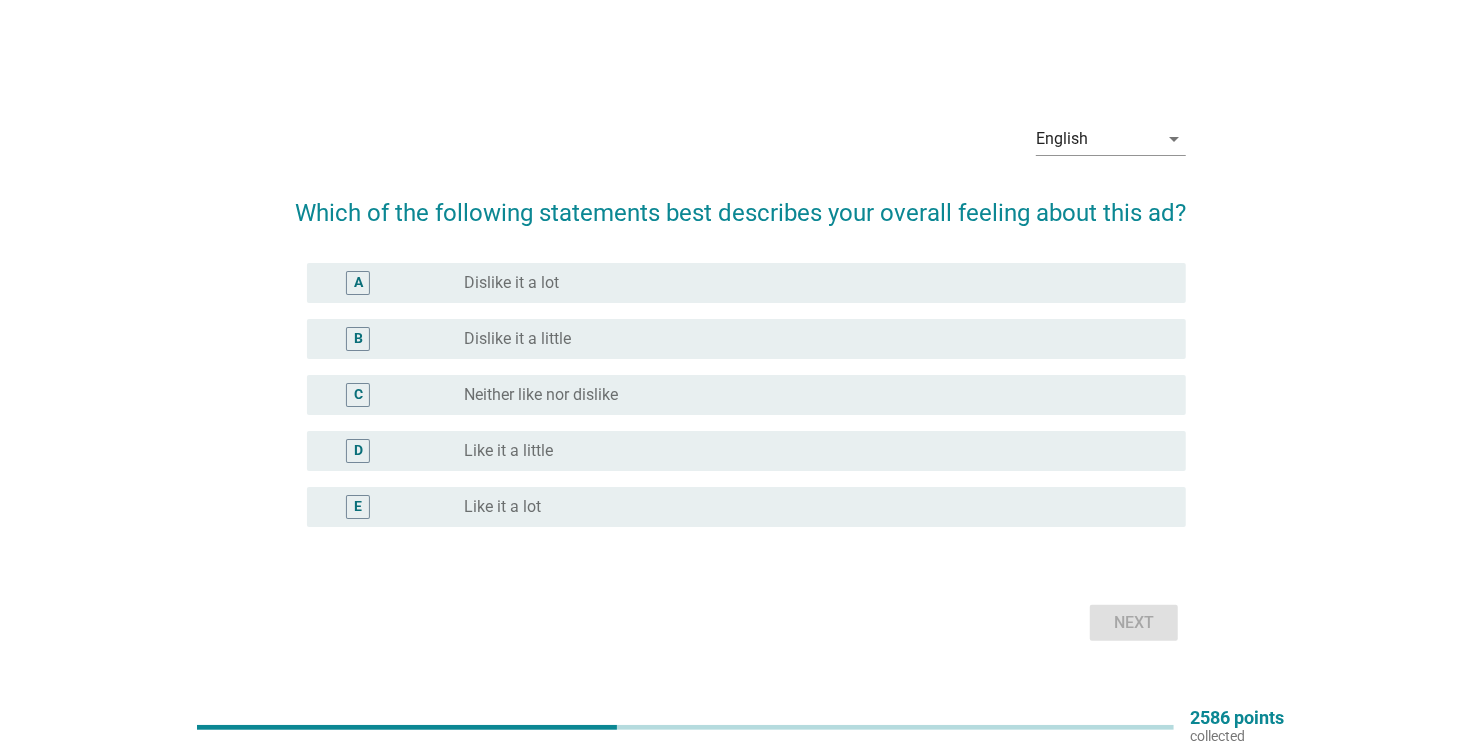 click on "Neither like nor dislike" at bounding box center [541, 395] 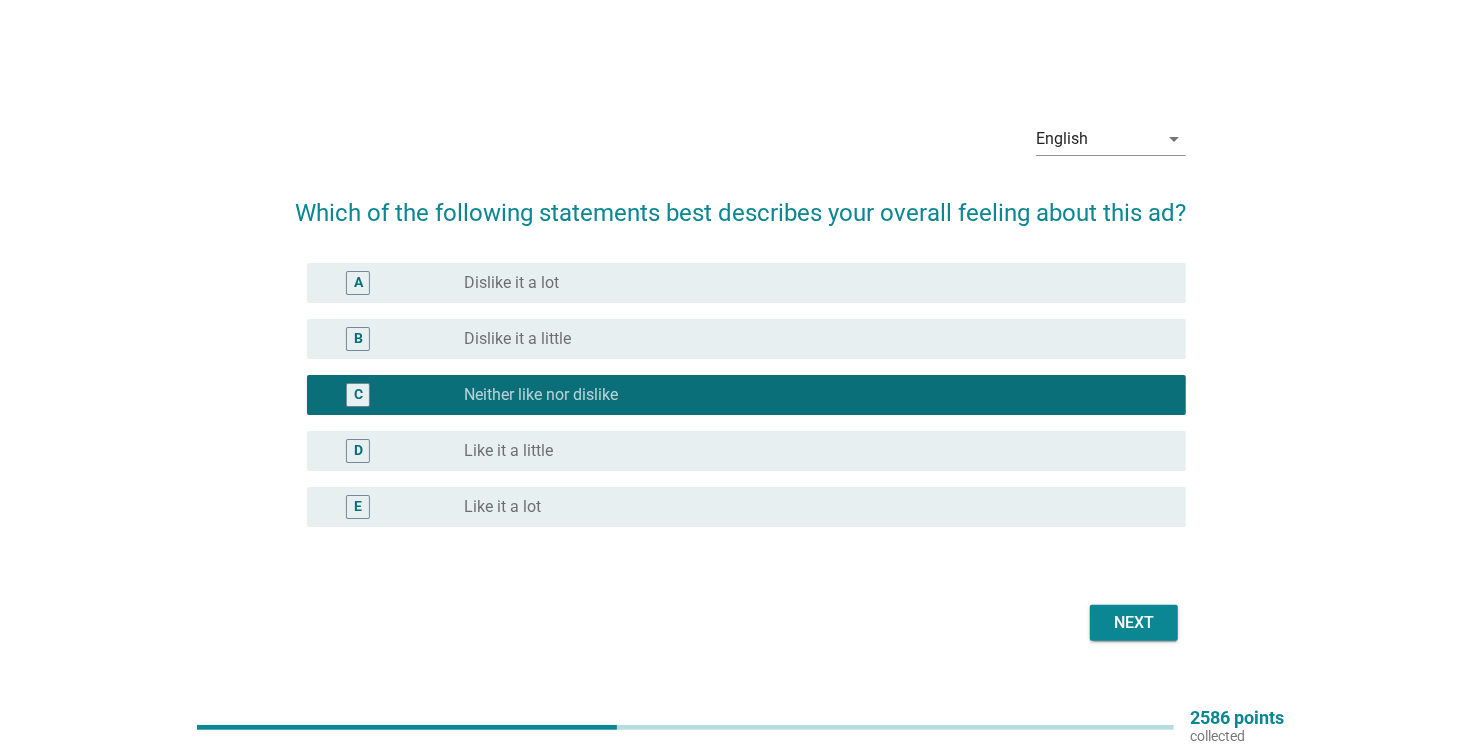 click on "Next" at bounding box center [1134, 623] 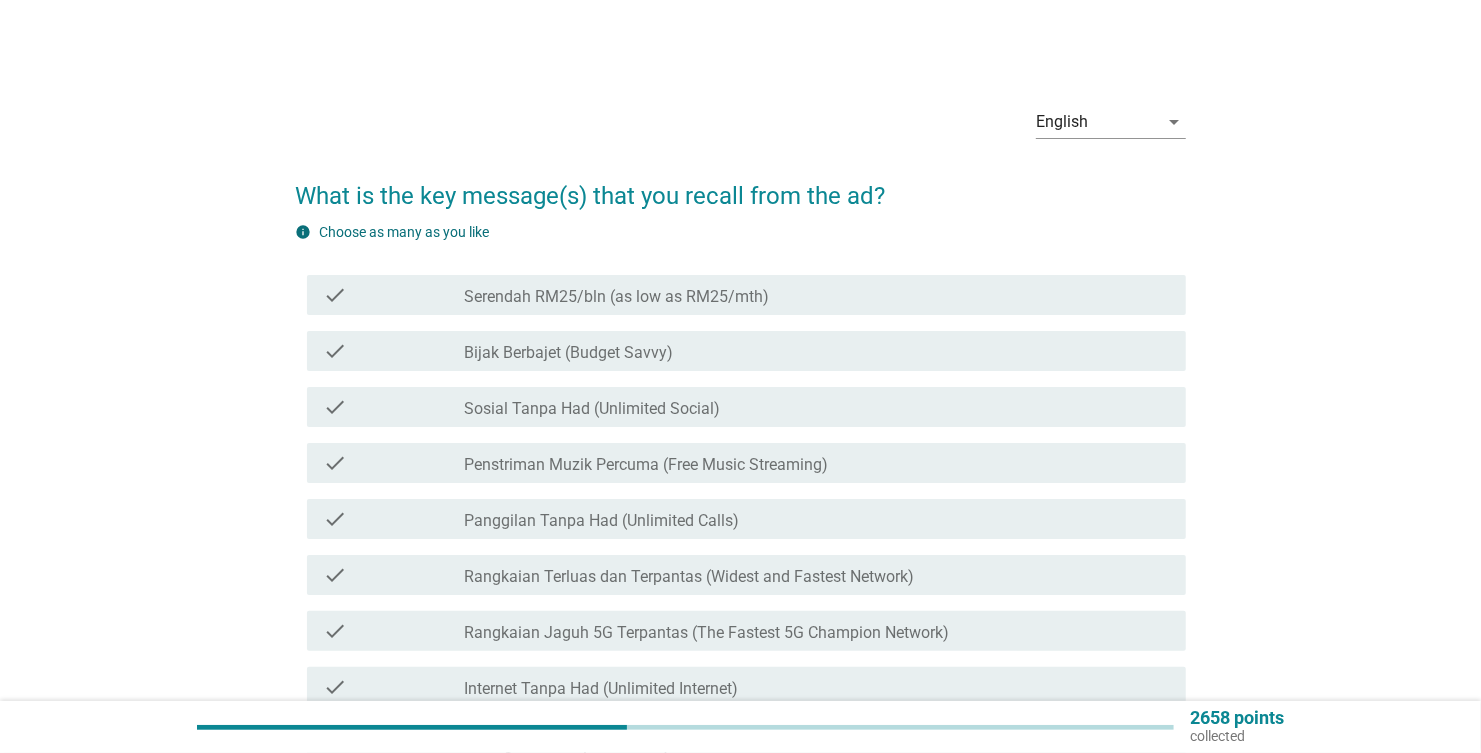 click on "Serendah RM25/bln (as low as RM25/mth)" at bounding box center [616, 297] 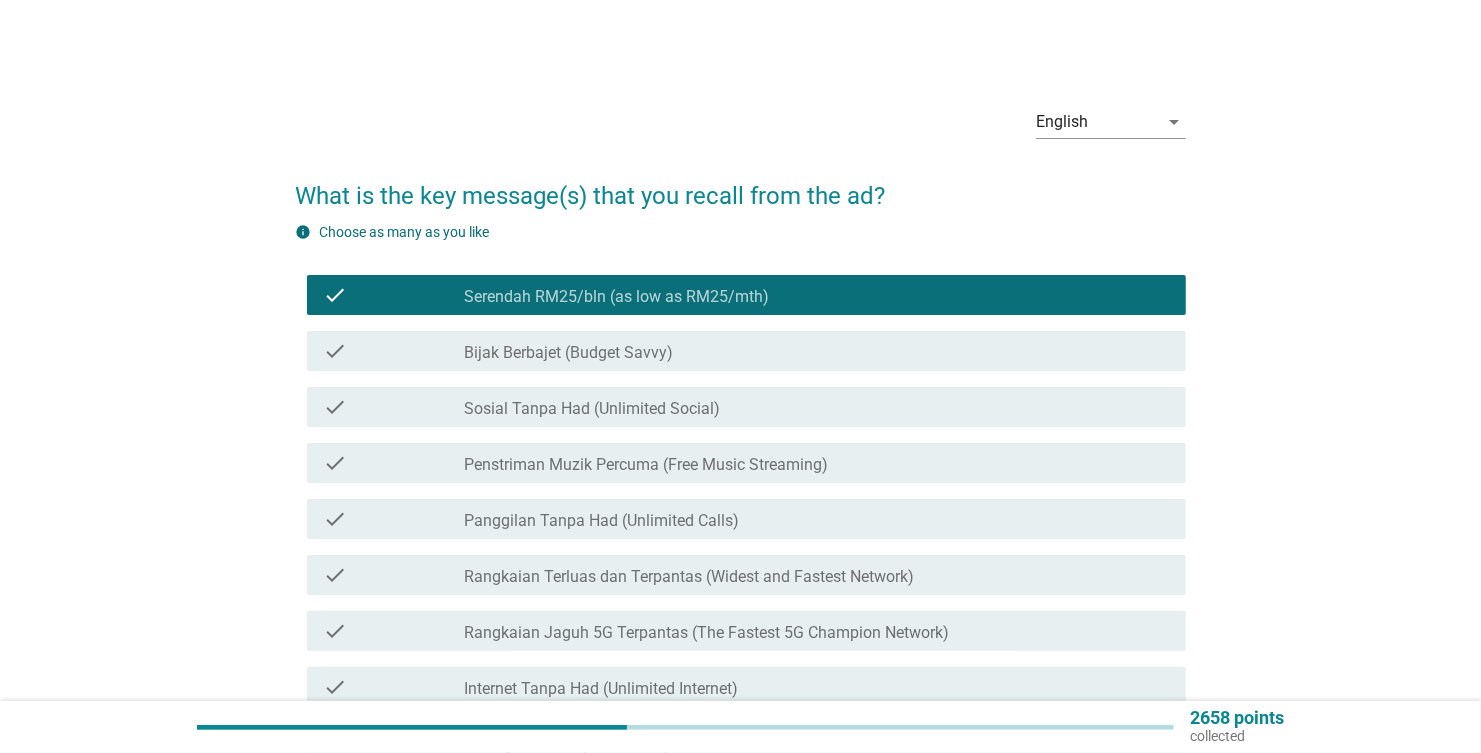 click on "Sosial Tanpa Had (Unlimited Social)" at bounding box center [592, 409] 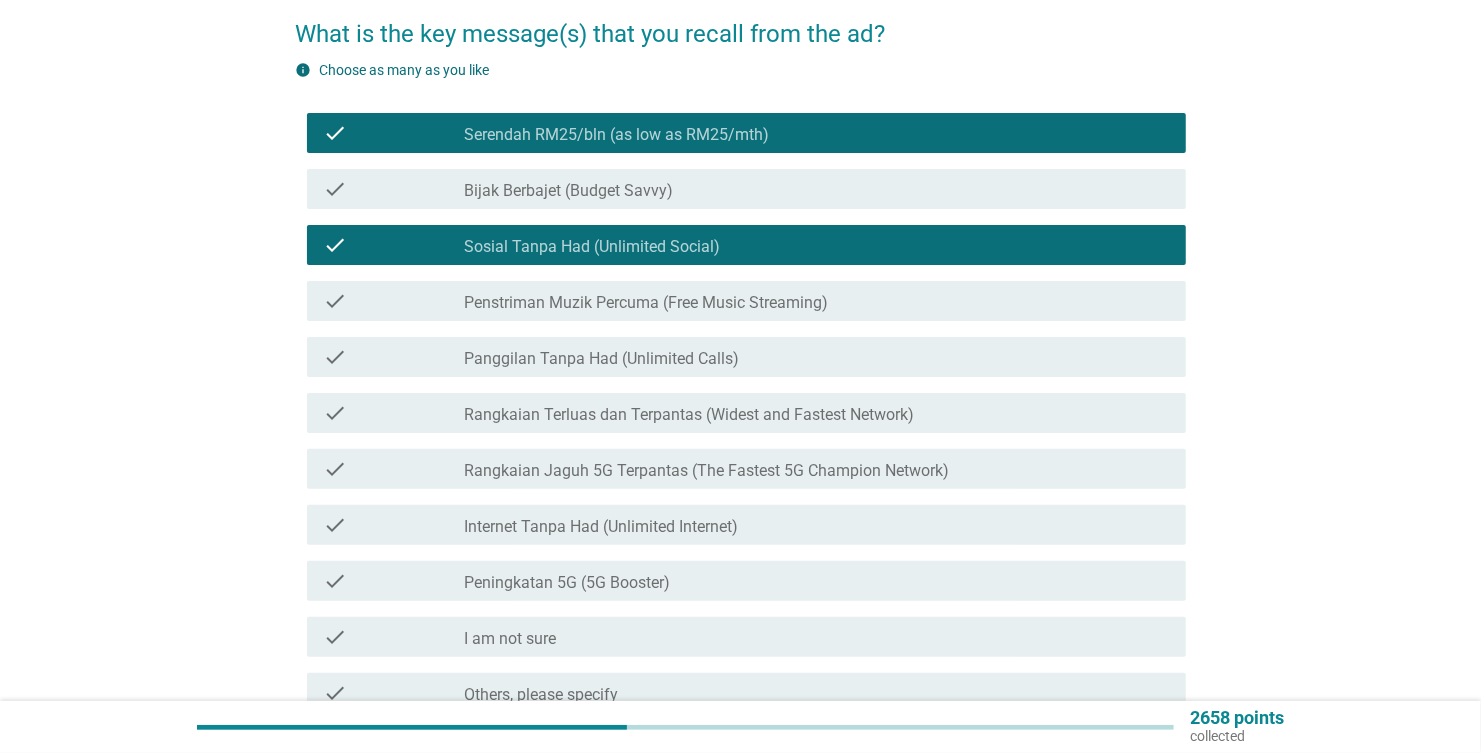 scroll, scrollTop: 199, scrollLeft: 0, axis: vertical 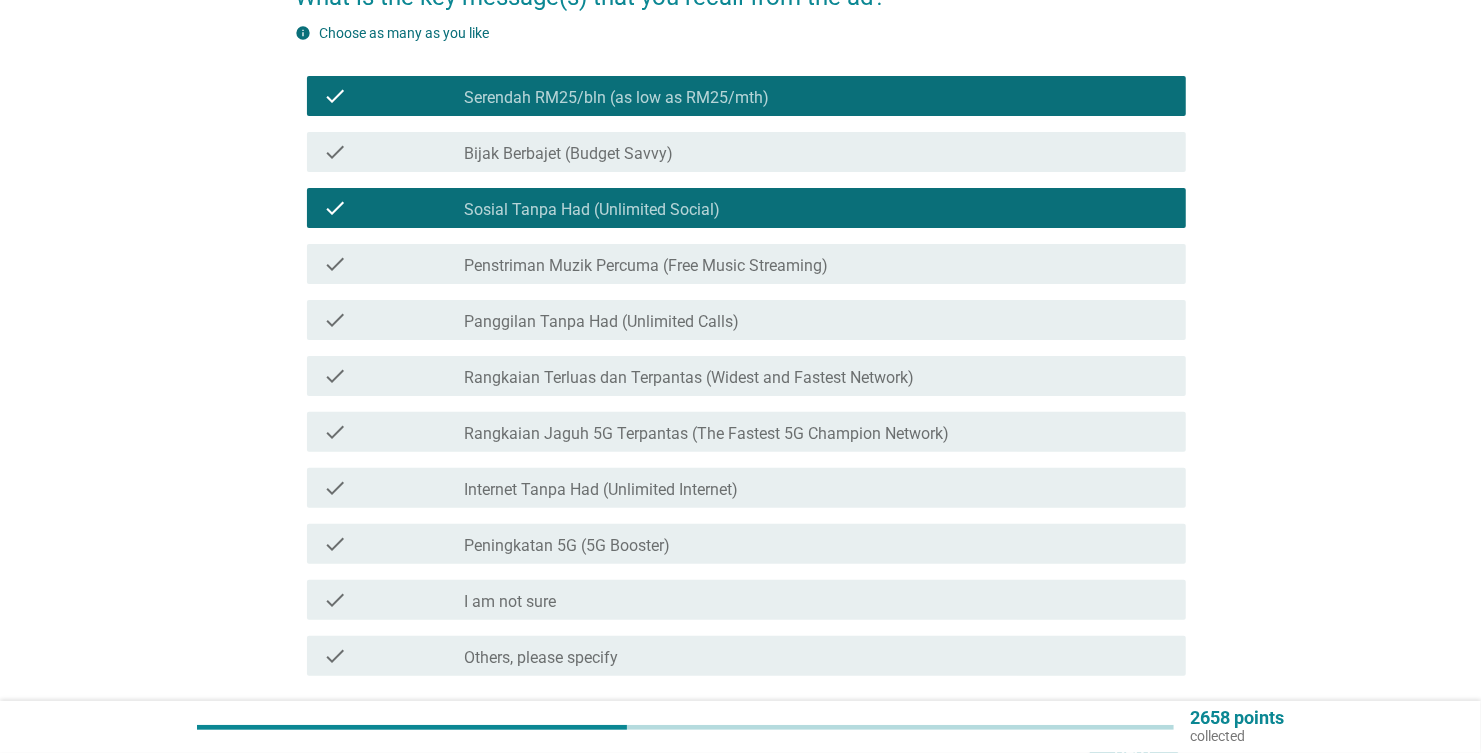 click on "Panggilan Tanpa Had (Unlimited Calls)" at bounding box center [601, 322] 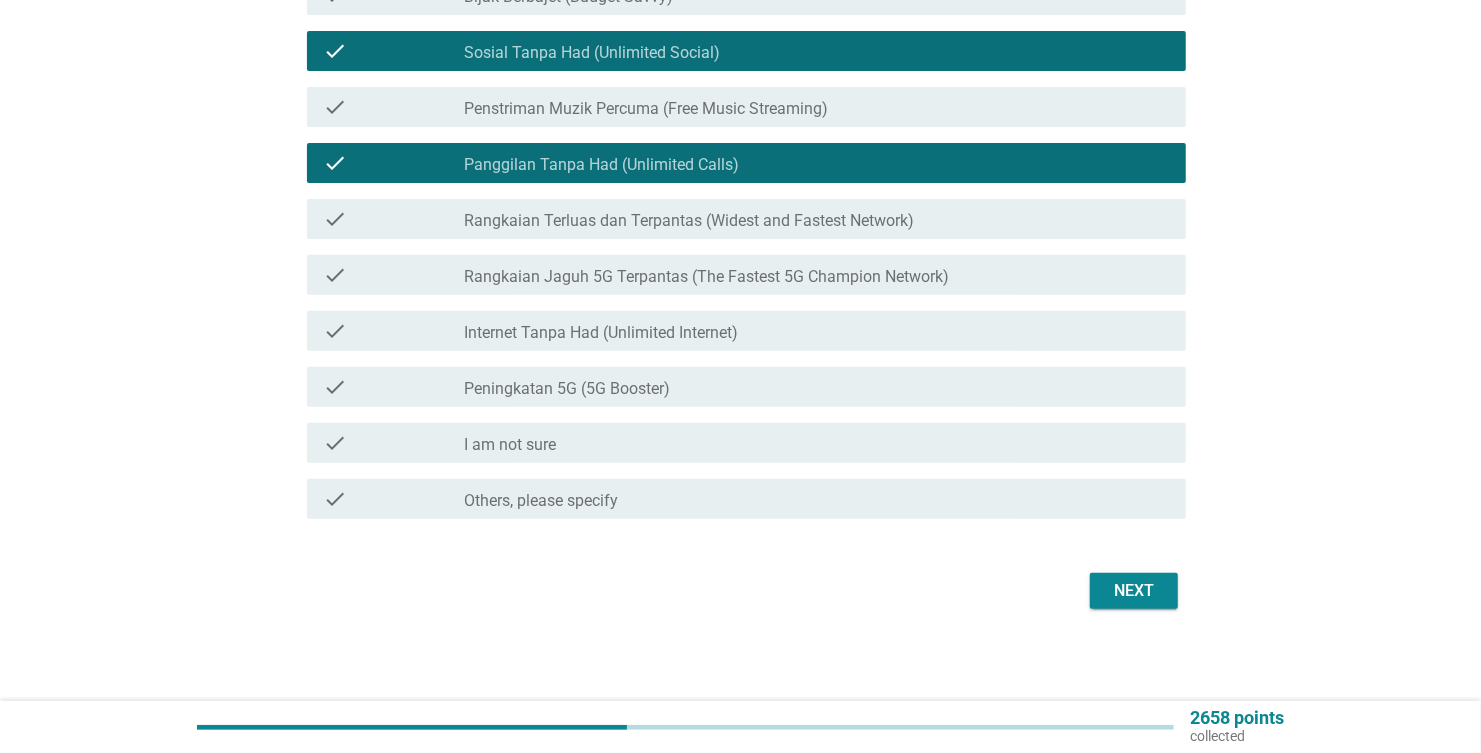 scroll, scrollTop: 358, scrollLeft: 0, axis: vertical 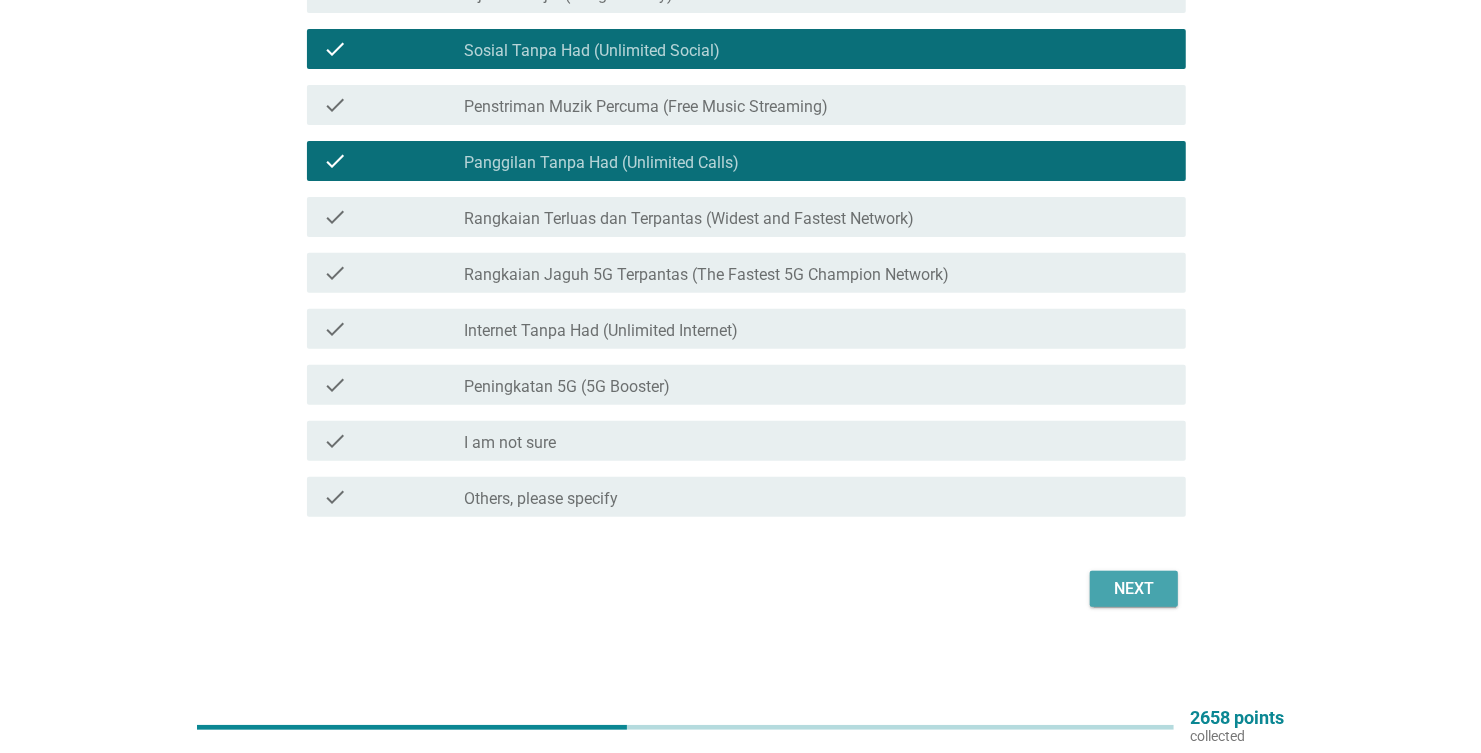 click on "Next" at bounding box center (1134, 589) 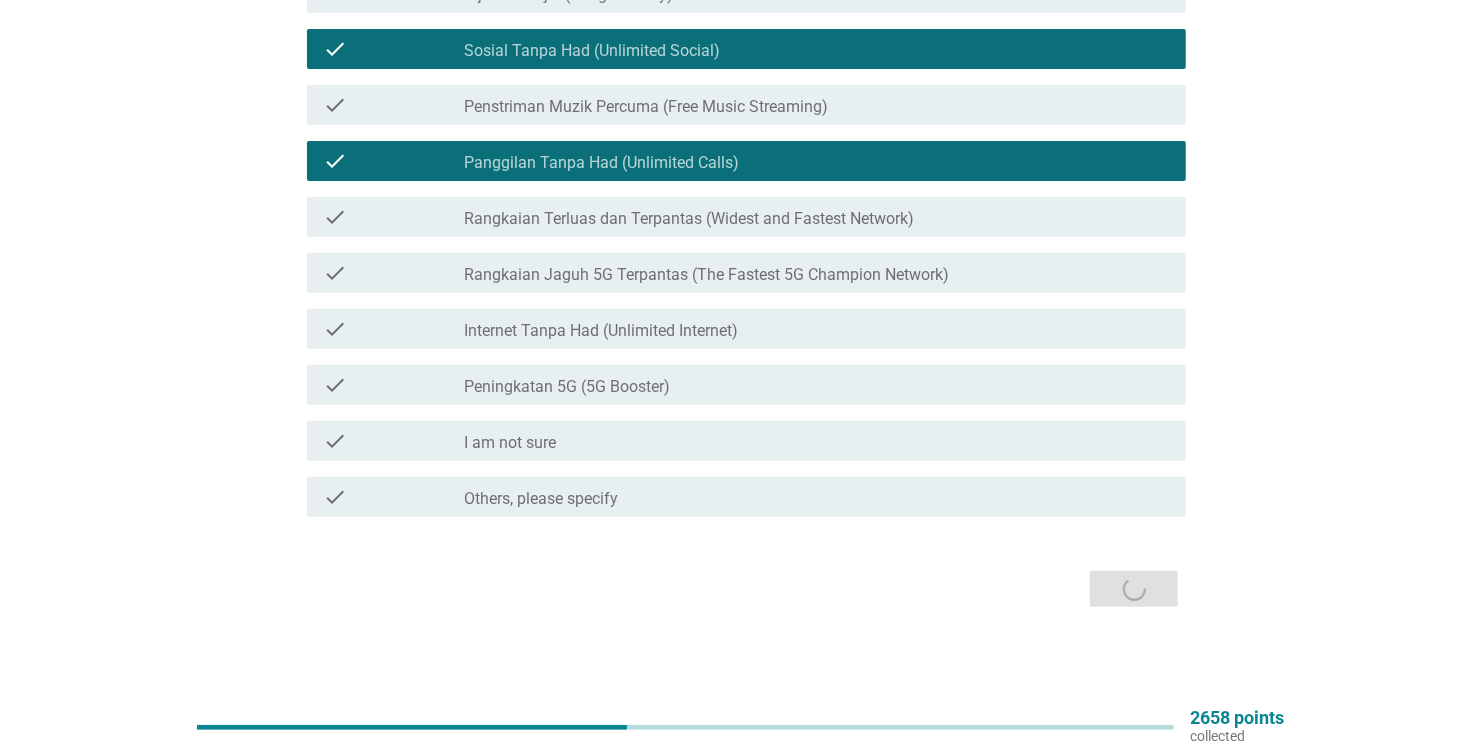 scroll, scrollTop: 0, scrollLeft: 0, axis: both 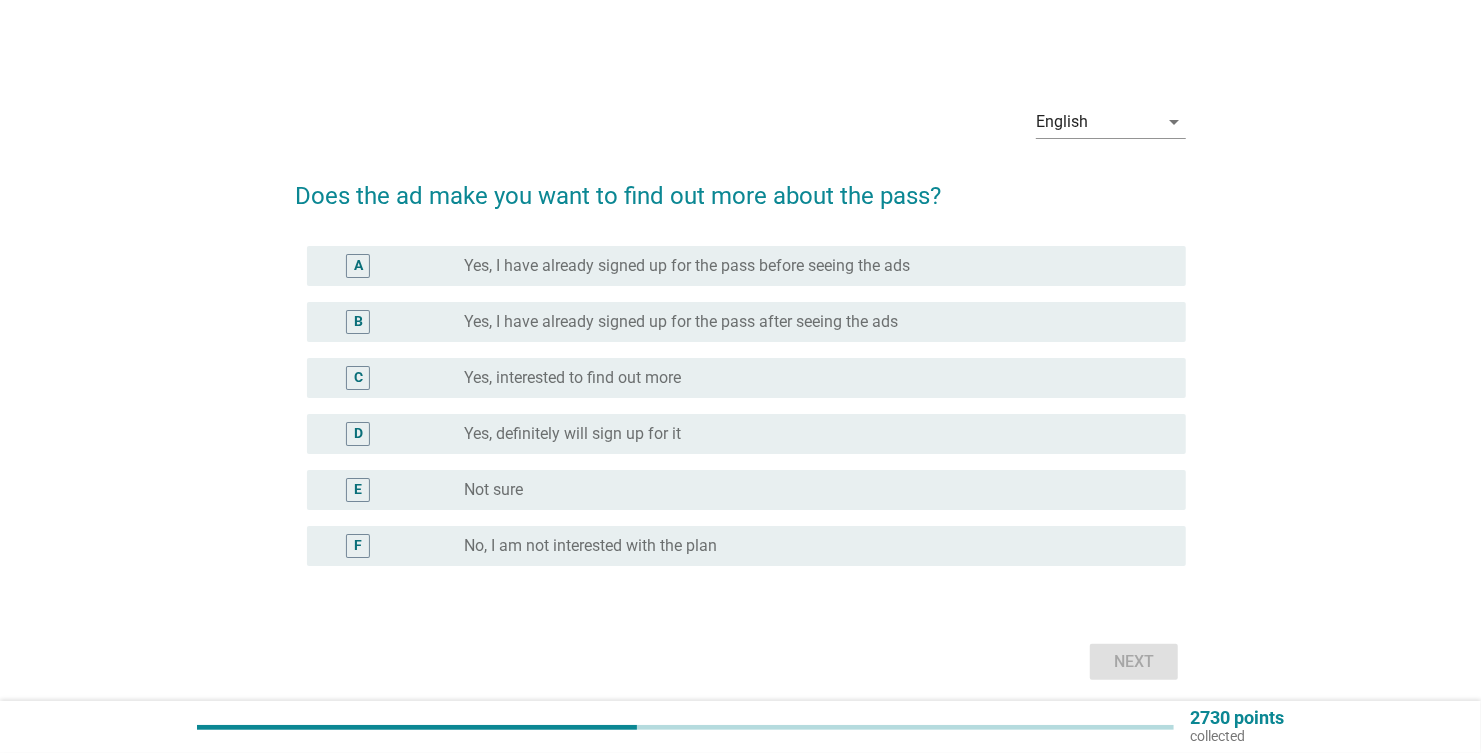 click on "Not sure" at bounding box center (493, 490) 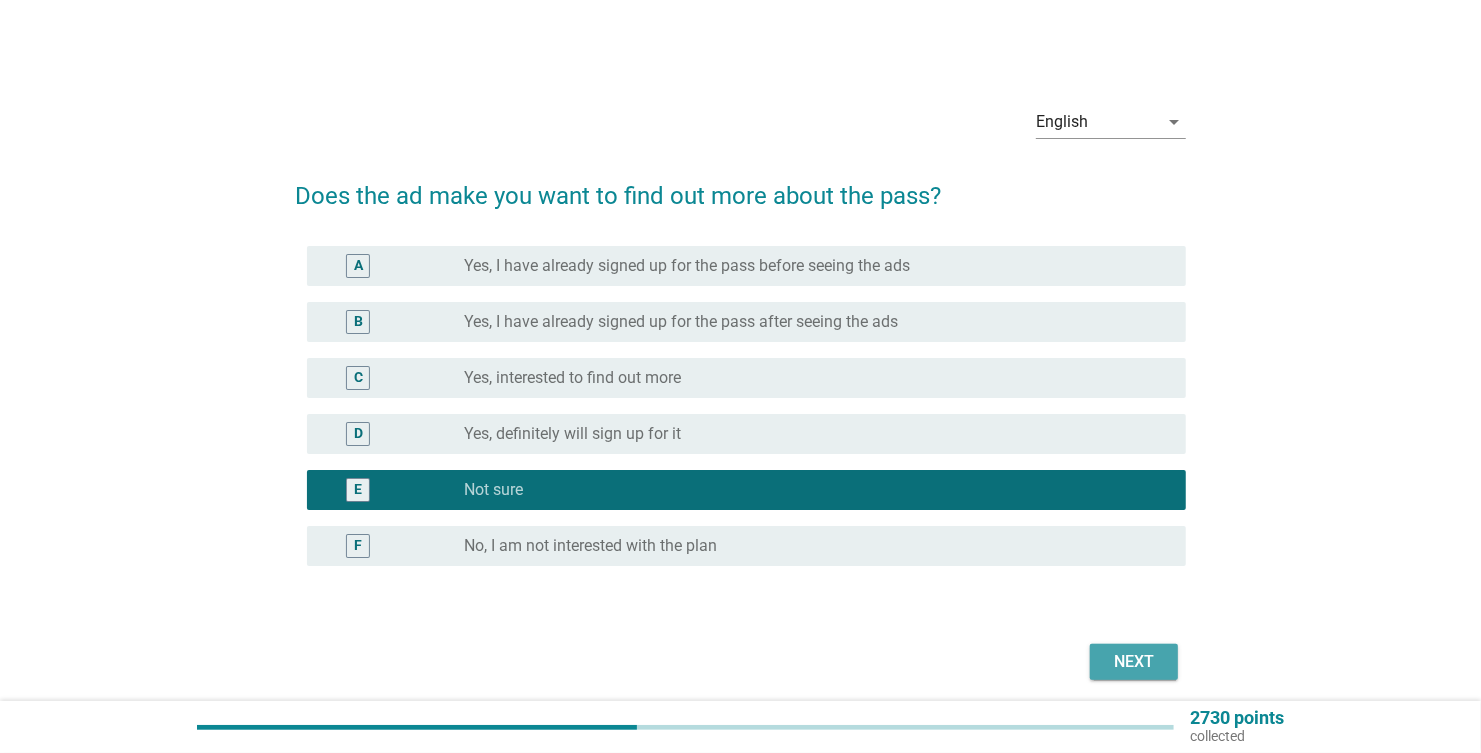 click on "Next" at bounding box center [1134, 662] 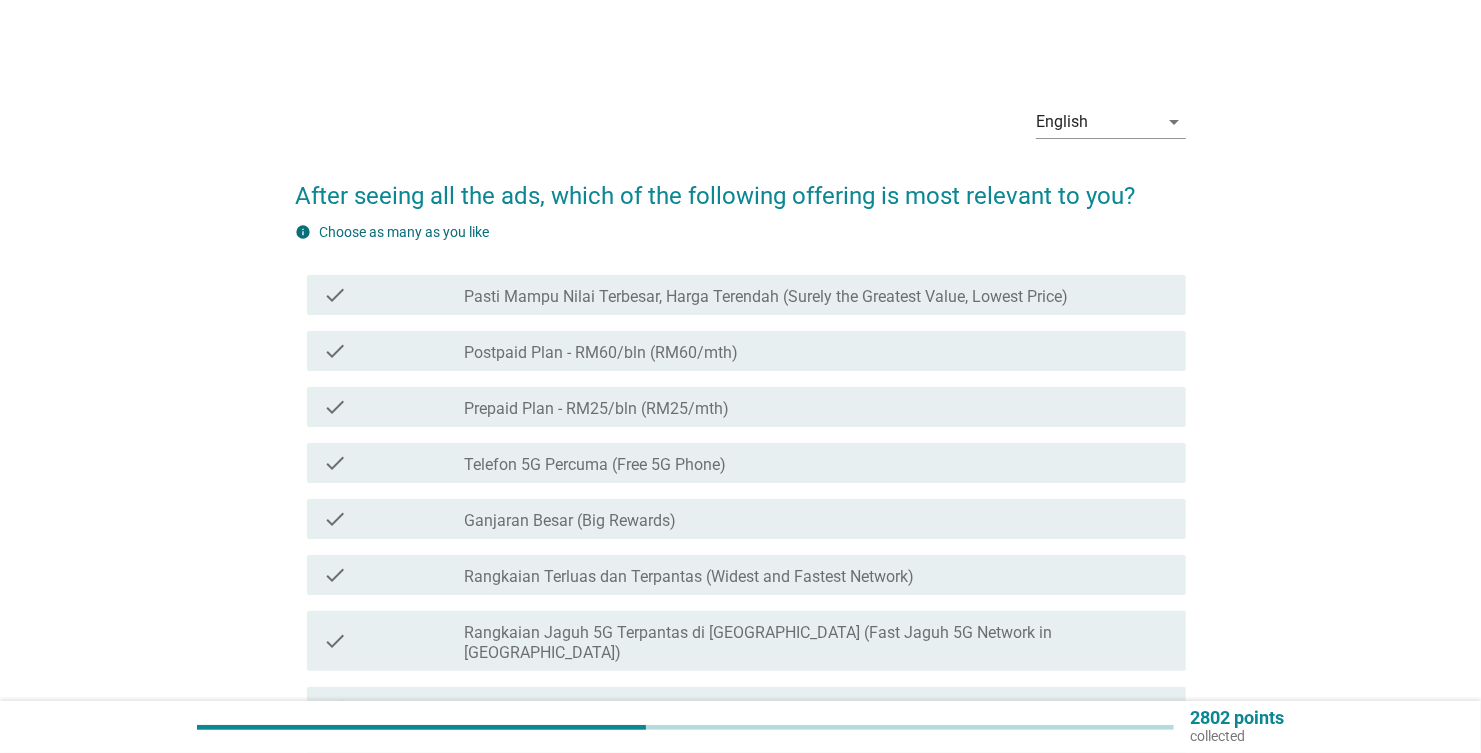 click on "Telefon 5G Percuma (Free 5G Phone)" at bounding box center [595, 465] 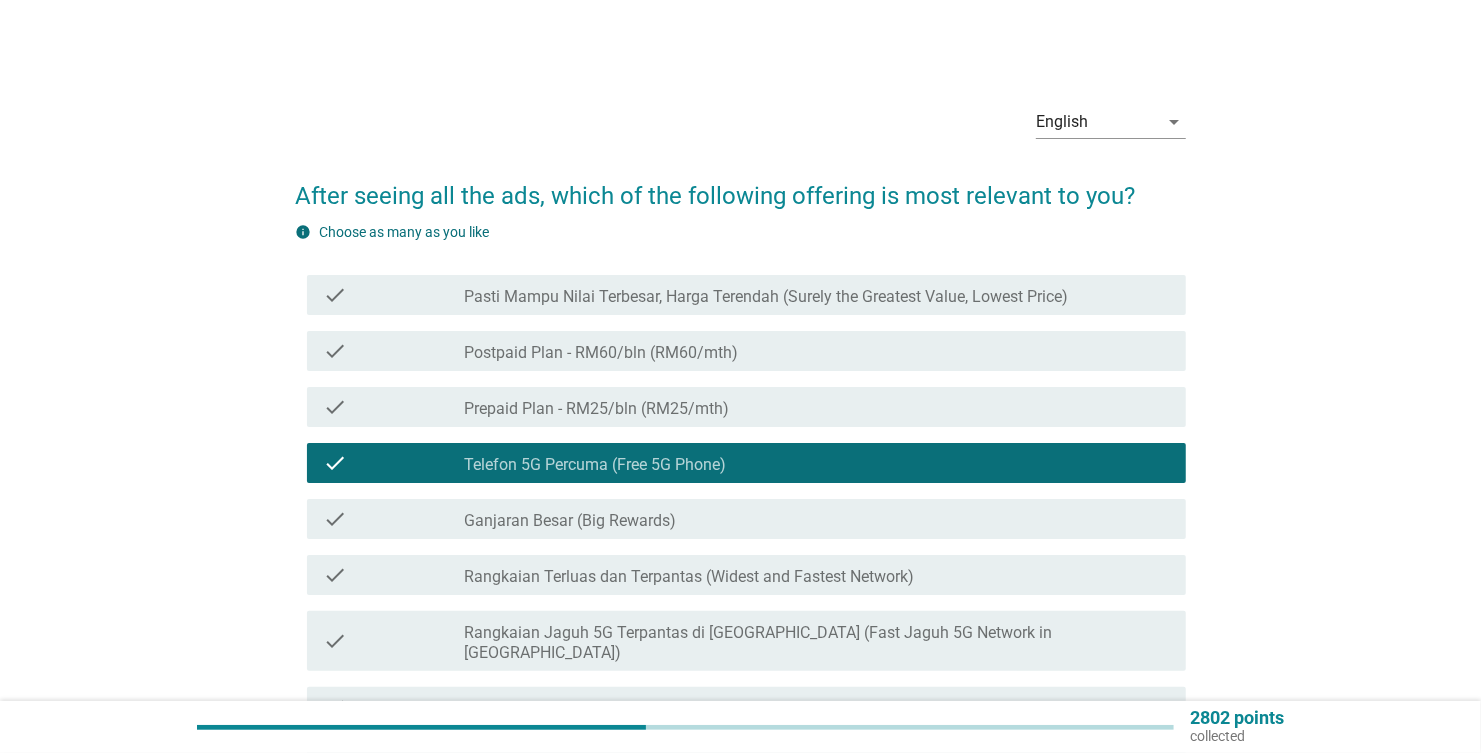 click on "check     check_box_outline_blank Ganjaran Besar (Big Rewards)" at bounding box center (746, 519) 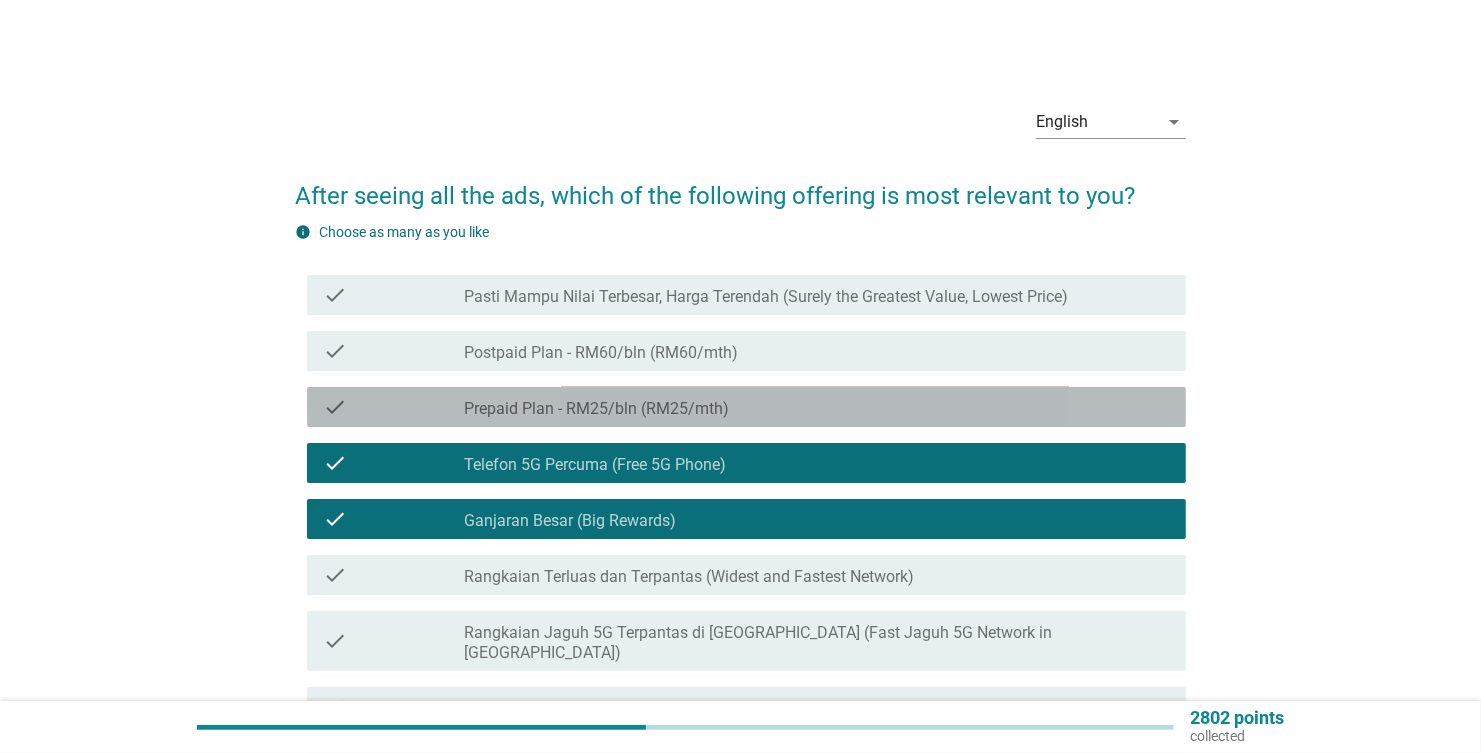 click on "Prepaid Plan - RM25/bln (RM25/mth)" at bounding box center (596, 409) 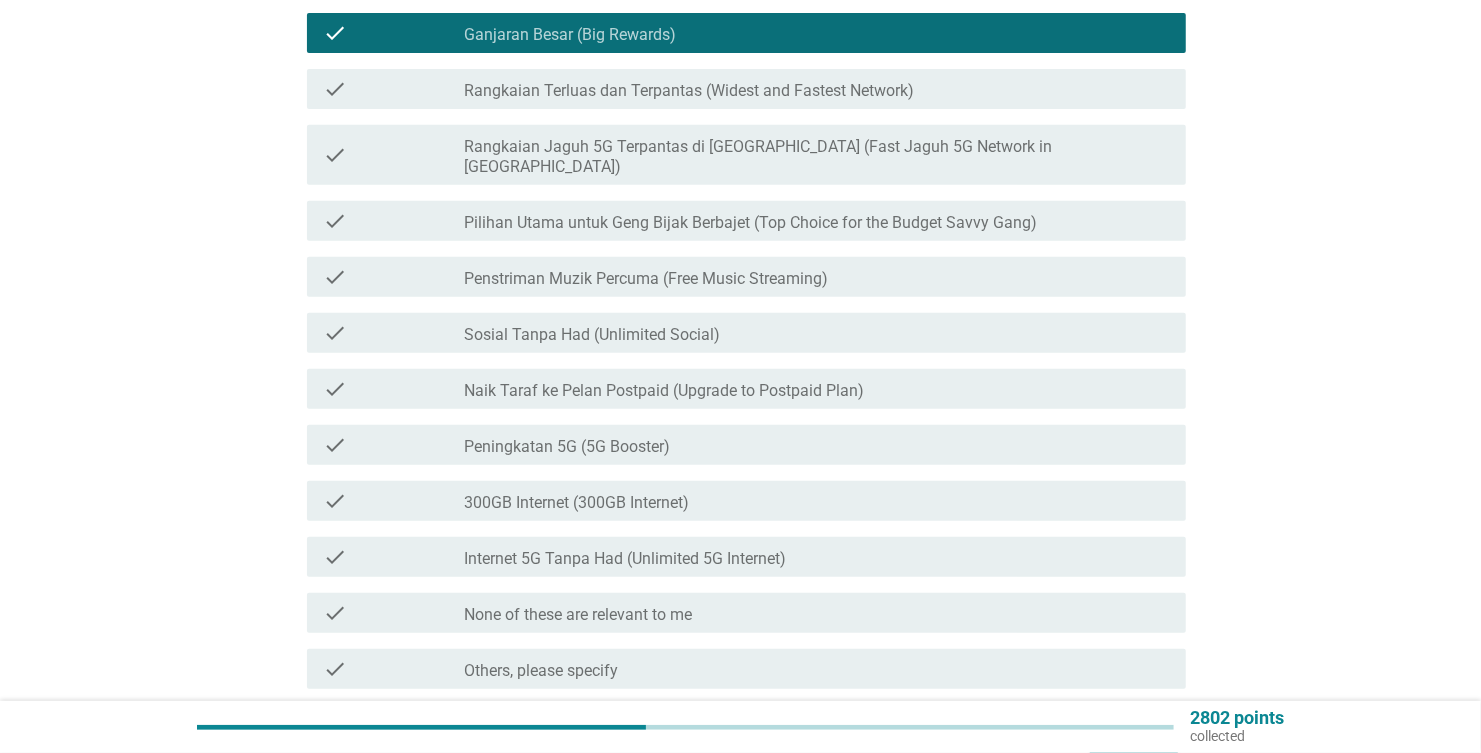 scroll, scrollTop: 499, scrollLeft: 0, axis: vertical 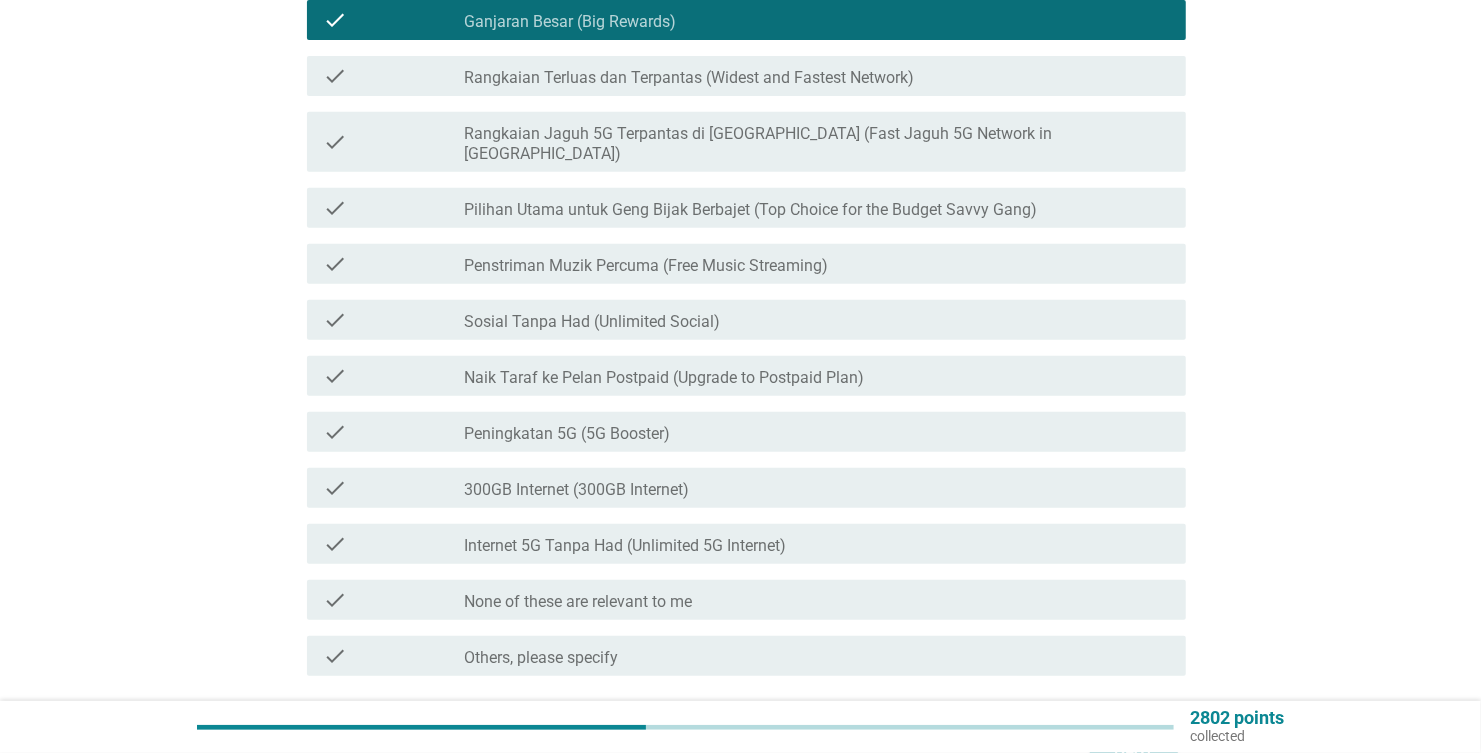 click on "Internet 5G Tanpa Had (Unlimited 5G Internet)" at bounding box center [625, 546] 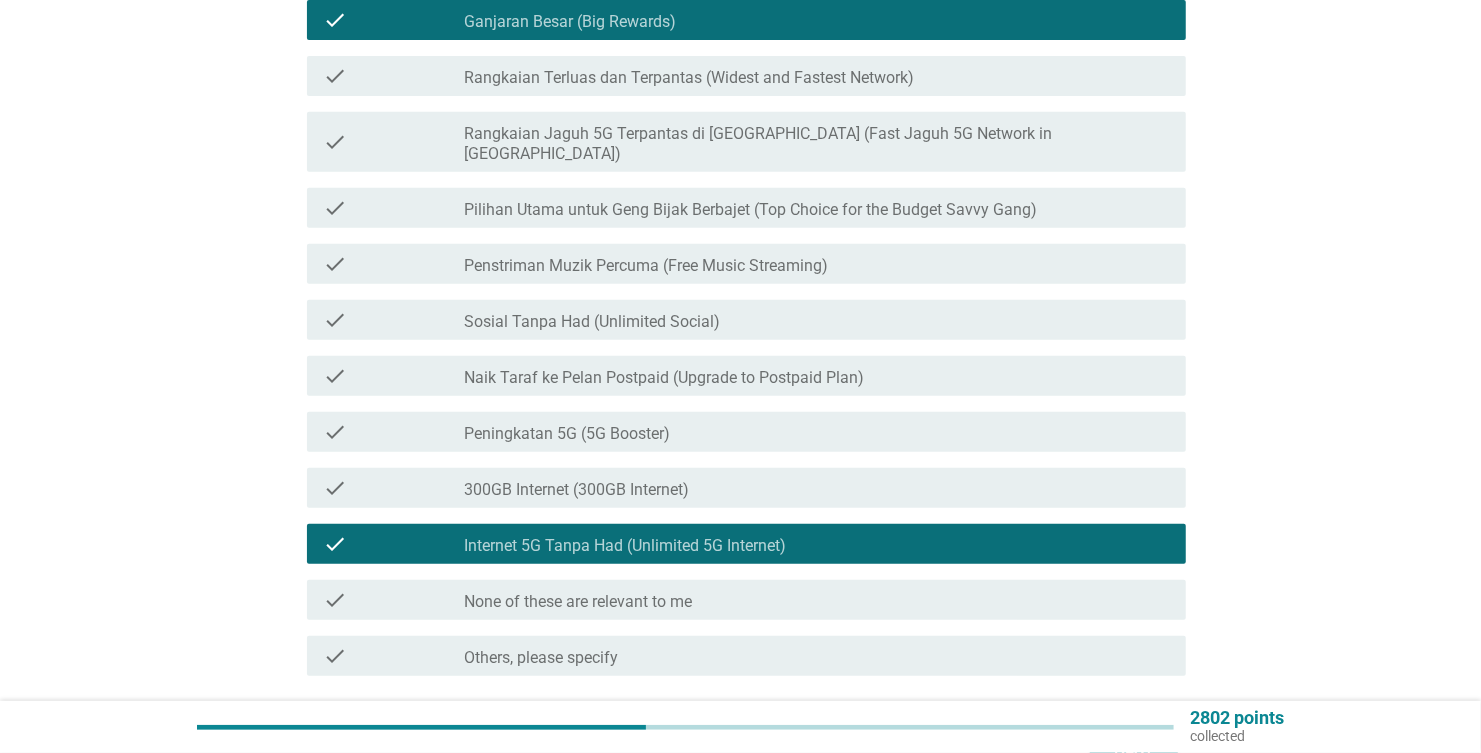 click on "Sosial Tanpa Had (Unlimited Social)" at bounding box center [592, 322] 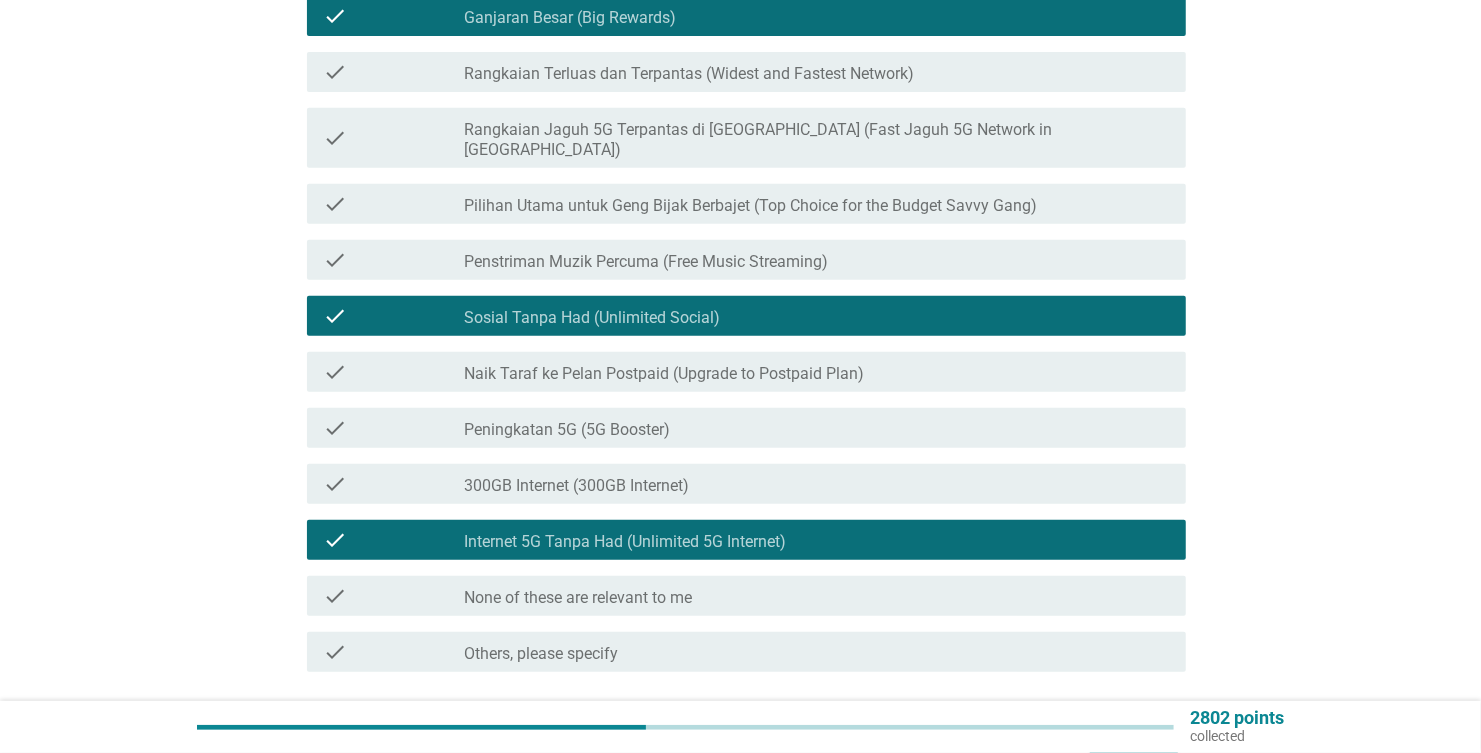 scroll, scrollTop: 639, scrollLeft: 0, axis: vertical 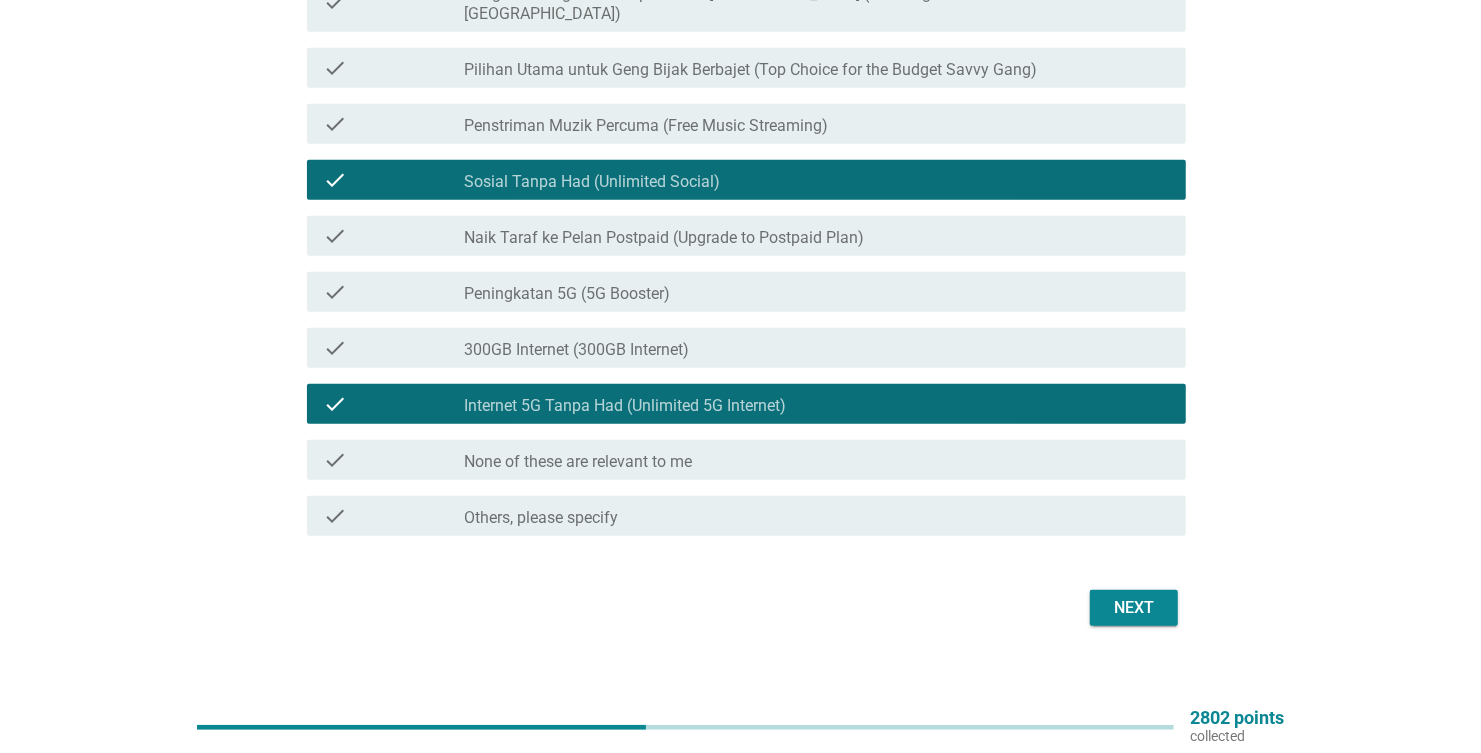click on "Next" at bounding box center (1134, 608) 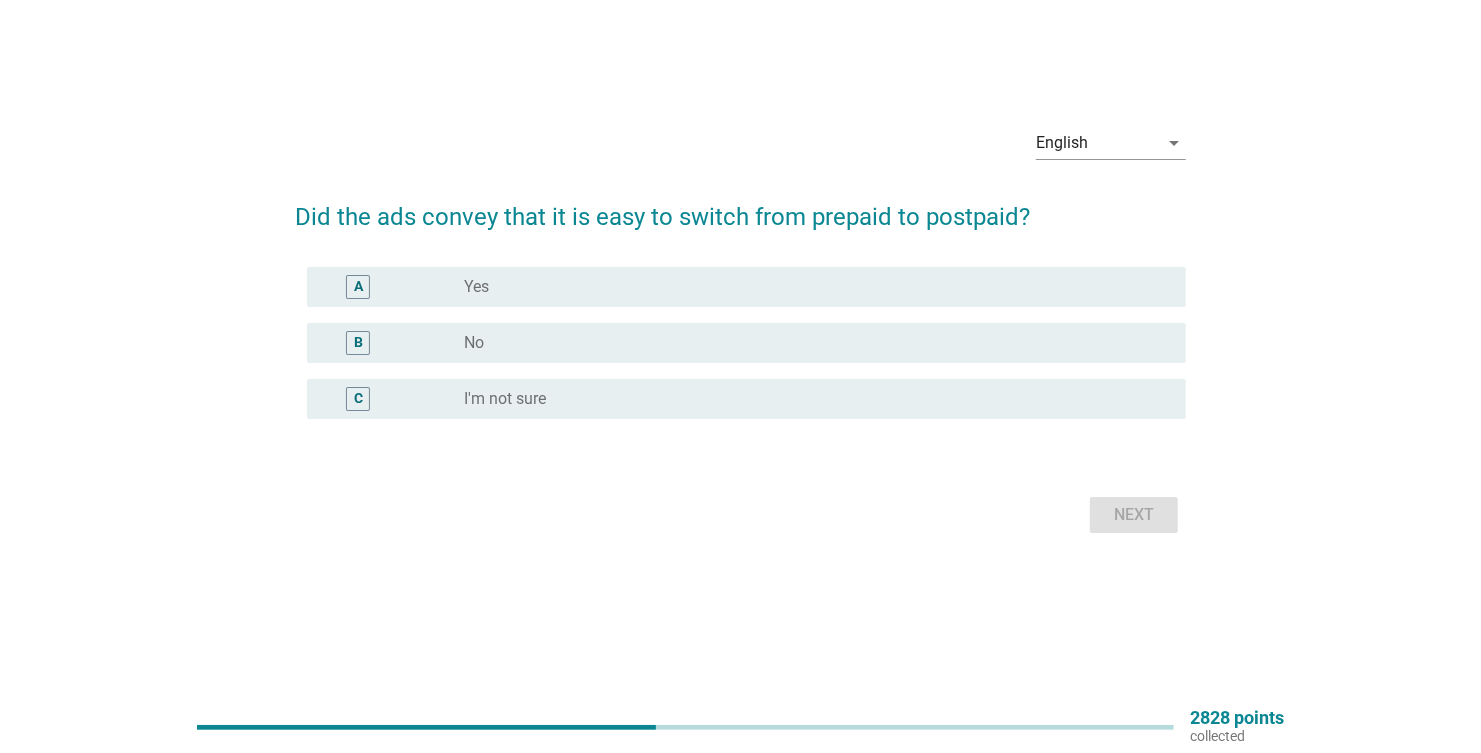 scroll, scrollTop: 0, scrollLeft: 0, axis: both 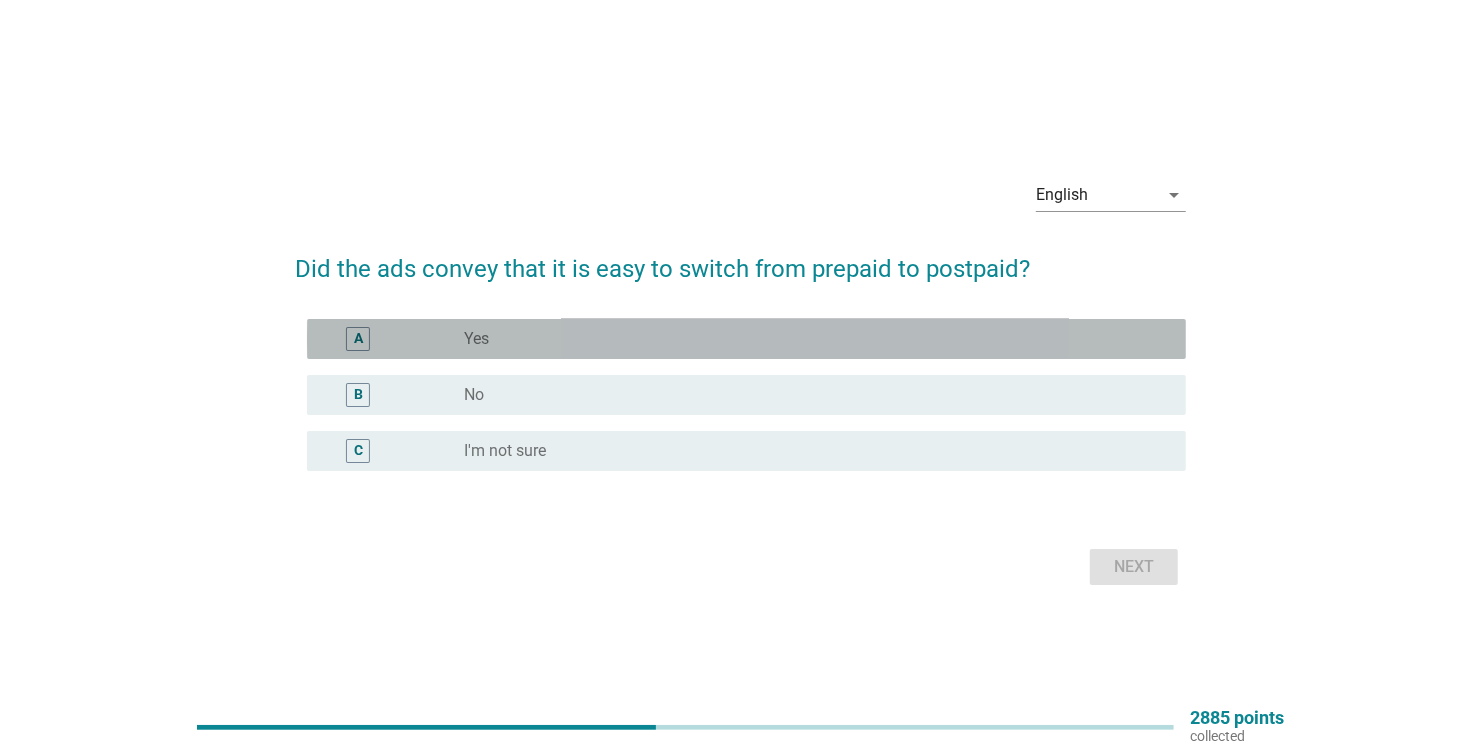 click on "Yes" at bounding box center [476, 339] 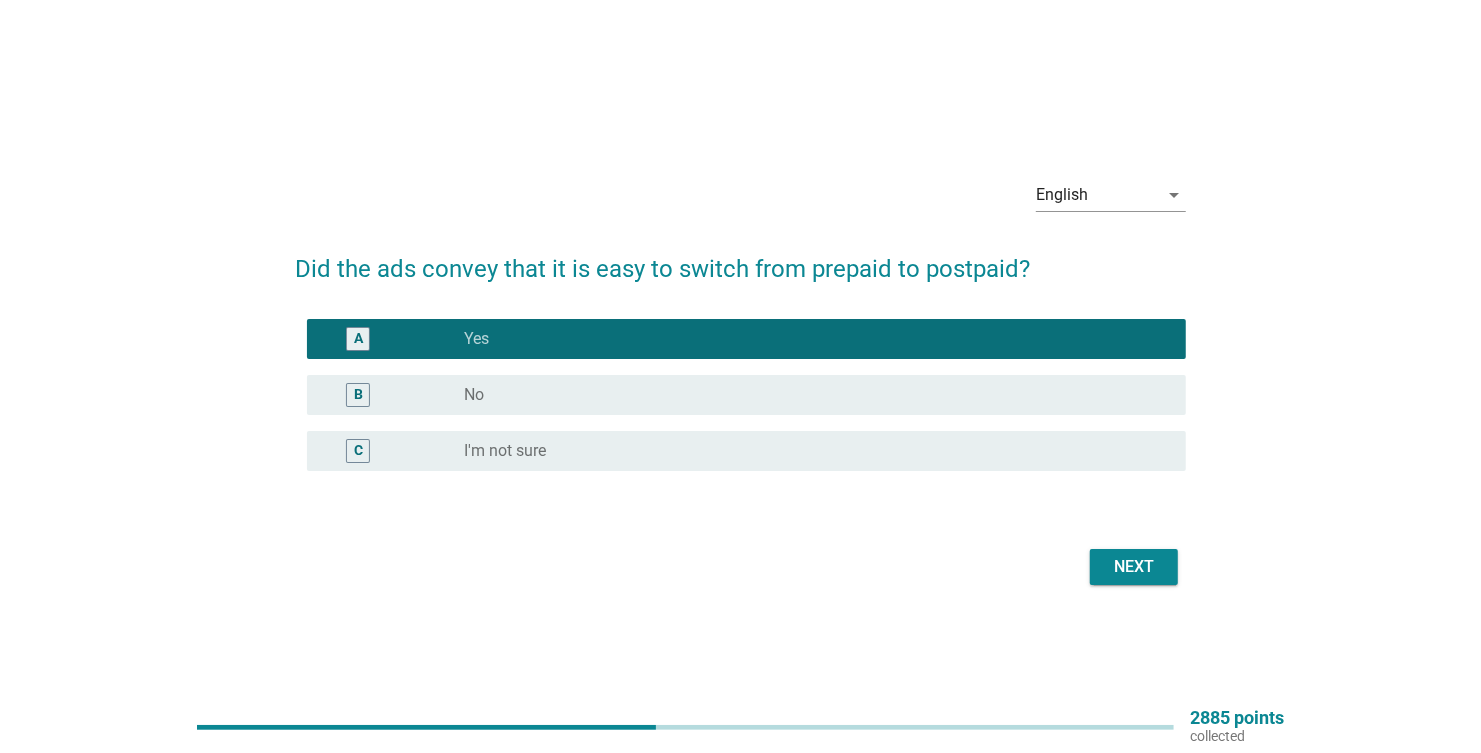 click on "Next" at bounding box center (1134, 567) 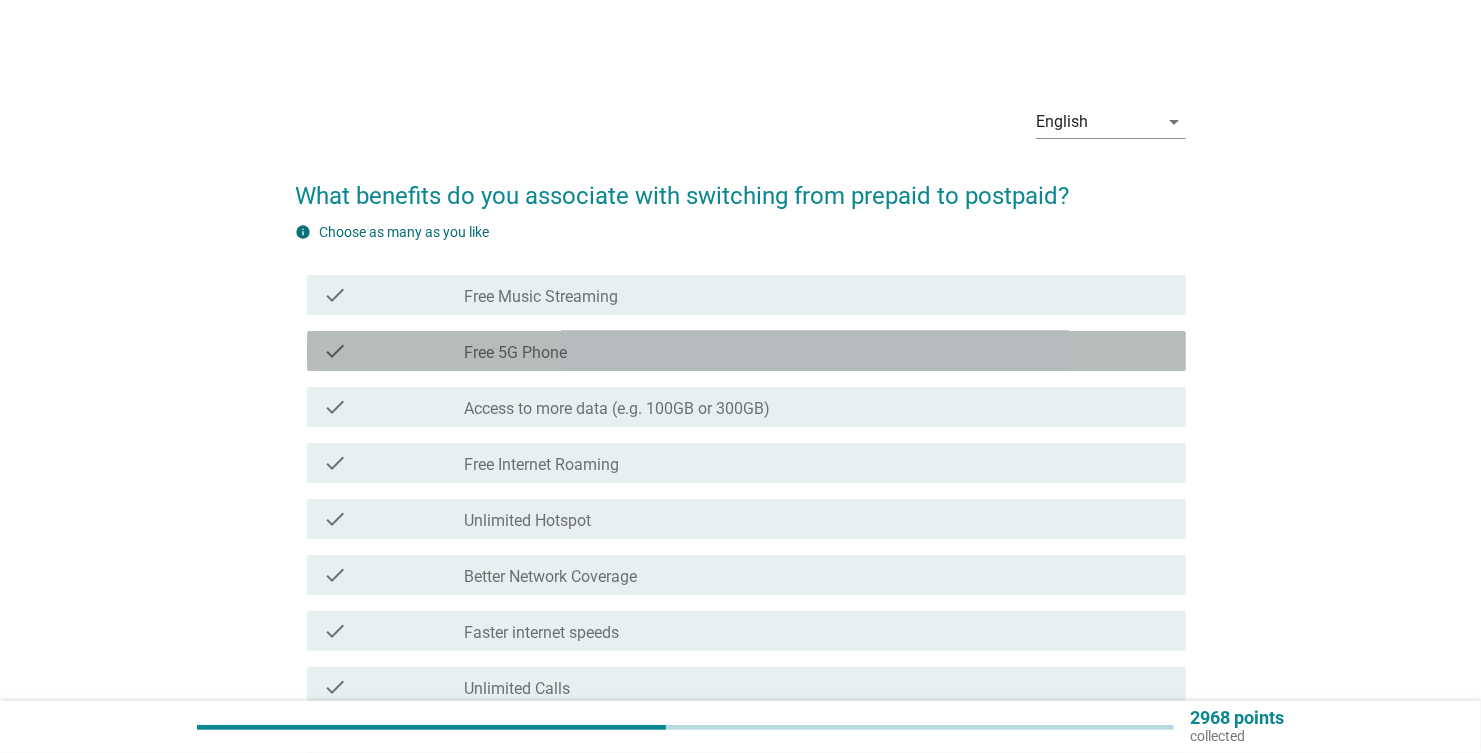 click on "Free 5G Phone" at bounding box center [515, 353] 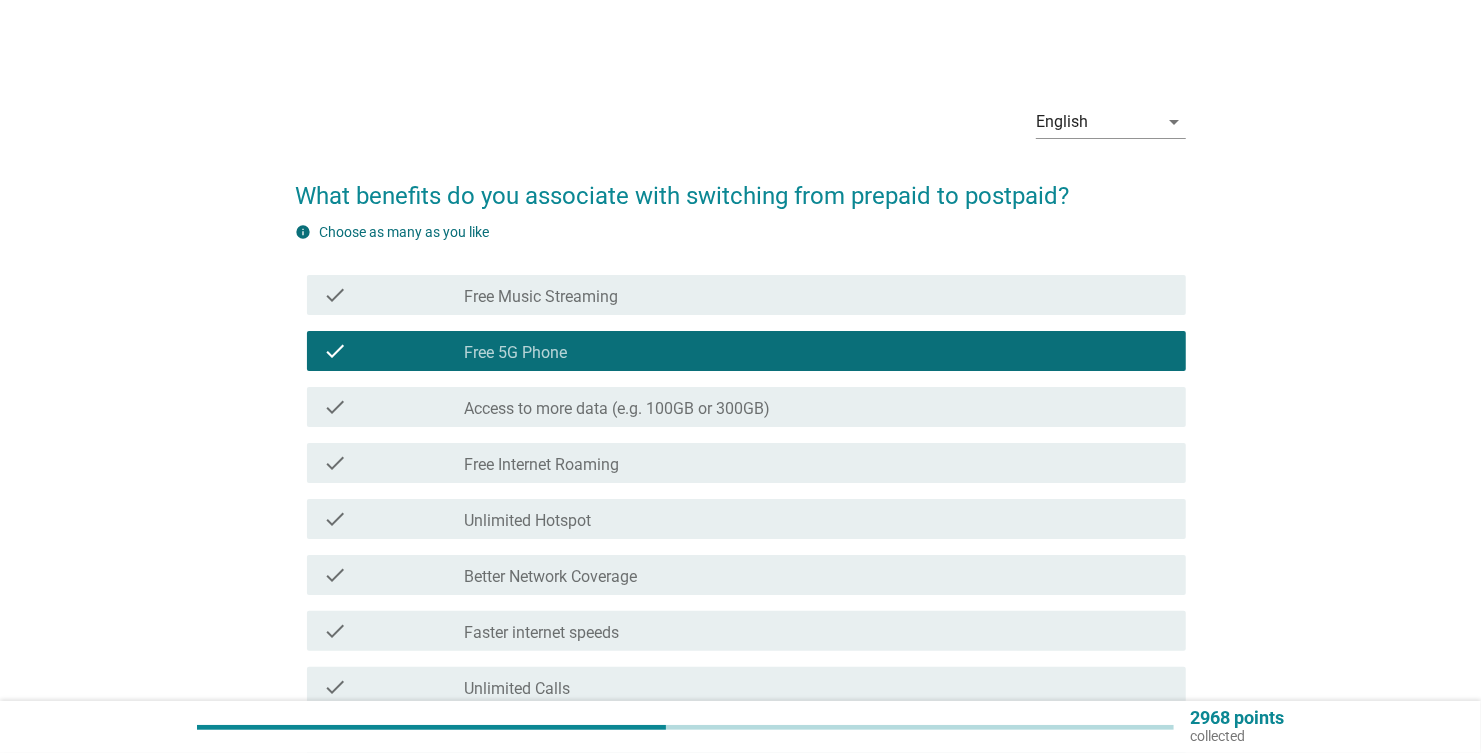 click on "check" at bounding box center [393, 463] 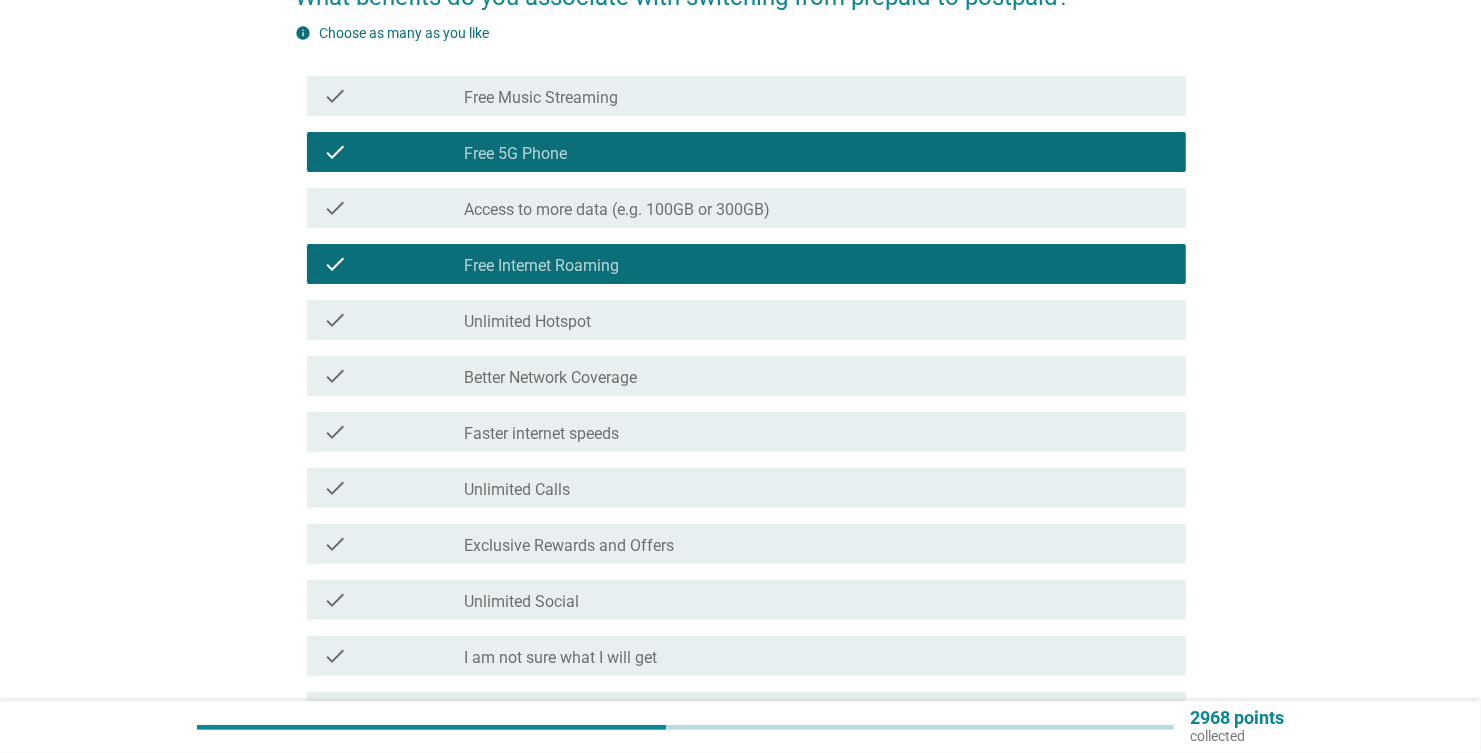 scroll, scrollTop: 300, scrollLeft: 0, axis: vertical 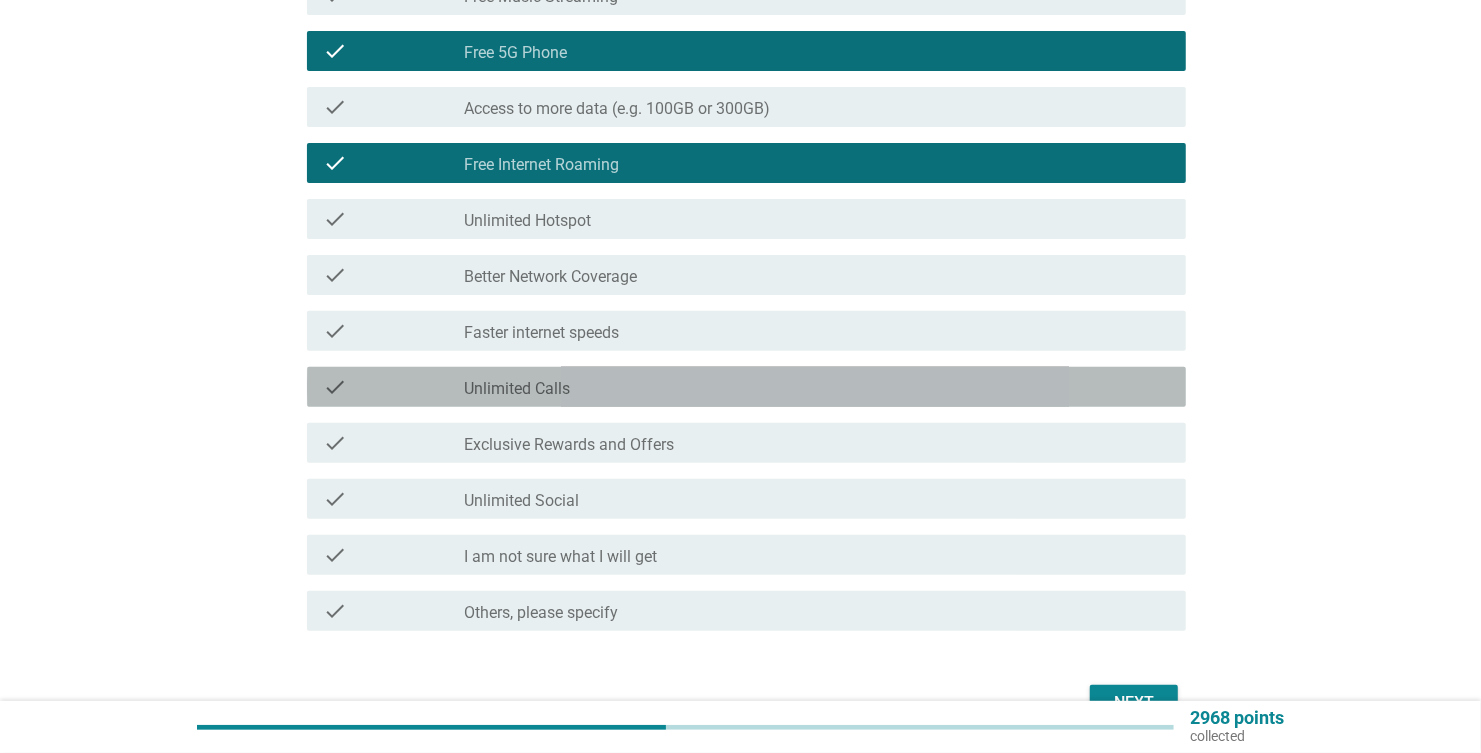 click on "check" at bounding box center (393, 387) 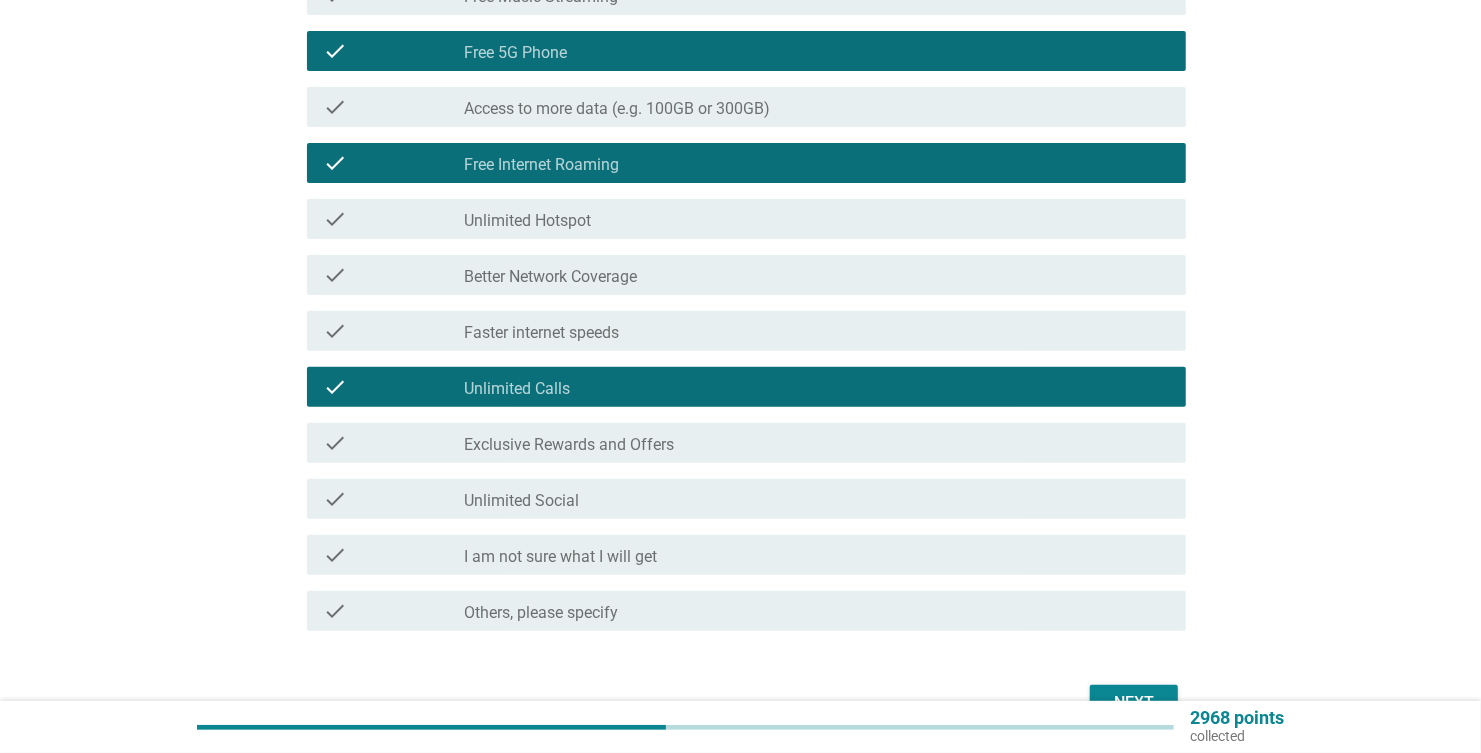 click on "check" at bounding box center (393, 443) 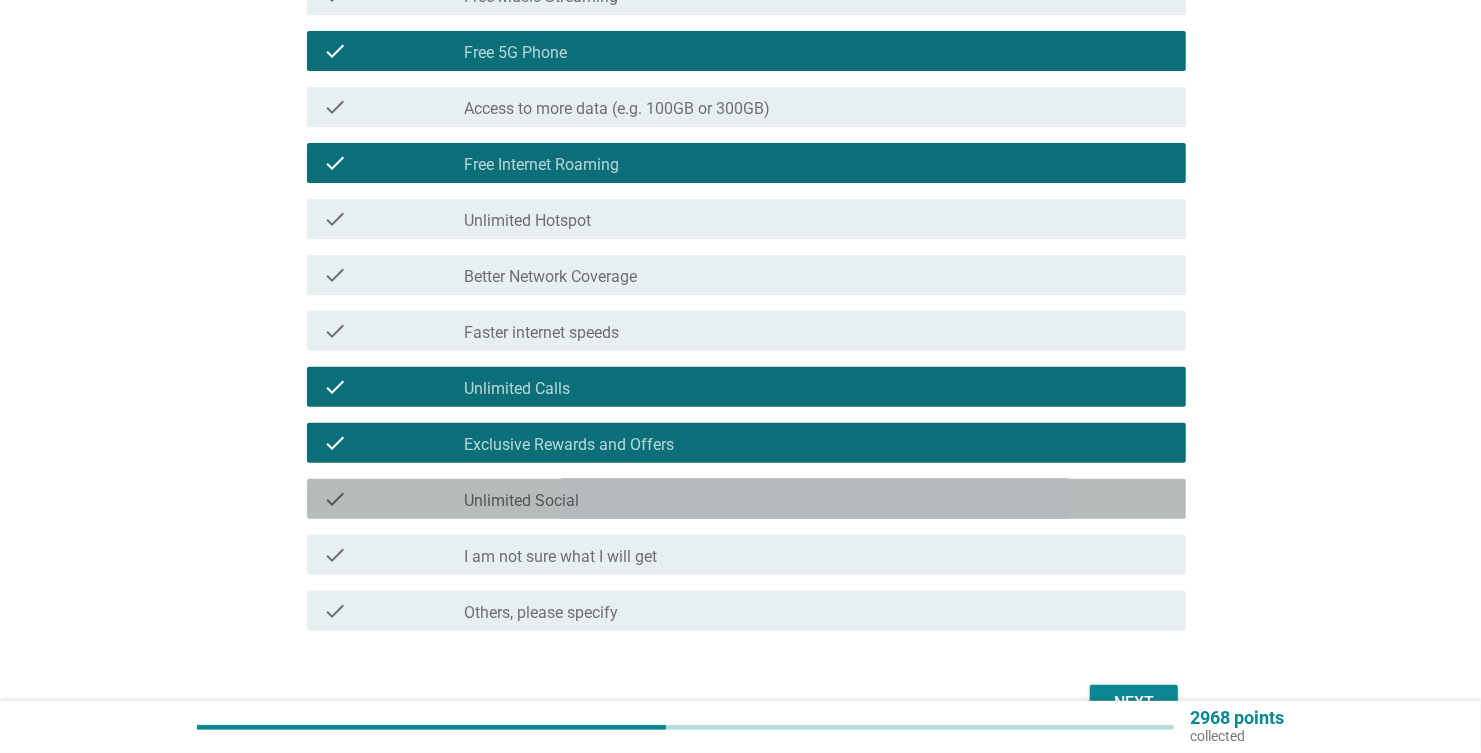 click on "check" at bounding box center [393, 499] 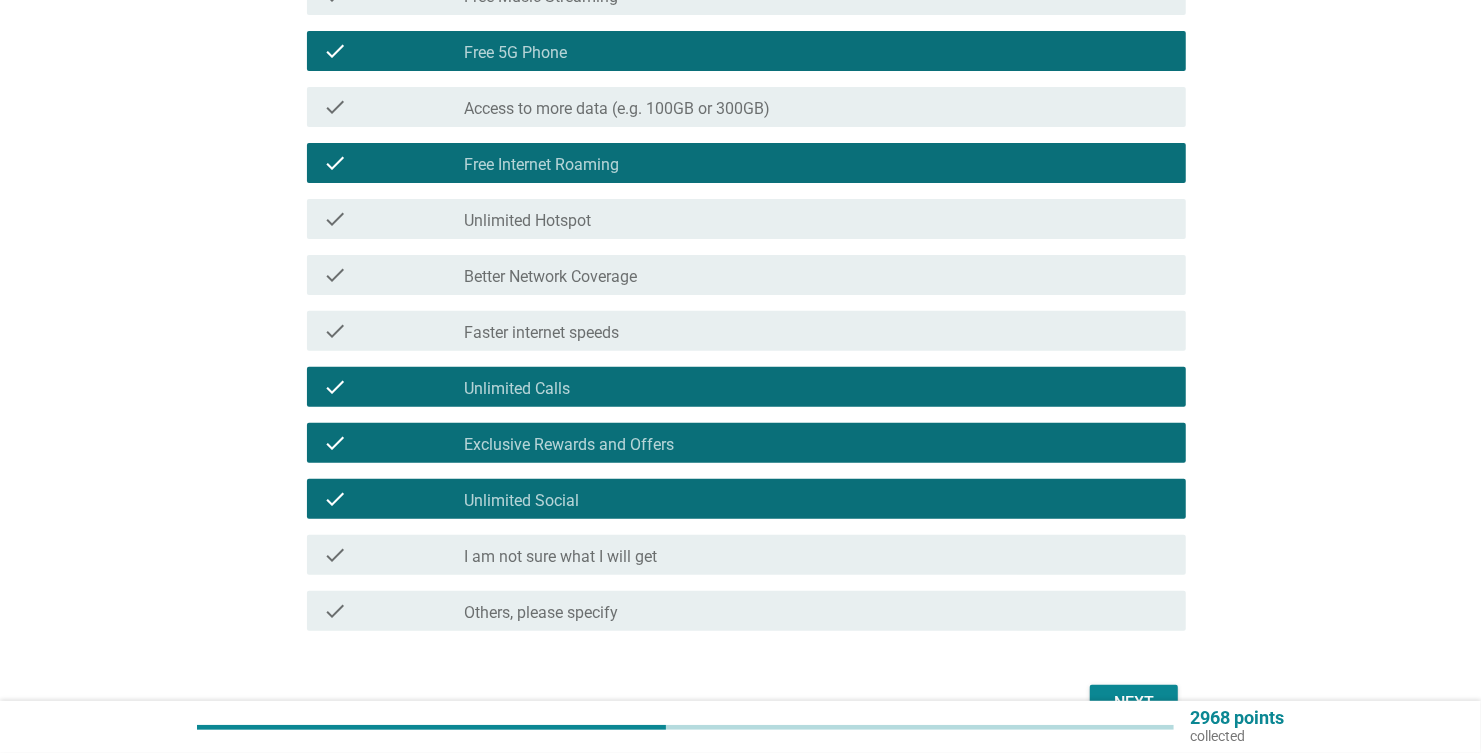 scroll, scrollTop: 414, scrollLeft: 0, axis: vertical 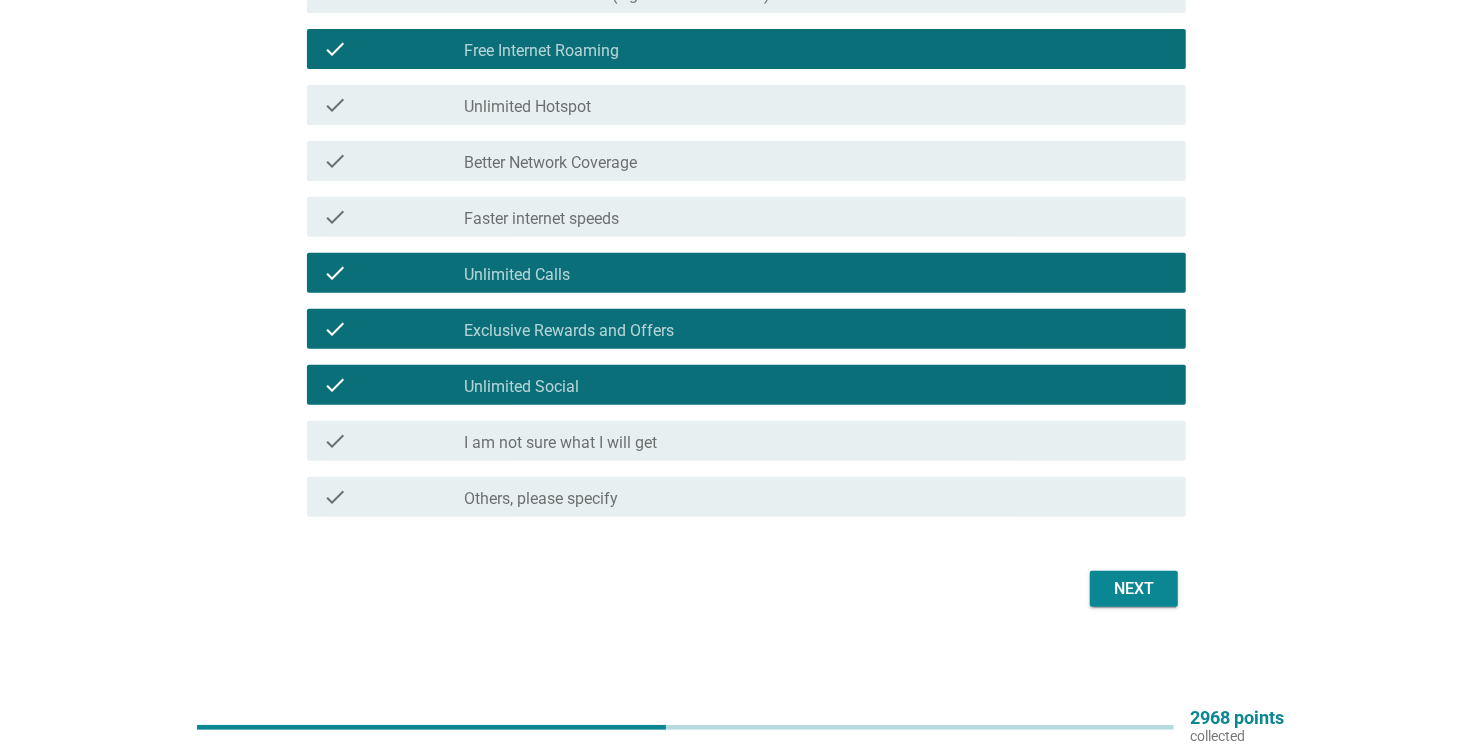 click on "Next" at bounding box center (1134, 589) 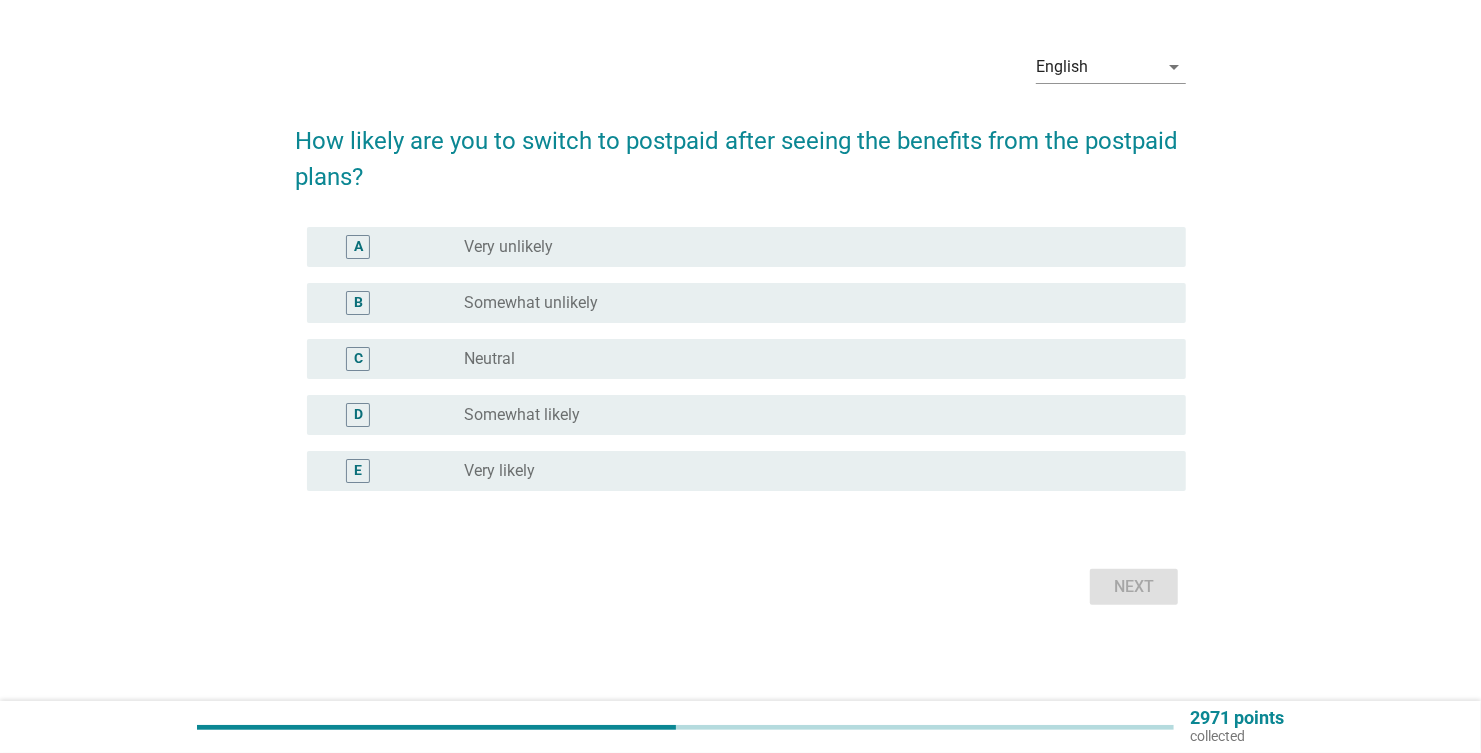 scroll, scrollTop: 0, scrollLeft: 0, axis: both 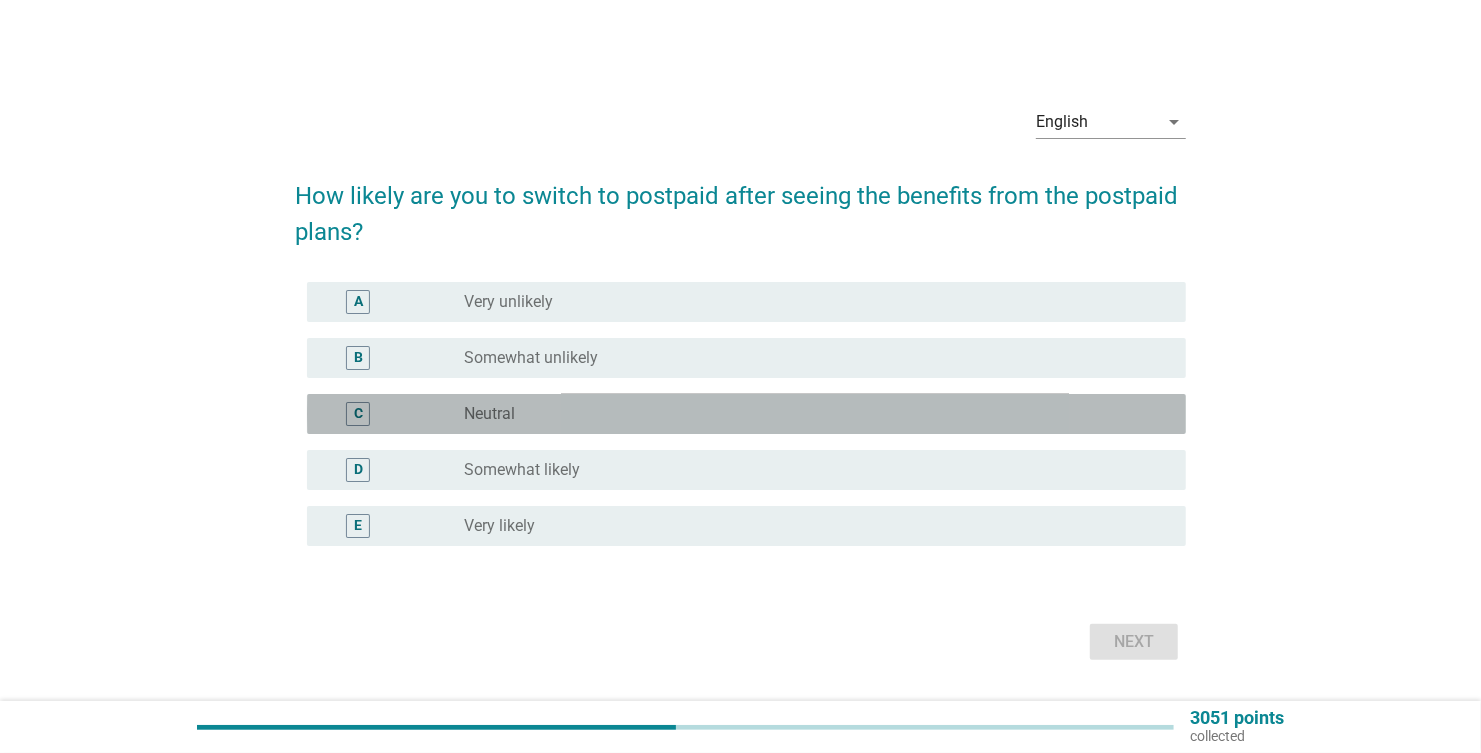 drag, startPoint x: 522, startPoint y: 420, endPoint x: 562, endPoint y: 440, distance: 44.72136 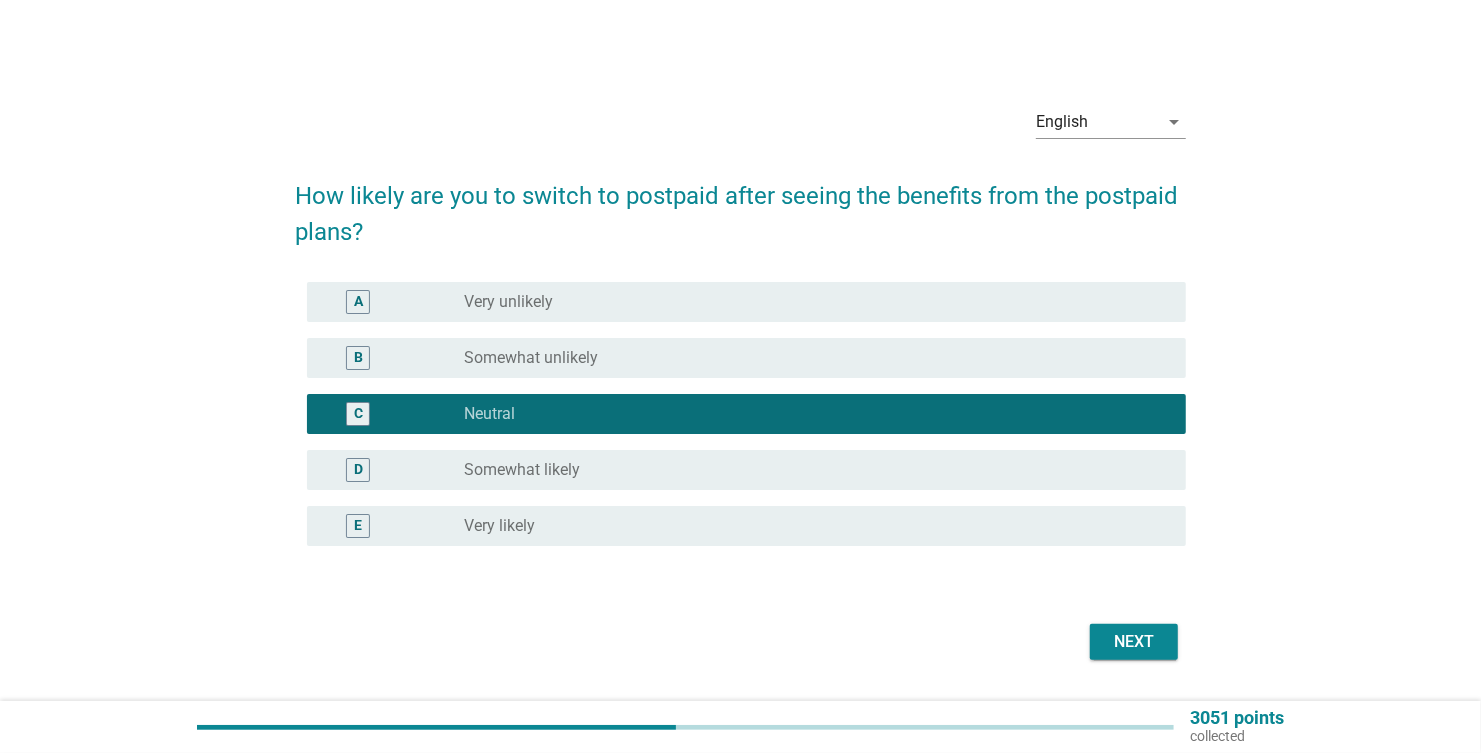 click on "Next" at bounding box center (1134, 642) 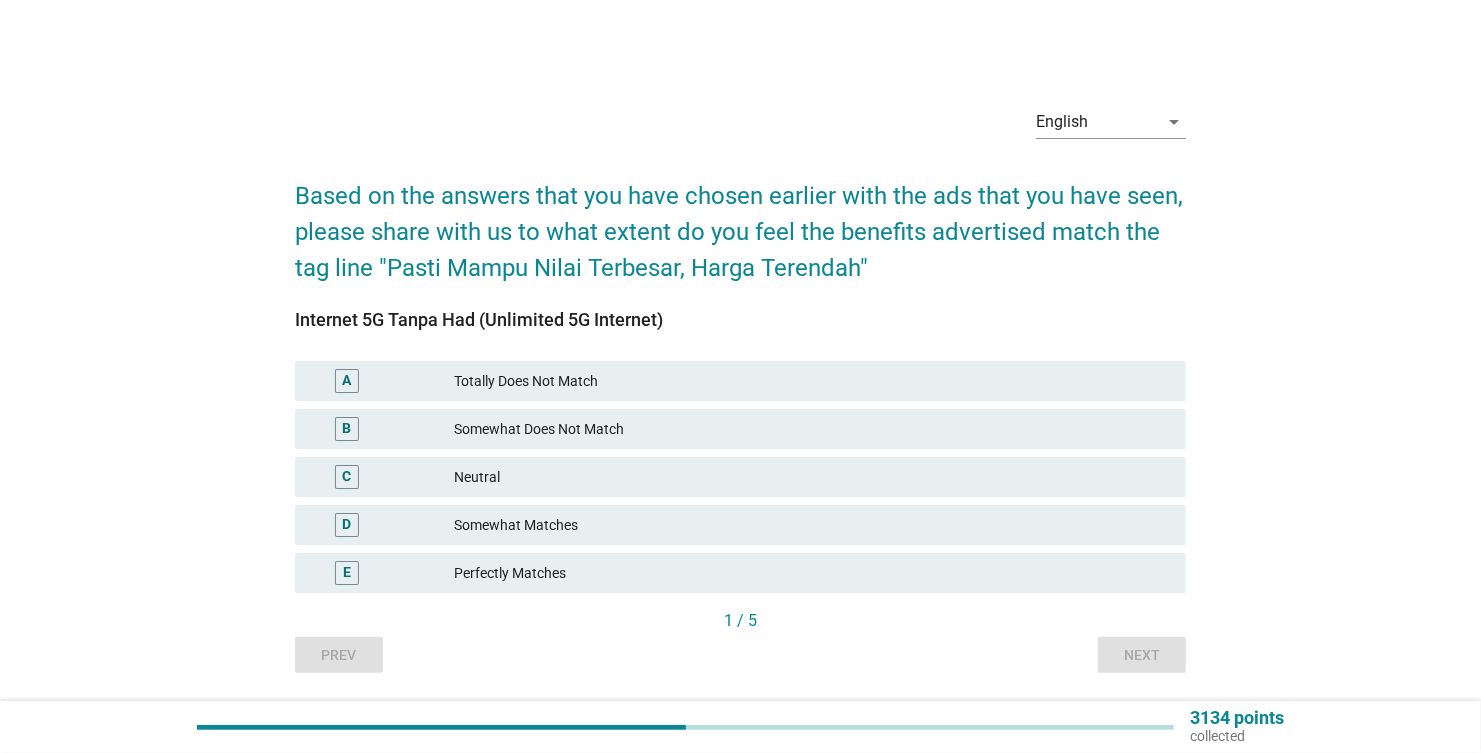click on "Somewhat Matches" at bounding box center (812, 525) 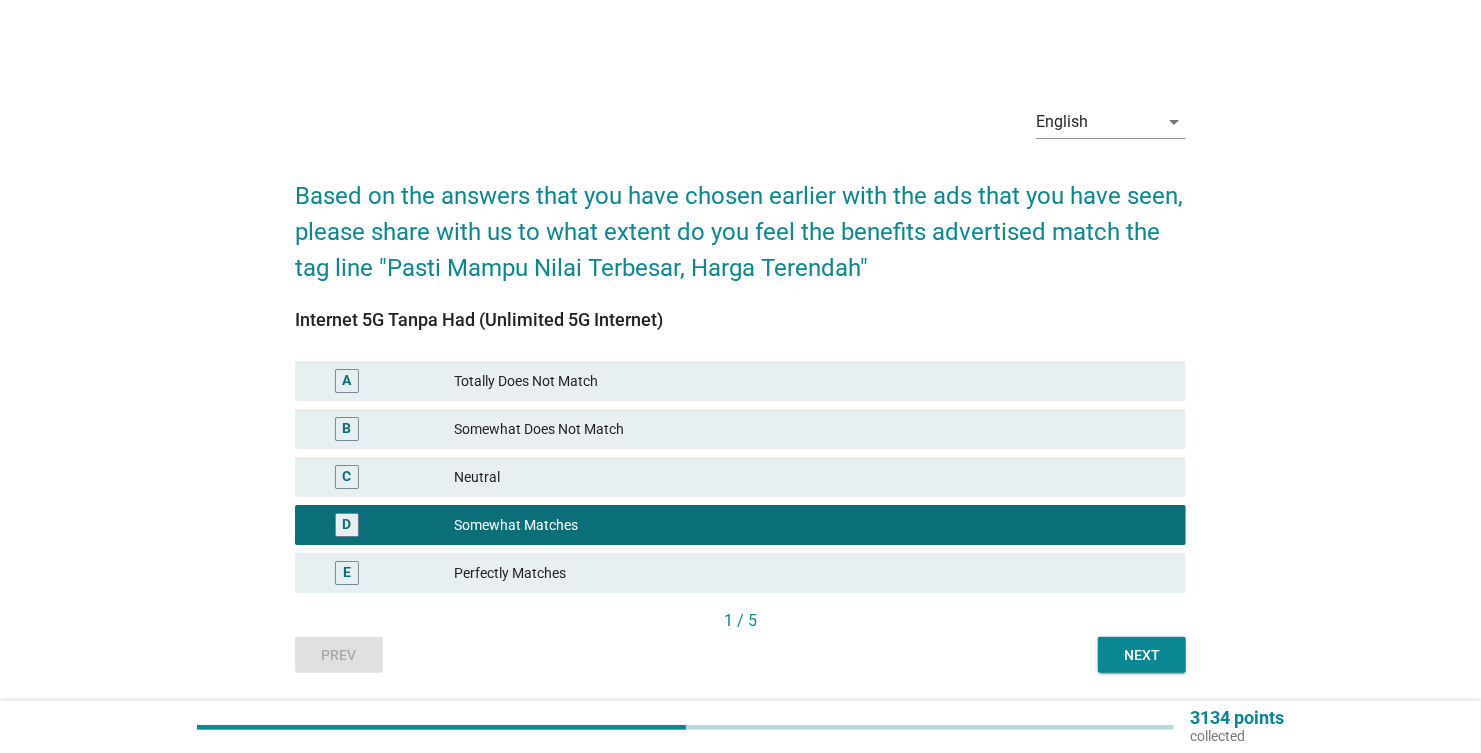 click on "Perfectly Matches" at bounding box center (812, 573) 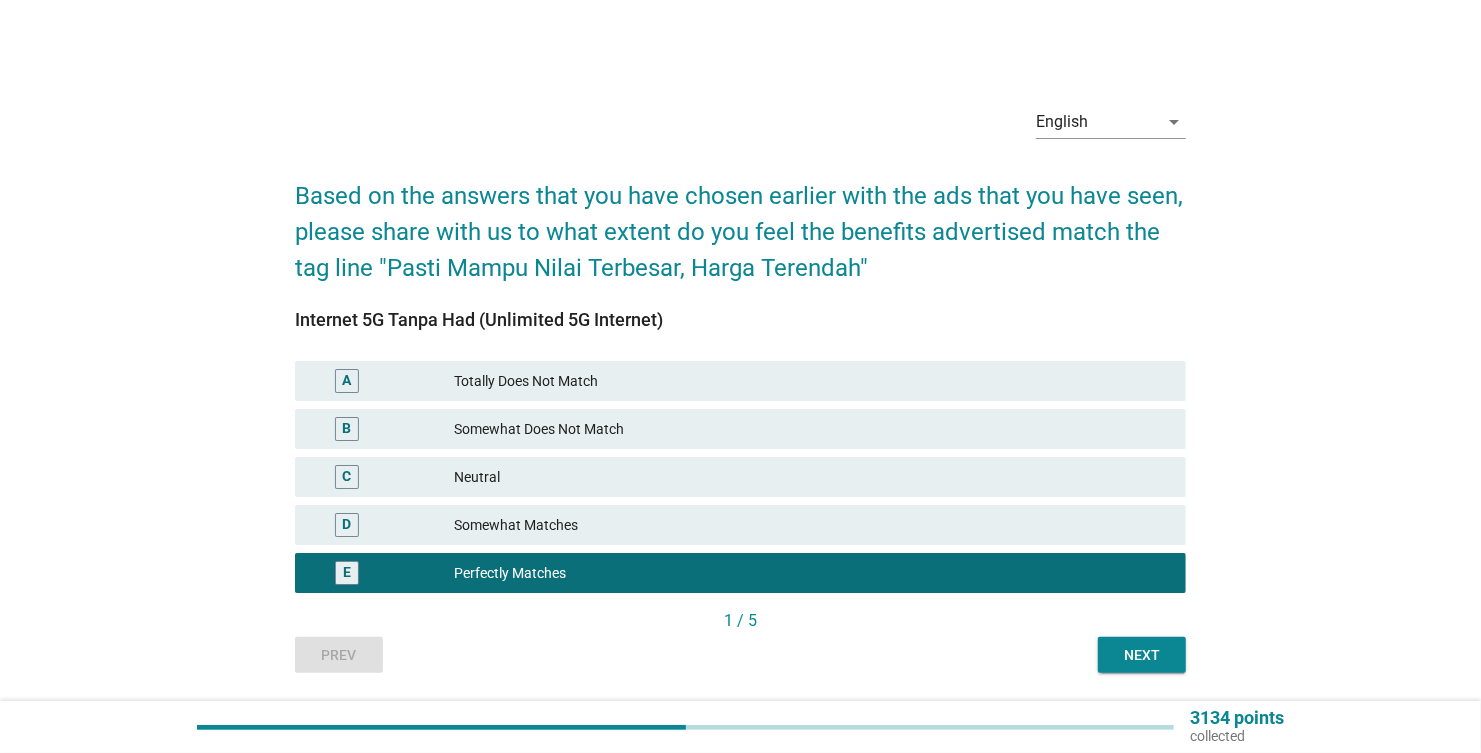 click on "Next" at bounding box center (1142, 655) 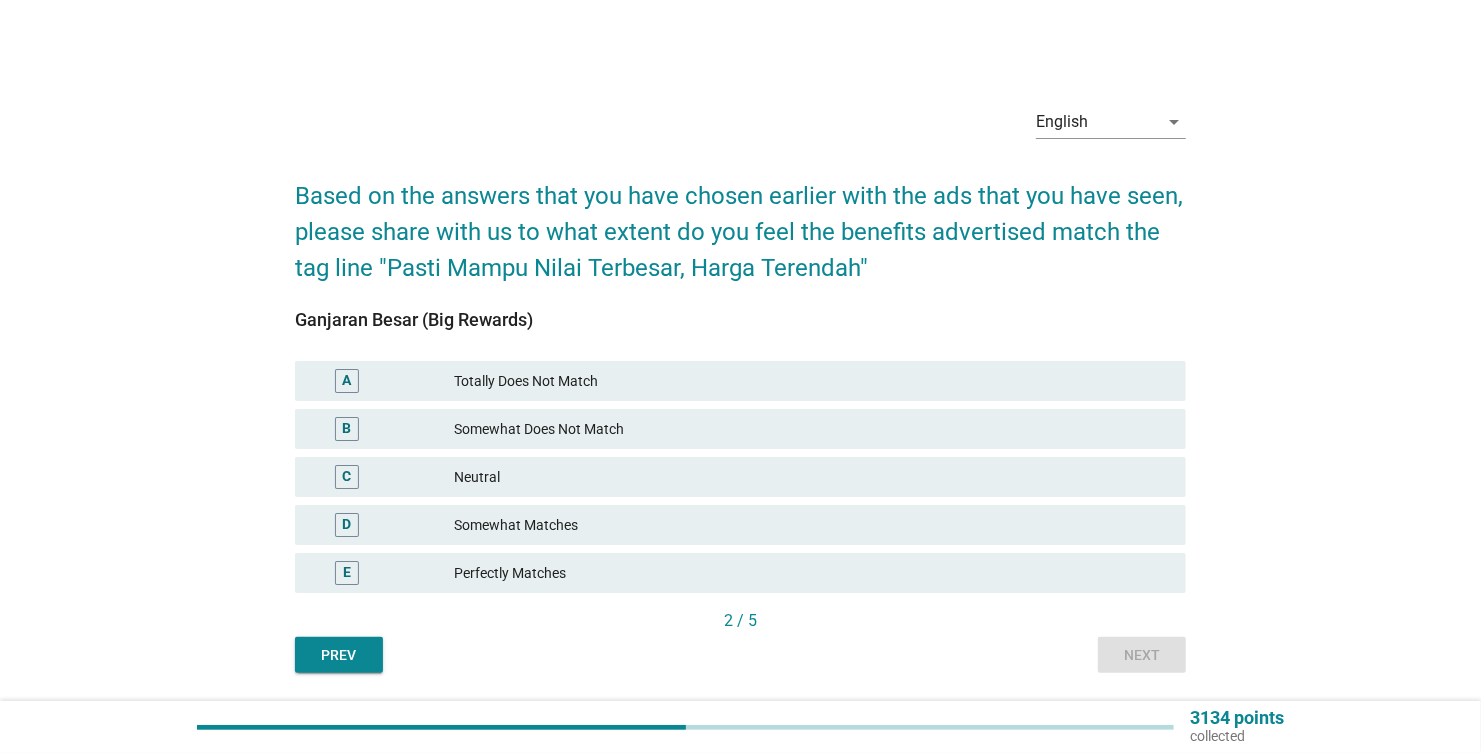 click on "Somewhat Matches" at bounding box center (812, 525) 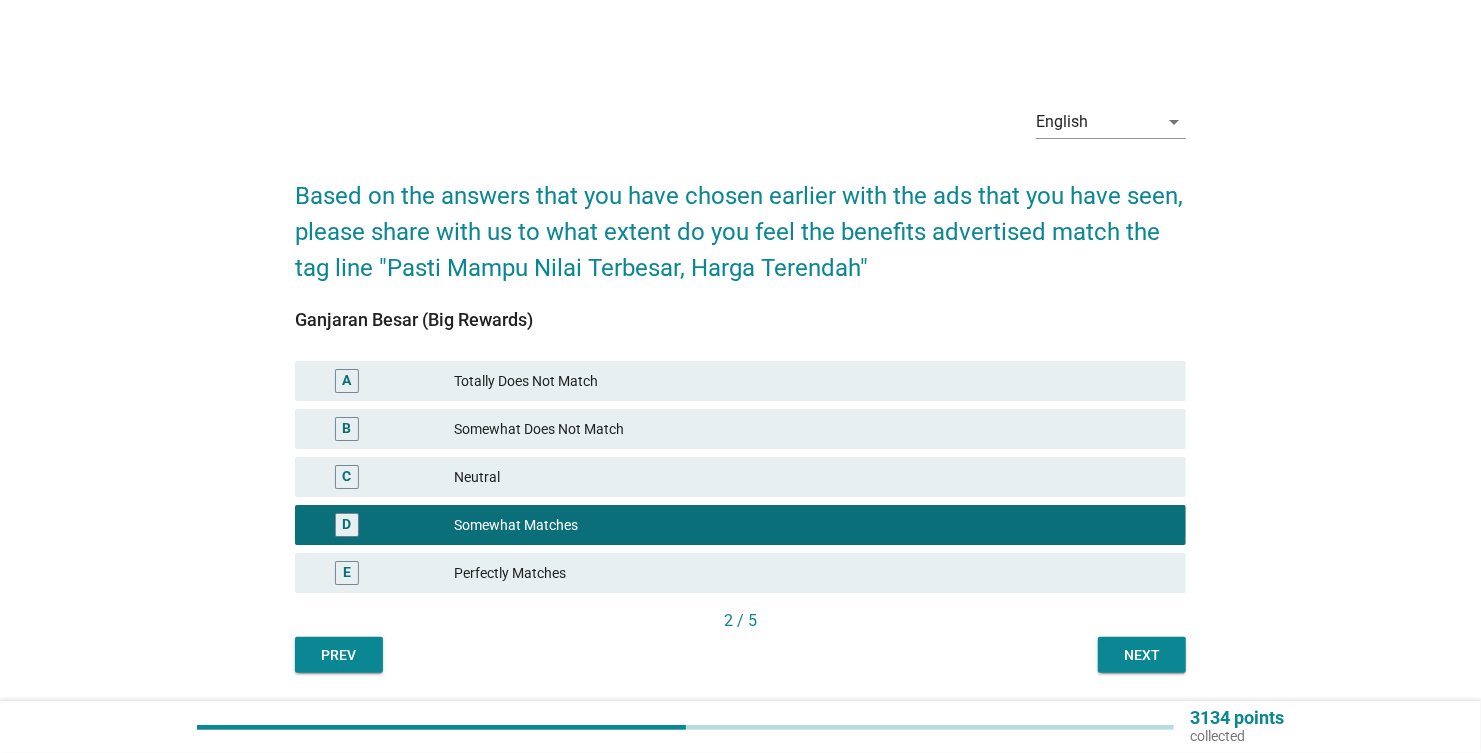 click on "Next" at bounding box center [1142, 655] 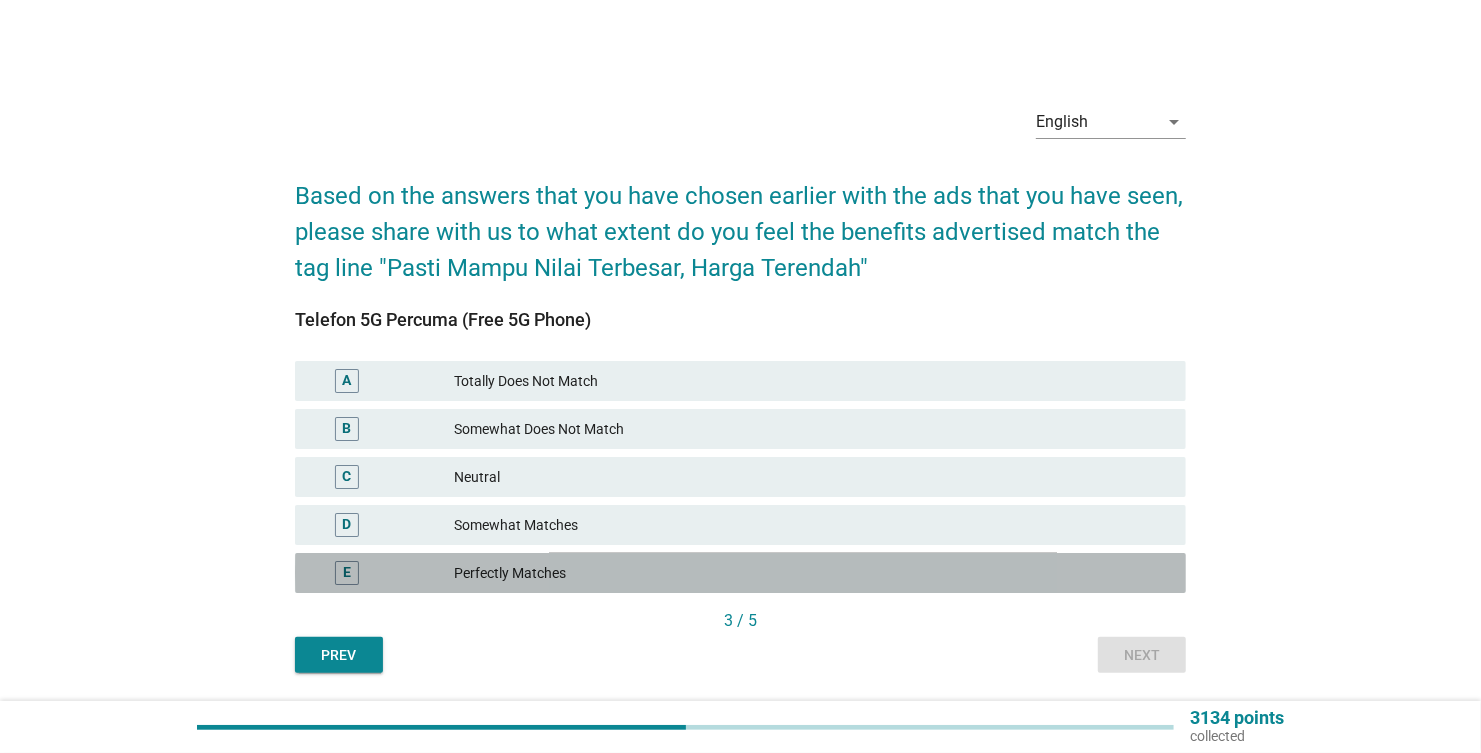 click on "Perfectly Matches" at bounding box center [812, 573] 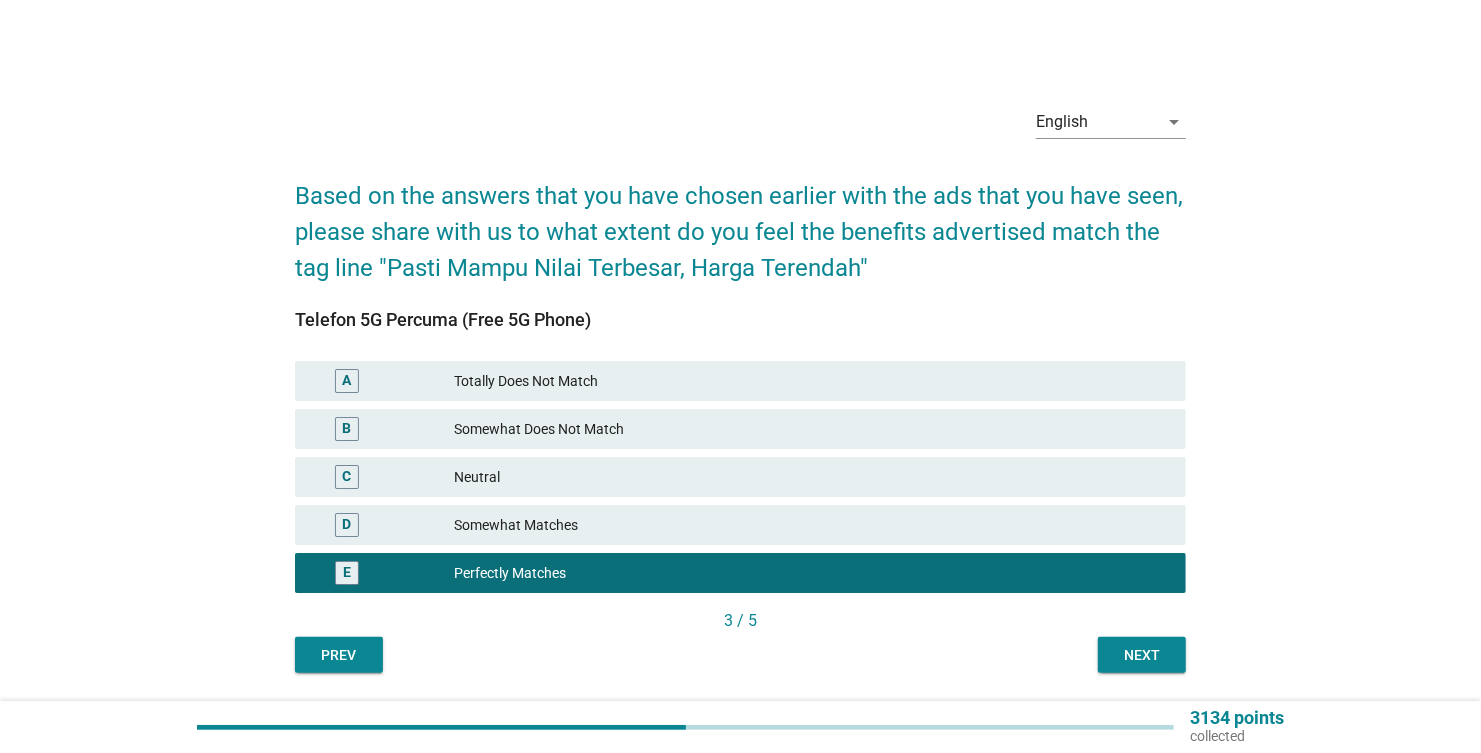 click on "Next" at bounding box center (1142, 655) 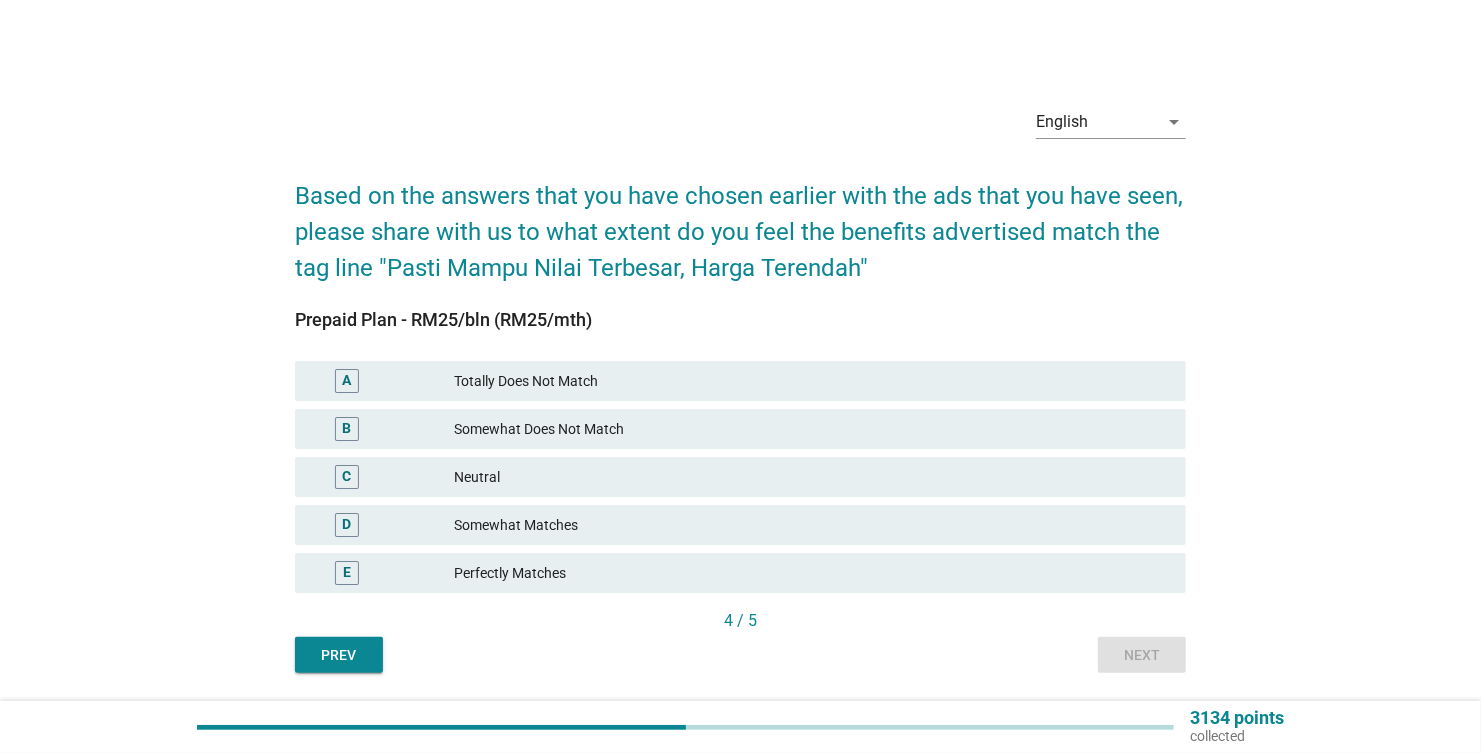 click on "Somewhat Matches" at bounding box center (812, 525) 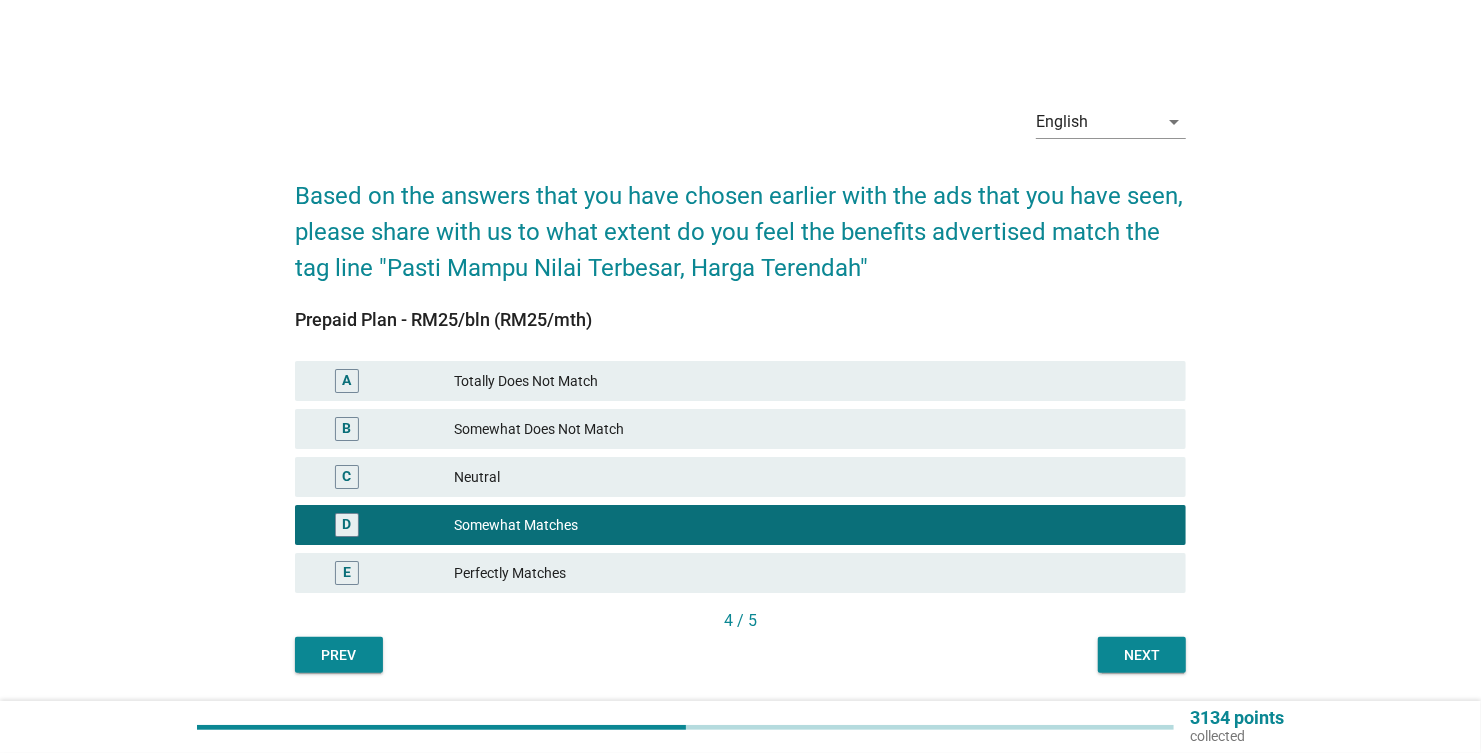 click on "Next" at bounding box center (1142, 655) 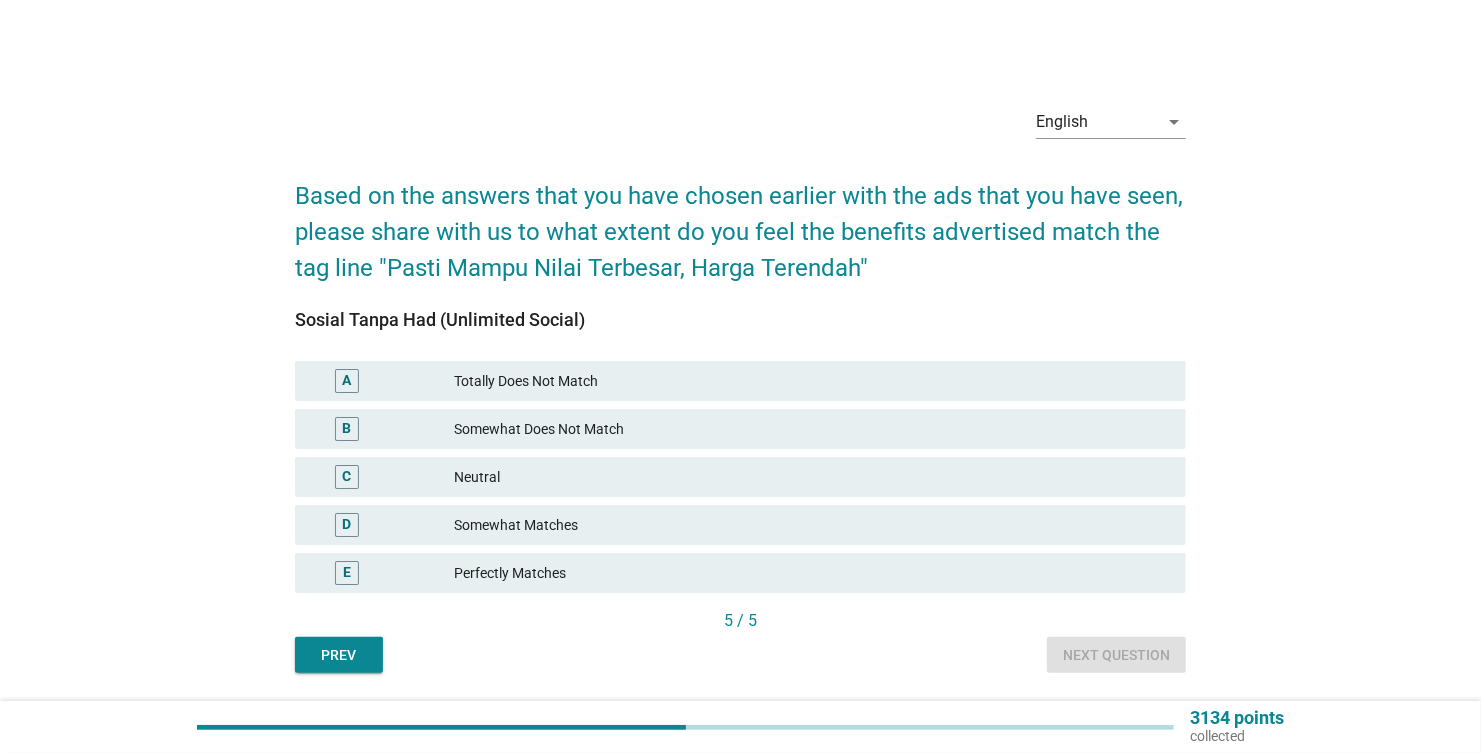click on "Somewhat Matches" at bounding box center (812, 525) 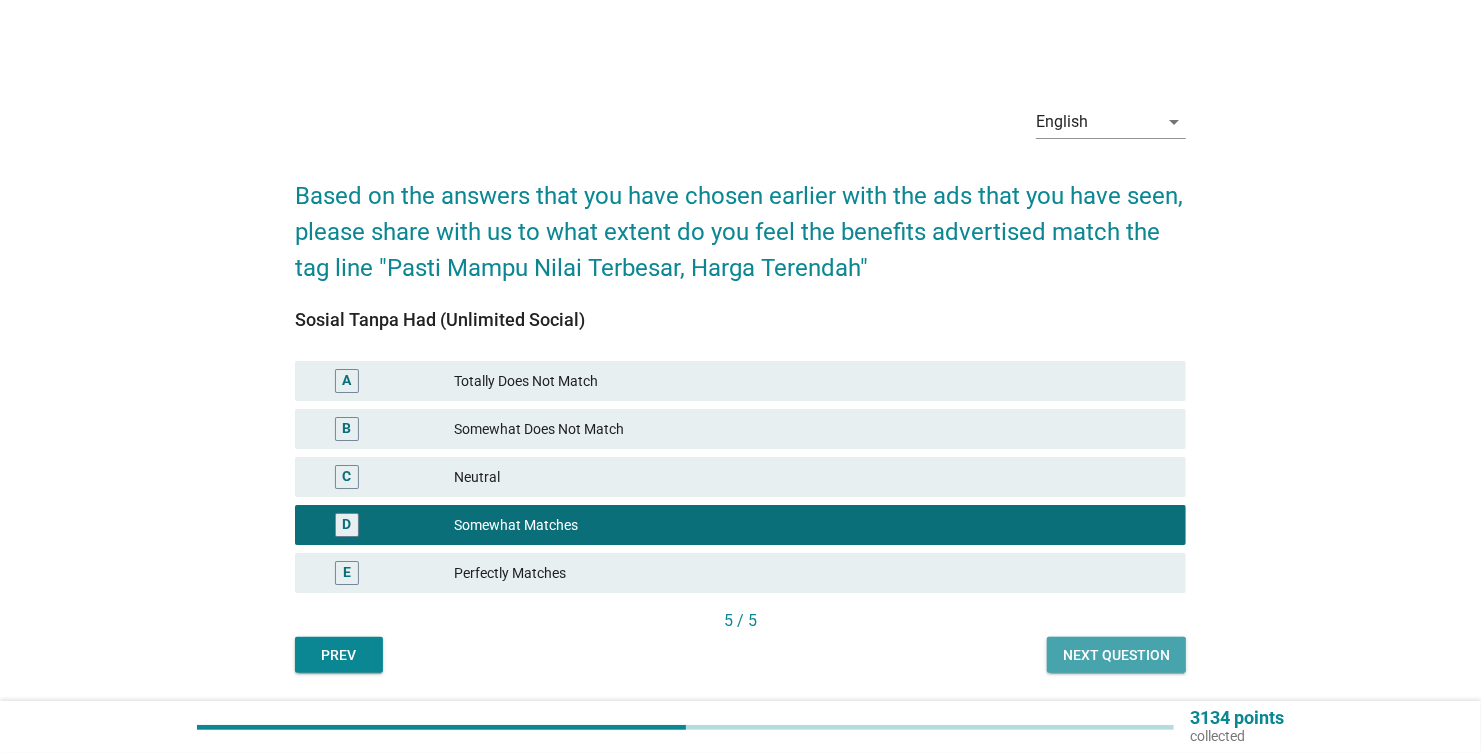 click on "Next question" at bounding box center [1116, 655] 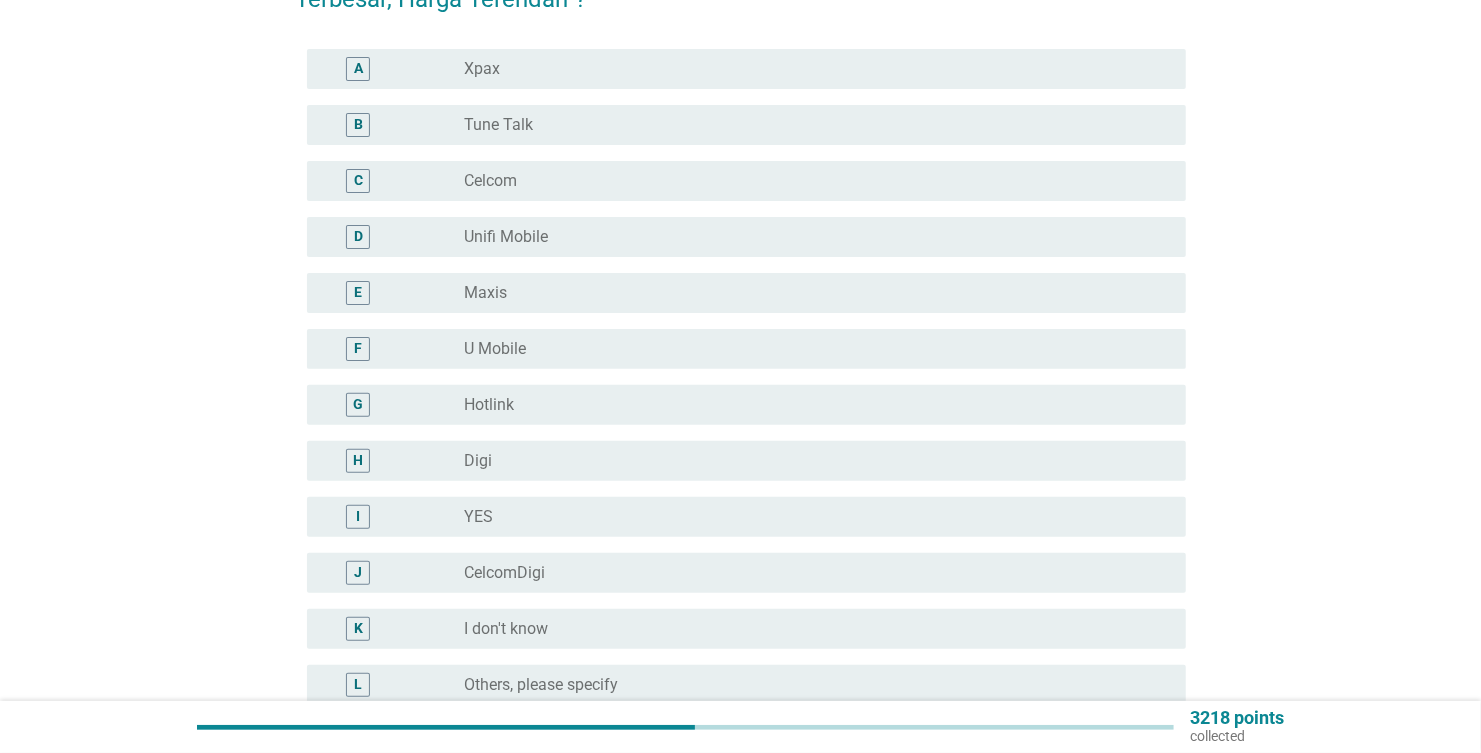 scroll, scrollTop: 300, scrollLeft: 0, axis: vertical 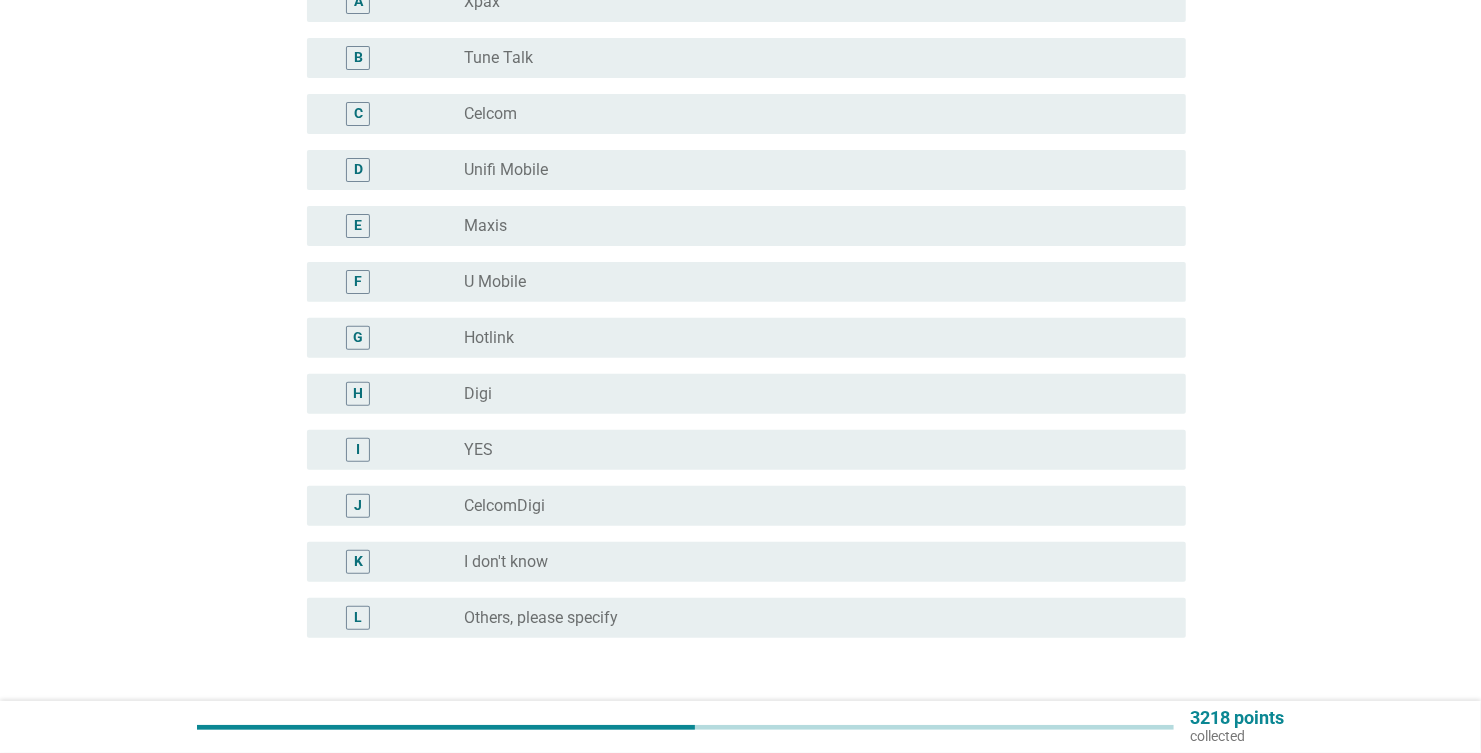 click on "Hotlink" at bounding box center (489, 338) 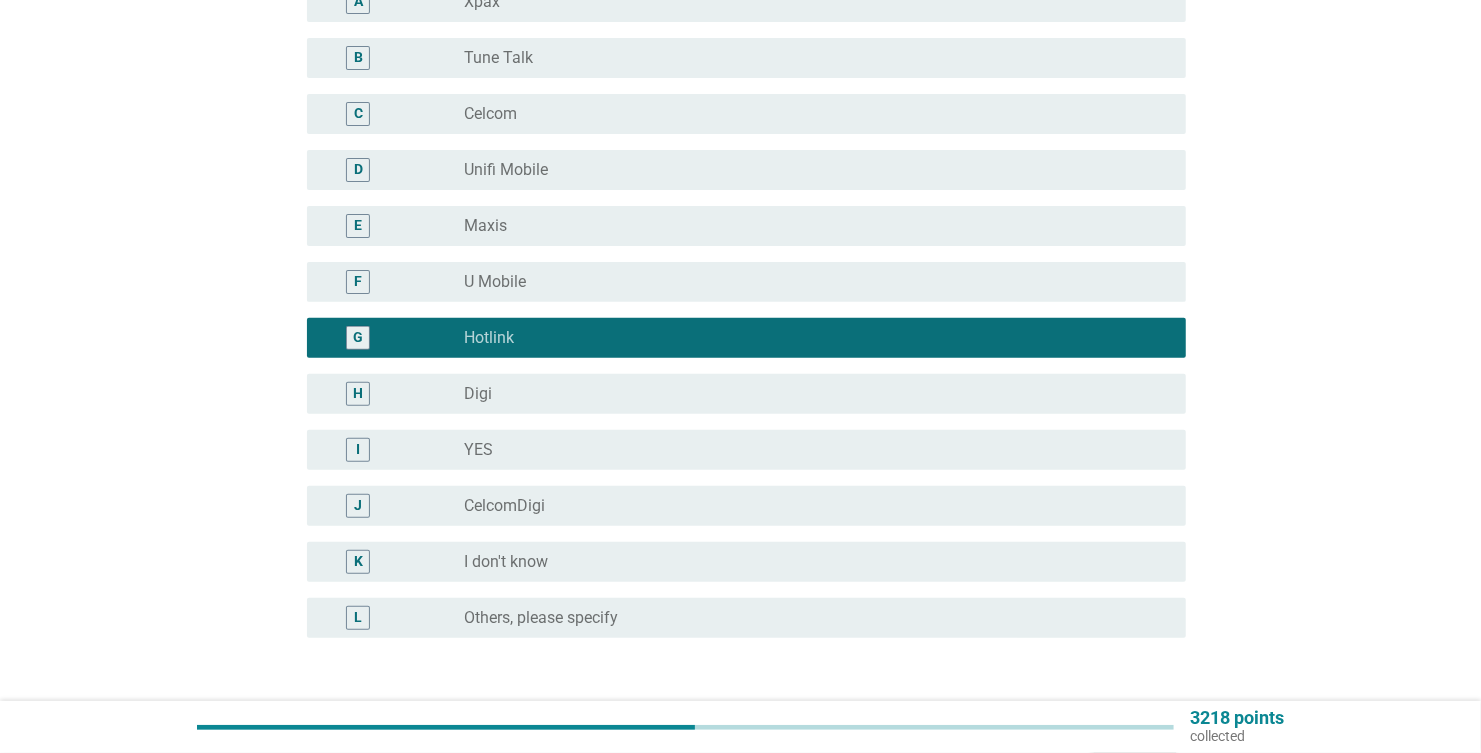 scroll, scrollTop: 445, scrollLeft: 0, axis: vertical 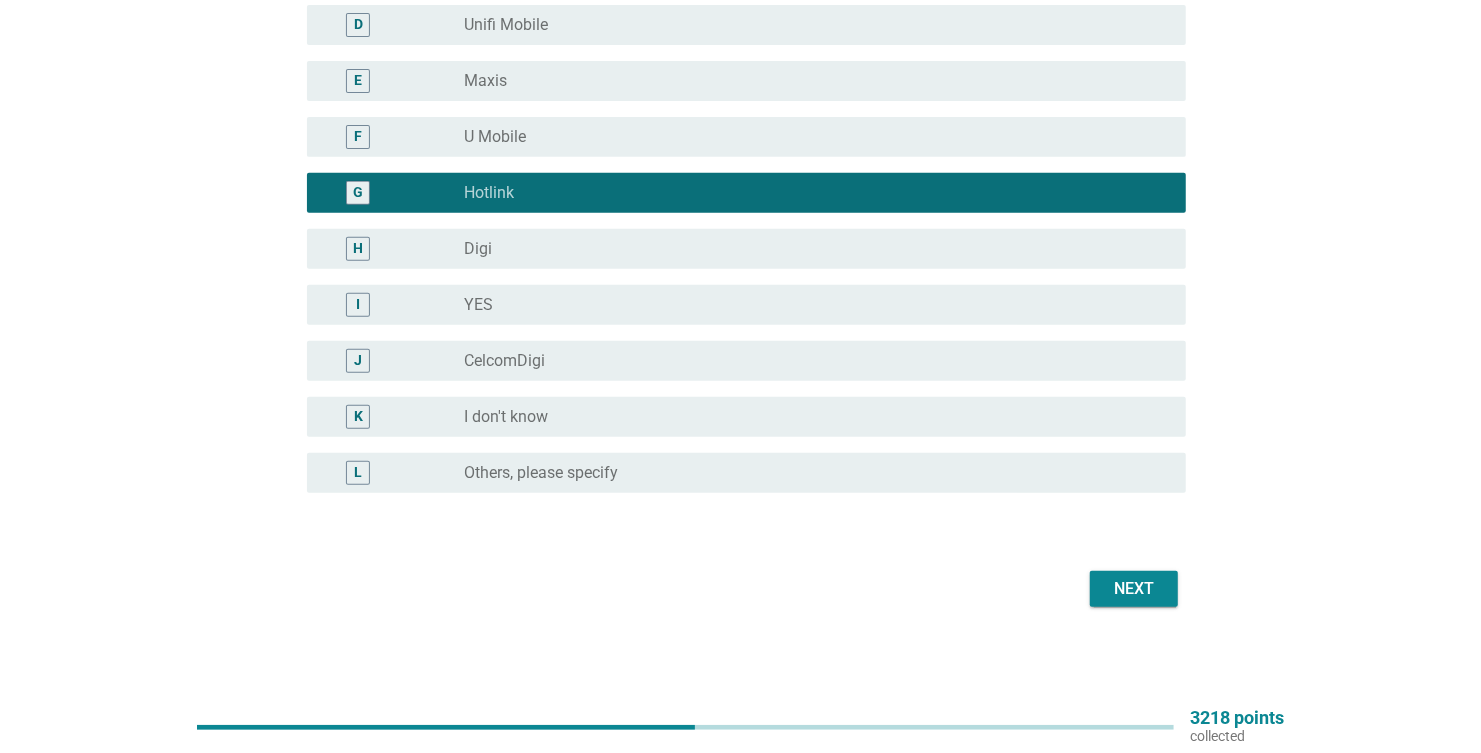 click on "Next" at bounding box center [1134, 589] 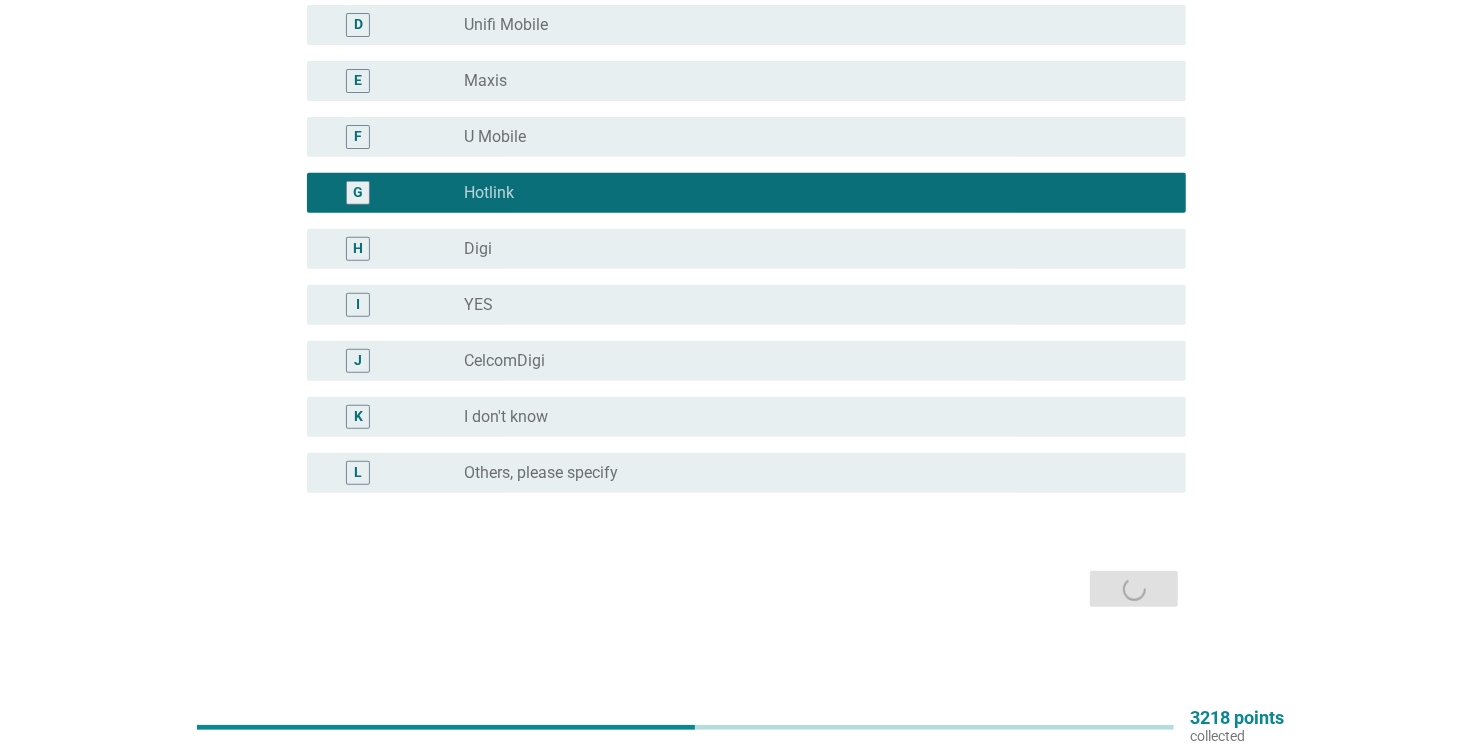 scroll, scrollTop: 0, scrollLeft: 0, axis: both 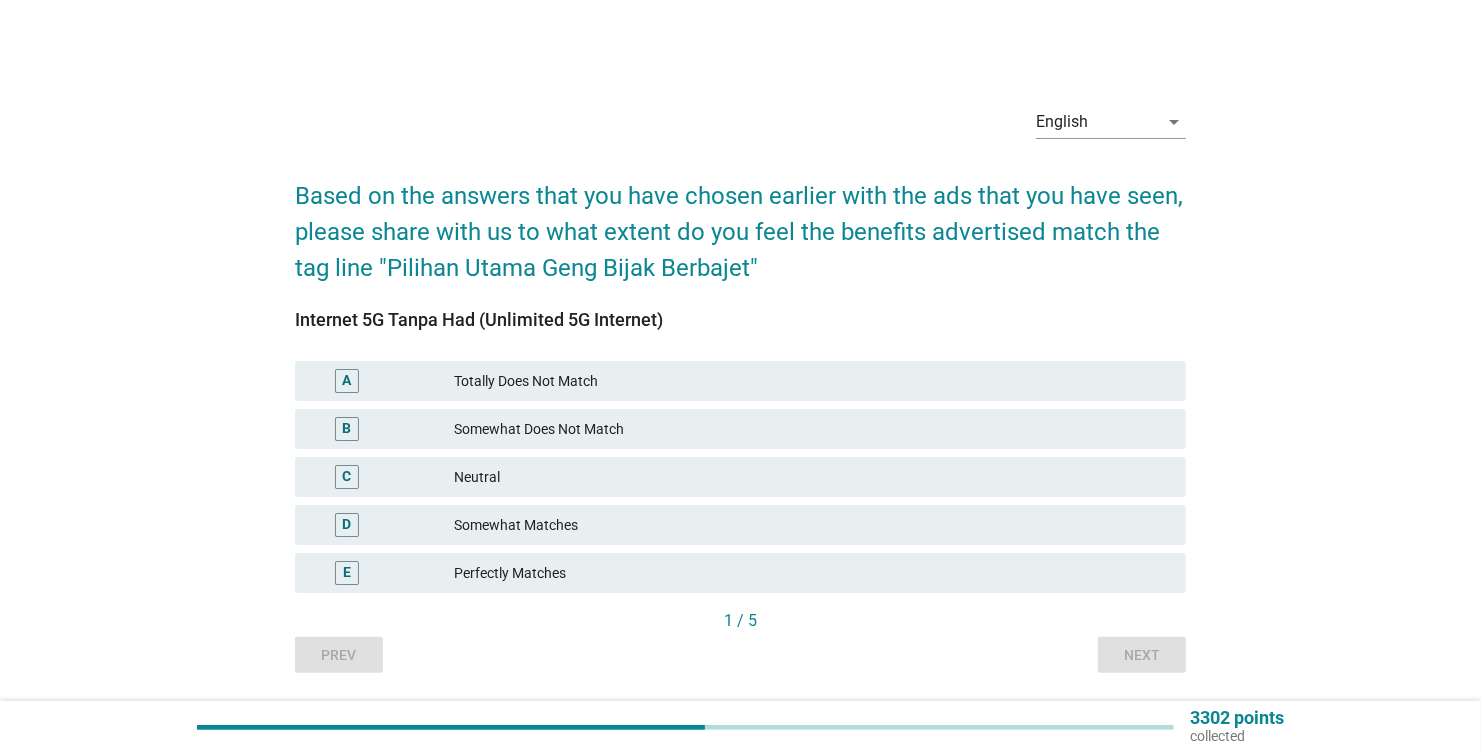 click on "Perfectly Matches" at bounding box center [812, 573] 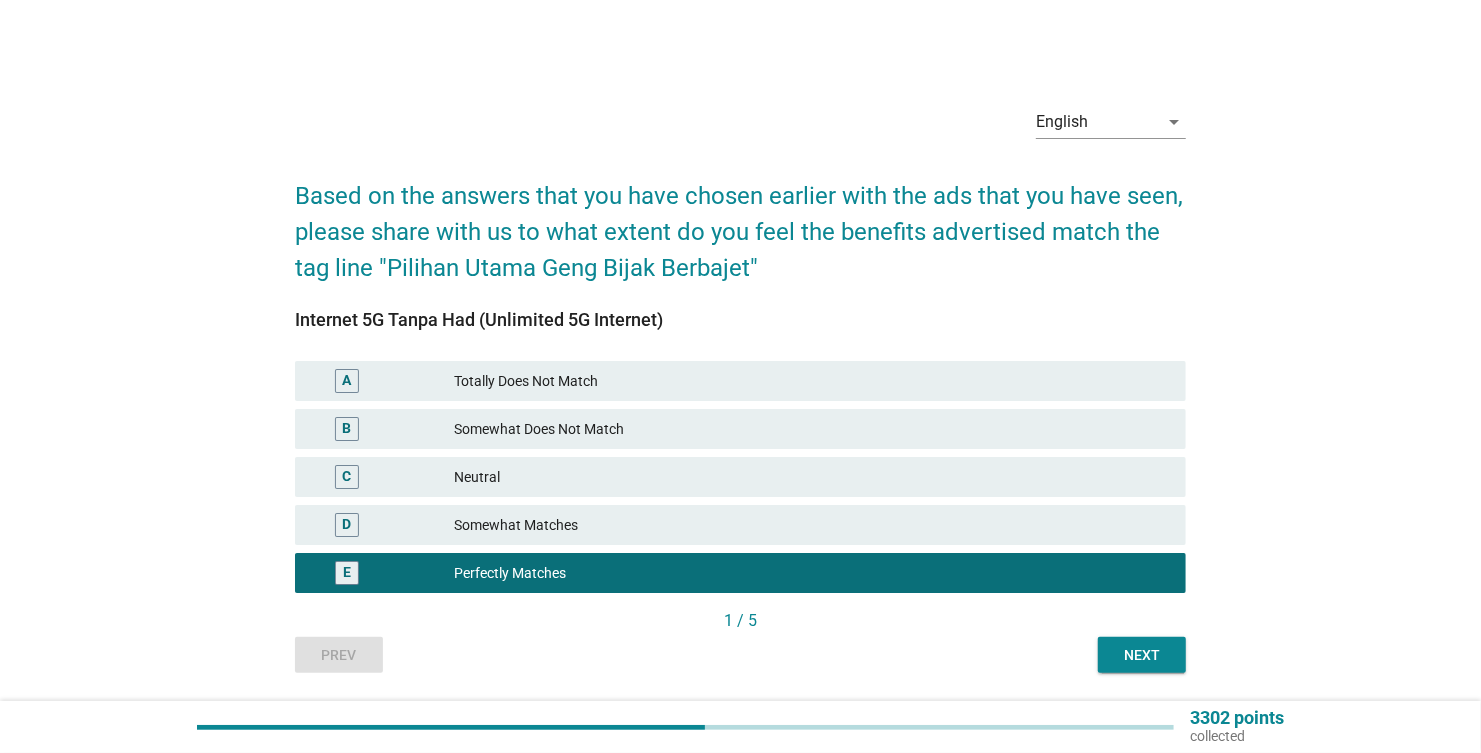 click on "Next" at bounding box center (1142, 655) 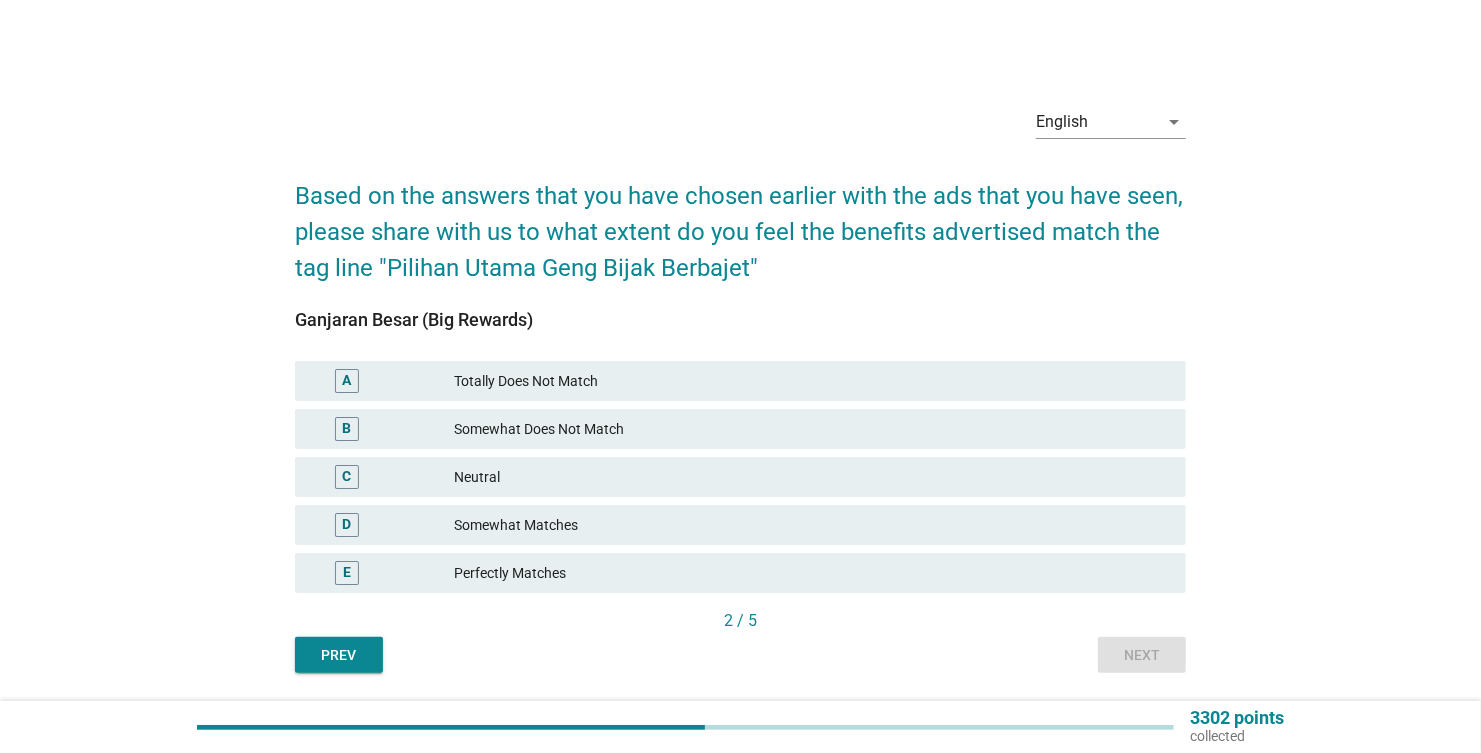 click on "Perfectly Matches" at bounding box center [812, 573] 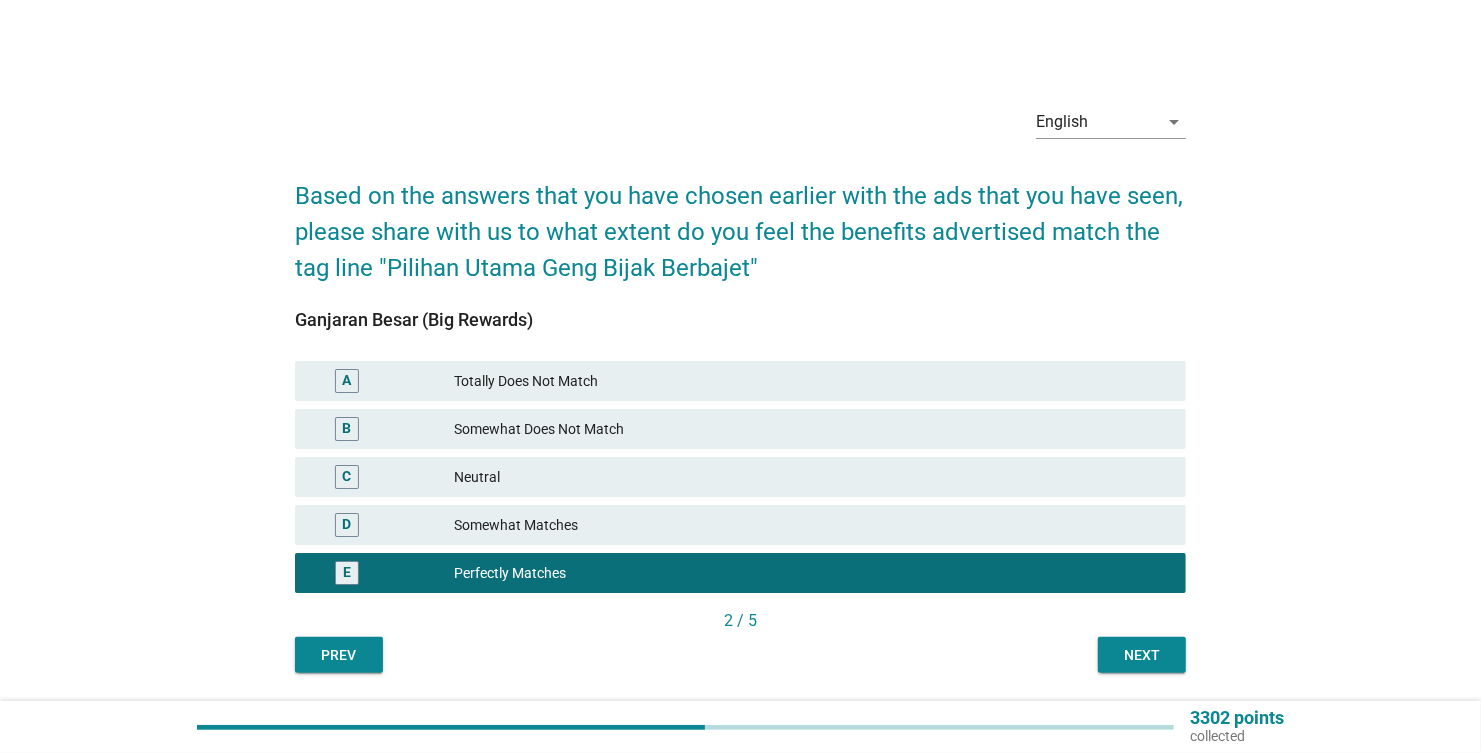 click on "Somewhat Matches" at bounding box center (812, 525) 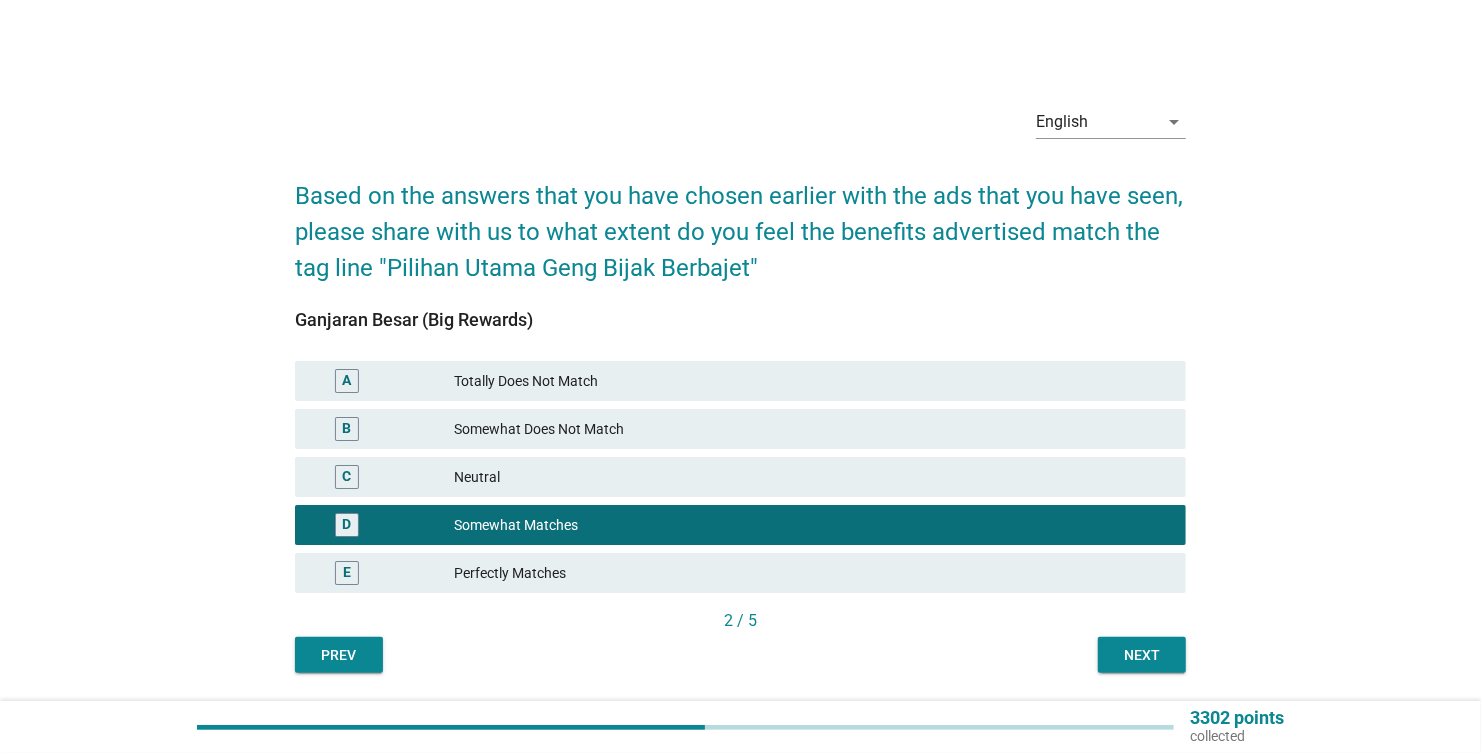 click on "Next" at bounding box center [1142, 655] 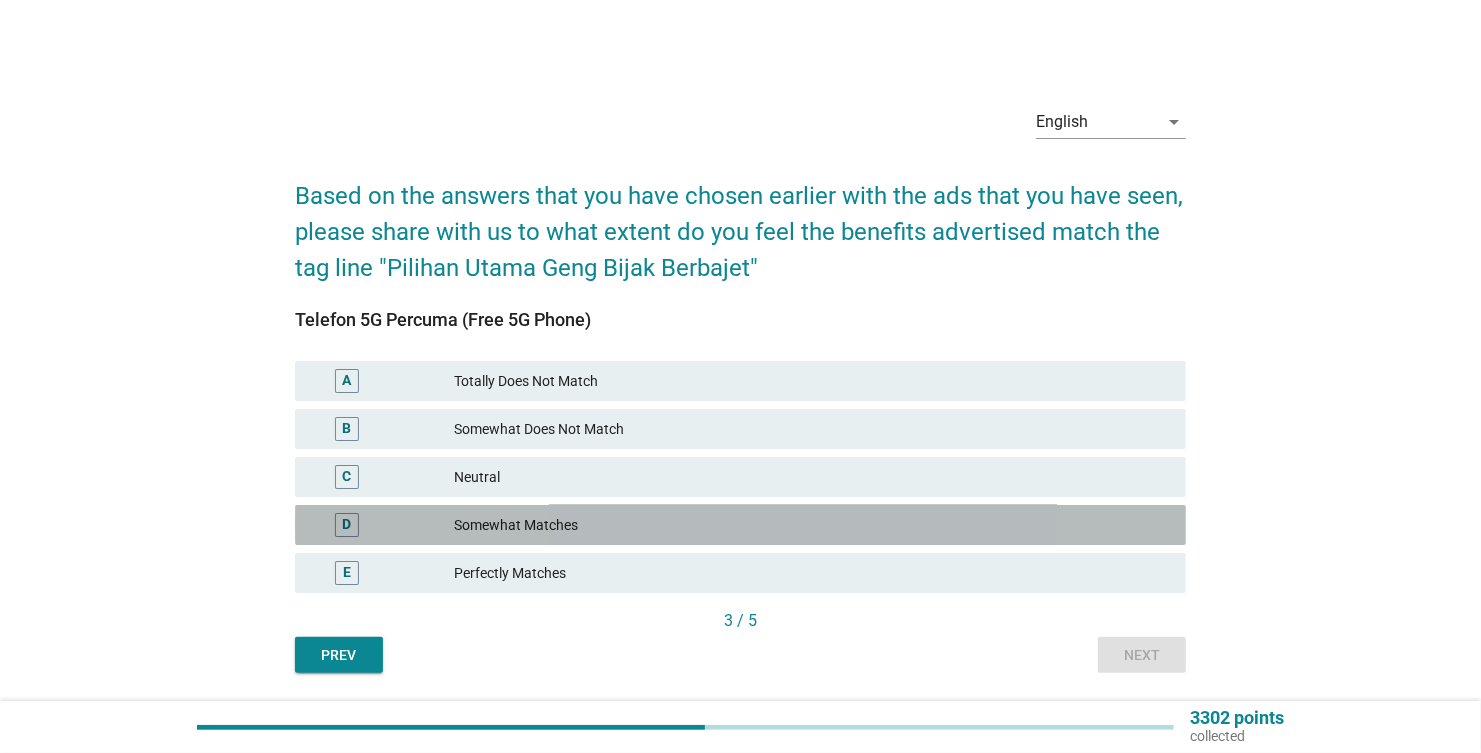 click on "Somewhat Matches" at bounding box center [812, 525] 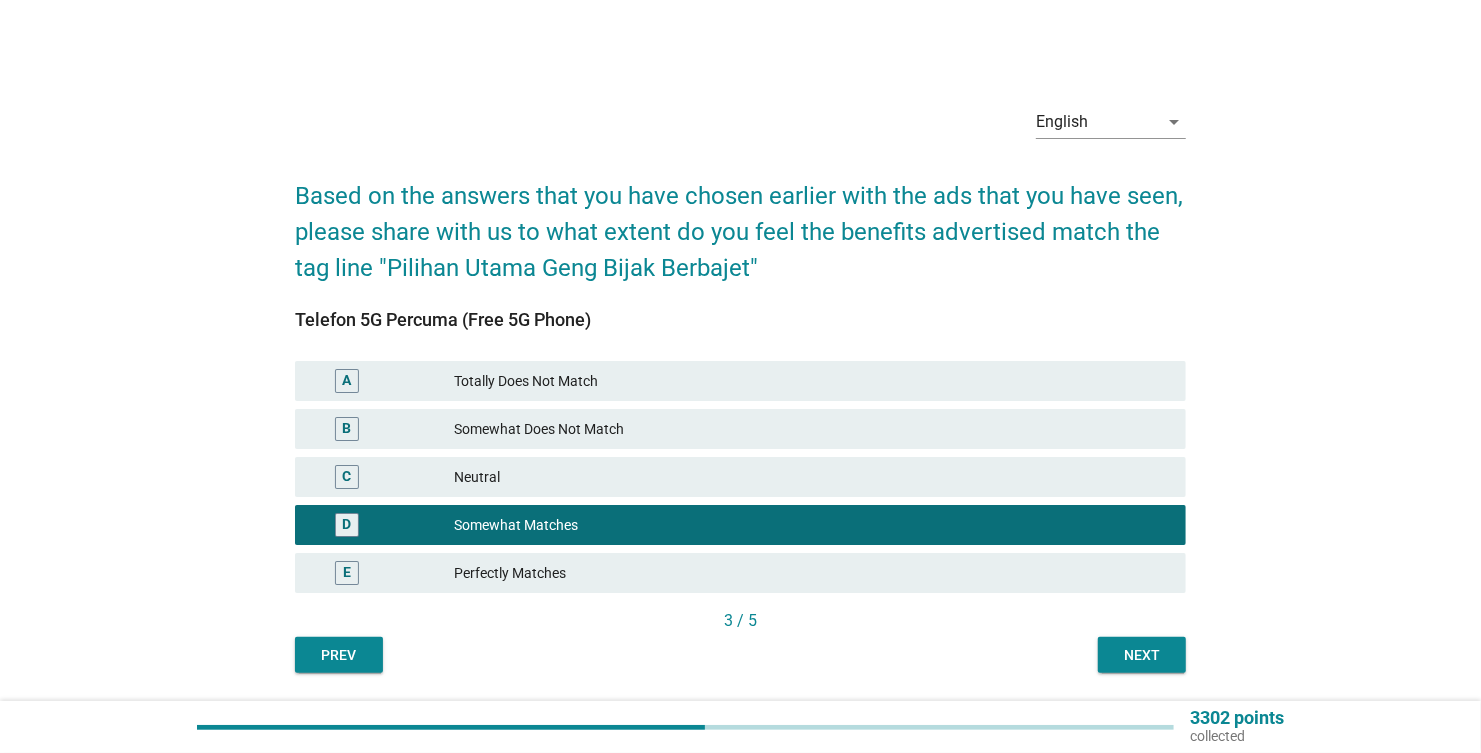 click on "Next" at bounding box center (1142, 655) 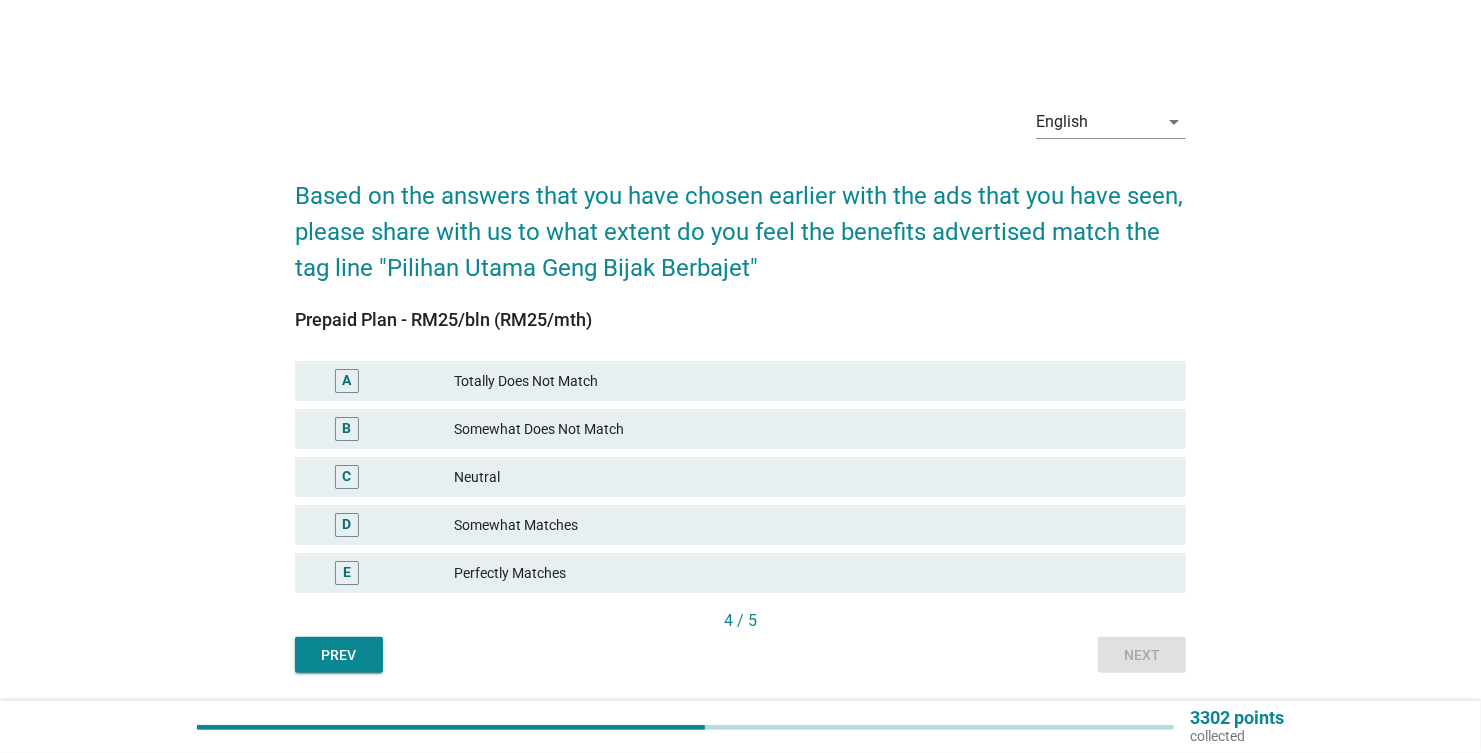 click on "Somewhat Matches" at bounding box center [812, 525] 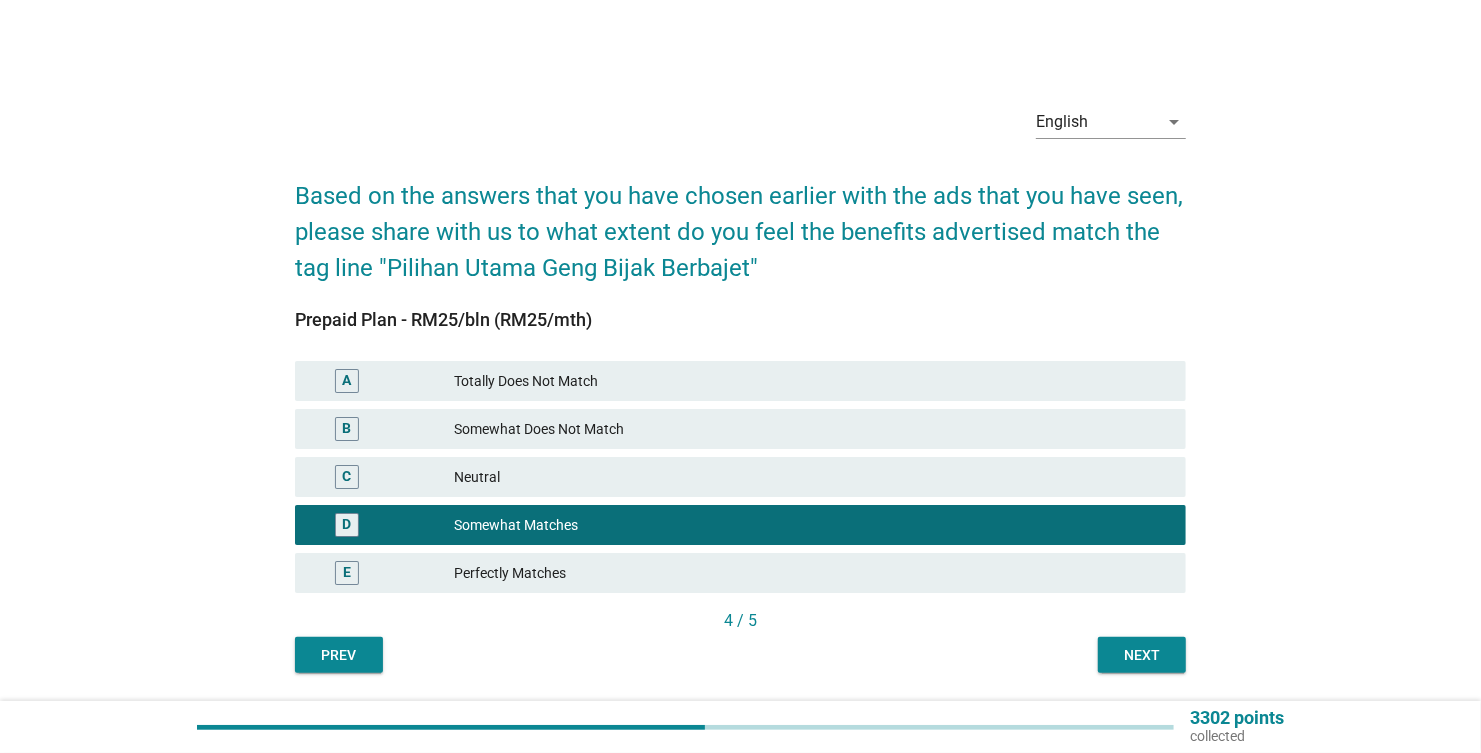 click on "Next" at bounding box center [1142, 655] 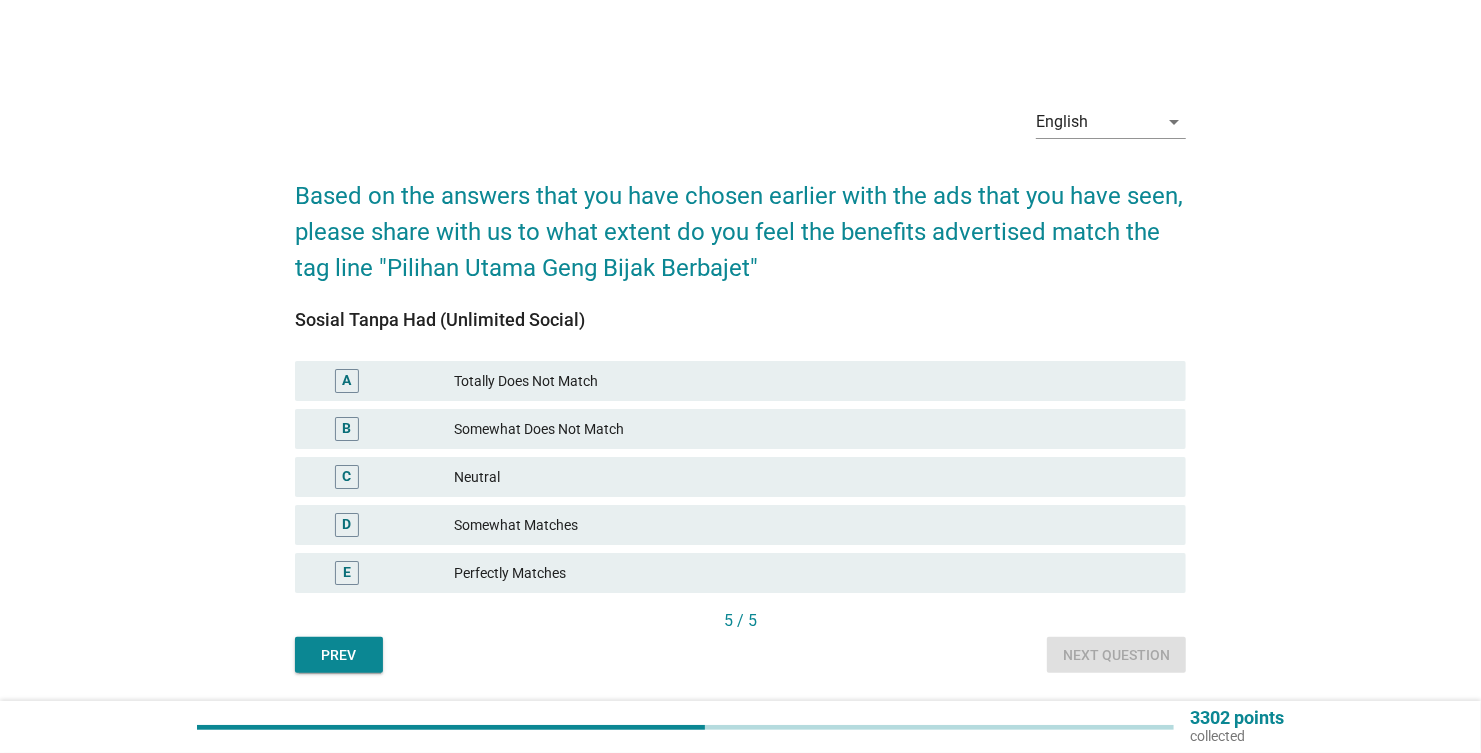 click on "Somewhat Matches" at bounding box center (812, 525) 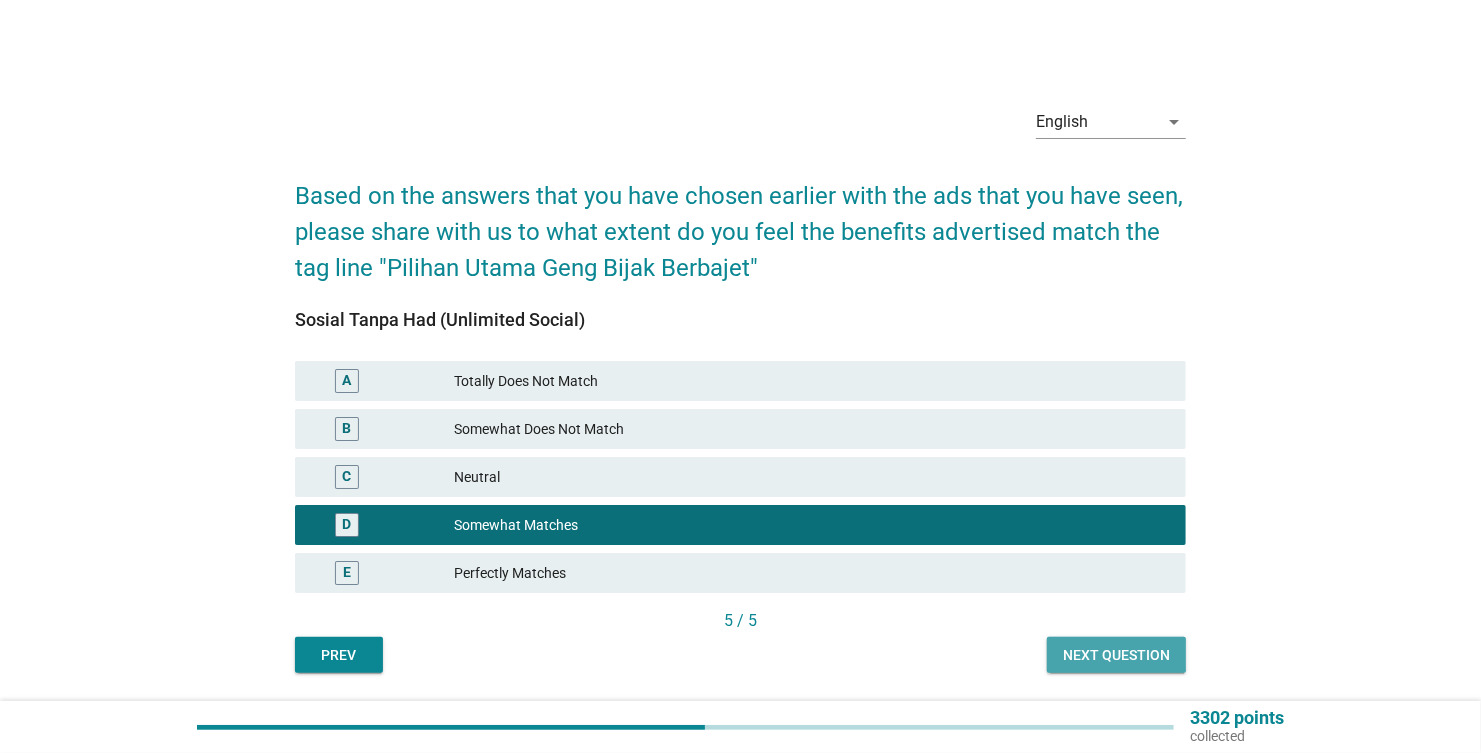 click on "Next question" at bounding box center (1116, 655) 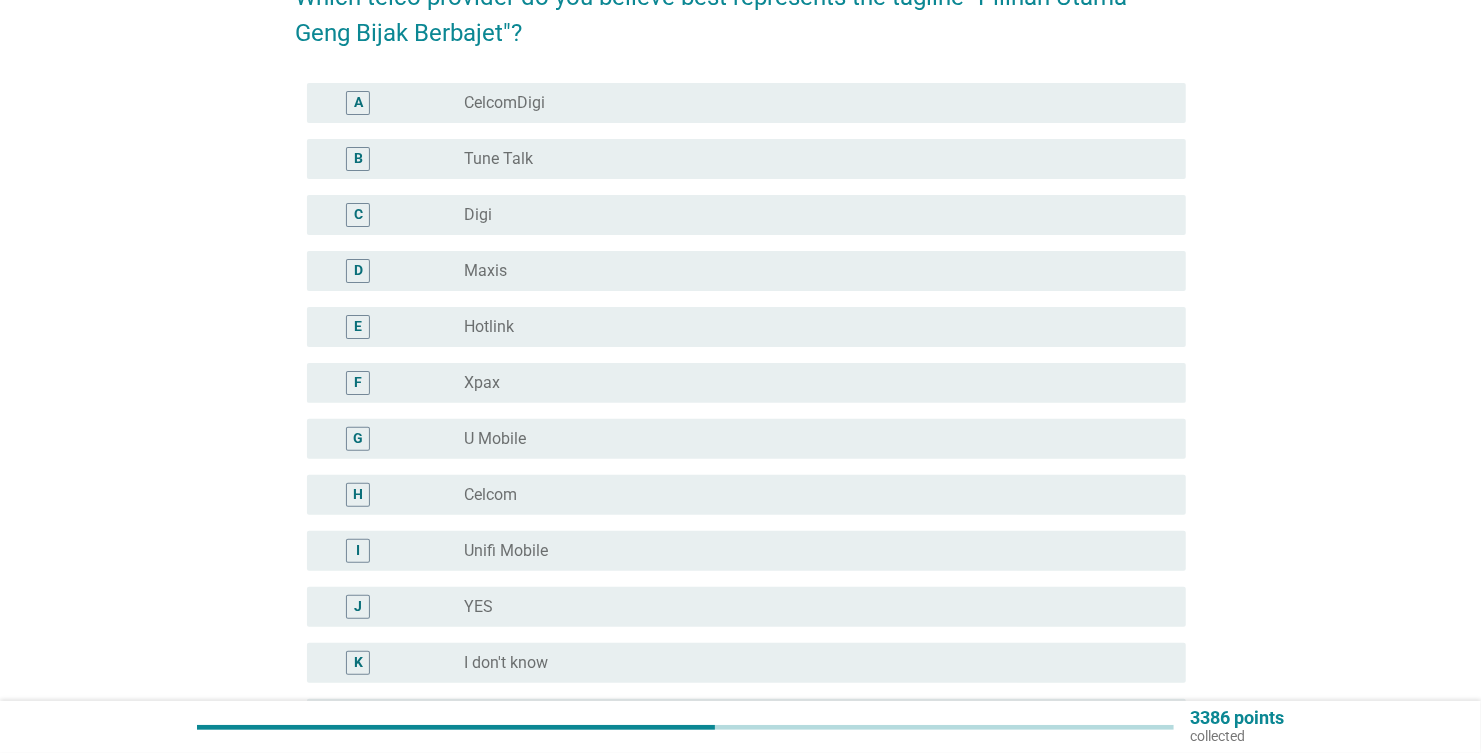 scroll, scrollTop: 199, scrollLeft: 0, axis: vertical 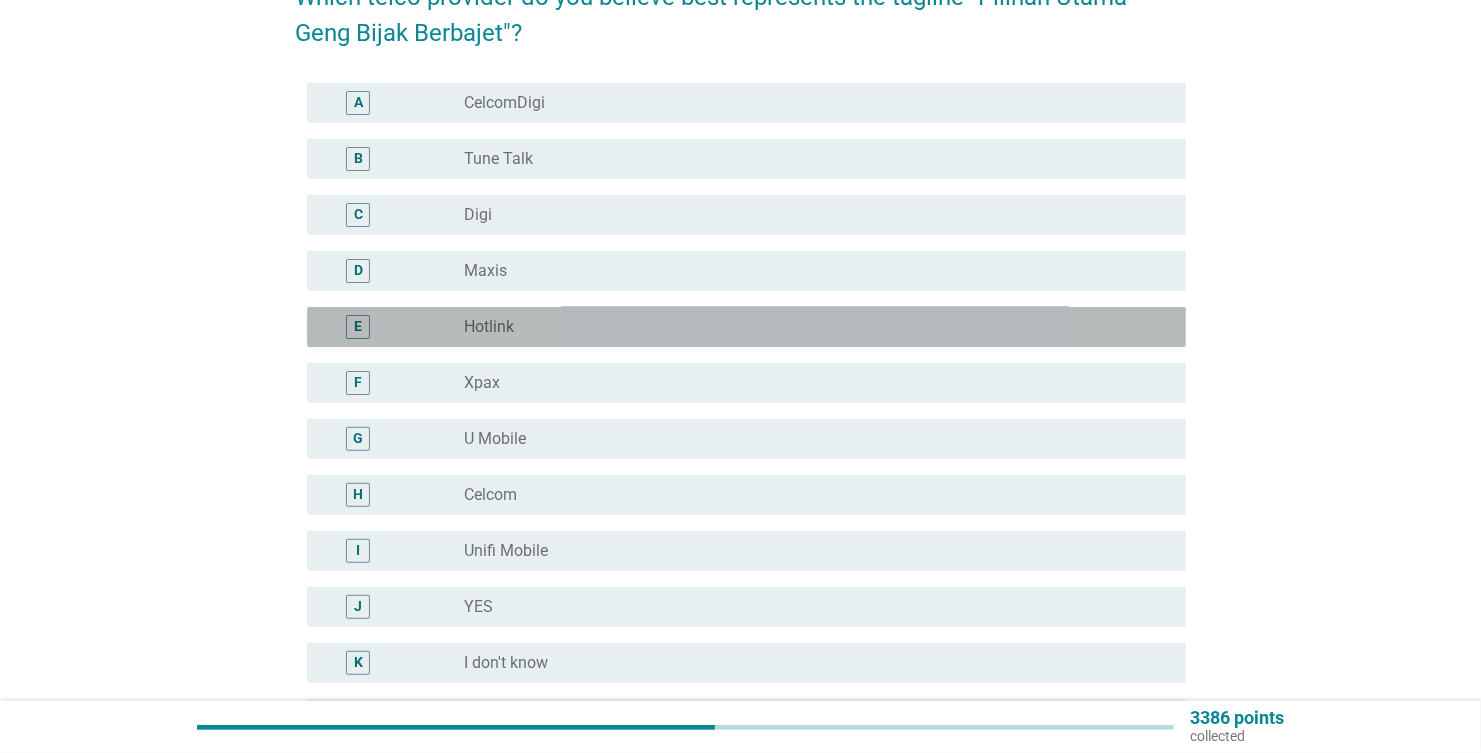 click on "E     radio_button_unchecked Hotlink" at bounding box center [746, 327] 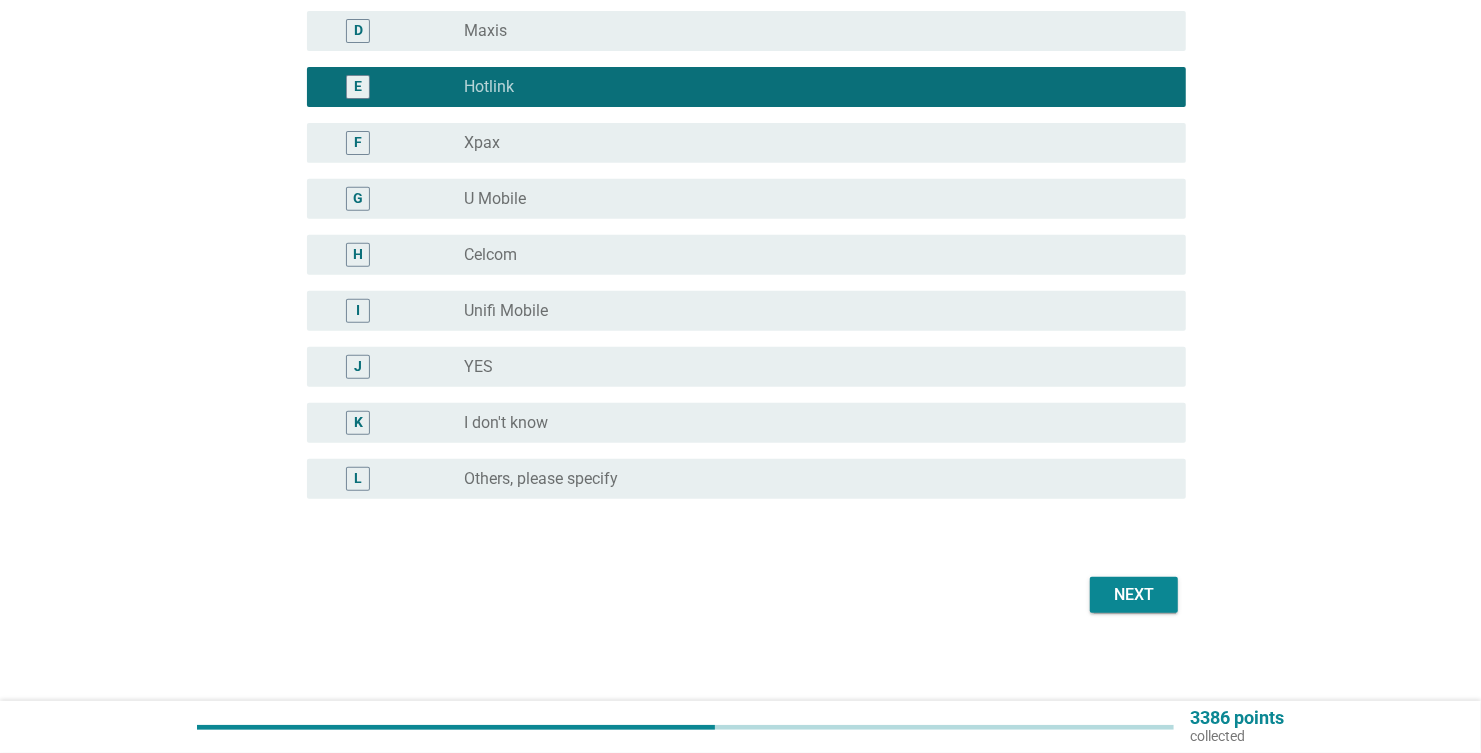scroll, scrollTop: 445, scrollLeft: 0, axis: vertical 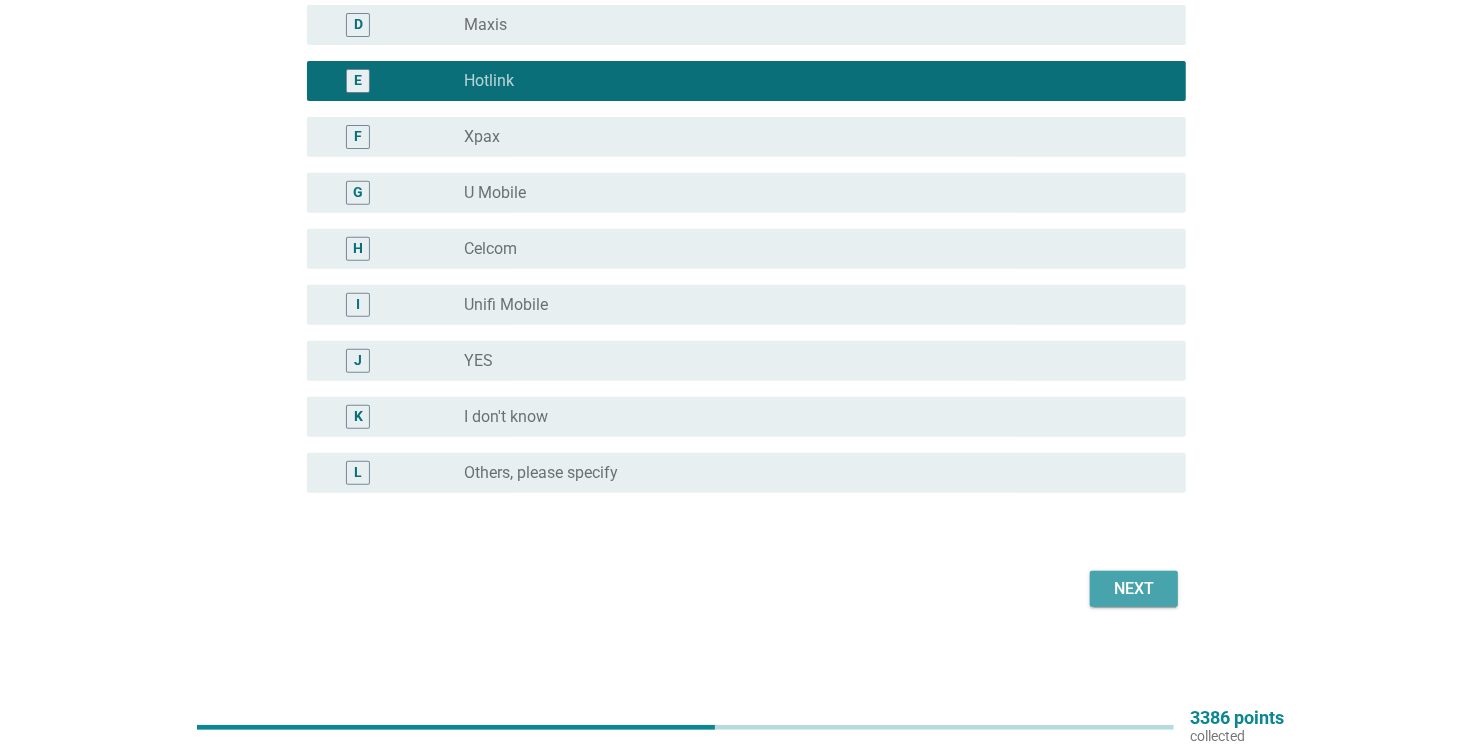 click on "Next" at bounding box center (1134, 589) 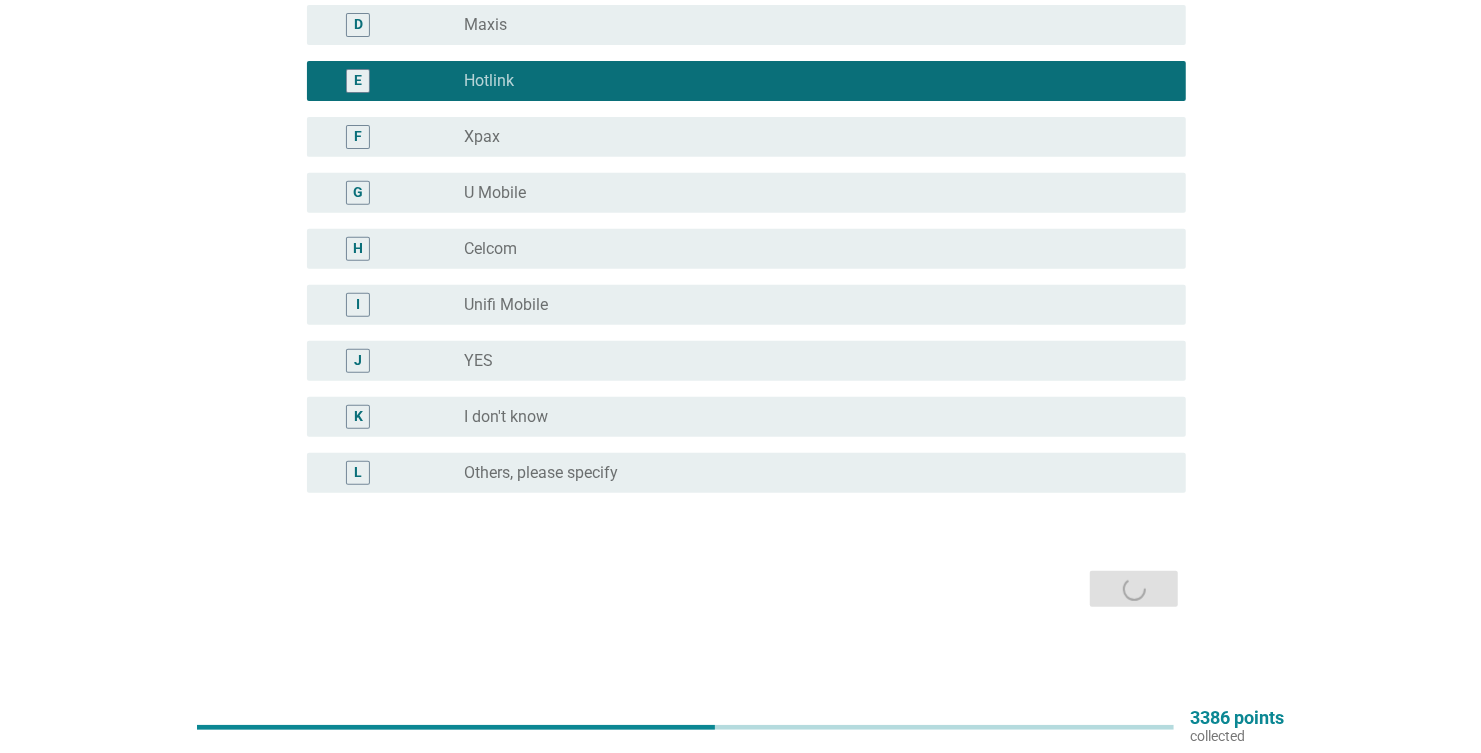 scroll, scrollTop: 0, scrollLeft: 0, axis: both 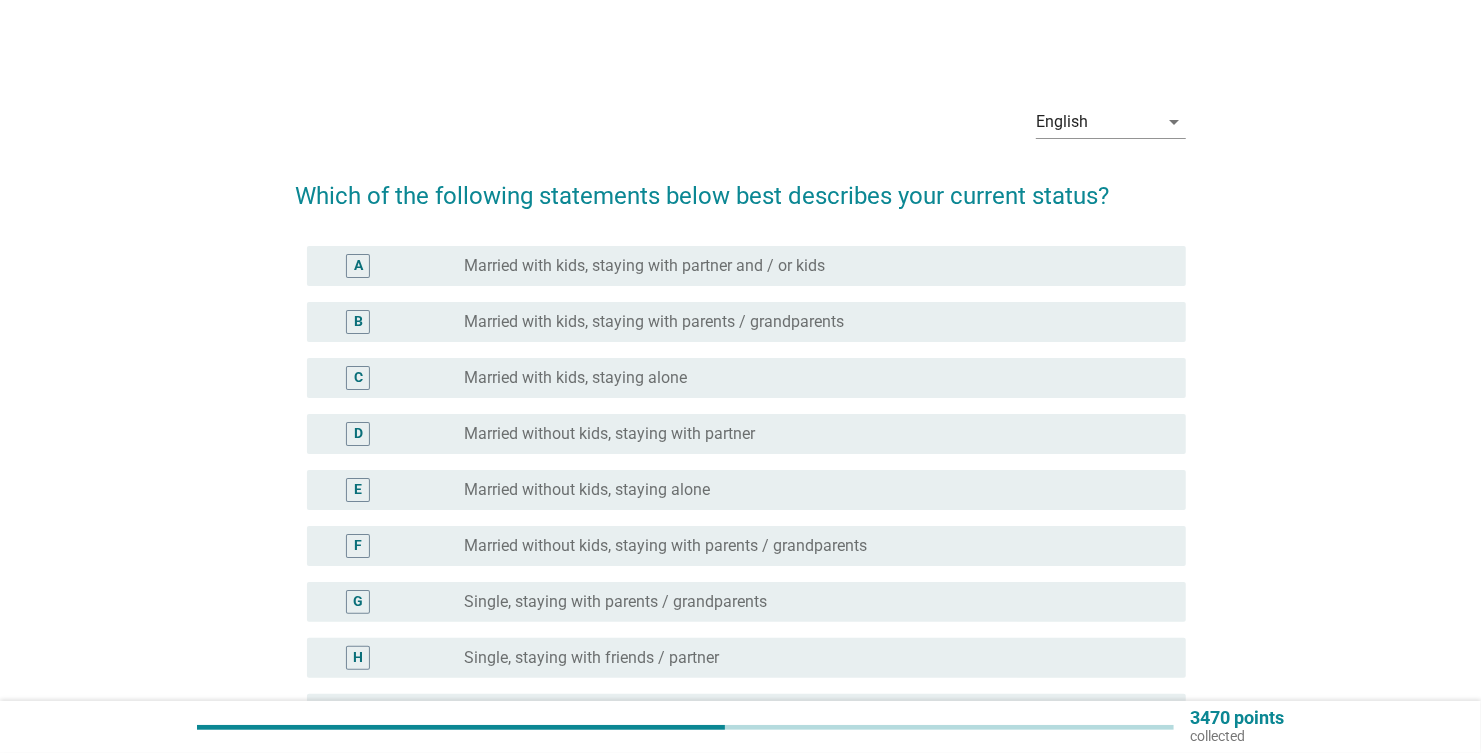 click on "English arrow_drop_down   Which of the following statements below best describes your current status?     A     radio_button_unchecked Married with kids, staying with partner and / or kids   B     radio_button_unchecked Married with kids, staying with parents / grandparents   C     radio_button_unchecked Married with kids, staying alone   D     radio_button_unchecked Married without kids, staying with partner   E     radio_button_unchecked Married without kids, staying alone   F     radio_button_unchecked Married without kids, staying with parents / grandparents   G     radio_button_unchecked Single, staying with parents / grandparents   H     radio_button_unchecked Single, staying with friends / partner   I     radio_button_unchecked Single, staying alone     Next" at bounding box center [740, 472] 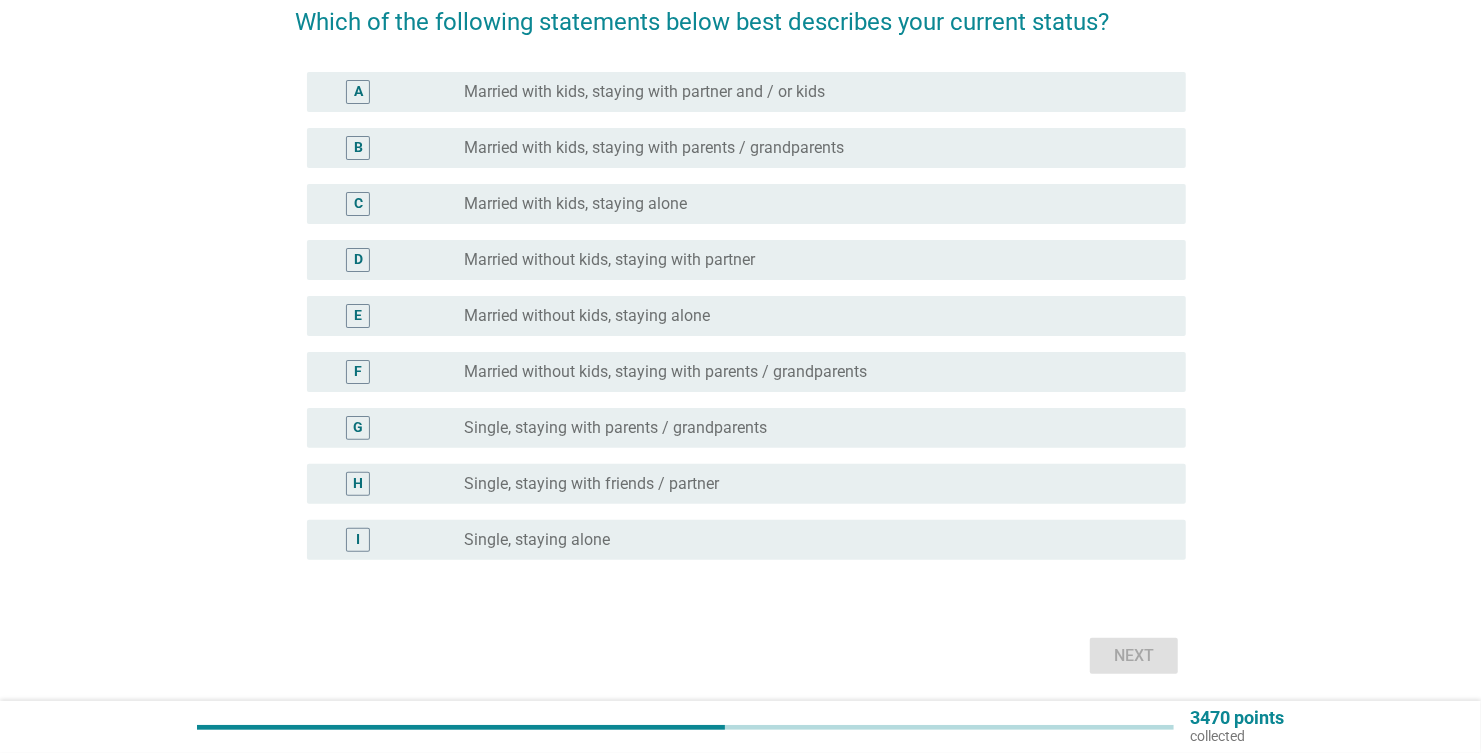 scroll, scrollTop: 199, scrollLeft: 0, axis: vertical 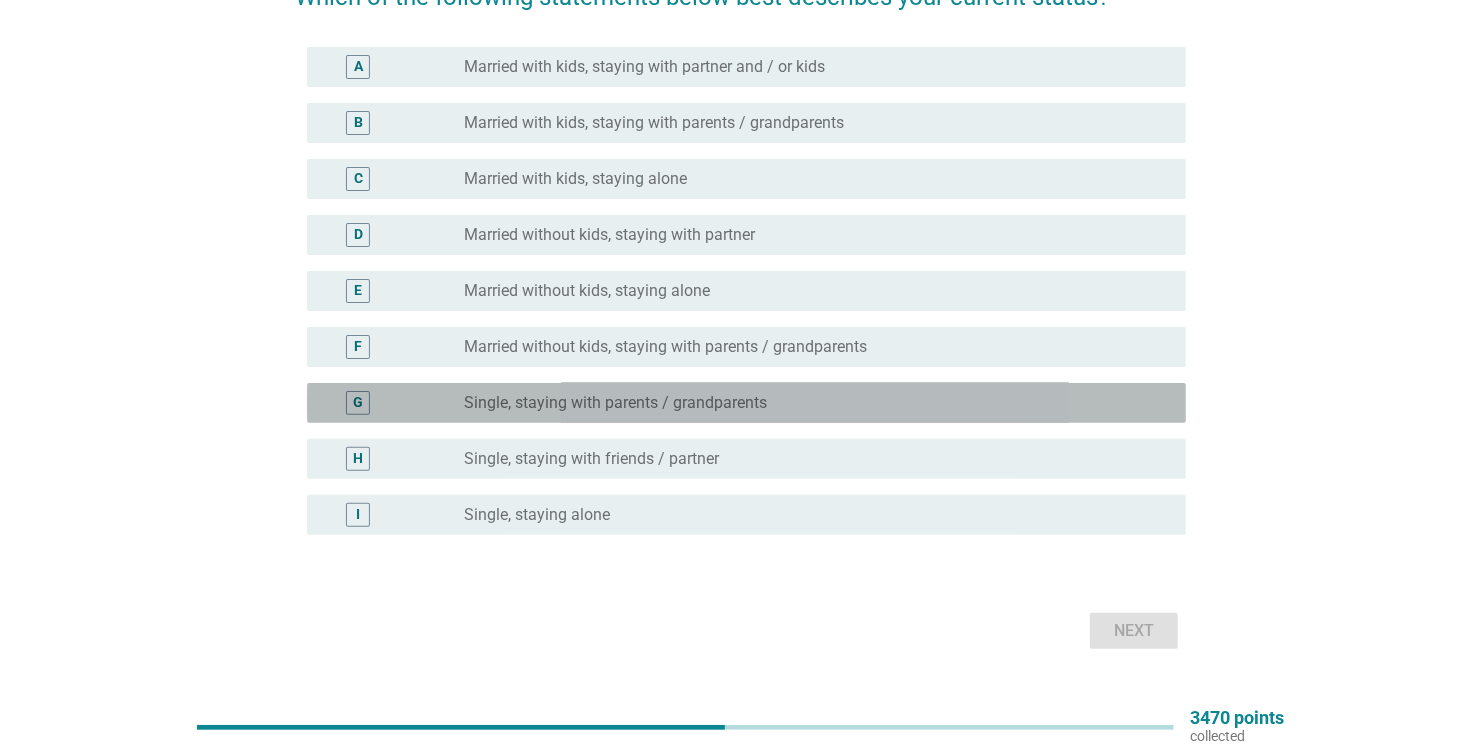 click on "Single, staying with parents / grandparents" at bounding box center (615, 403) 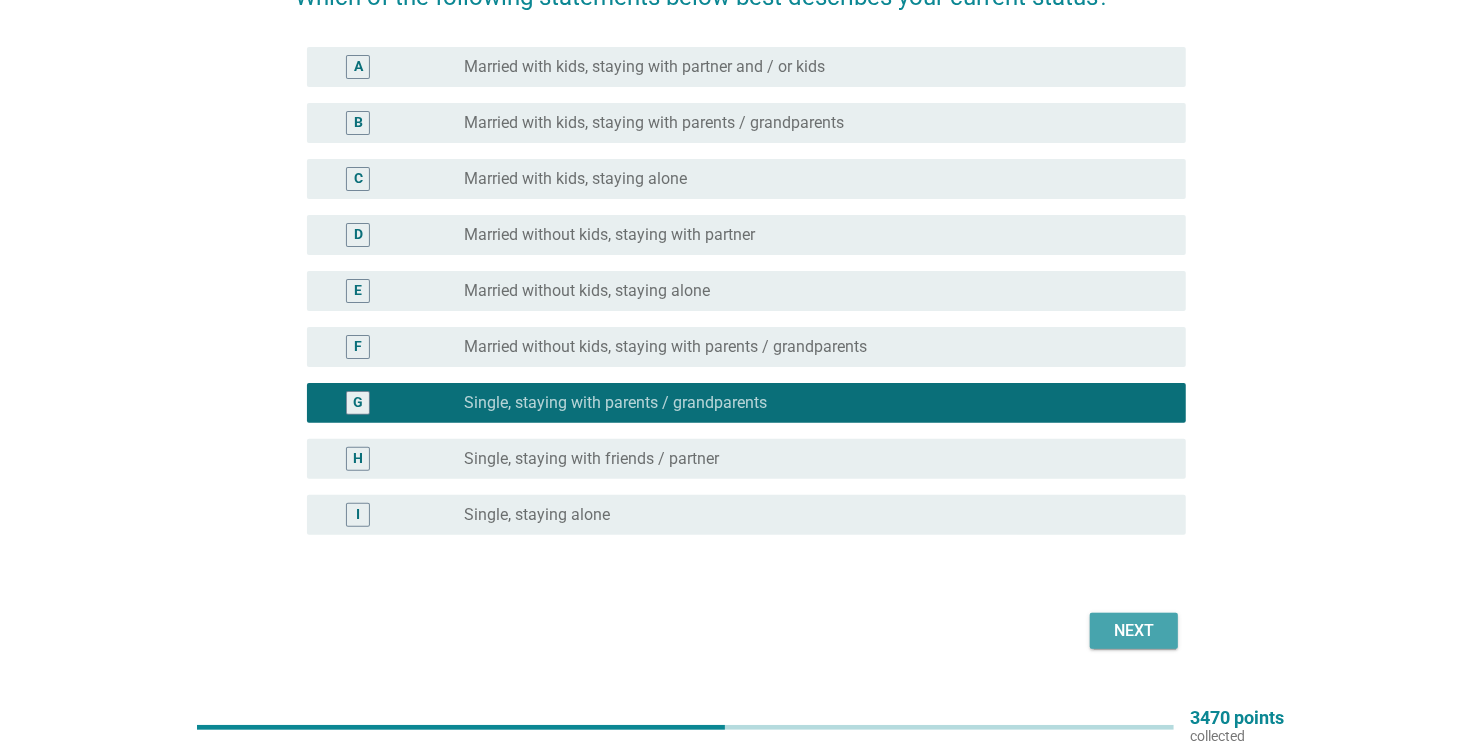 click on "Next" at bounding box center (1134, 631) 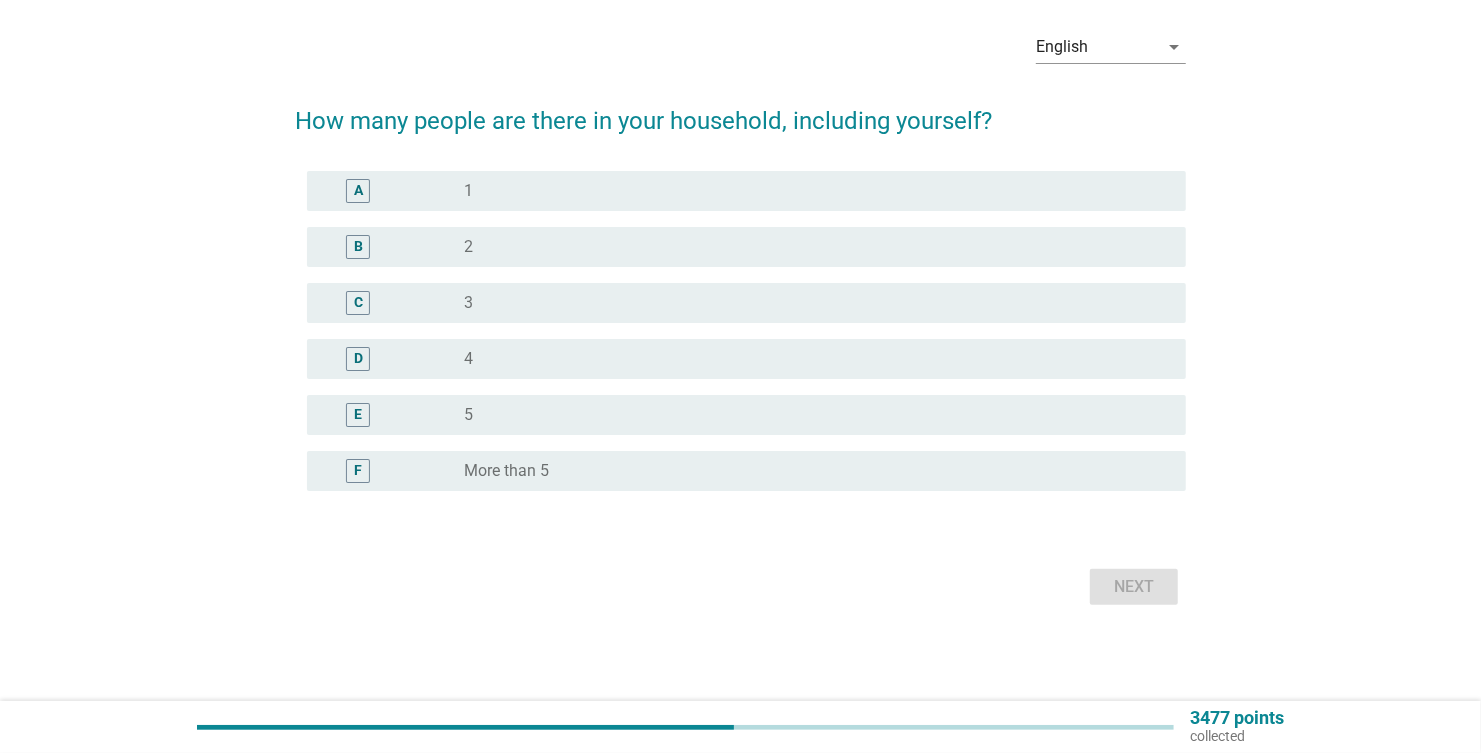 scroll, scrollTop: 0, scrollLeft: 0, axis: both 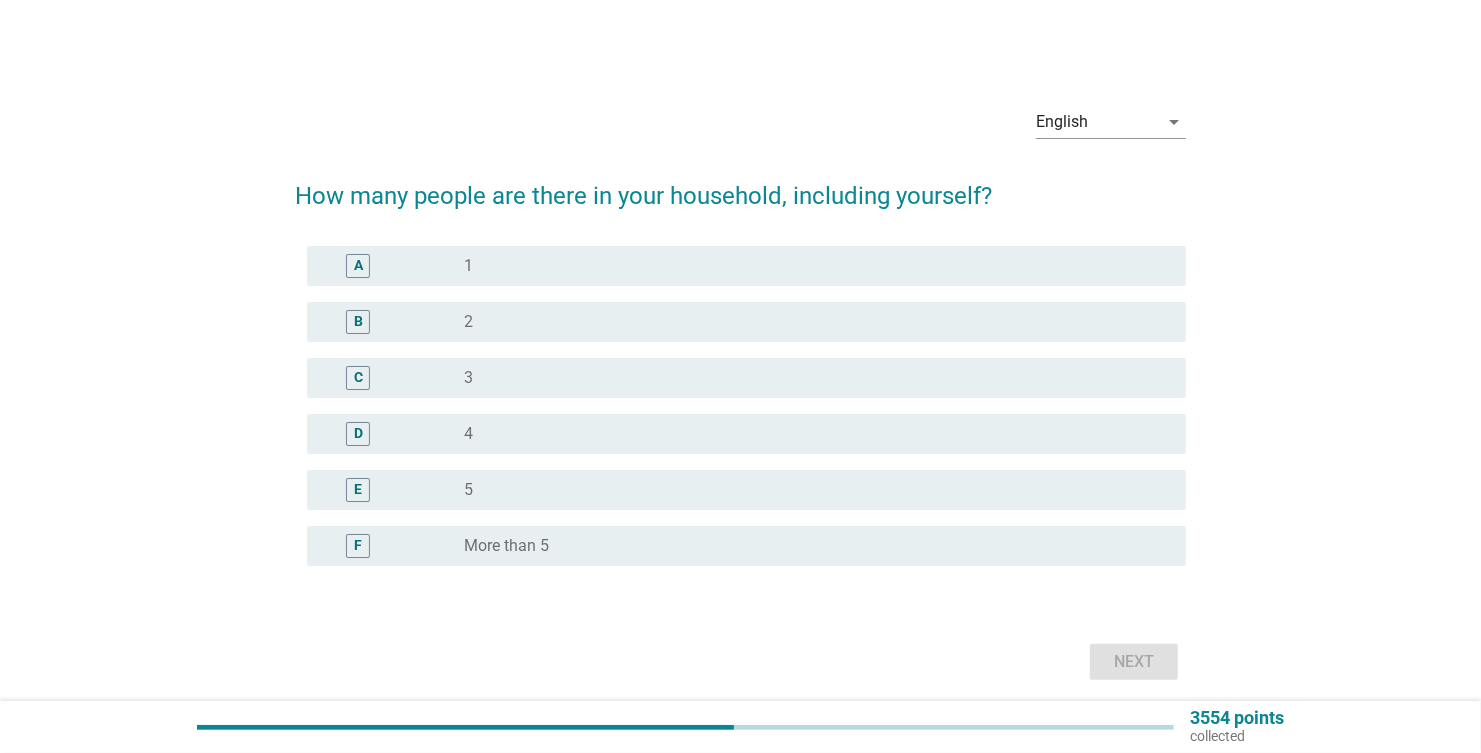 click on "D" at bounding box center [358, 434] 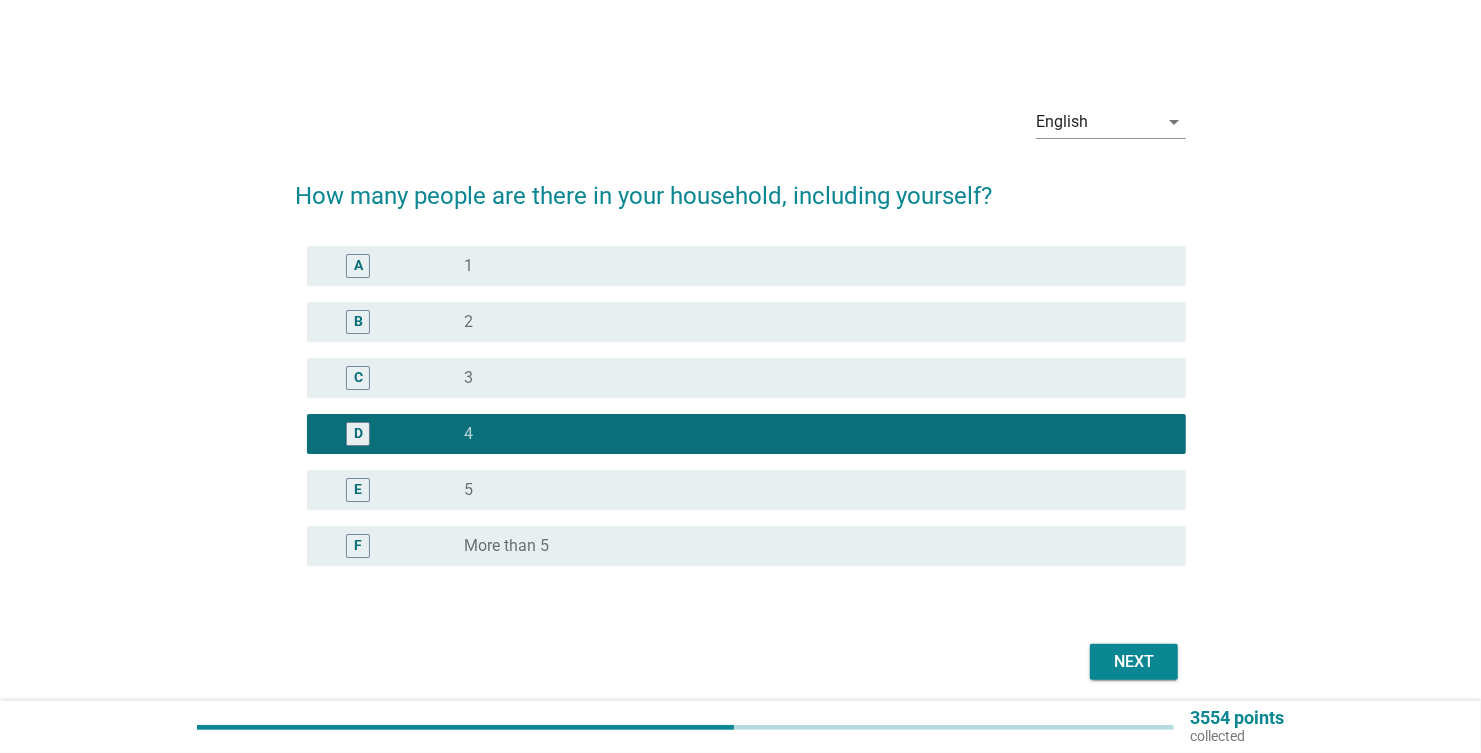 click on "Next" at bounding box center (1134, 662) 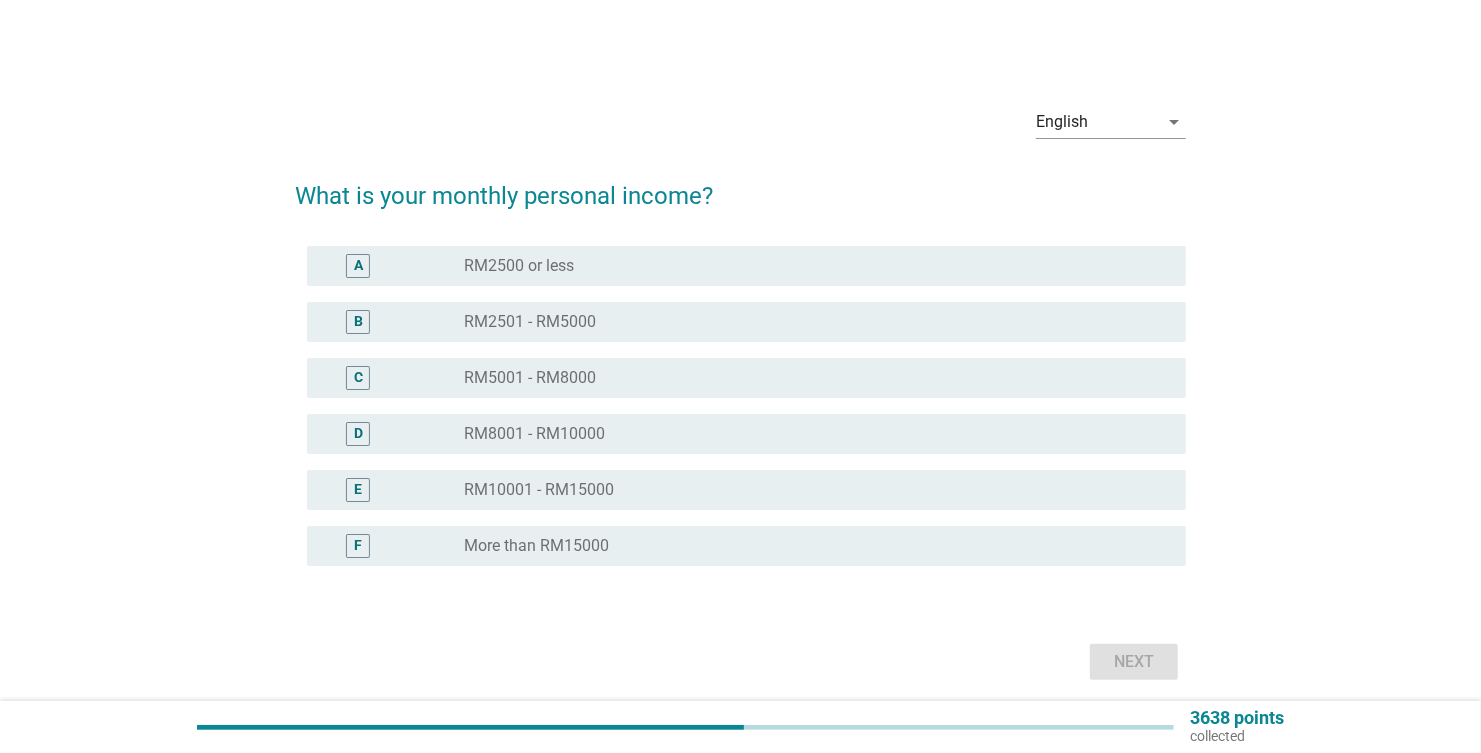 click on "A     radio_button_unchecked RM2500 or less" at bounding box center (746, 266) 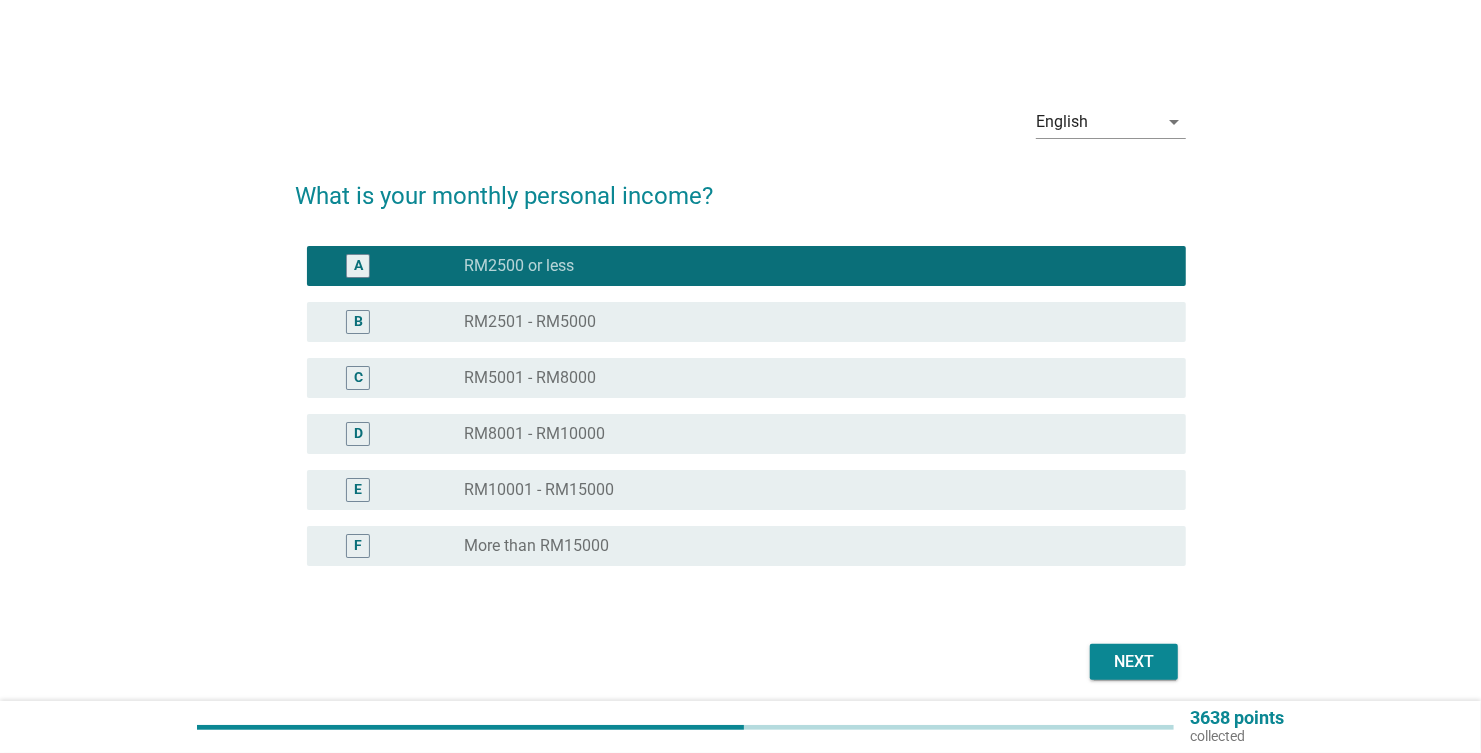 click on "Next" at bounding box center (1134, 662) 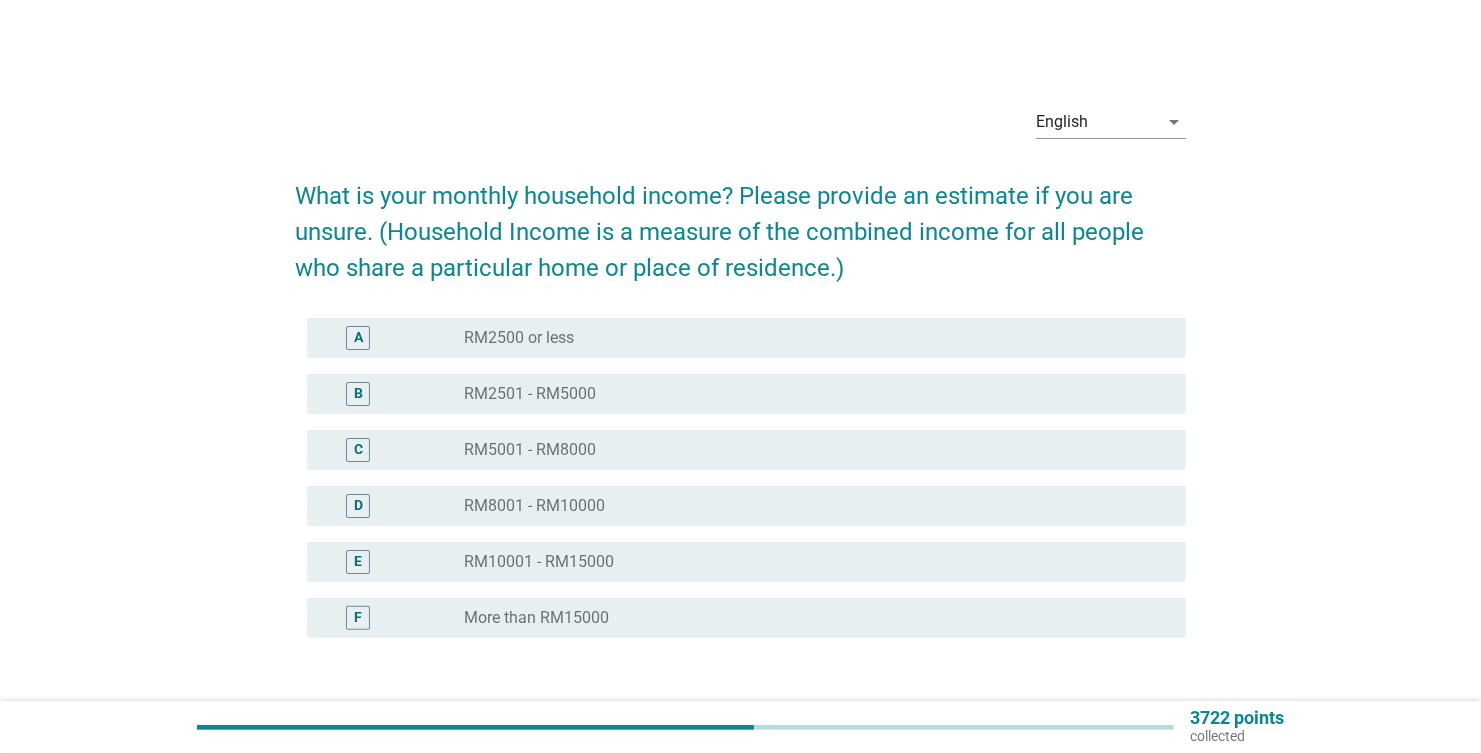 click on "A" at bounding box center (358, 338) 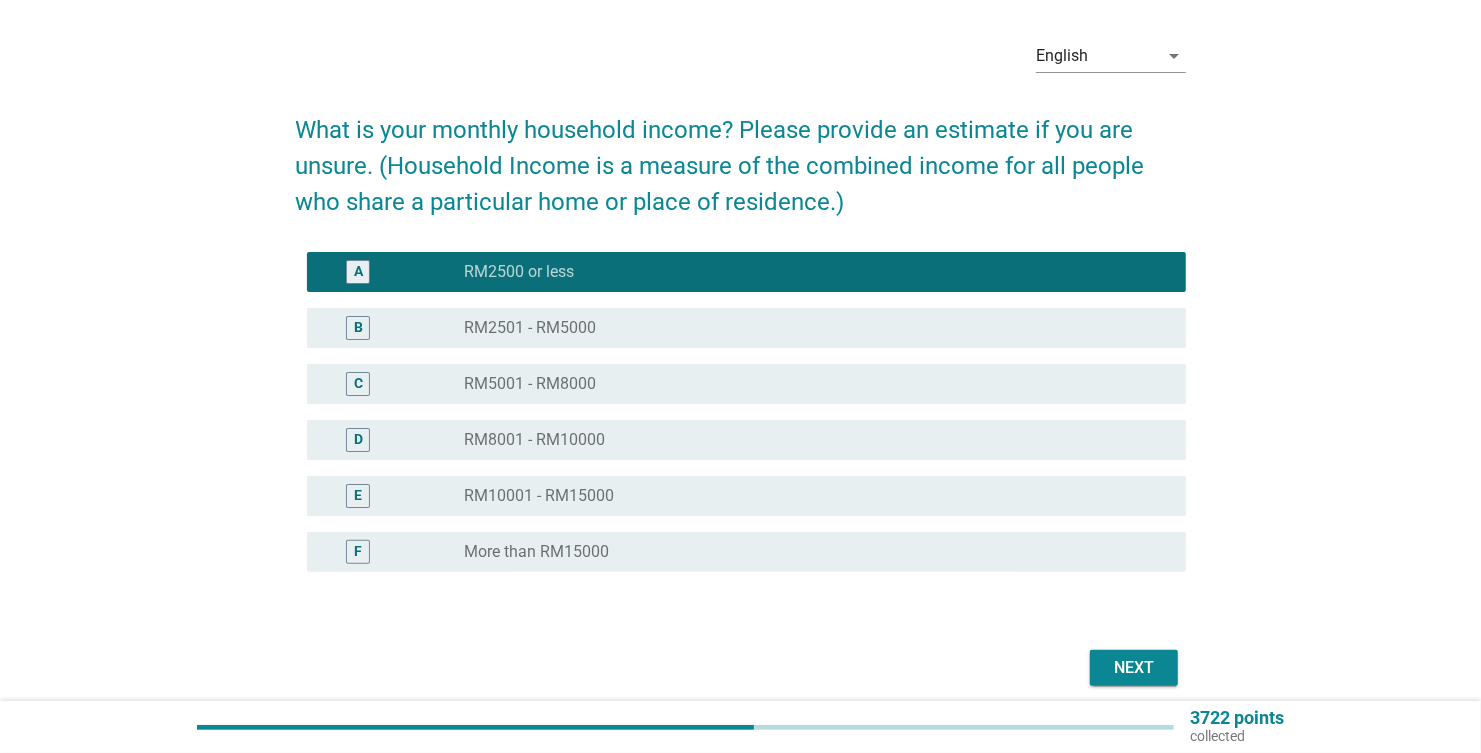 scroll, scrollTop: 145, scrollLeft: 0, axis: vertical 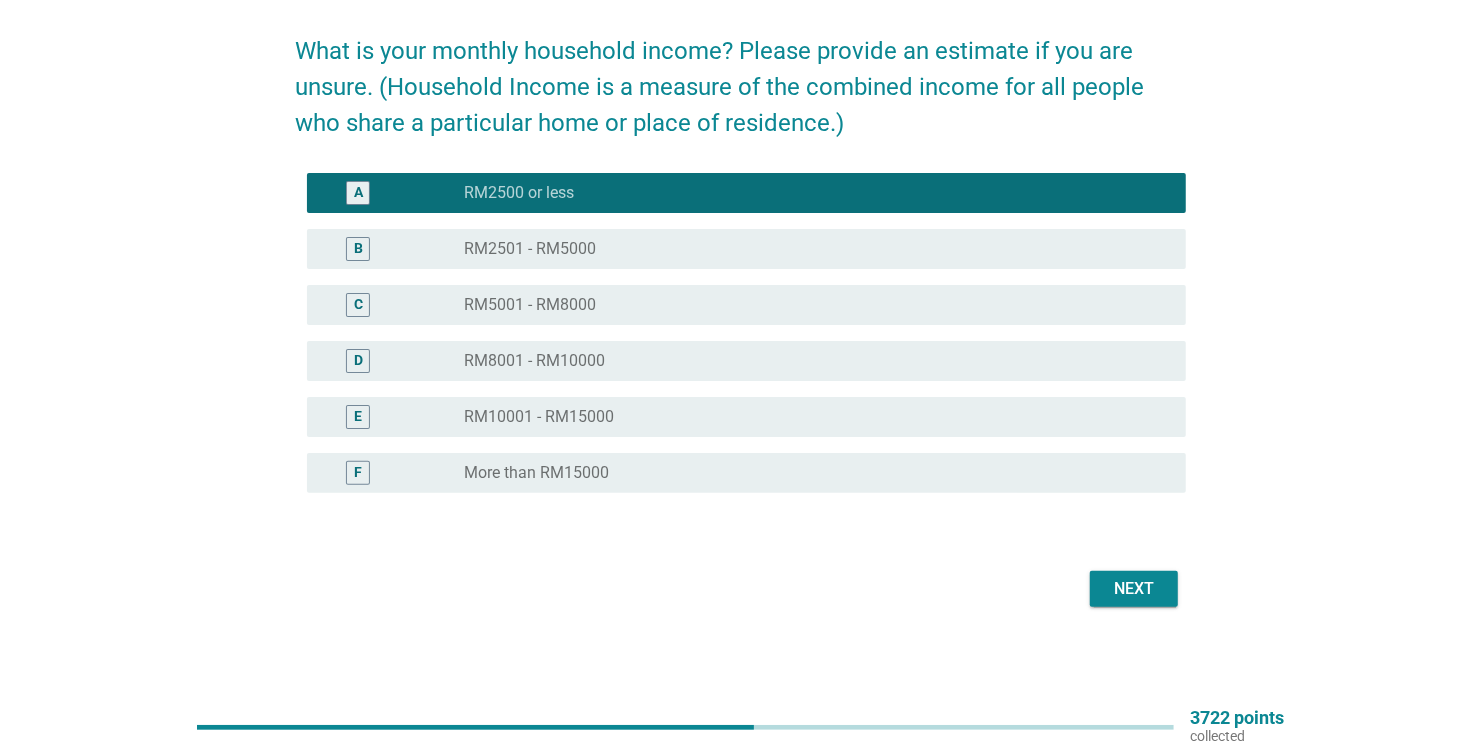 click on "Next" at bounding box center (1134, 589) 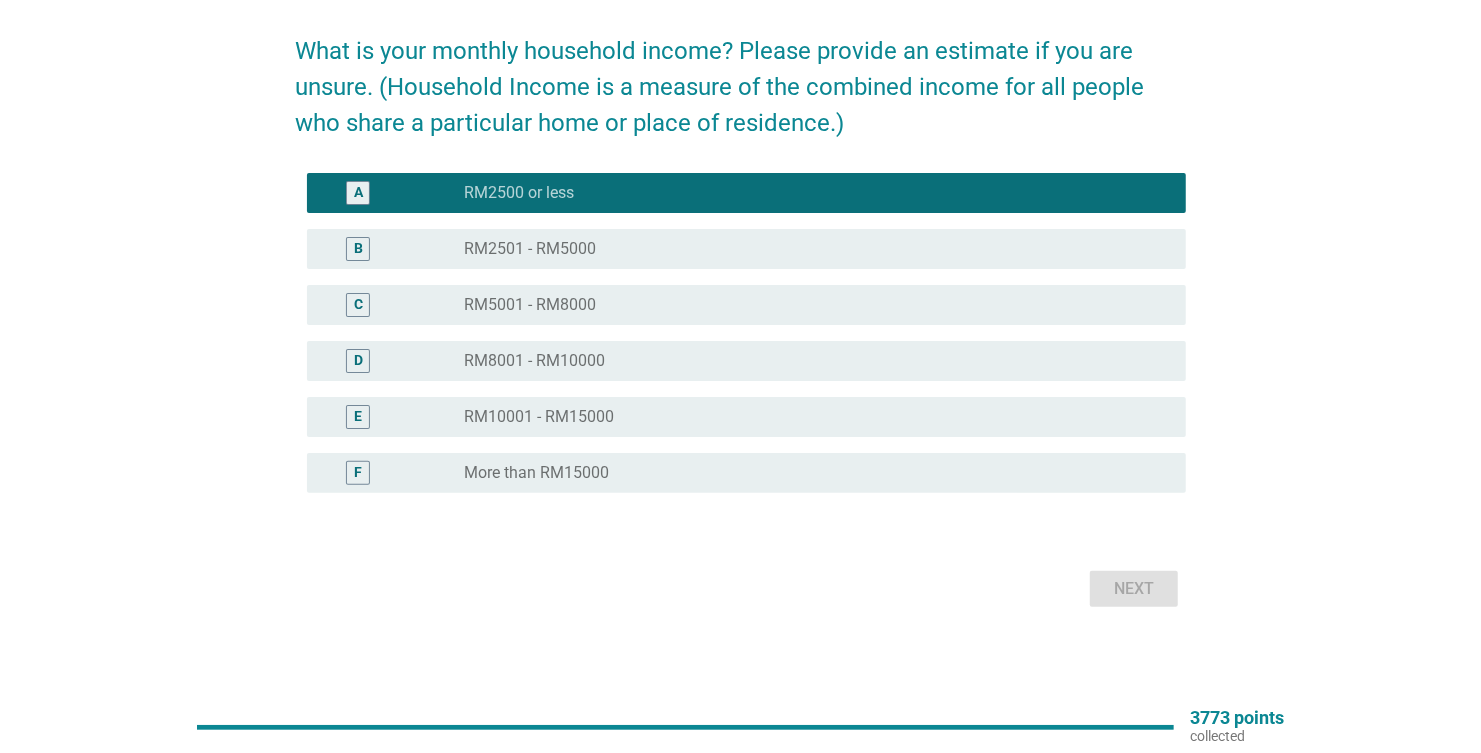 scroll, scrollTop: 0, scrollLeft: 0, axis: both 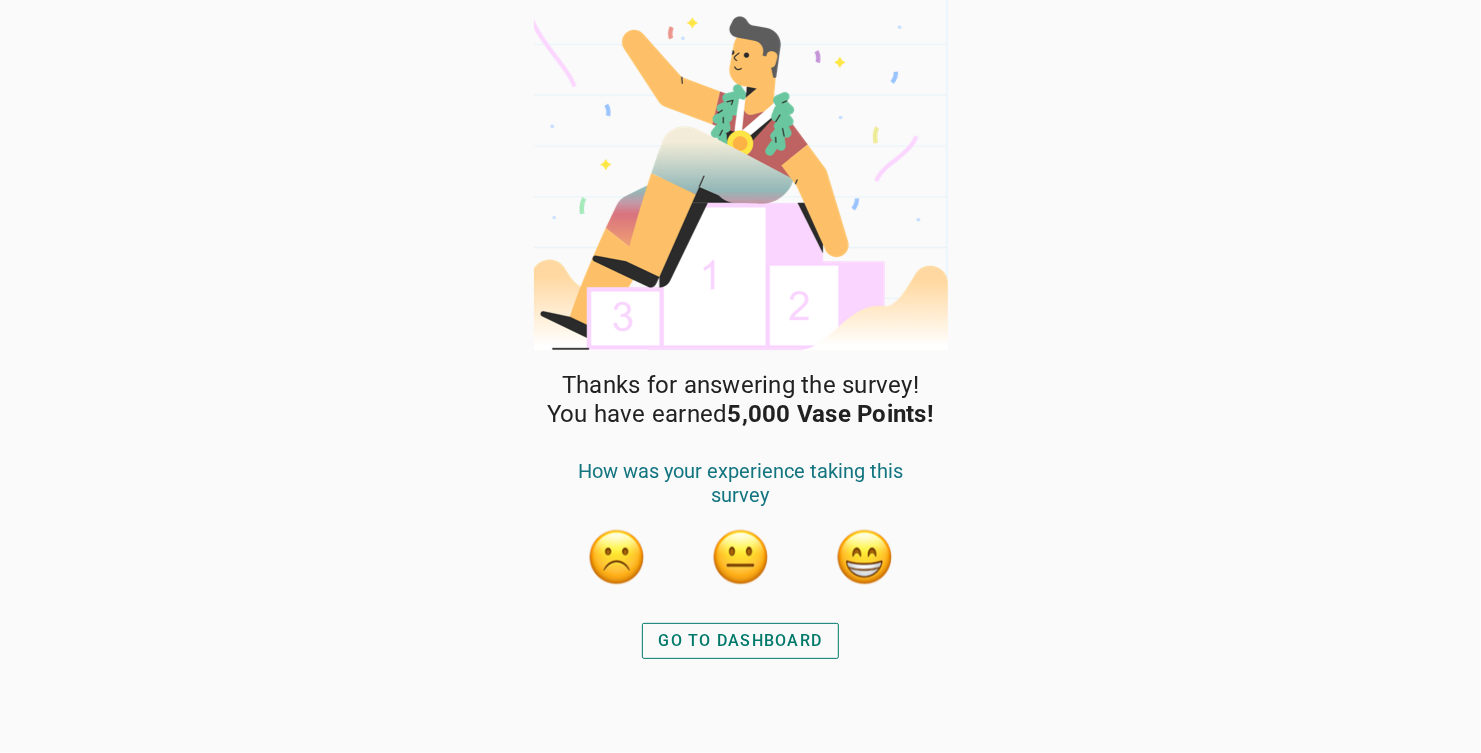 click on "GO TO DASHBOARD" at bounding box center [741, 641] 